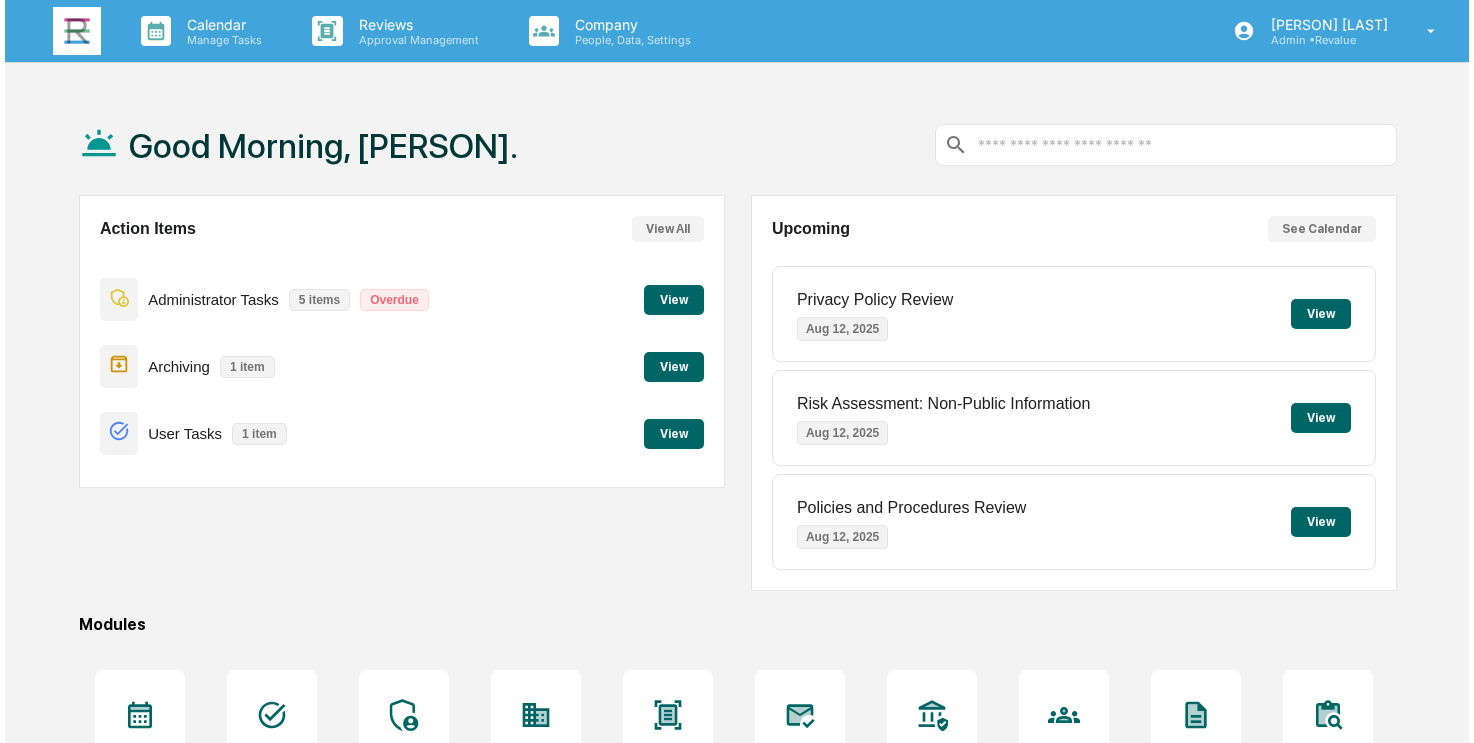scroll, scrollTop: 0, scrollLeft: 0, axis: both 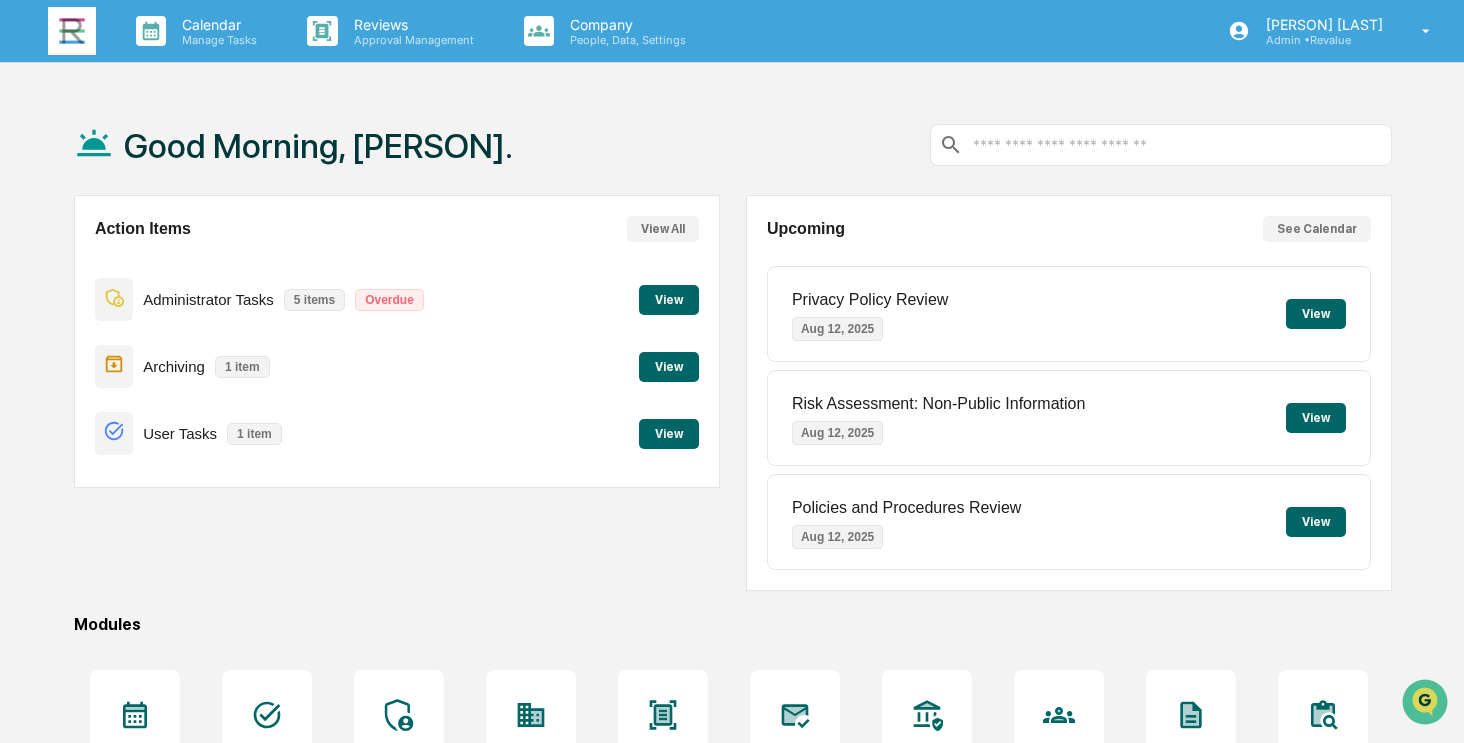 click on "View" at bounding box center [669, 367] 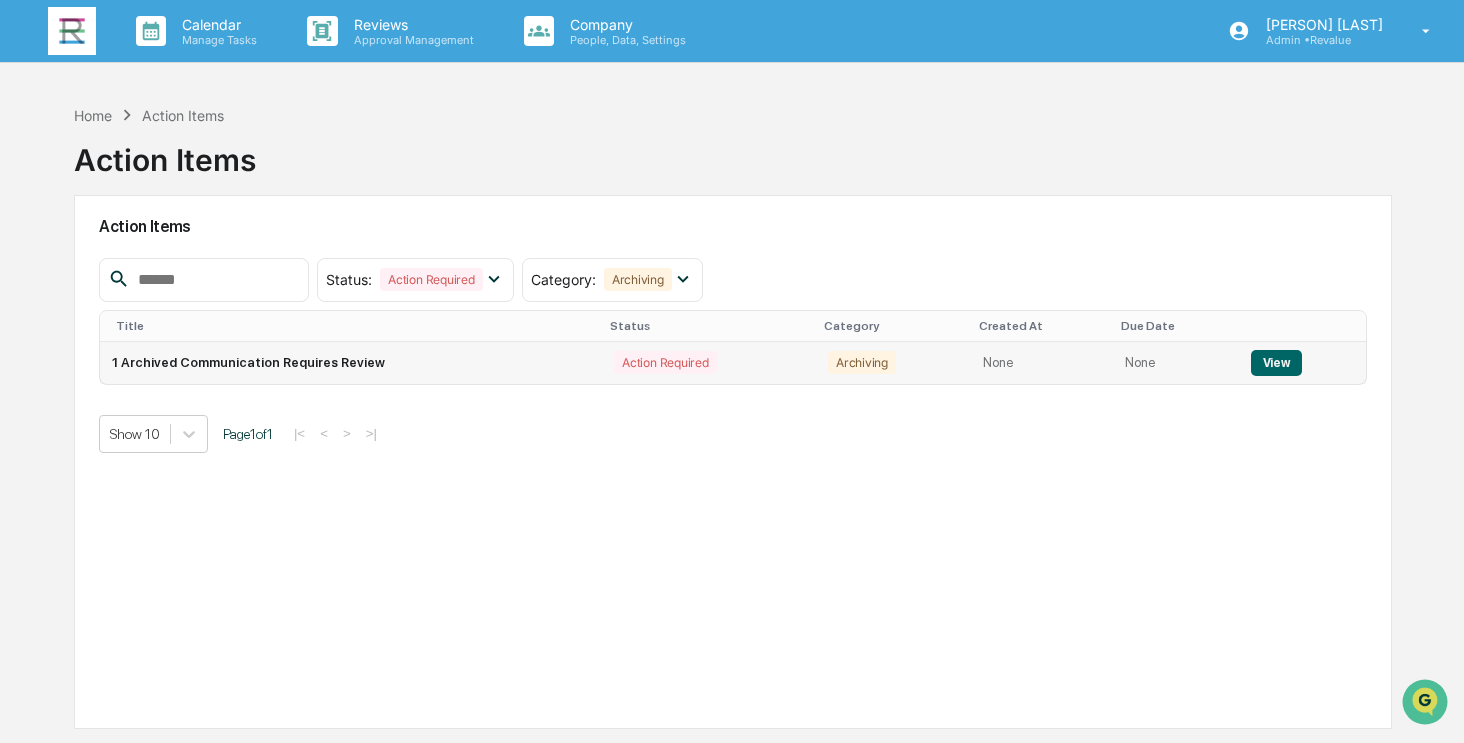 click on "View" at bounding box center (1276, 363) 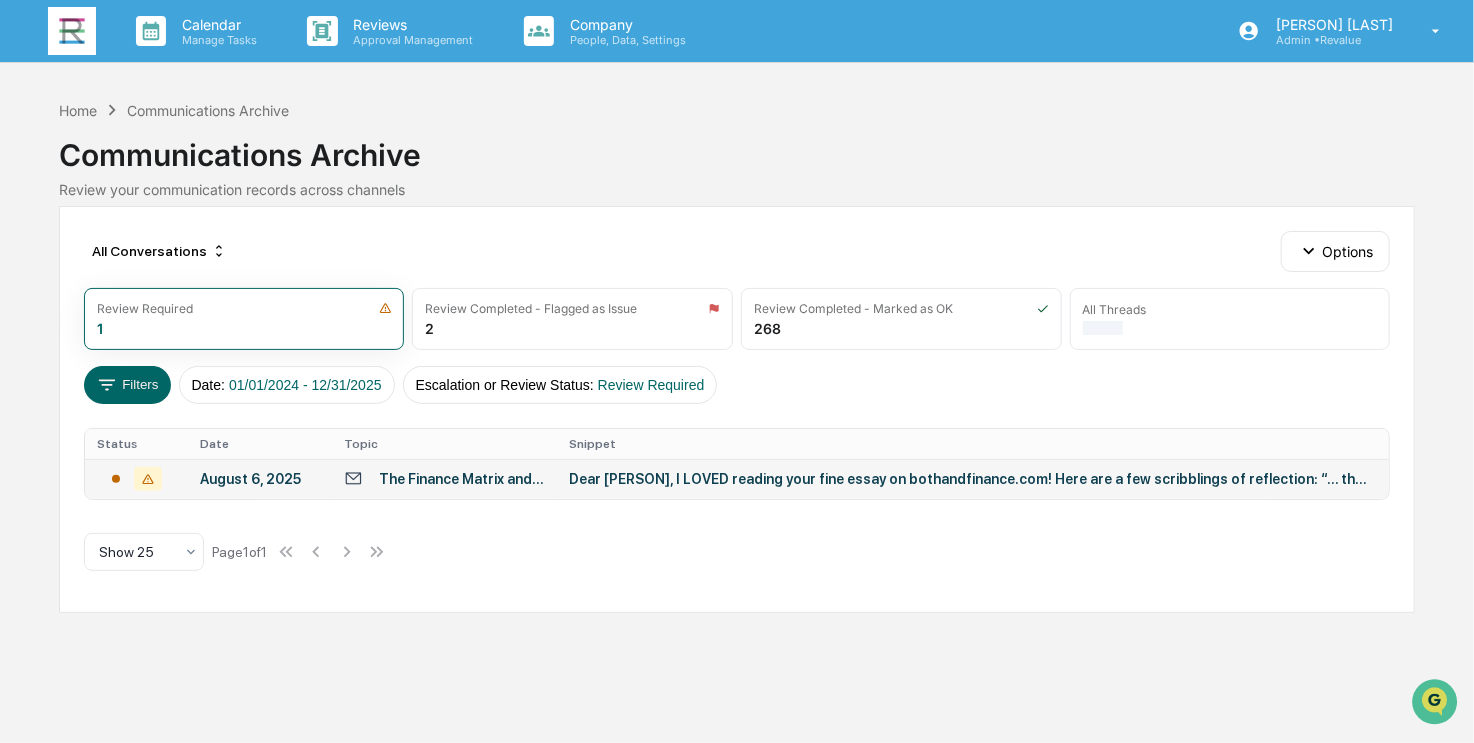 click on "Dear Rebecca,
I LOVED reading your fine essay on bothandfinance.com! Here are a few scribblings of reflection:
“… the most important feature of old school textbook economic logic - what truly s..." at bounding box center (973, 479) 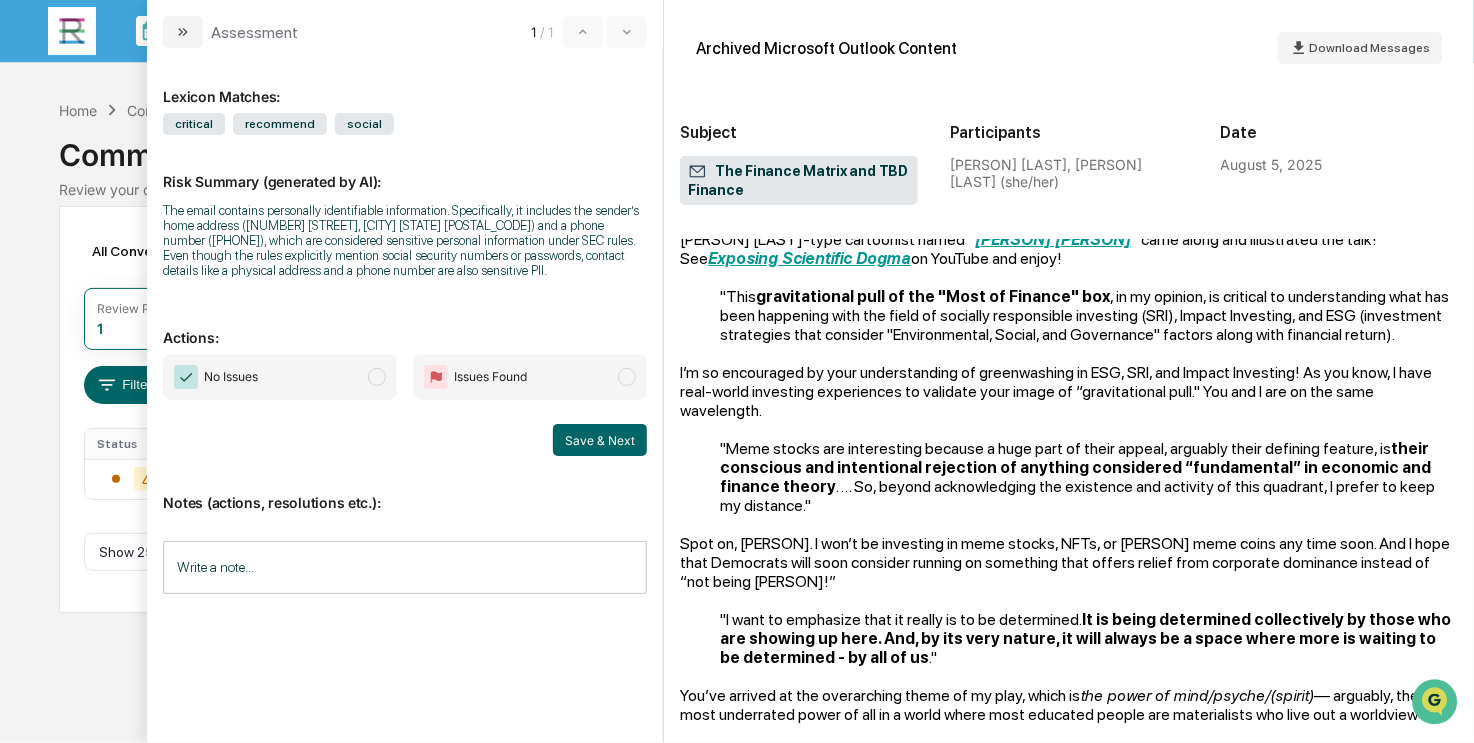 scroll, scrollTop: 316, scrollLeft: 0, axis: vertical 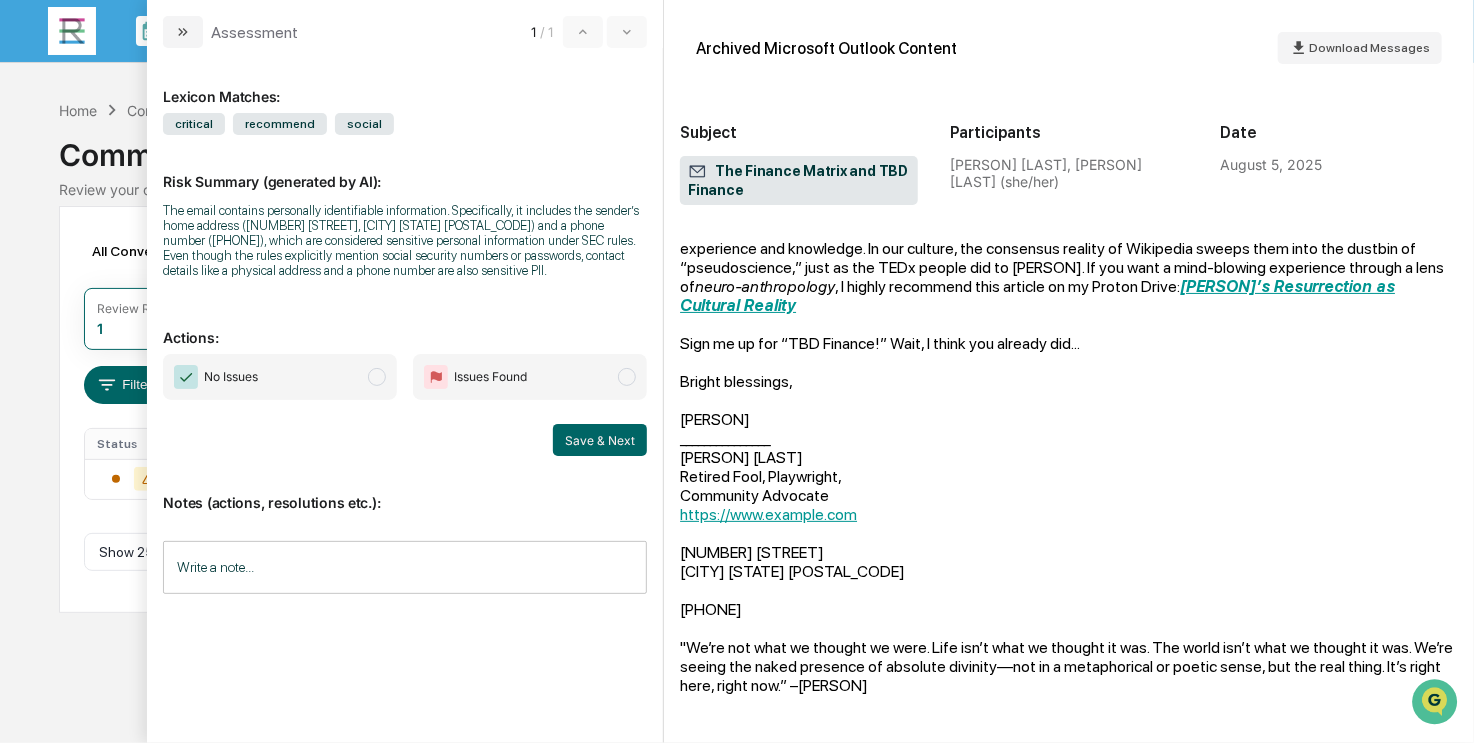 click on "No Issues" at bounding box center [280, 377] 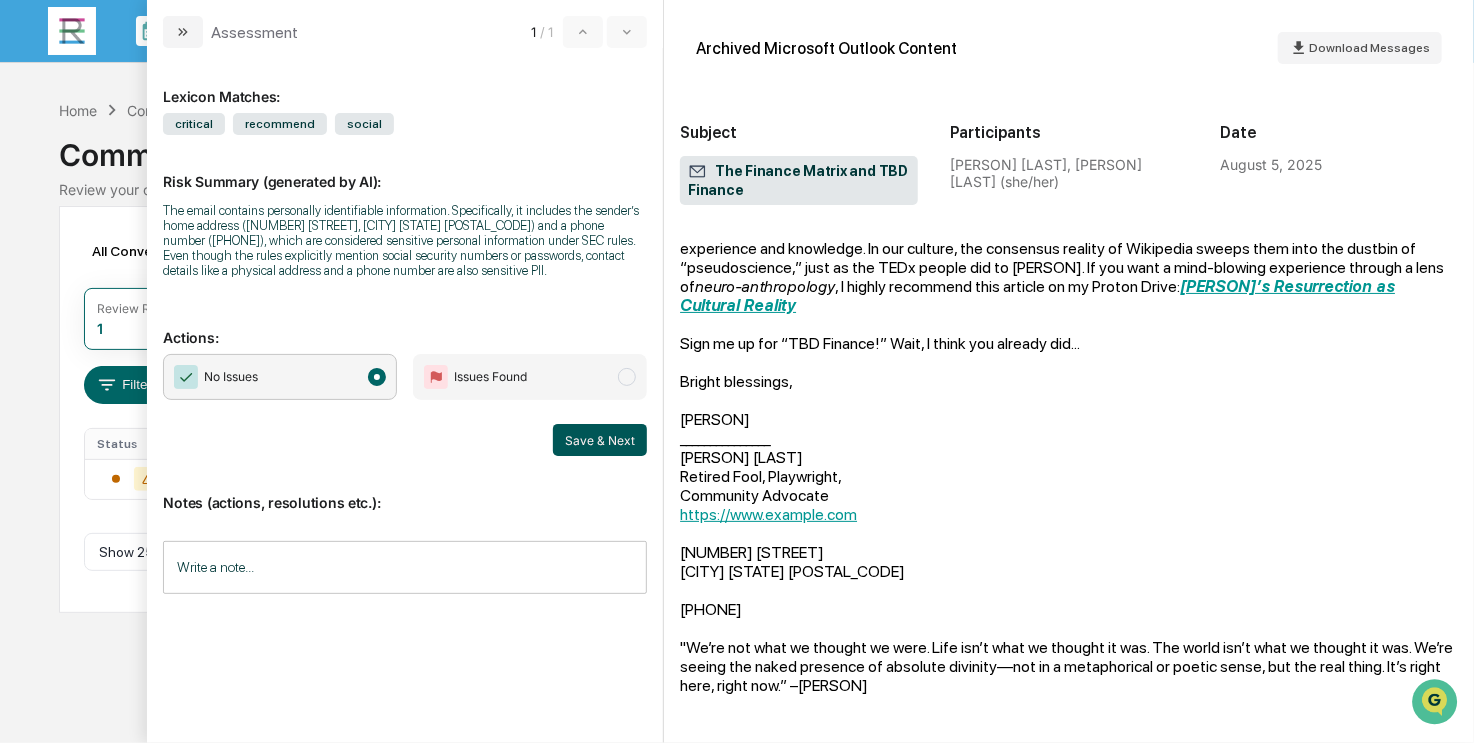 click on "Save & Next" at bounding box center [600, 440] 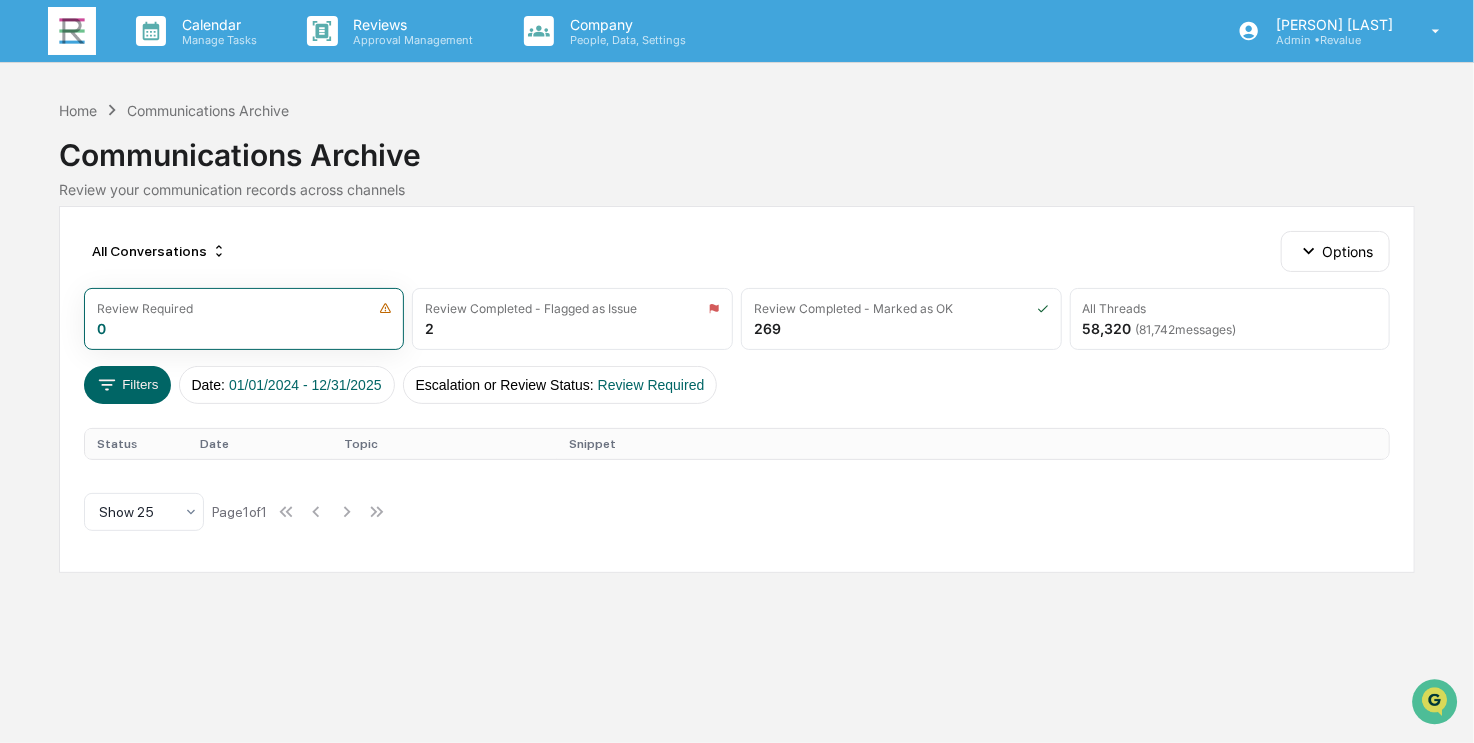 click at bounding box center [72, 31] 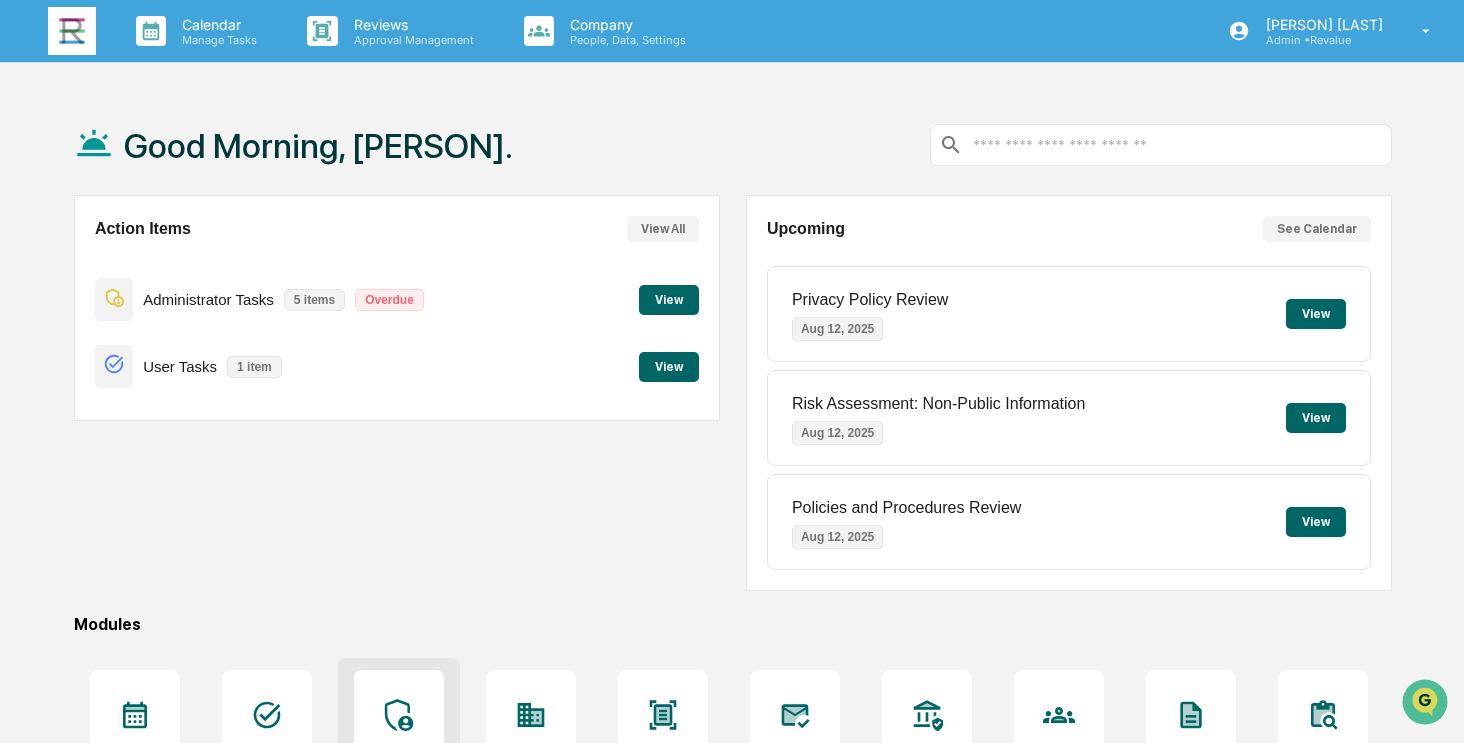 click 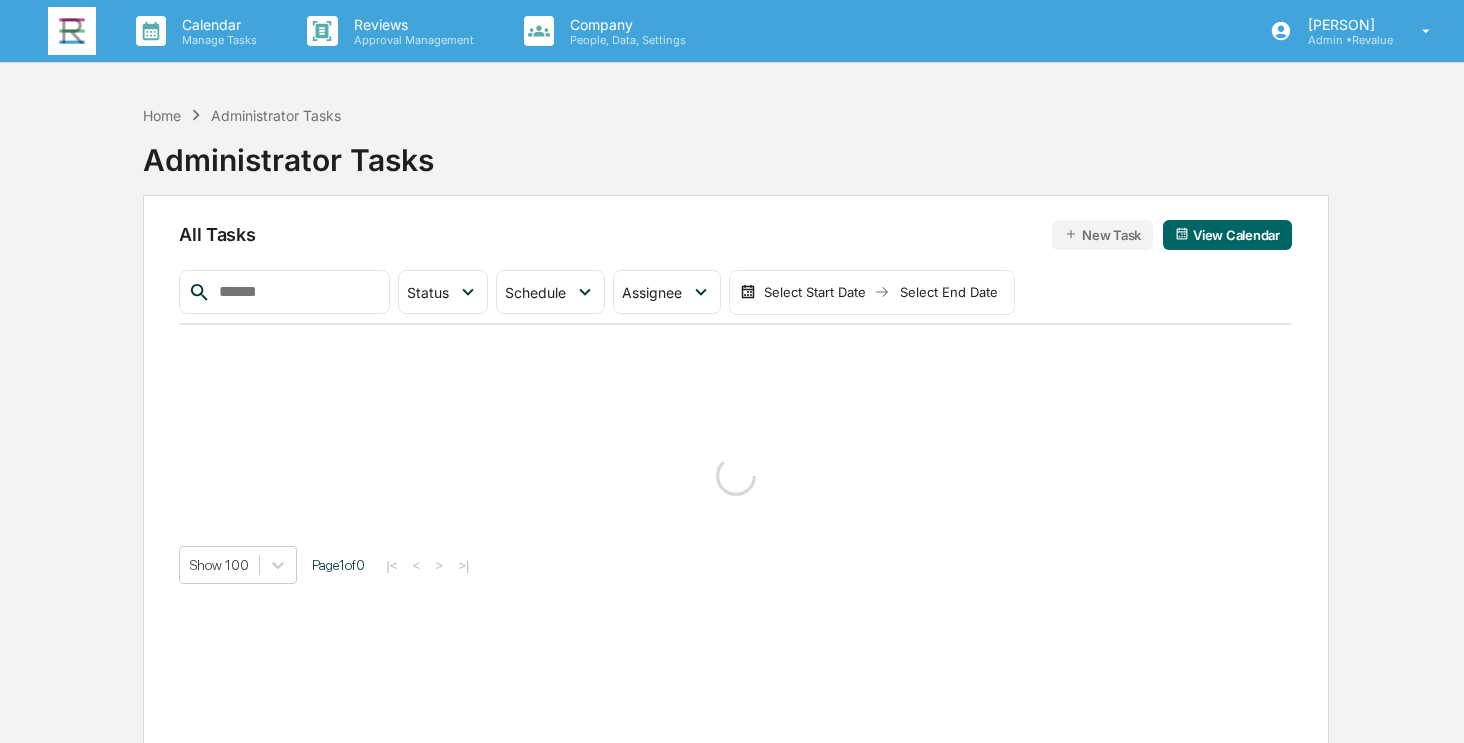 scroll, scrollTop: 0, scrollLeft: 0, axis: both 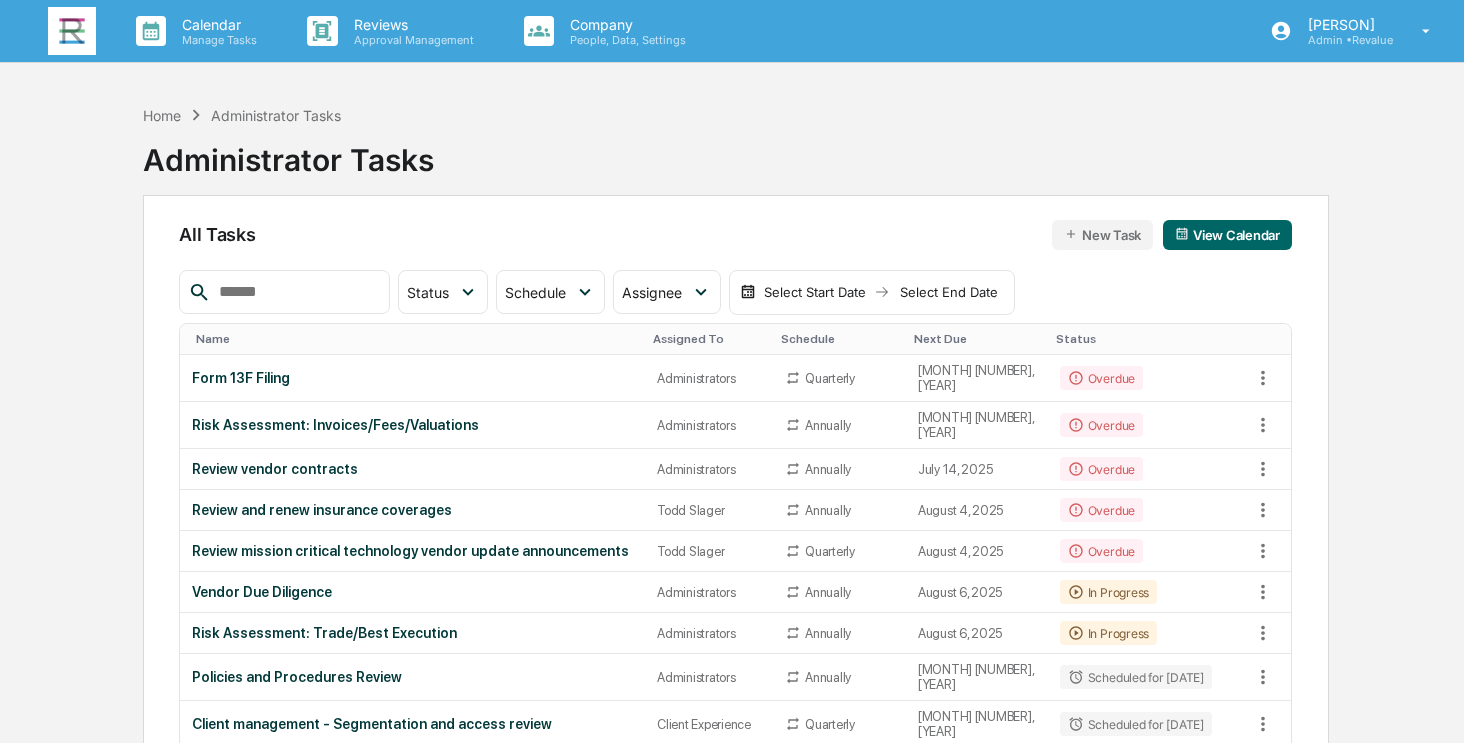 click at bounding box center (296, 292) 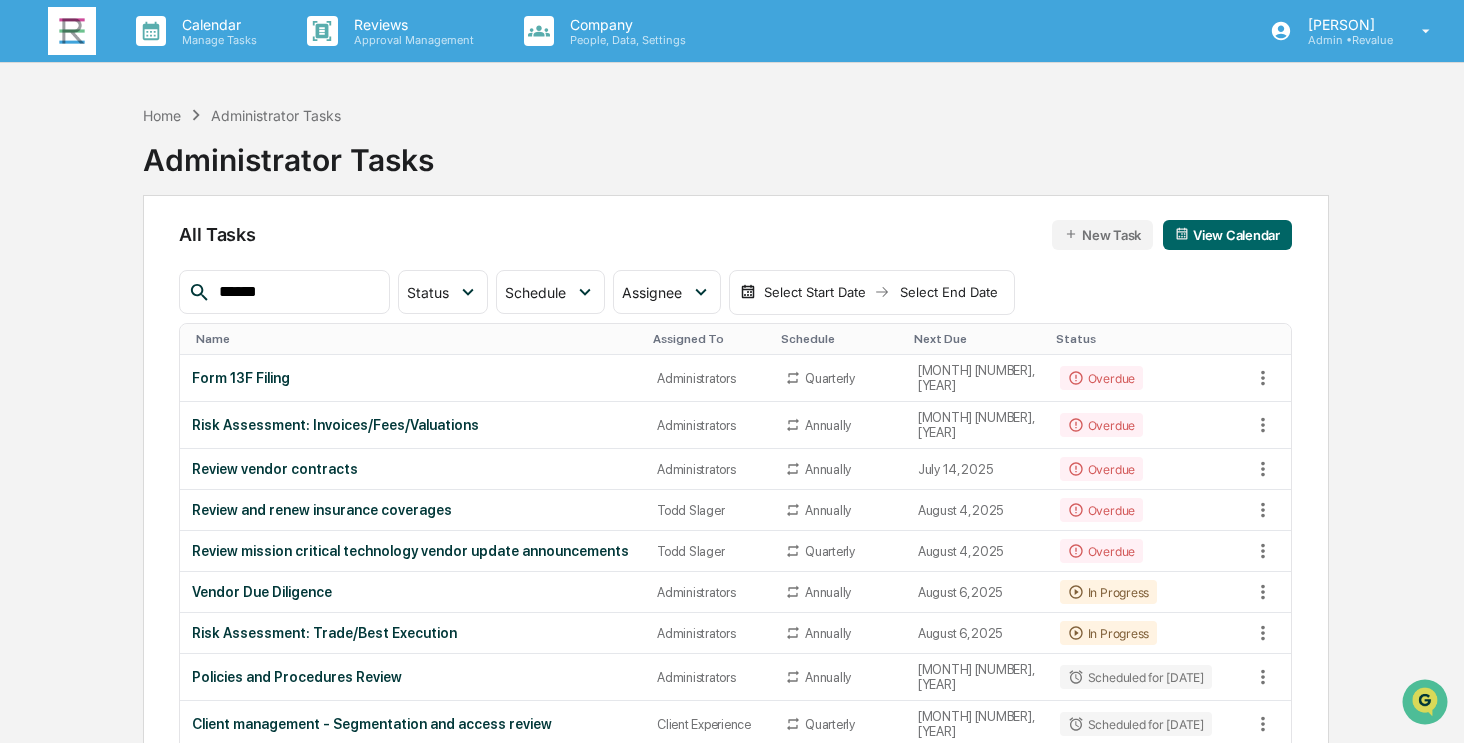 type on "******" 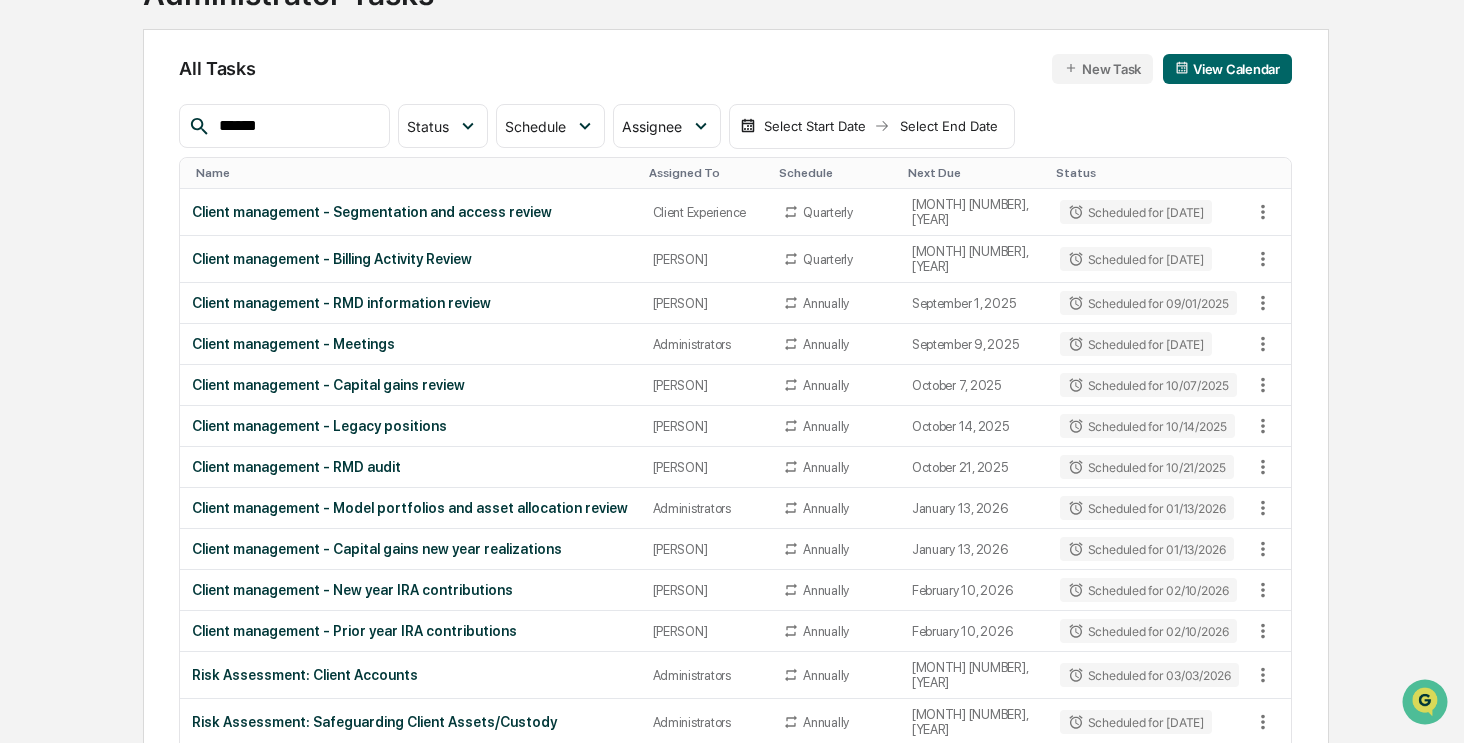 scroll, scrollTop: 200, scrollLeft: 0, axis: vertical 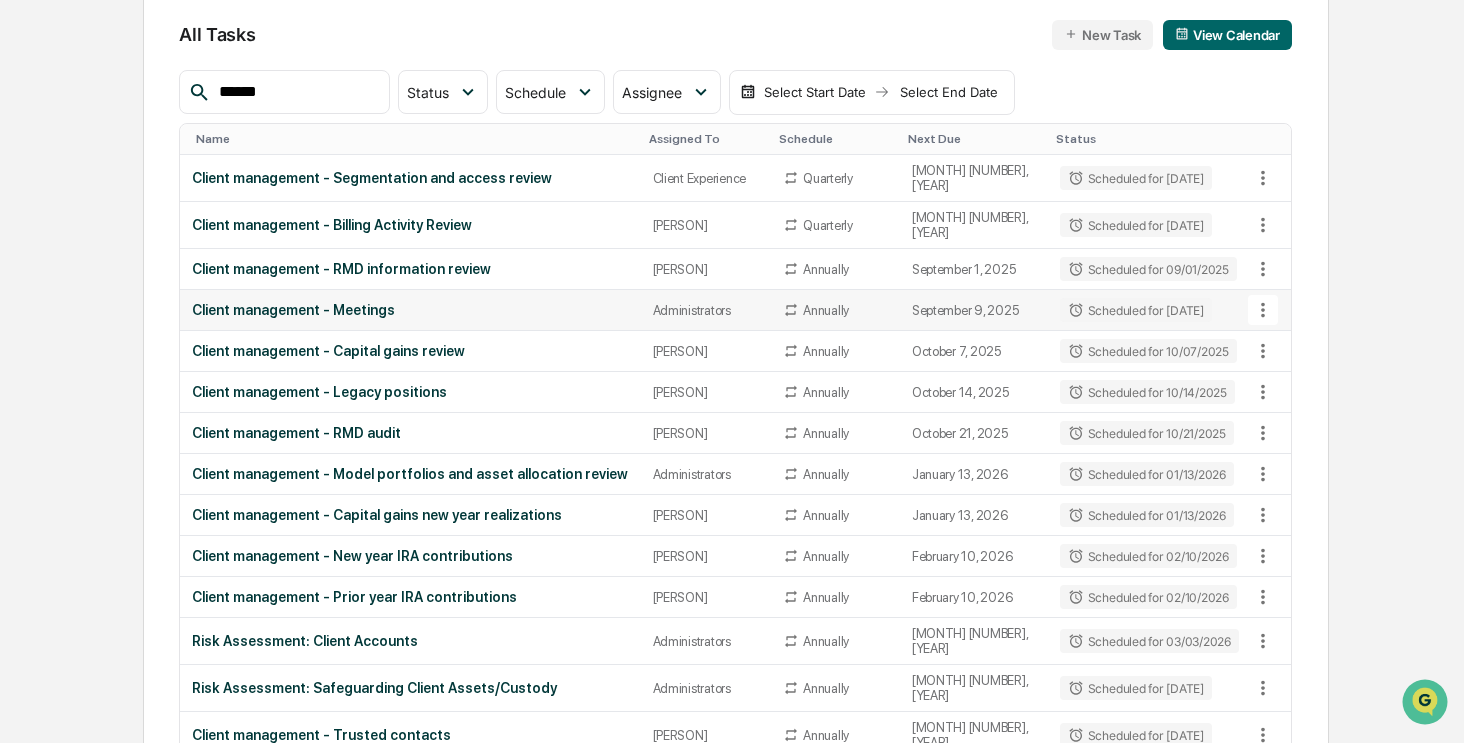 click on "Client management - Meetings" at bounding box center (410, 310) 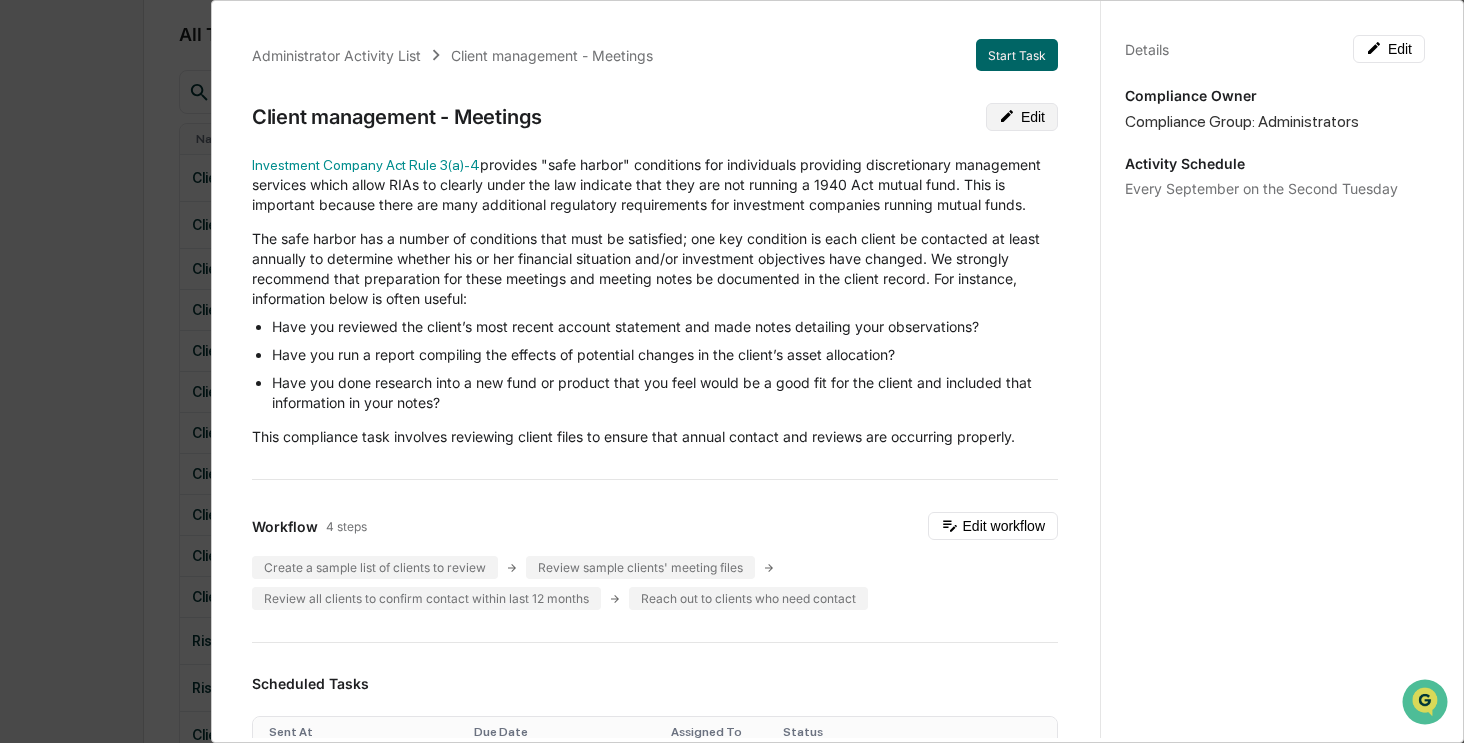 click on "Edit" at bounding box center [1022, 117] 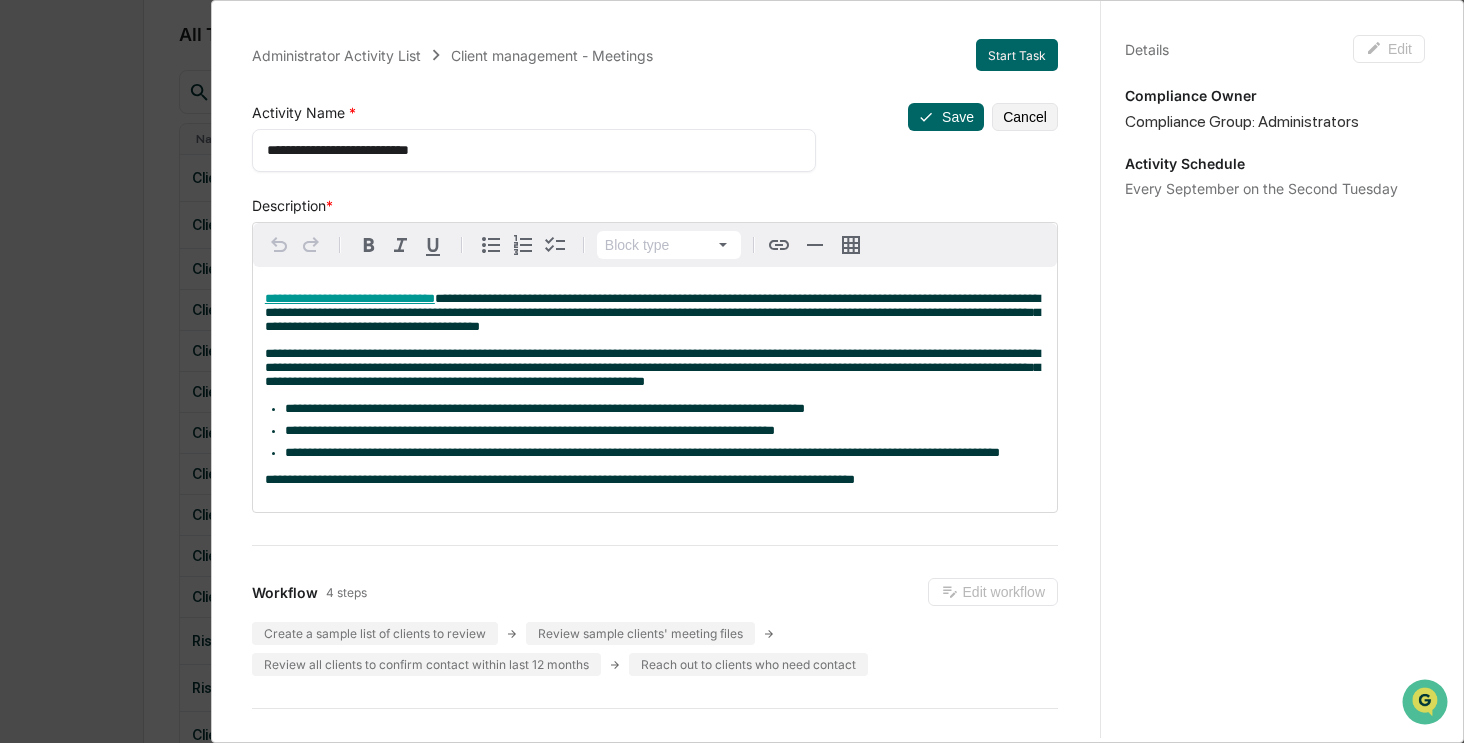 click on "**********" at bounding box center (527, 150) 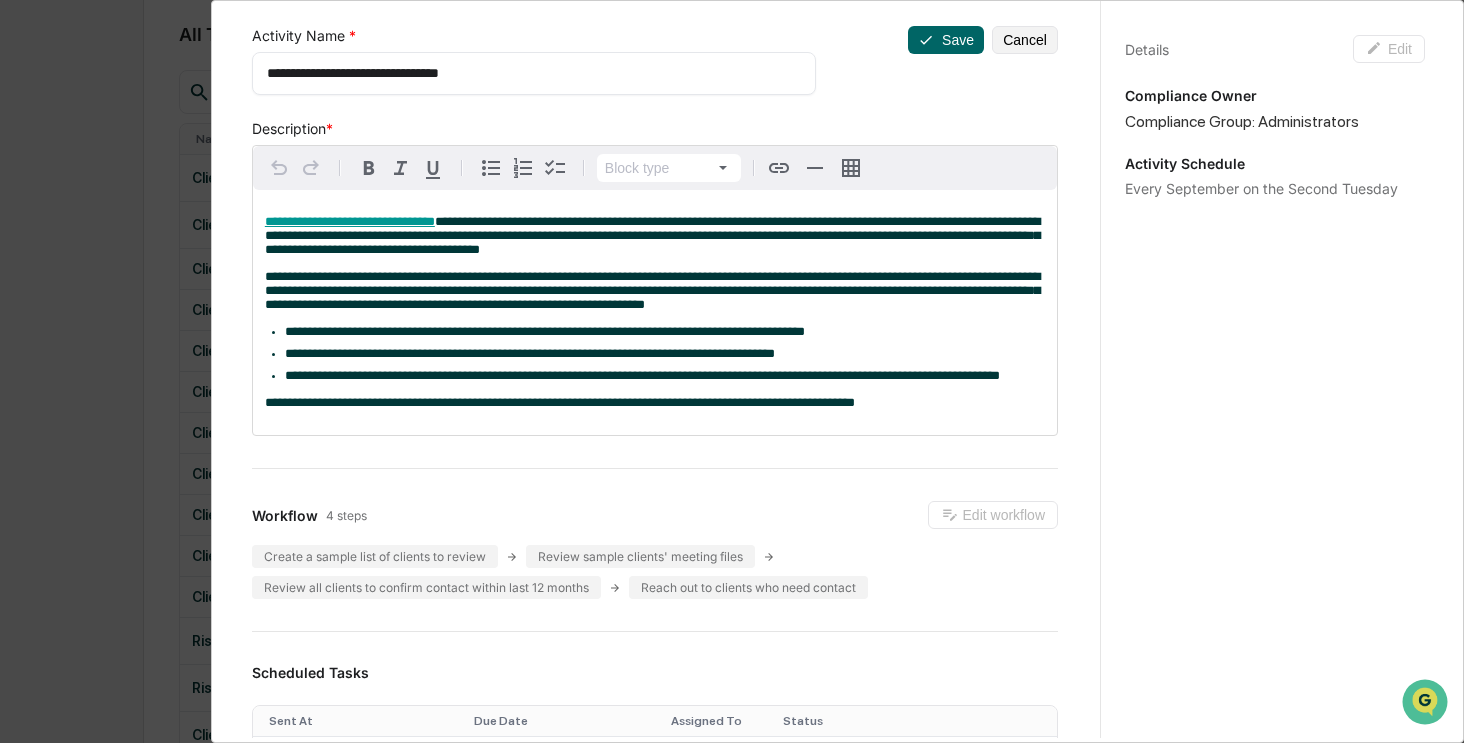 scroll, scrollTop: 0, scrollLeft: 0, axis: both 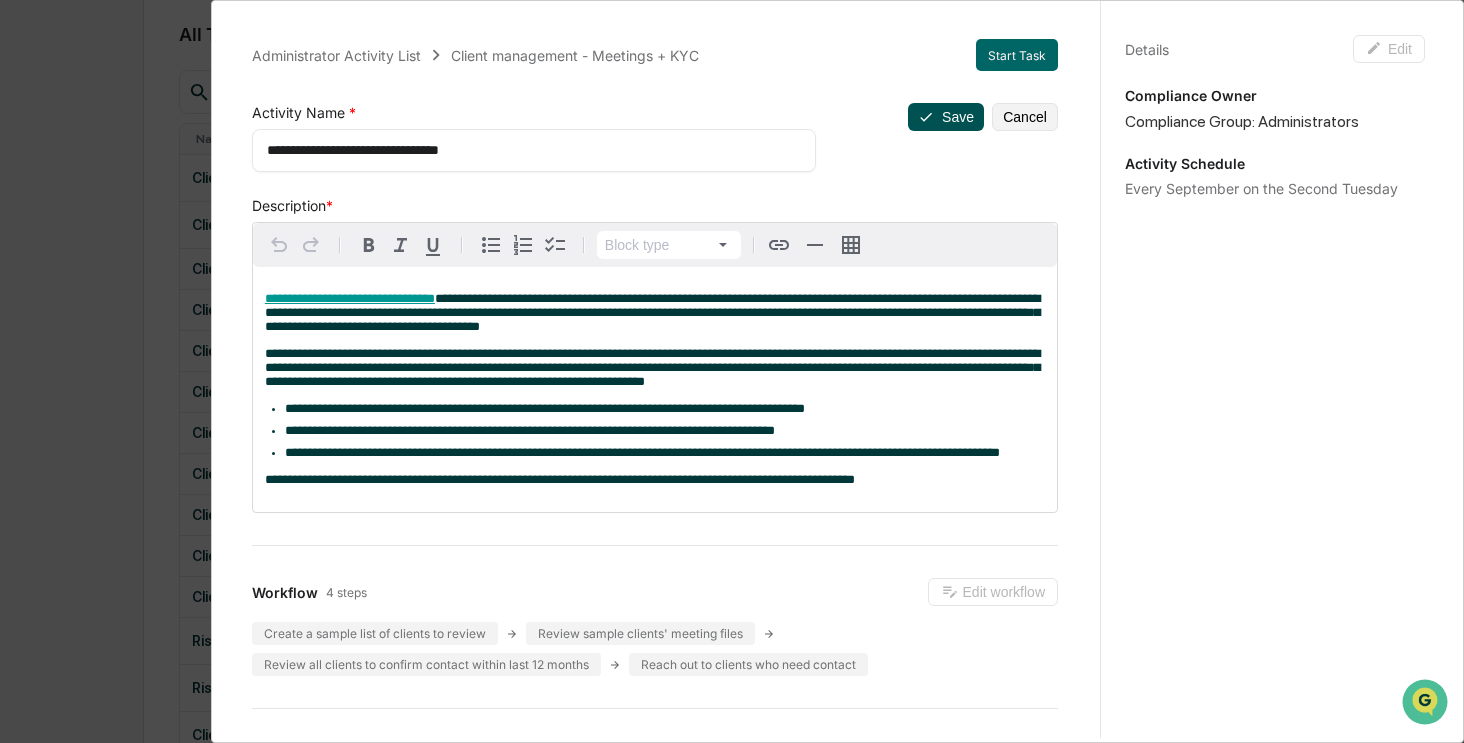 type on "**********" 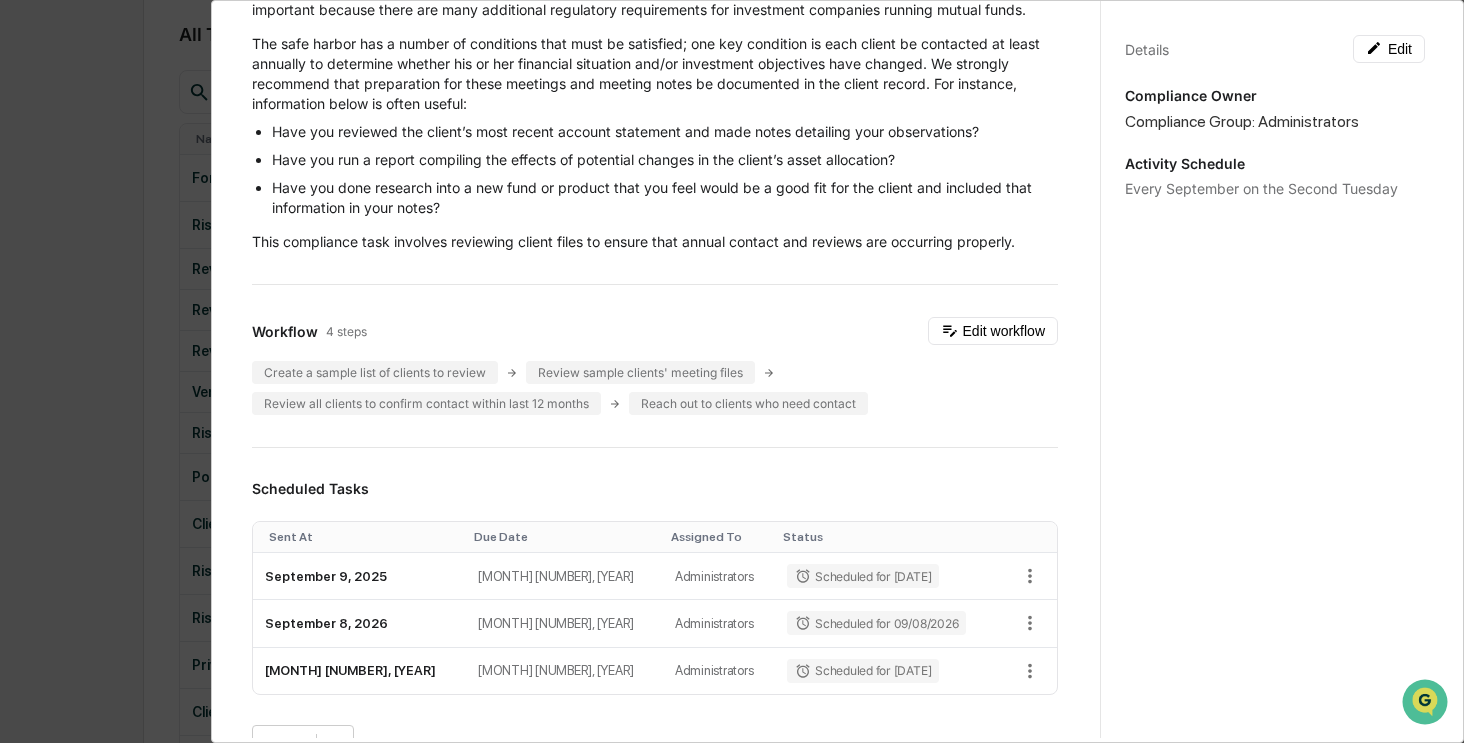 scroll, scrollTop: 400, scrollLeft: 0, axis: vertical 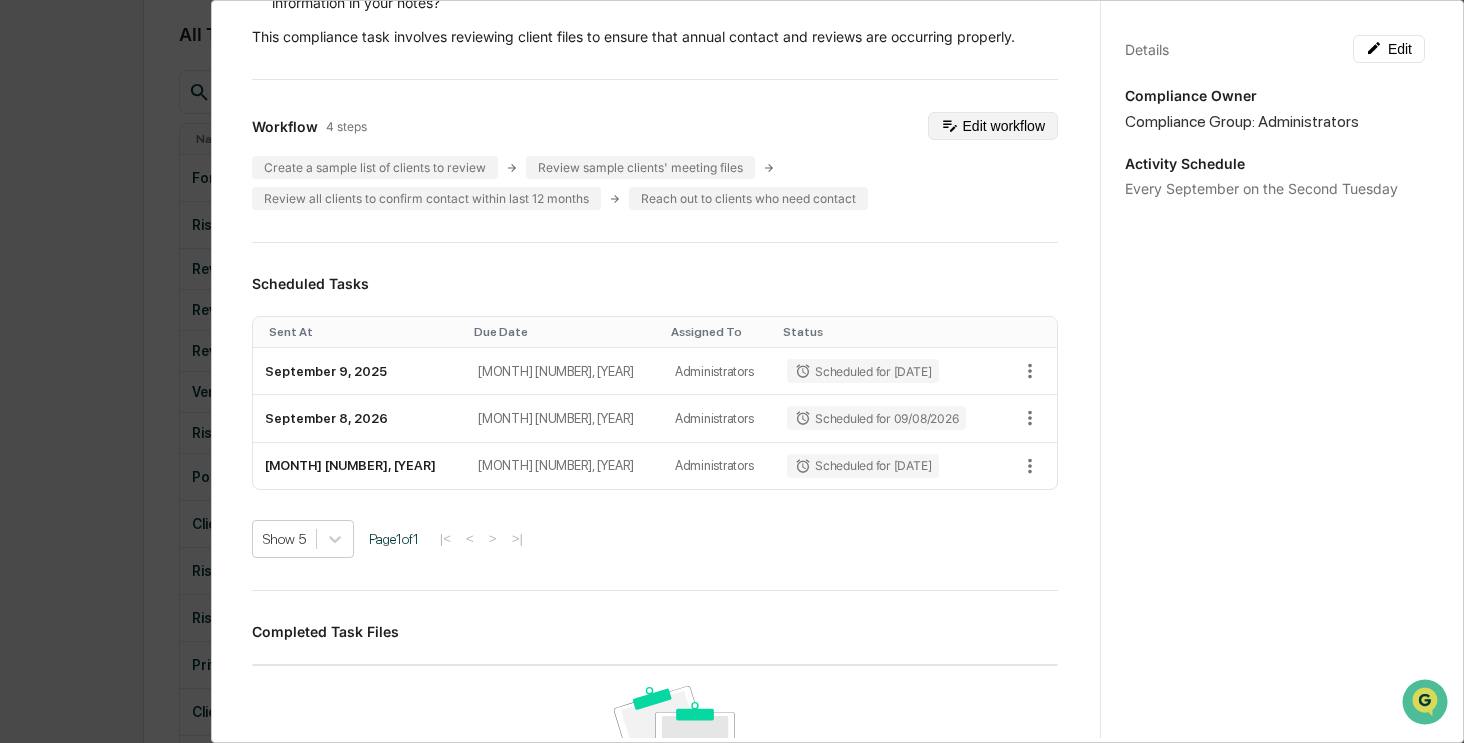 click on "Edit workflow" at bounding box center (993, 126) 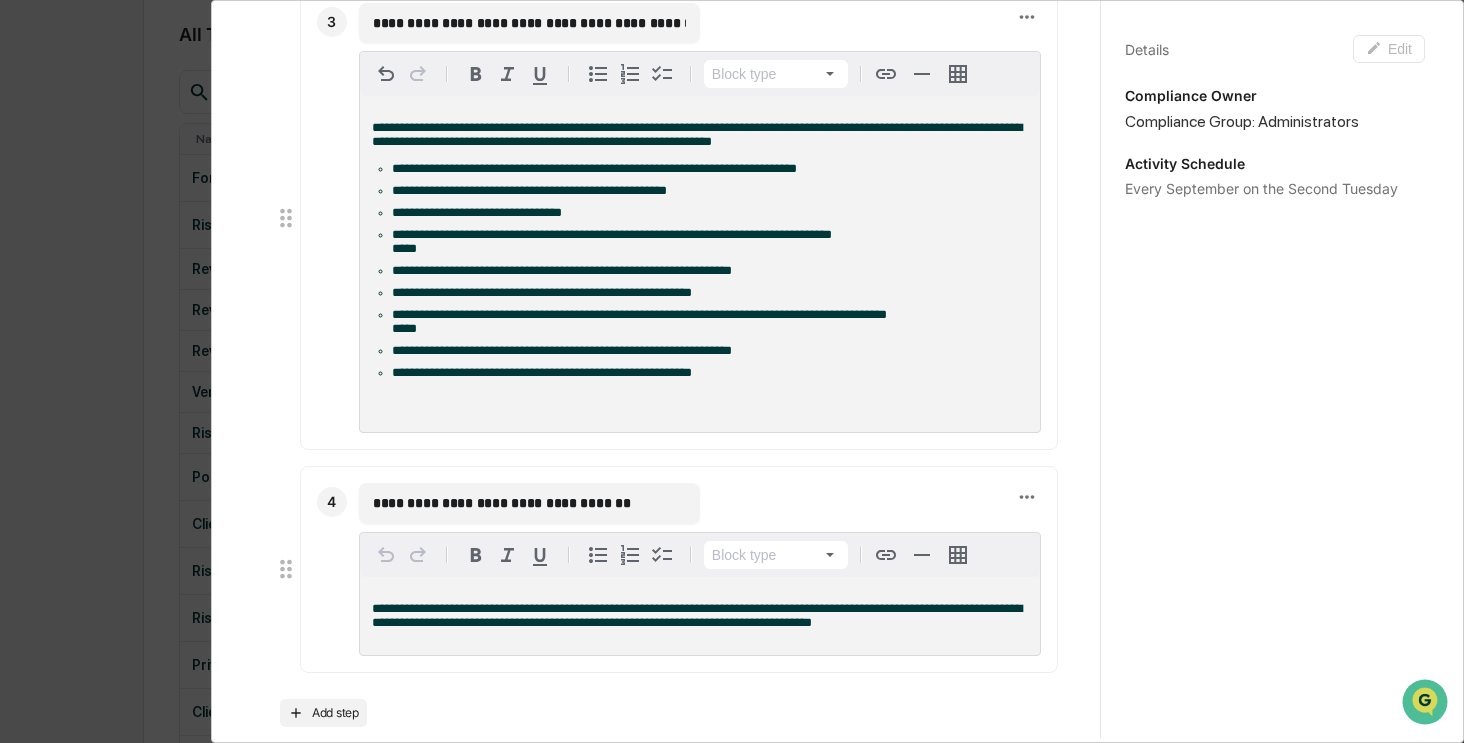 scroll, scrollTop: 800, scrollLeft: 0, axis: vertical 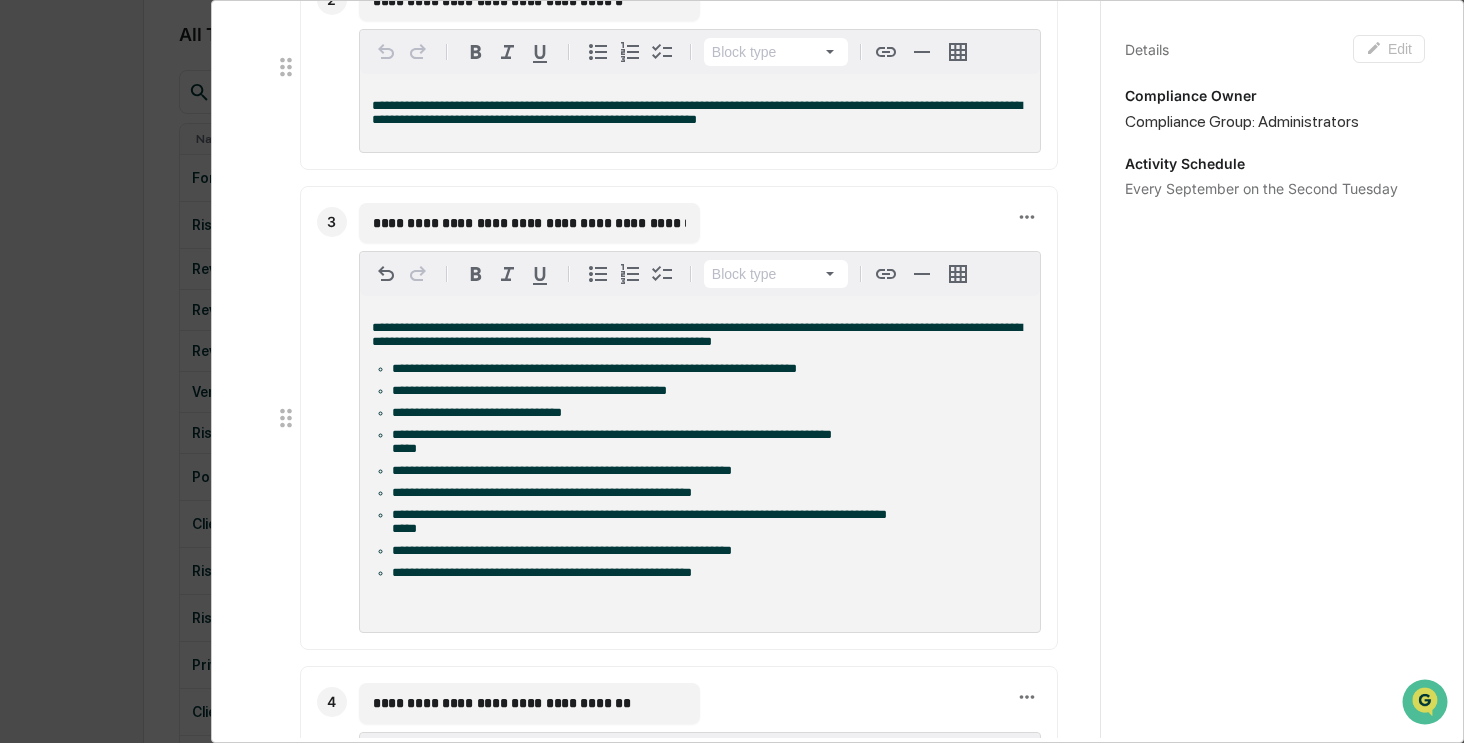 click on "**********" at bounding box center [529, 223] 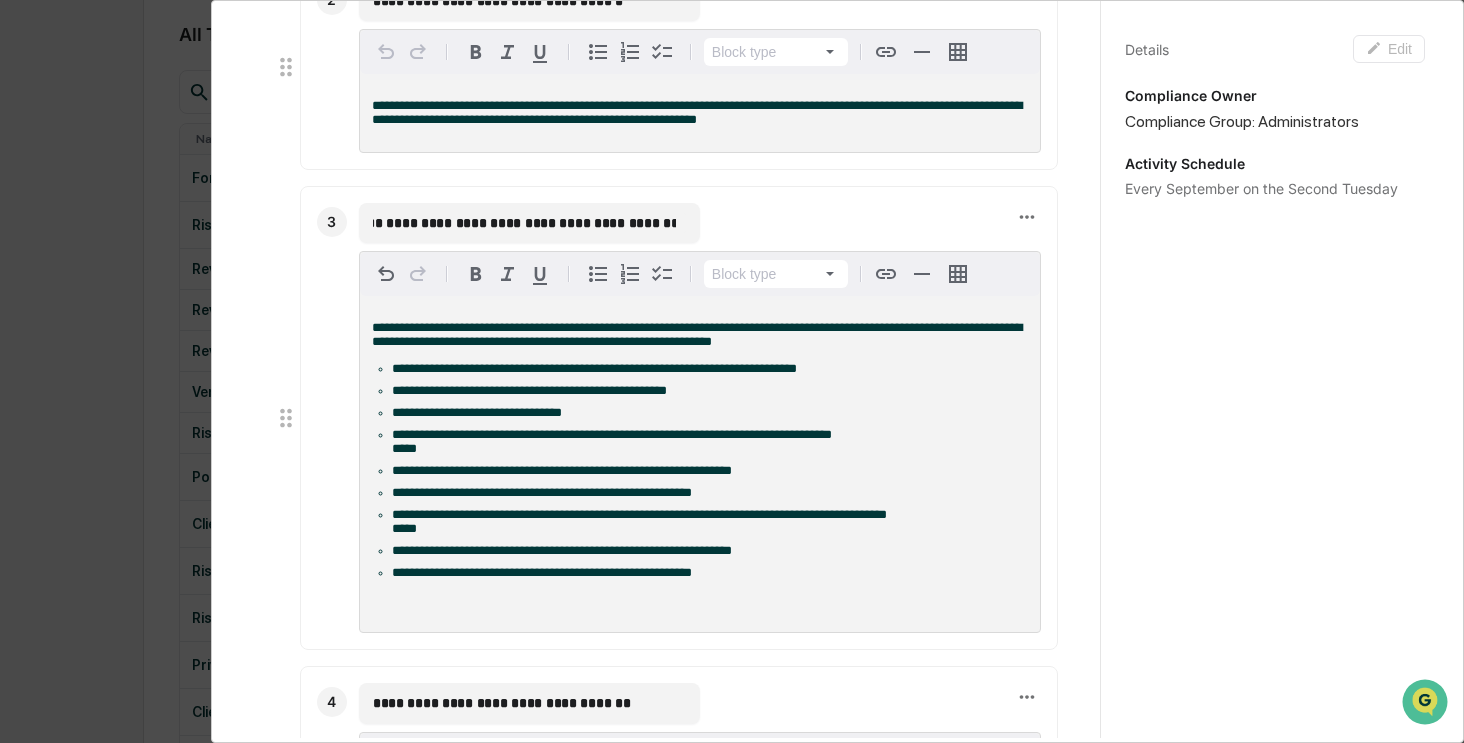 scroll, scrollTop: 0, scrollLeft: 69, axis: horizontal 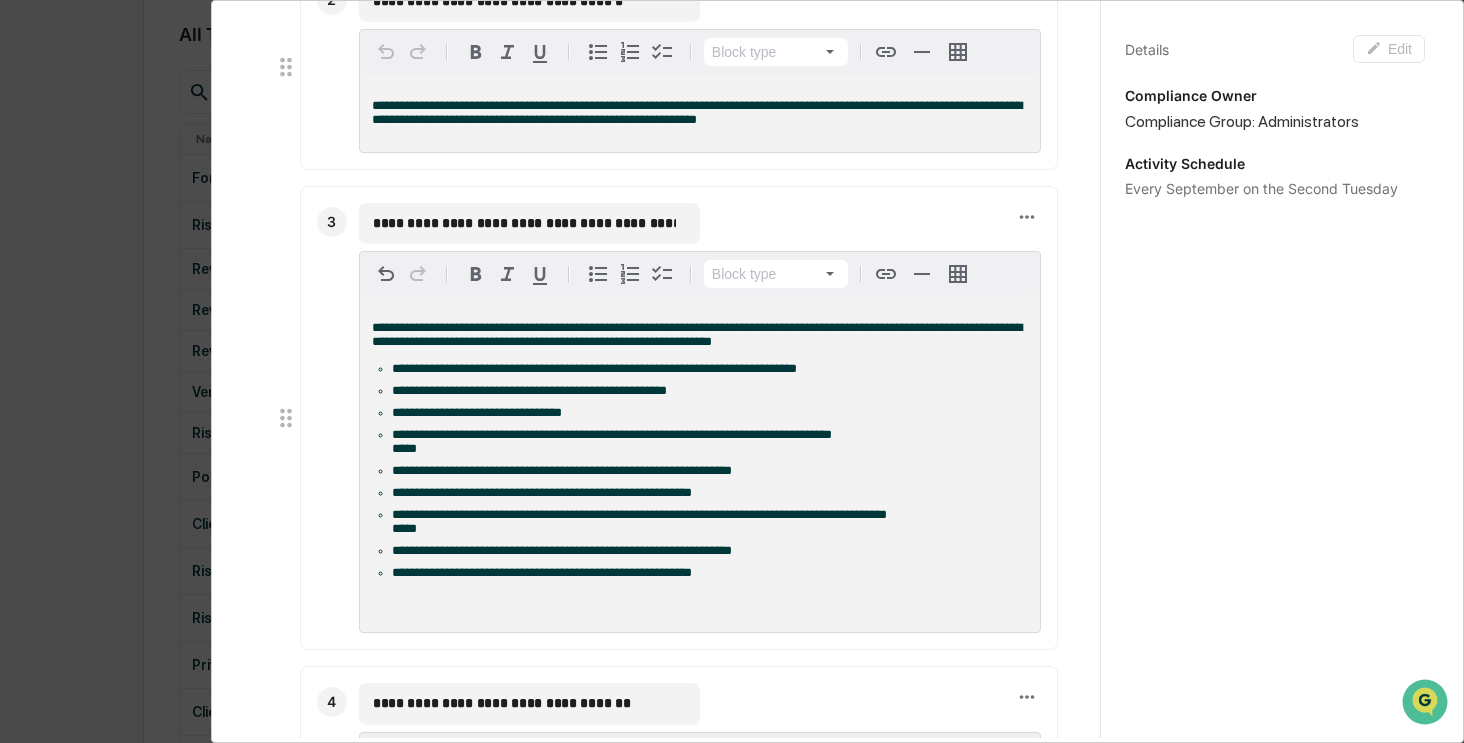 click on "Administrator Activity List Client management - Meetings + KYC Start Task Client management - Meetings + KYC Edit Investment Company Act Rule 3(a)-4 provides "safe harbor" conditions for individuals providing discretionary management services which allow RIAs to clearly under the law indicate that they are not running a 1940 Act mutual fund. This is important because there are many additional regulatory requirements for investment companies running mutual funds. The safe harbor has a number of conditions that must be satisfied; one key condition is each client be contacted at least annually to determine whether his or her financial situation and/or investment objectives have changed. We strongly recommend that preparation for these meetings and meeting notes be documented in the client record. For instance, information below is often useful: Have you reviewed the client’s most recent account statement and made notes detailing your observations? Workflow 4 steps Save Cancel 1 Block type 2 3" at bounding box center [655, 561] 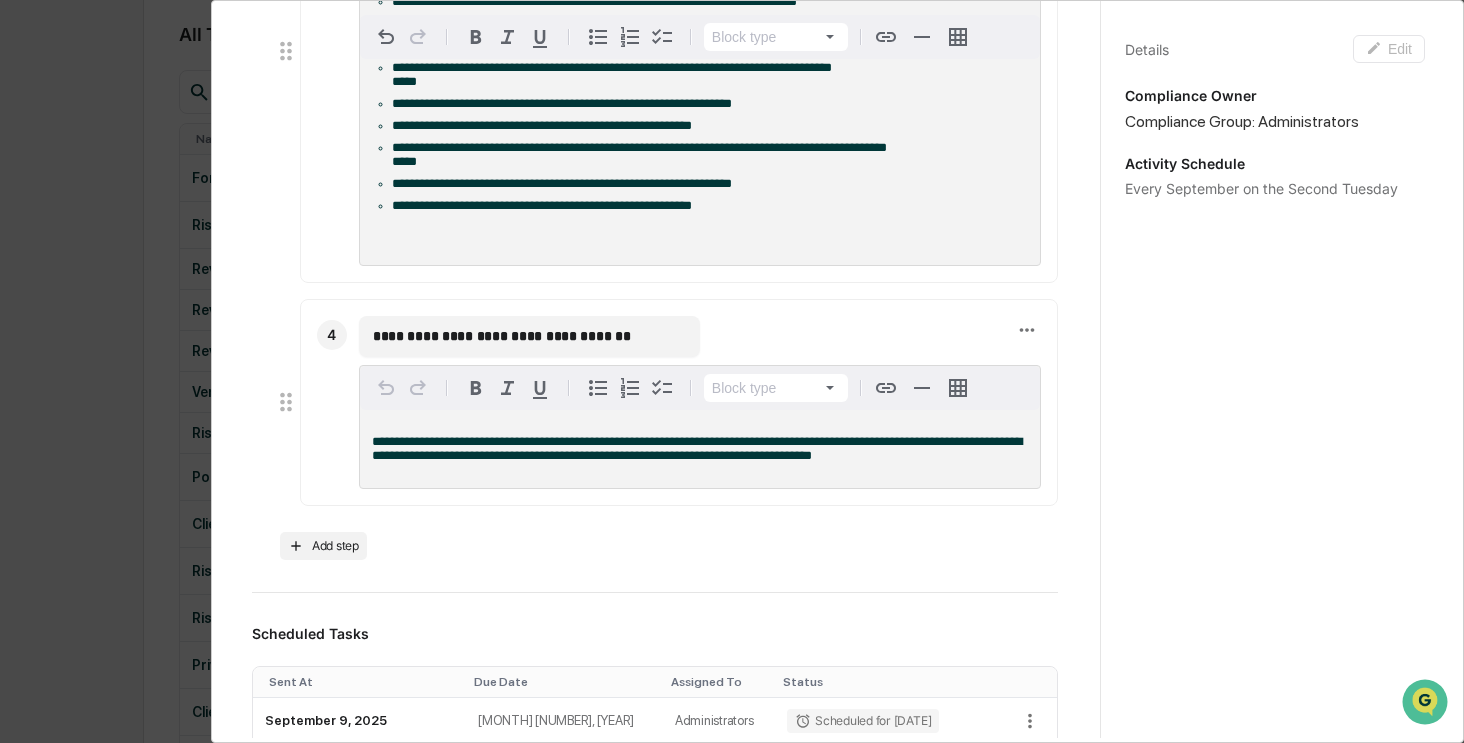 scroll, scrollTop: 1200, scrollLeft: 0, axis: vertical 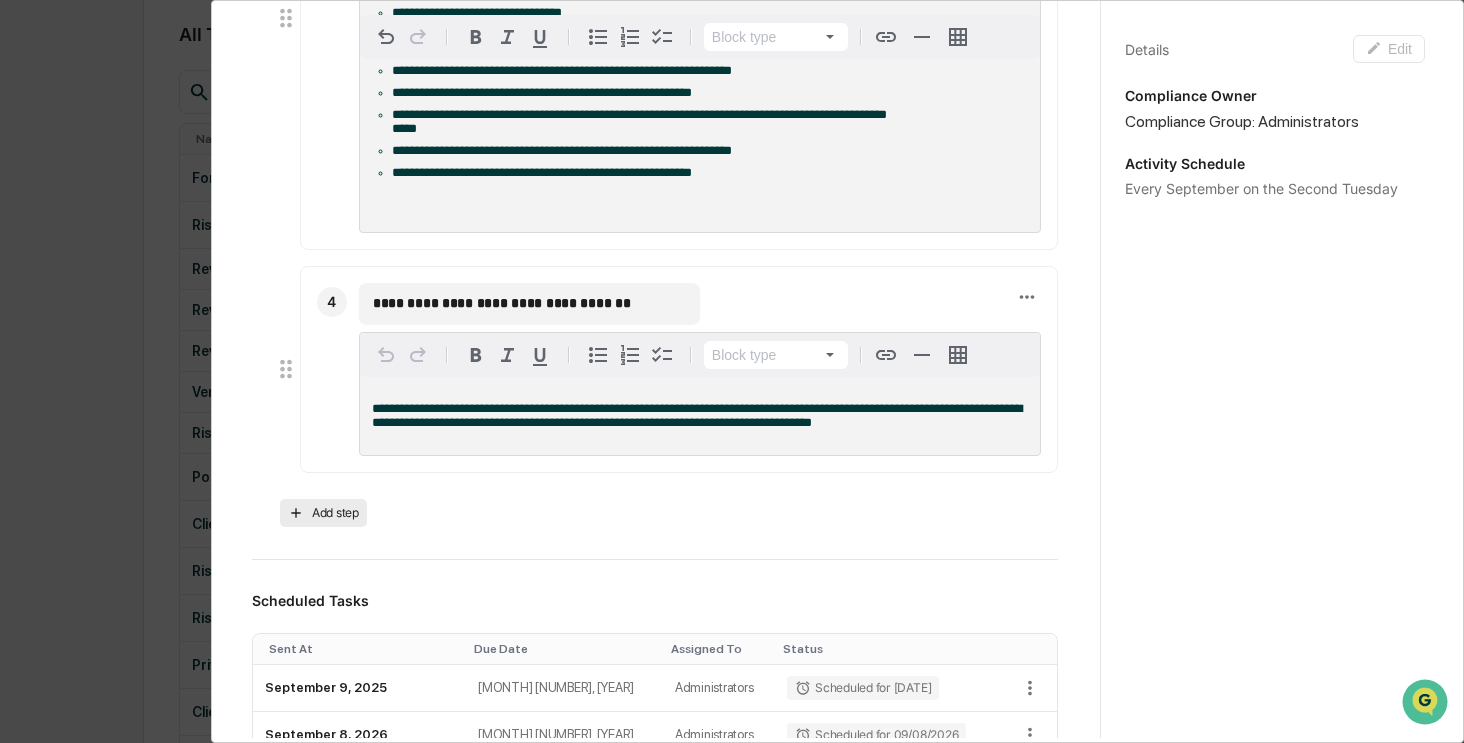 click on "Add step" at bounding box center (323, 513) 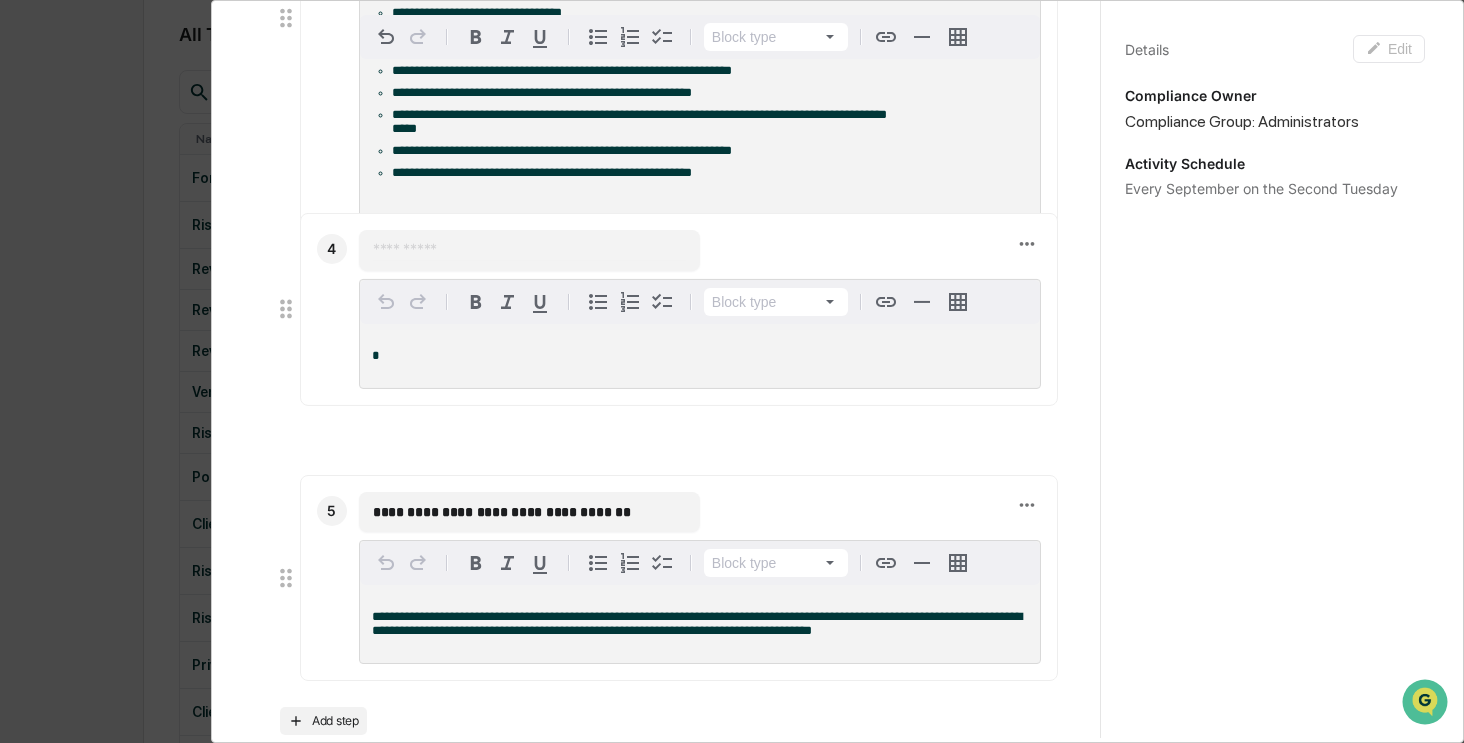 drag, startPoint x: 278, startPoint y: 629, endPoint x: 302, endPoint y: 380, distance: 250.15395 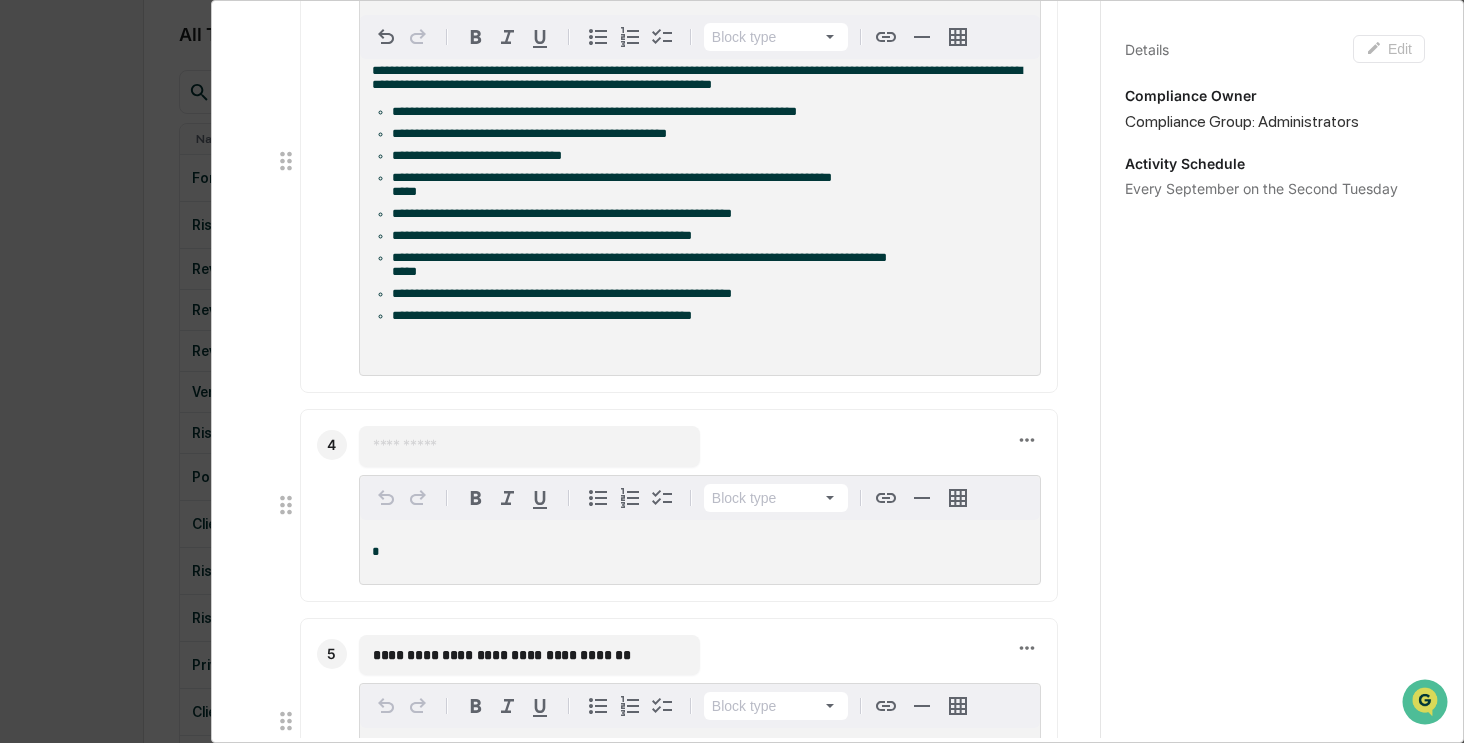 scroll, scrollTop: 1000, scrollLeft: 0, axis: vertical 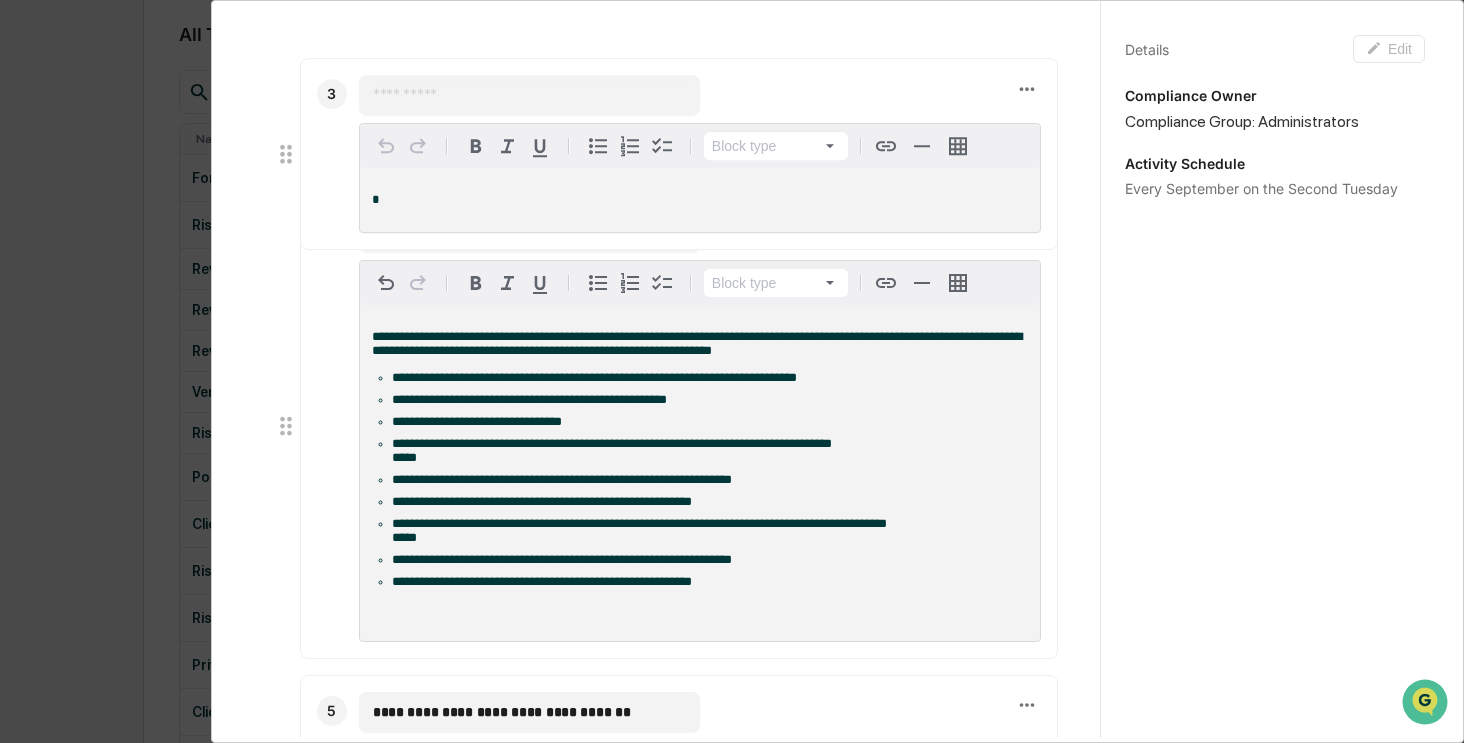 drag, startPoint x: 289, startPoint y: 610, endPoint x: 306, endPoint y: 191, distance: 419.34473 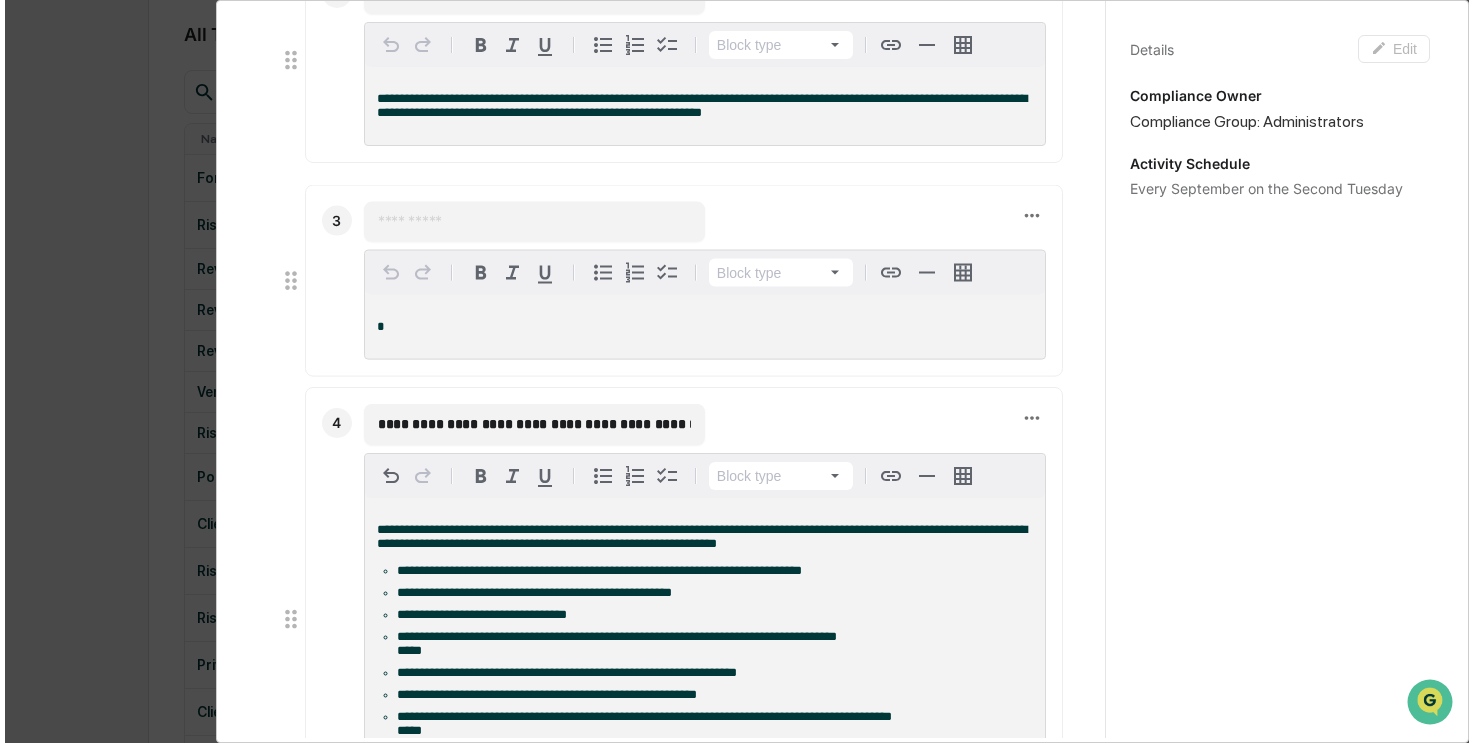 scroll, scrollTop: 600, scrollLeft: 0, axis: vertical 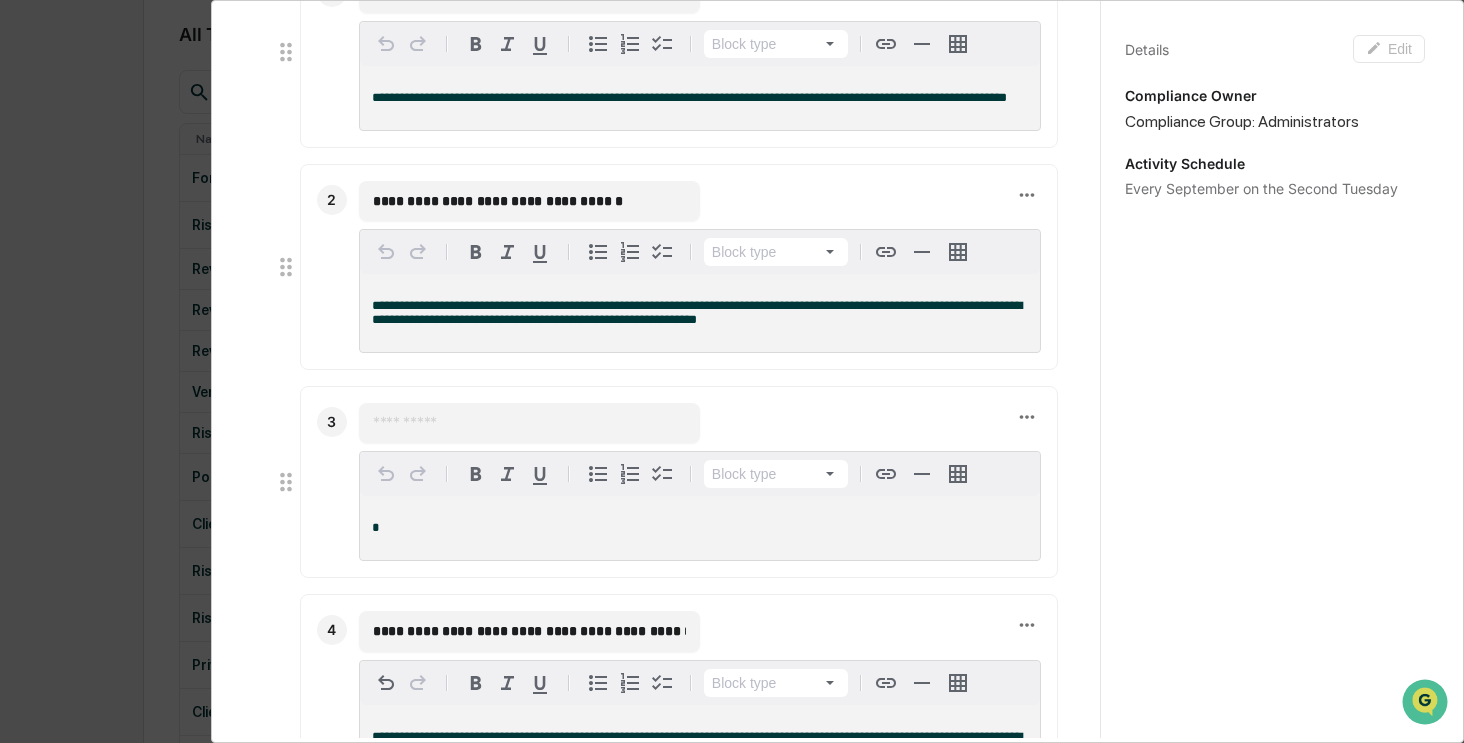 click at bounding box center (529, 423) 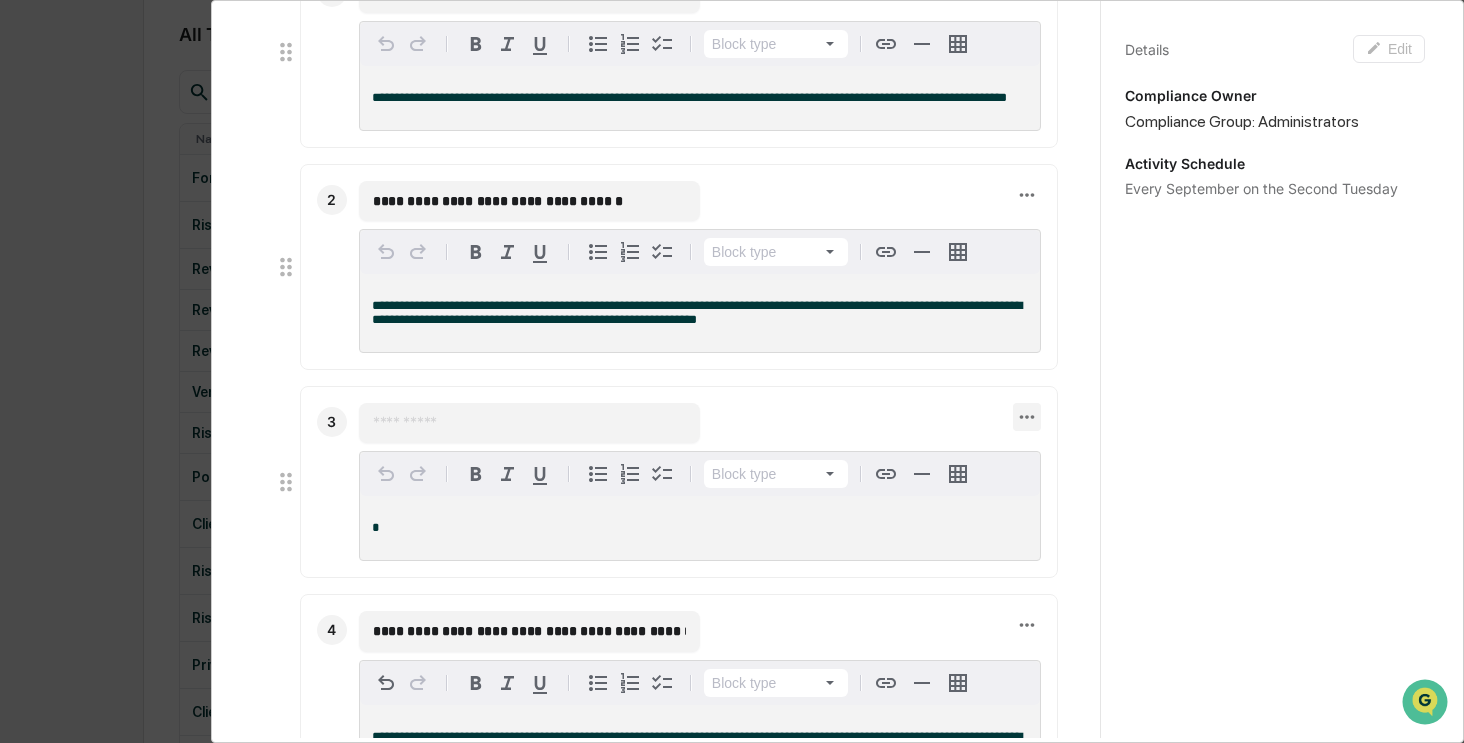 click 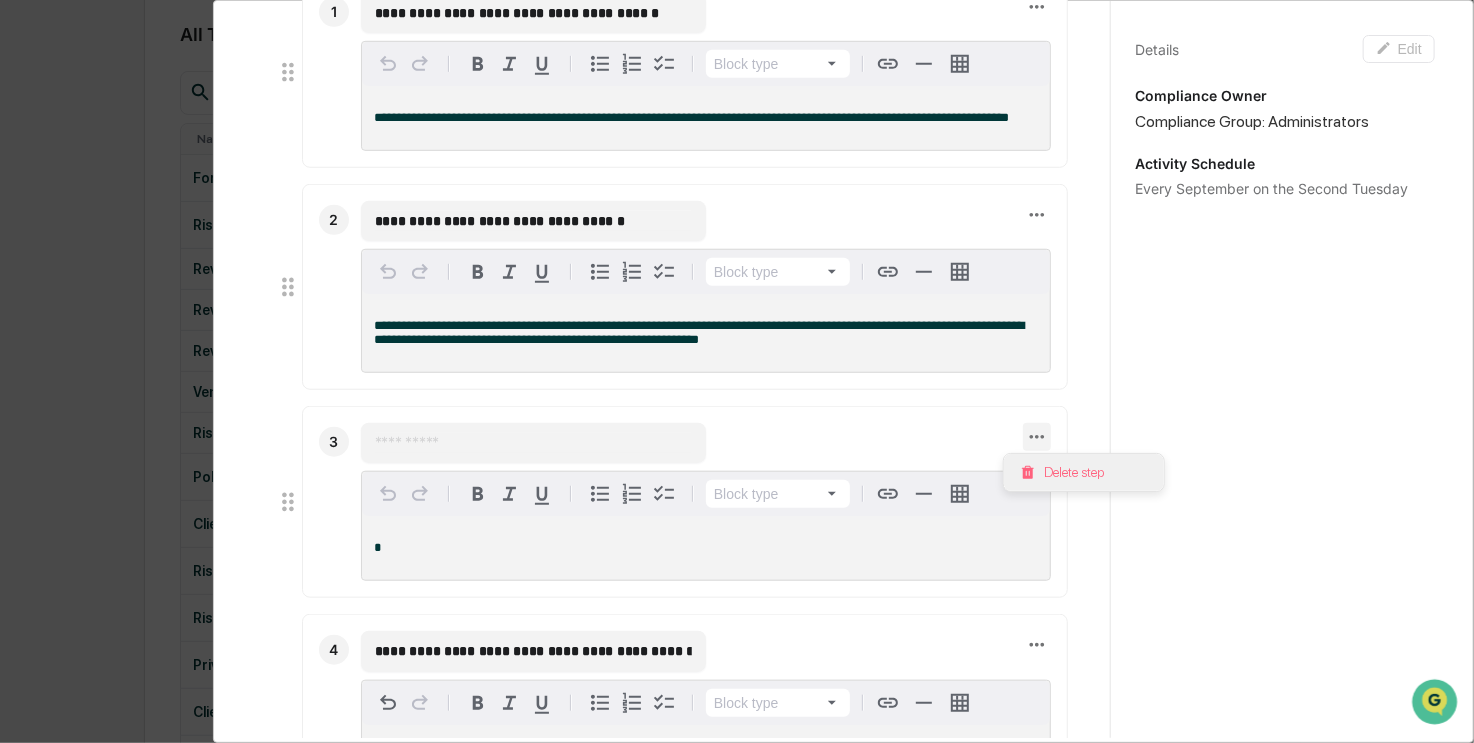 click on "Delete step" at bounding box center [1084, 472] 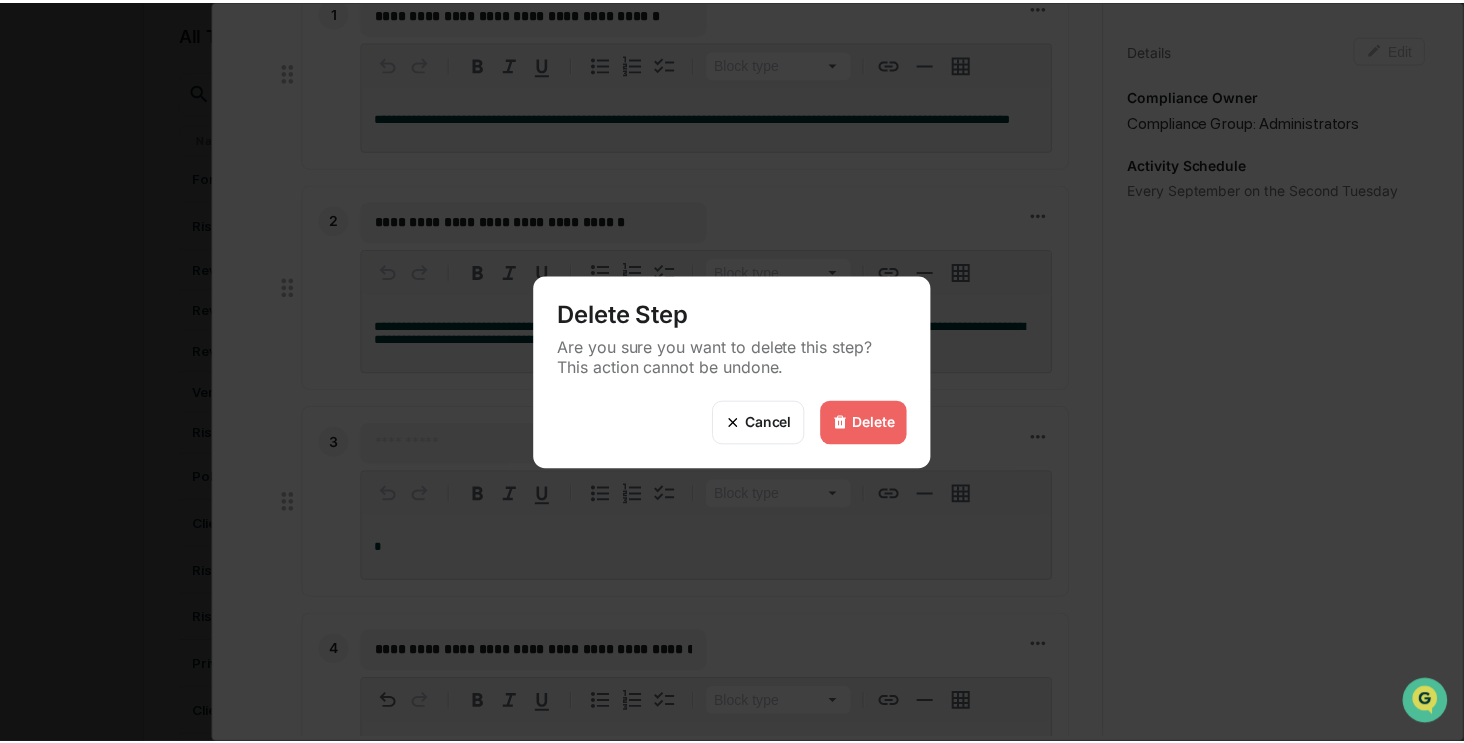 scroll, scrollTop: 600, scrollLeft: 0, axis: vertical 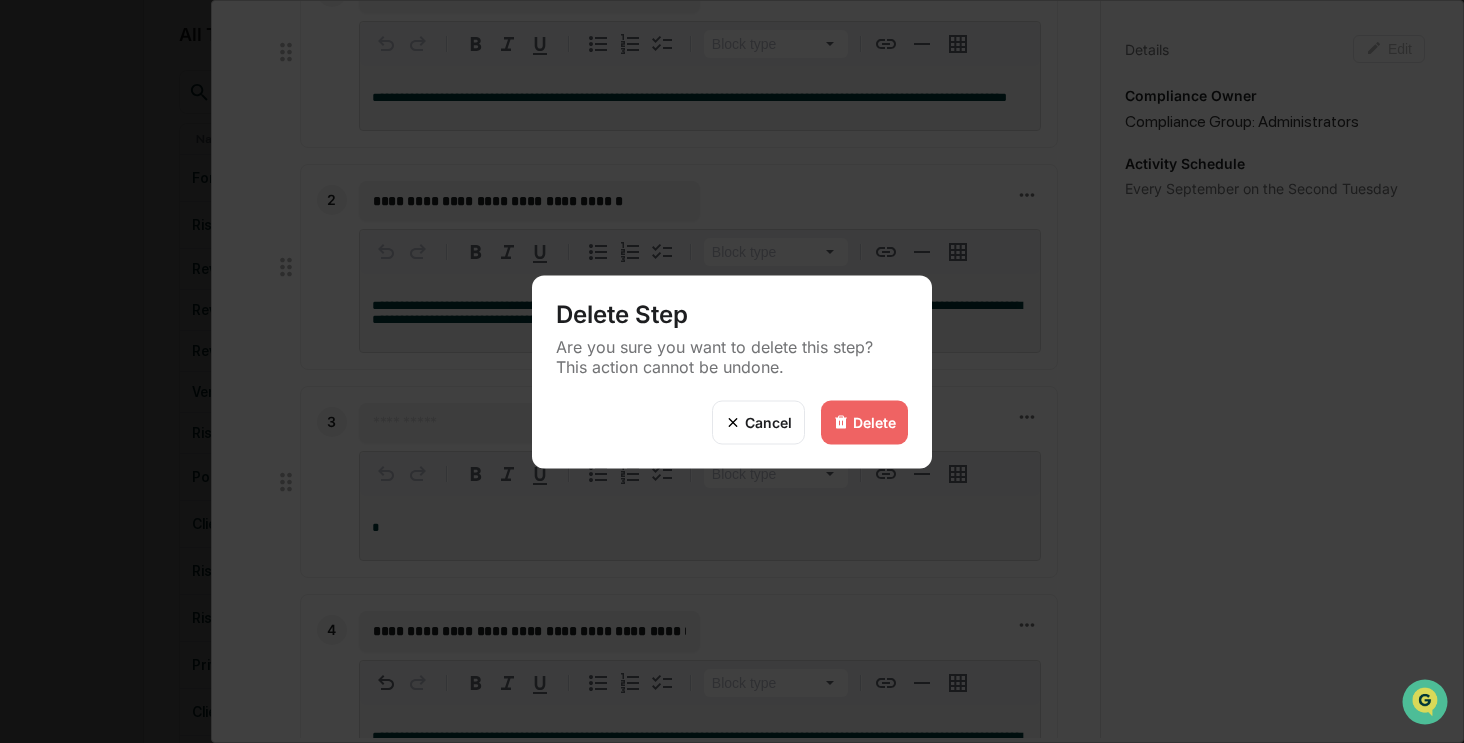 click at bounding box center [841, 422] 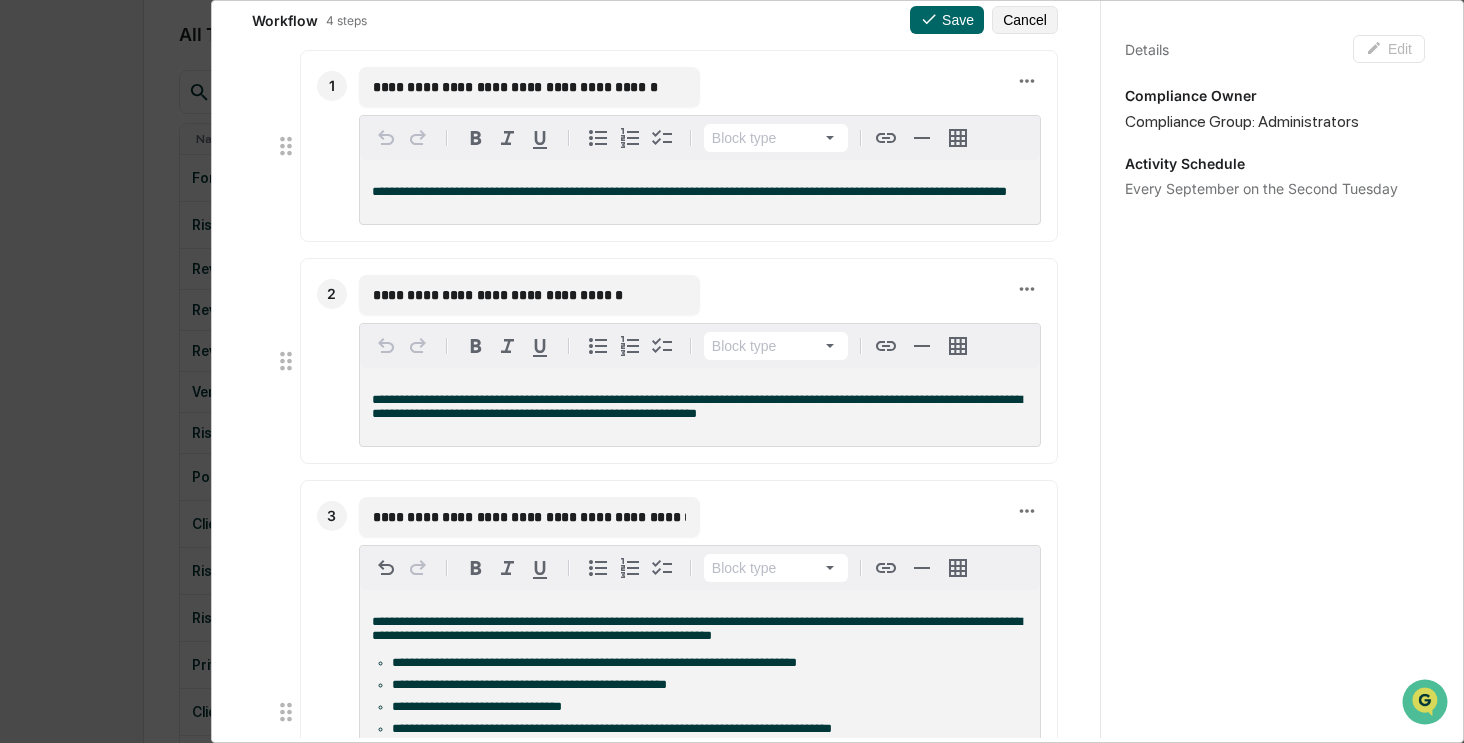 scroll, scrollTop: 500, scrollLeft: 0, axis: vertical 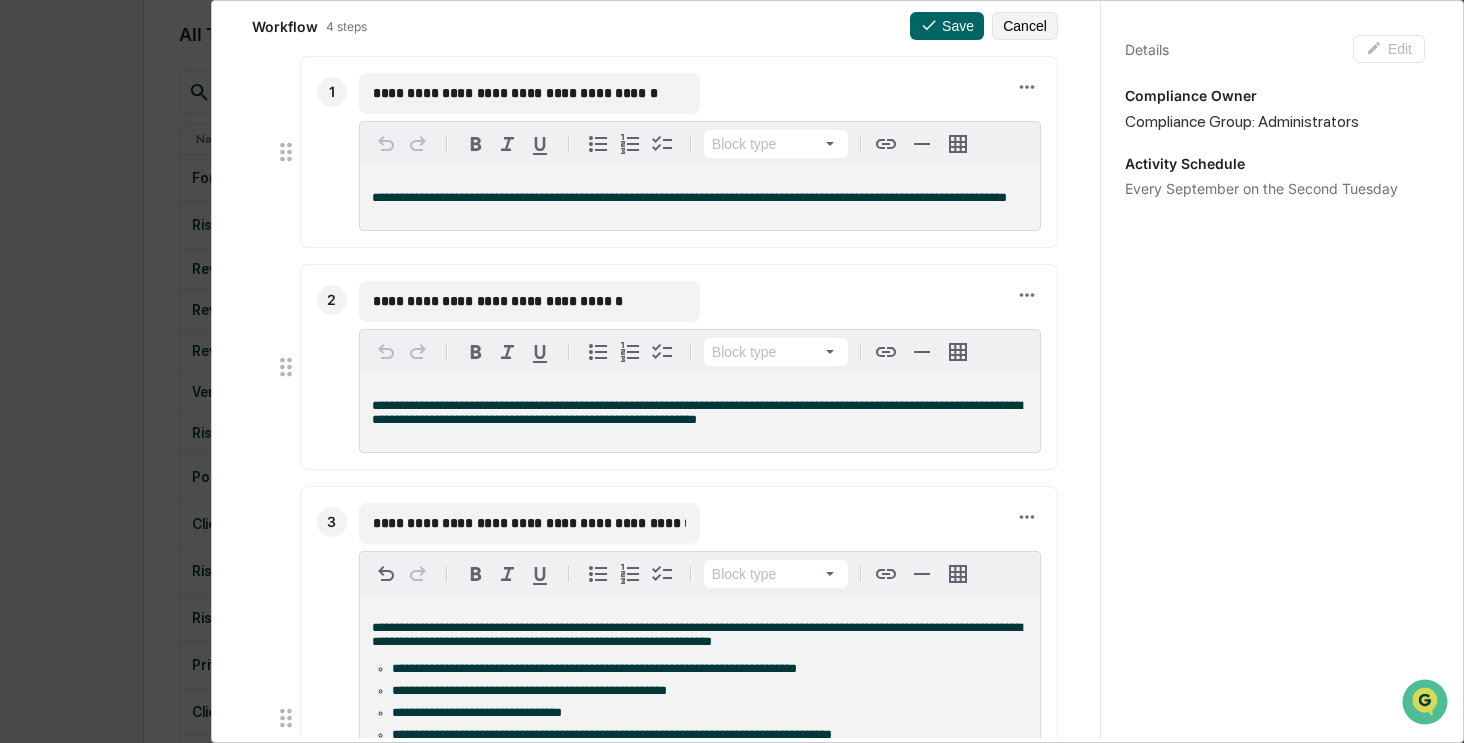 click on "**********" at bounding box center [529, 301] 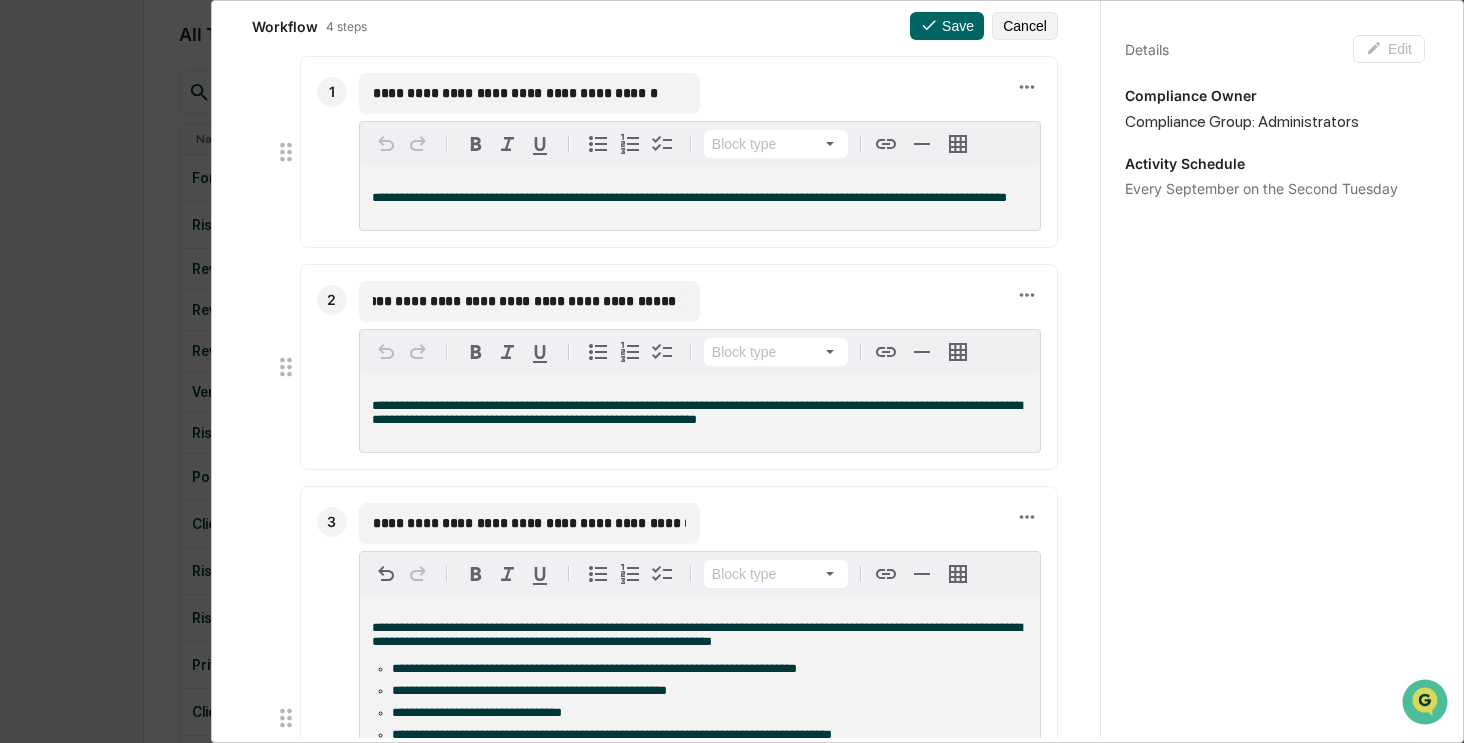 scroll, scrollTop: 0, scrollLeft: 0, axis: both 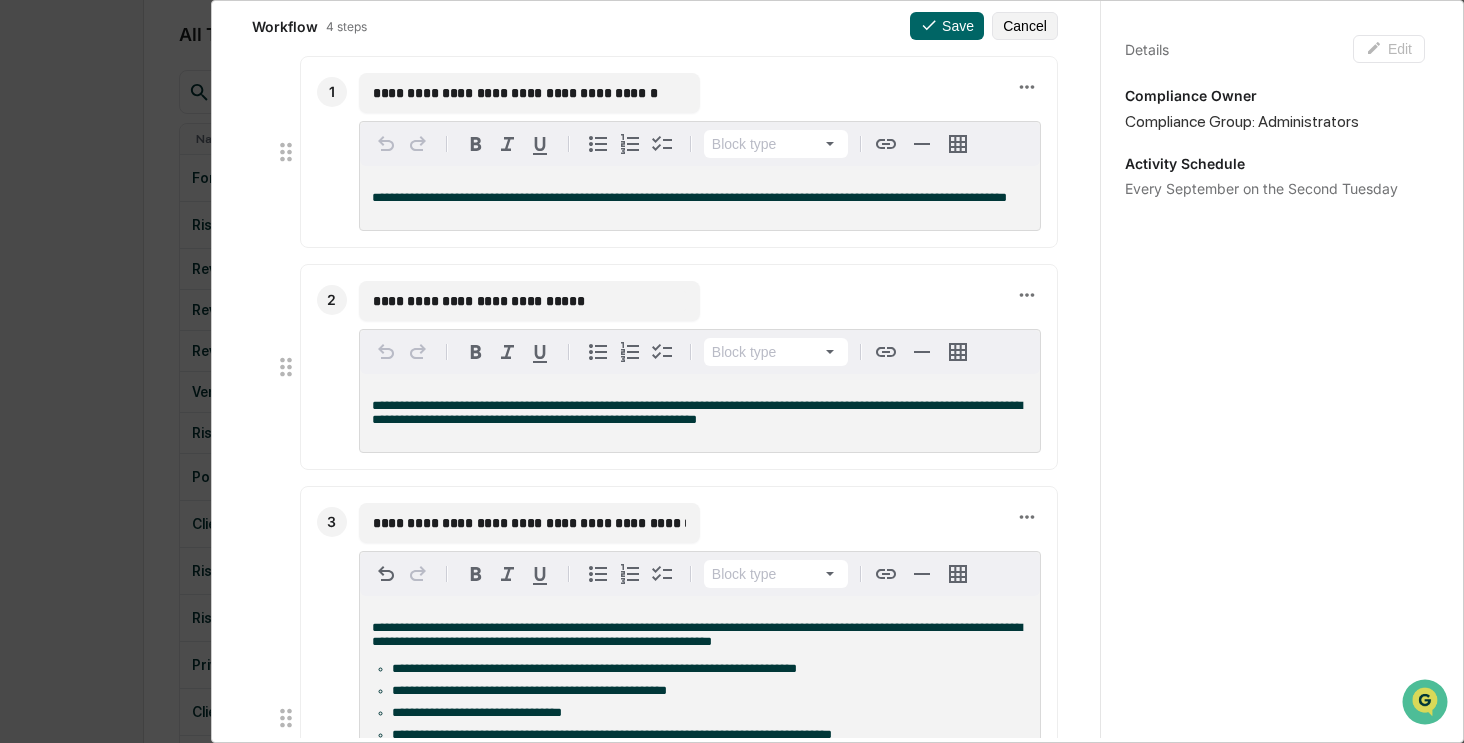 type on "**********" 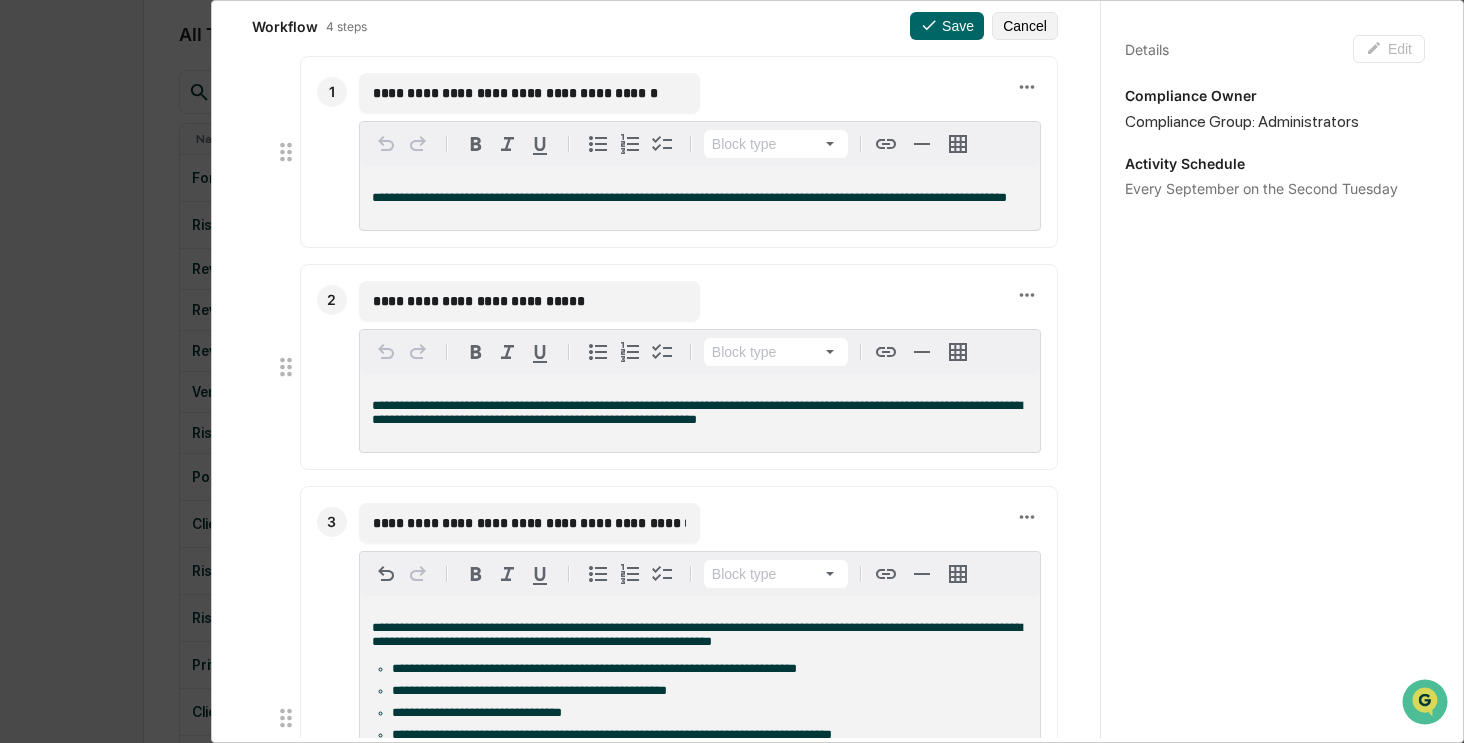 click on "**********" at bounding box center (697, 412) 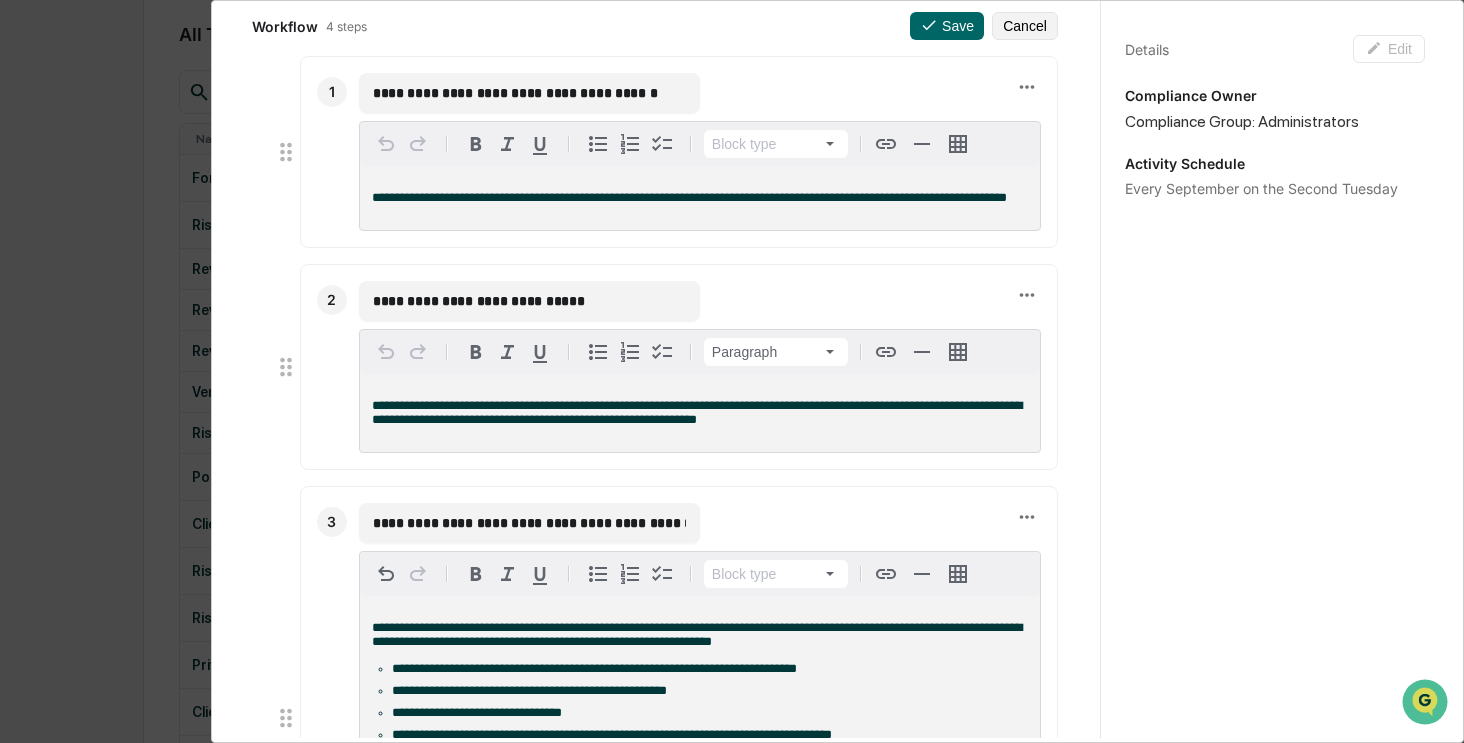 type 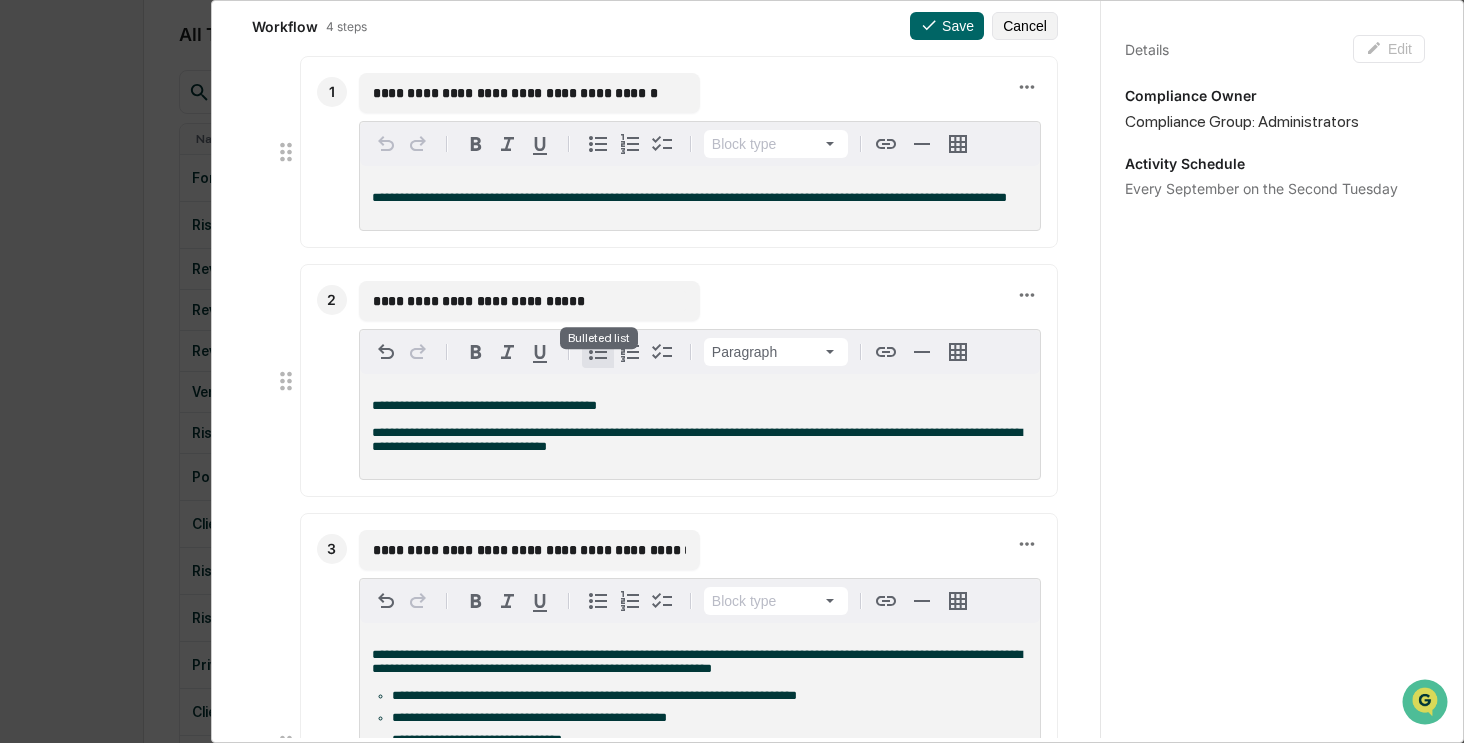 click at bounding box center (598, 352) 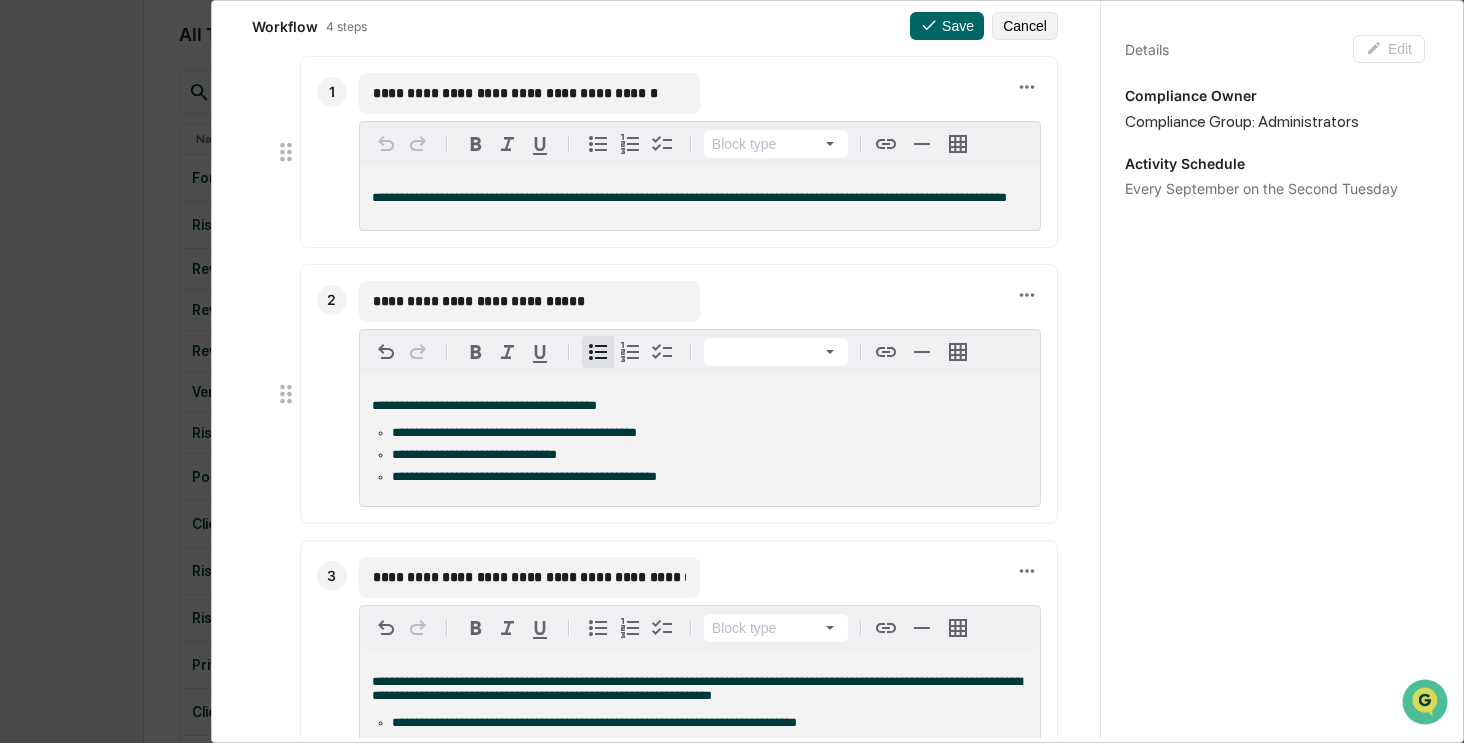 click on "**********" at bounding box center (689, 197) 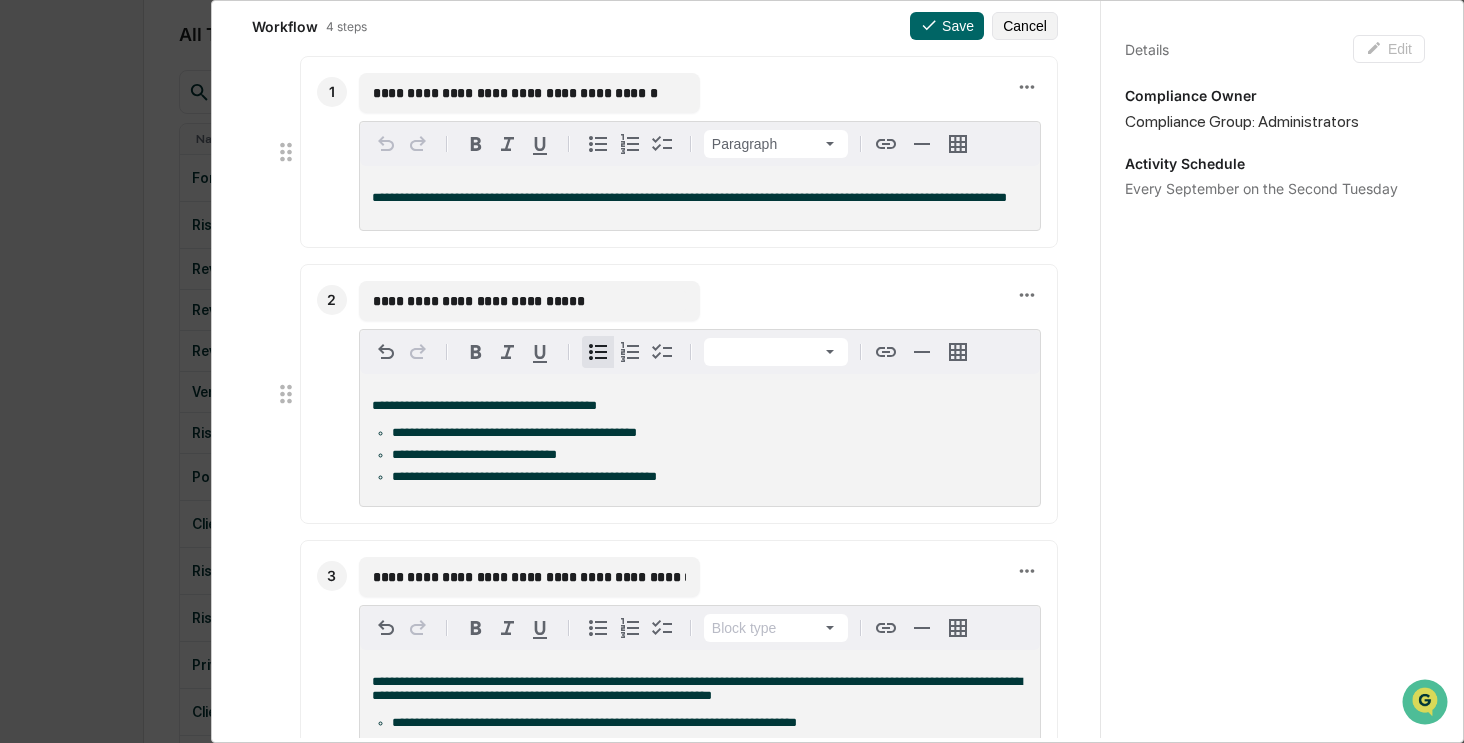 click on "**********" at bounding box center (700, 198) 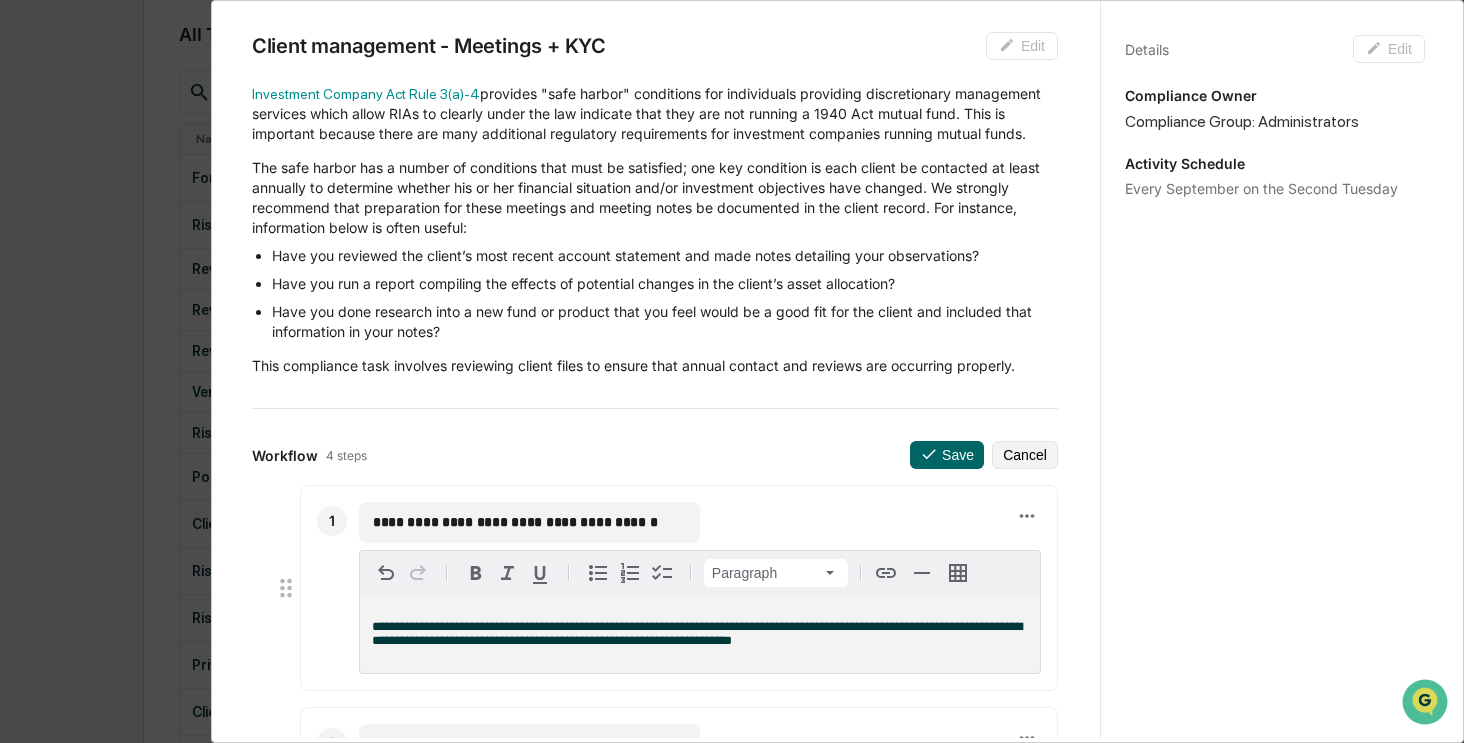 scroll, scrollTop: 0, scrollLeft: 0, axis: both 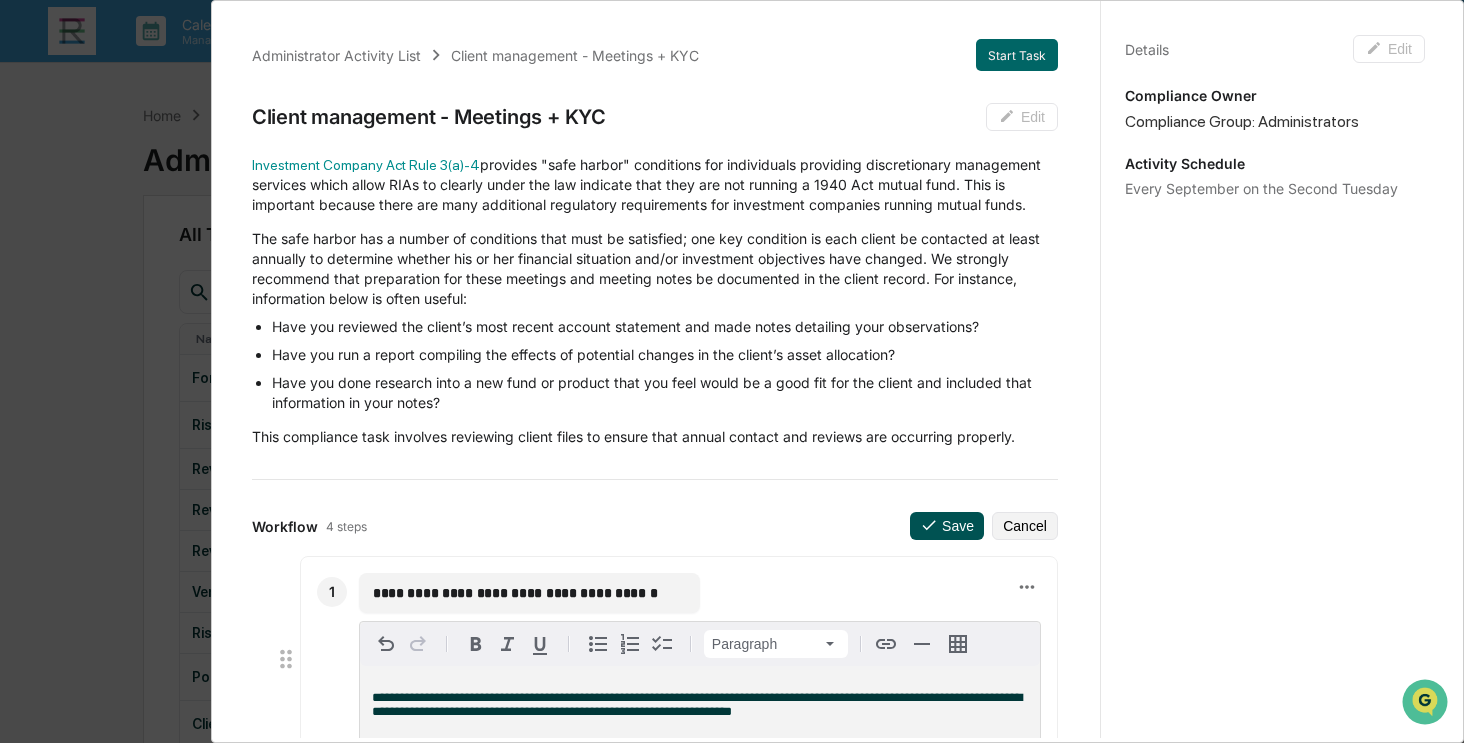 click on "Save" at bounding box center [947, 526] 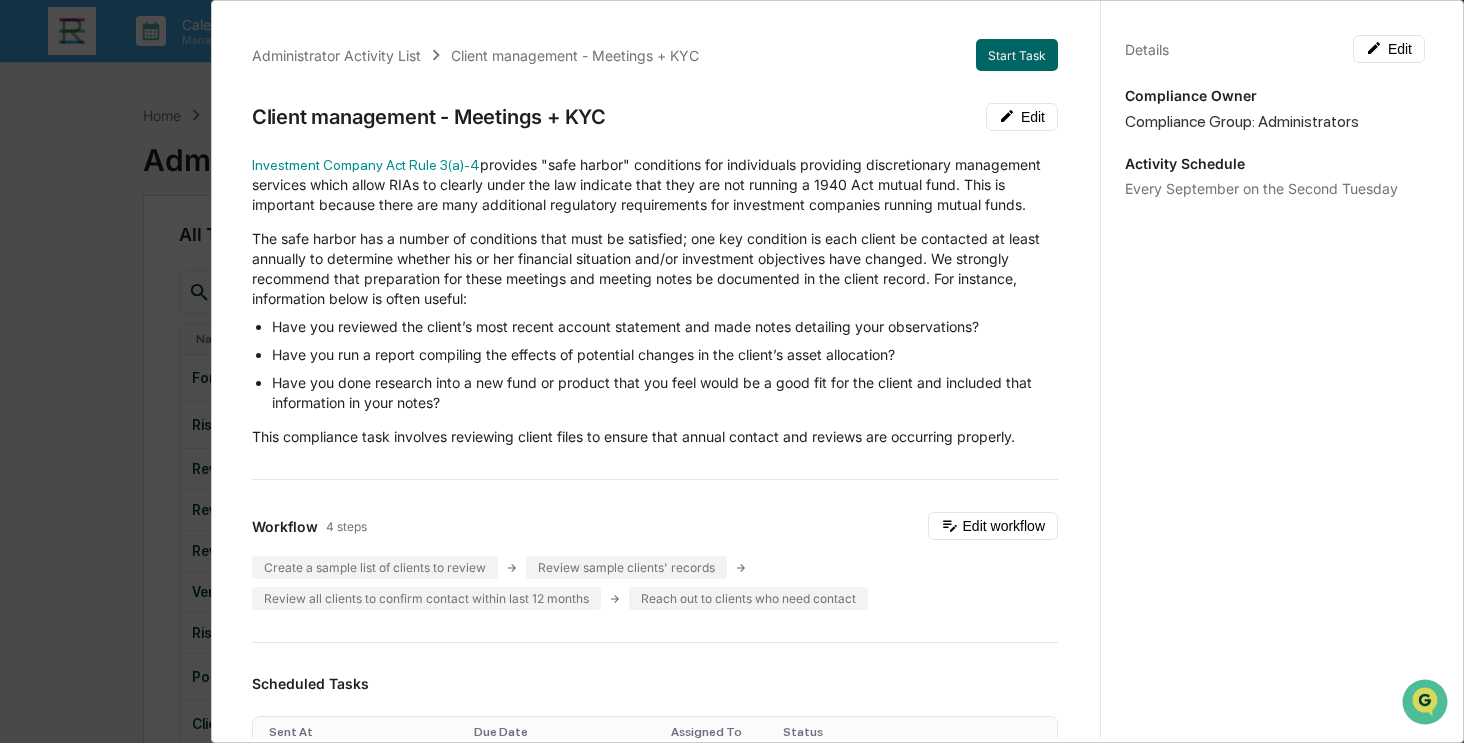 click on "Administrator Activity List Client management - Meetings + KYC Start Task Client management - Meetings + KYC Edit Investment Company Act Rule 3(a)-4  provides "safe harbor" conditions  for individuals providing discretionary management services which allow RIAs to clearly under the law indicate that they are not running a 1940 Act mutual fund. This is important because there are many additional regulatory requirements for investment companies running mutual funds. The safe harbor has a number of conditions that must be satisfied; one key condition is each client be contacted at least annually to determine whether his or her financial situation and/or investment objectives have changed. We strongly recommend that preparation for these meetings and meeting notes be documented in the client record. For instance, information below is often useful: Have you reviewed the client’s most recent account statement and made notes detailing your observations? Workflow 4 steps Edit workflow Review sample clients' records" at bounding box center (732, 371) 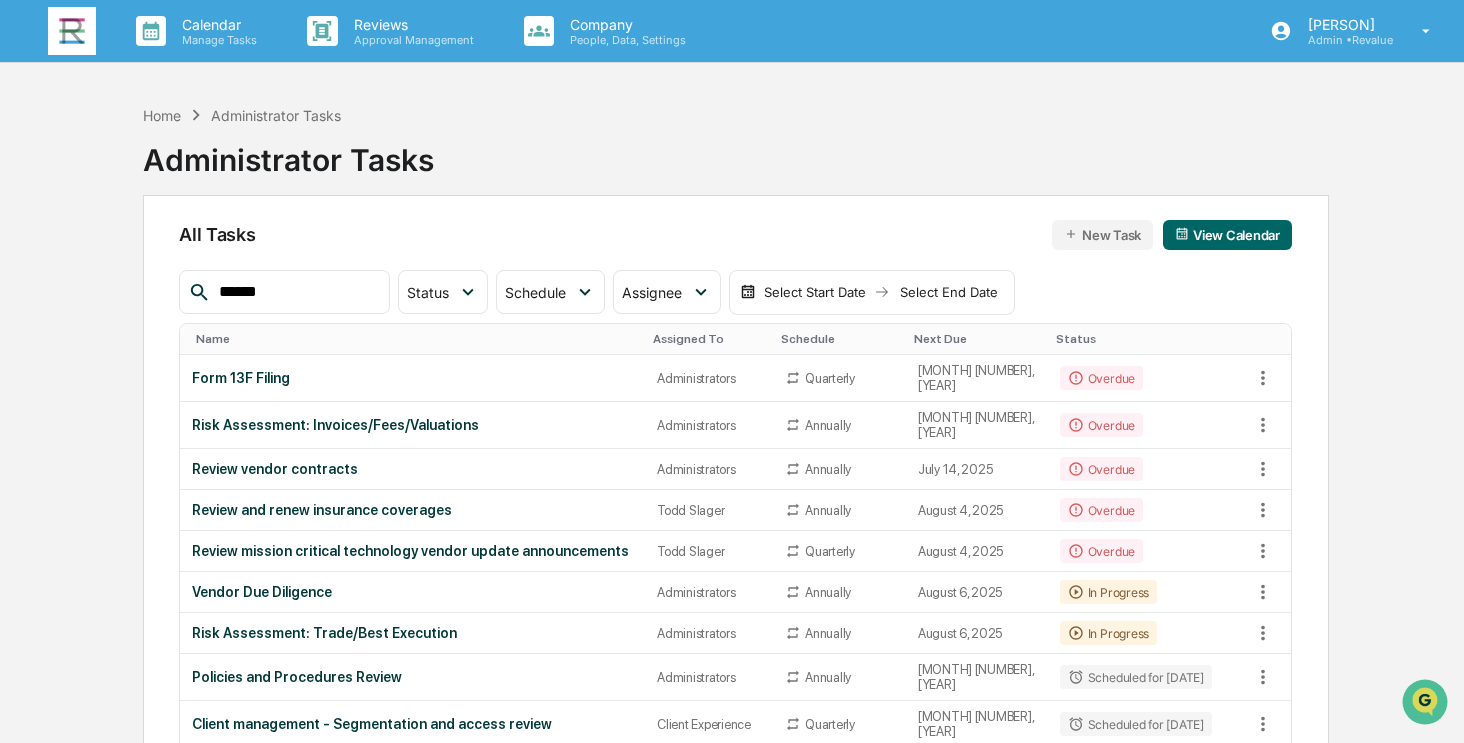 click on "******" at bounding box center [296, 292] 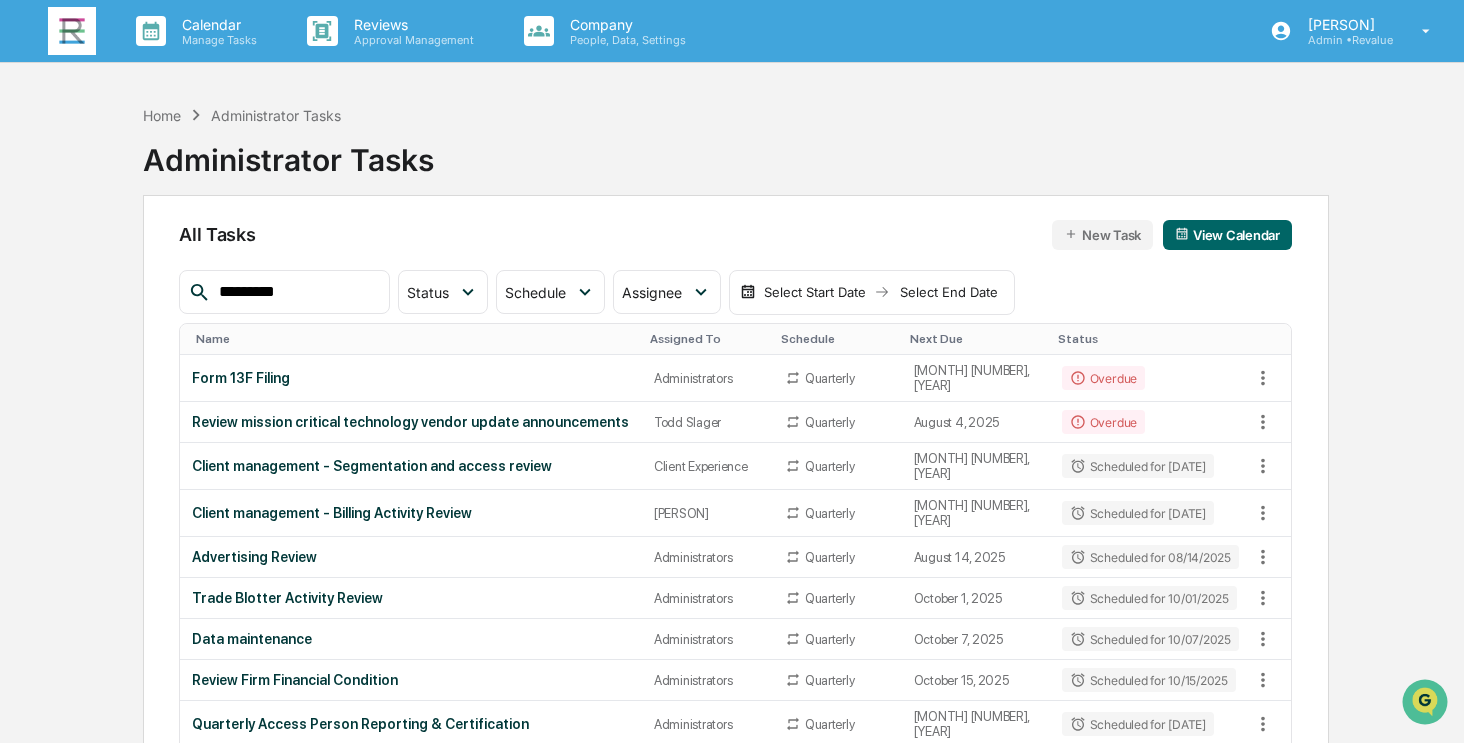 type on "*********" 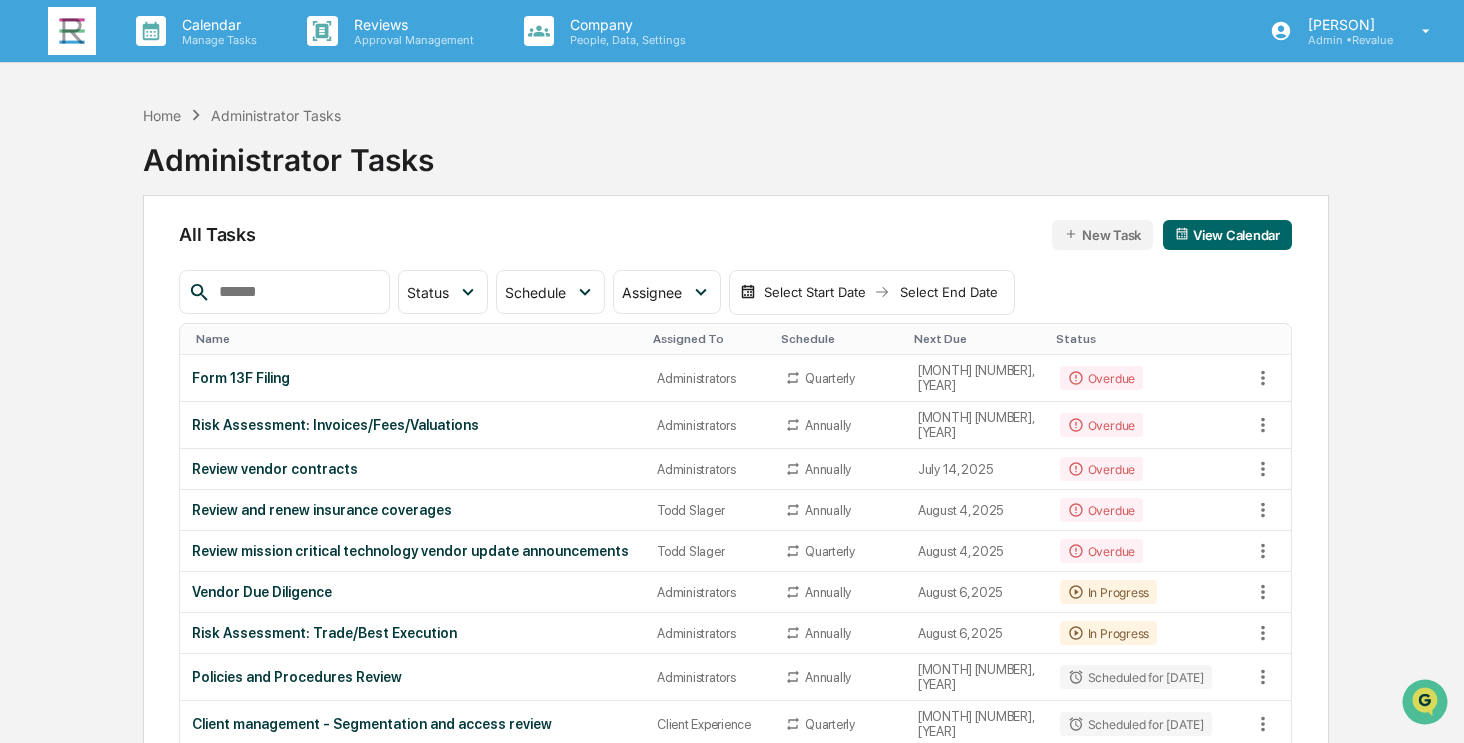 click on "Calendar Manage Tasks Reviews Approval Management Company People, Data, Settings [PERSON] Admin • Revalue Home Administrator Tasks Administrator Tasks All Tasks New Task View Calendar Status Select/Deselect All Done In Progress Action Required Overdue Scheduled Schedule Select/Deselect All Annually Quarterly Monthly One Time Assignee Select/Deselect All [PERSON] [PERSON] [PERSON] [PERSON] Compliance Group: Administrators Compliance Group: Full Access Administrators Compliance Group: People & Permissions Only Compliance Group: Client Experience Compliance Group: Compliance Assistance Compliance Group: Providence Compliance Compliance Group: Investment manager Select Start Date Select End Date Name Assigned To Schedule Next Due Status Form 13F Filing Administrators Quarterly [MONTH] [NUMBER], [YEAR] Overdue Risk Assessment: Invoices/Fees/Valuations Administrators Annually [MONTH] [NUMBER], [YEAR] Overdue Review vendor contracts Administrators Annually [MONTH] [NUMBER], [YEAR] Overdue [PERSON] Annually Overdue 1 1" at bounding box center [732, 1505] 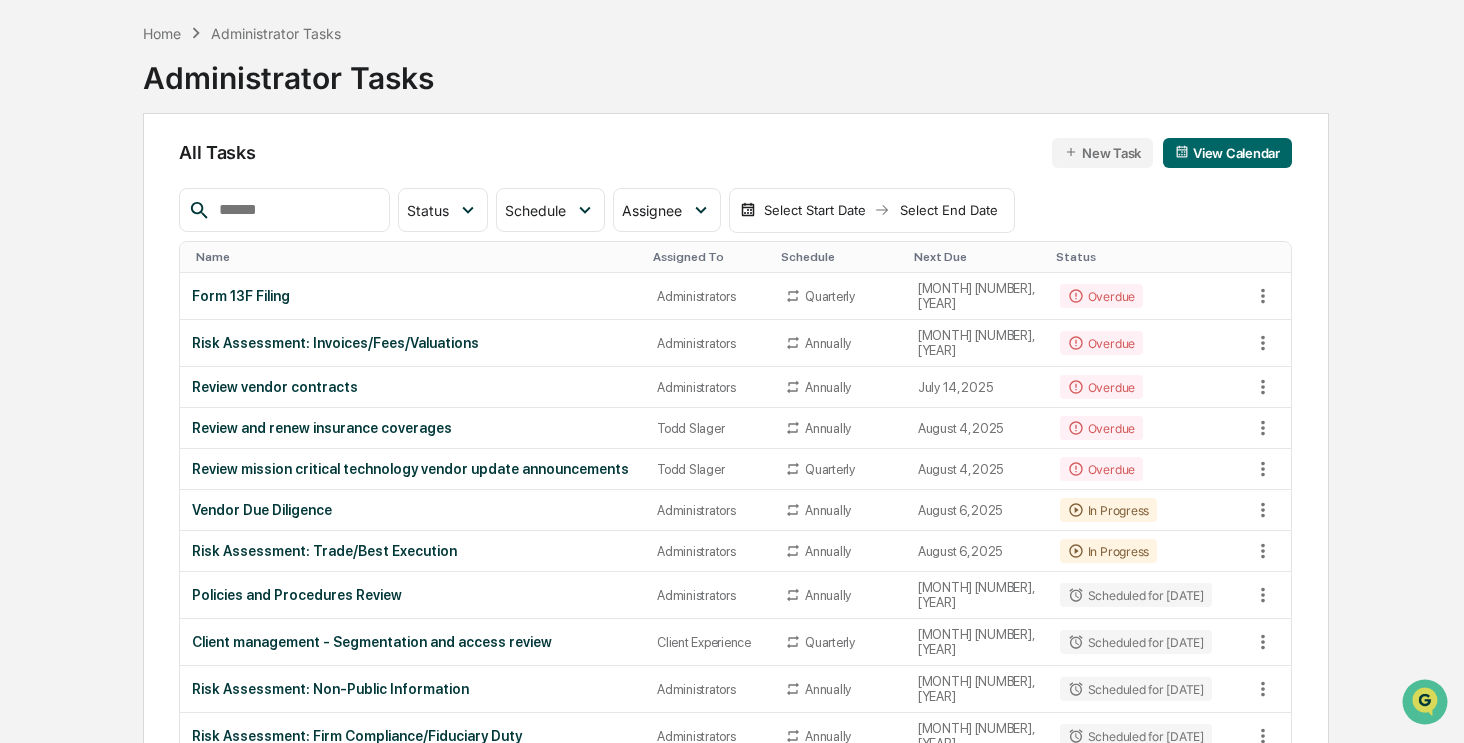 scroll, scrollTop: 0, scrollLeft: 0, axis: both 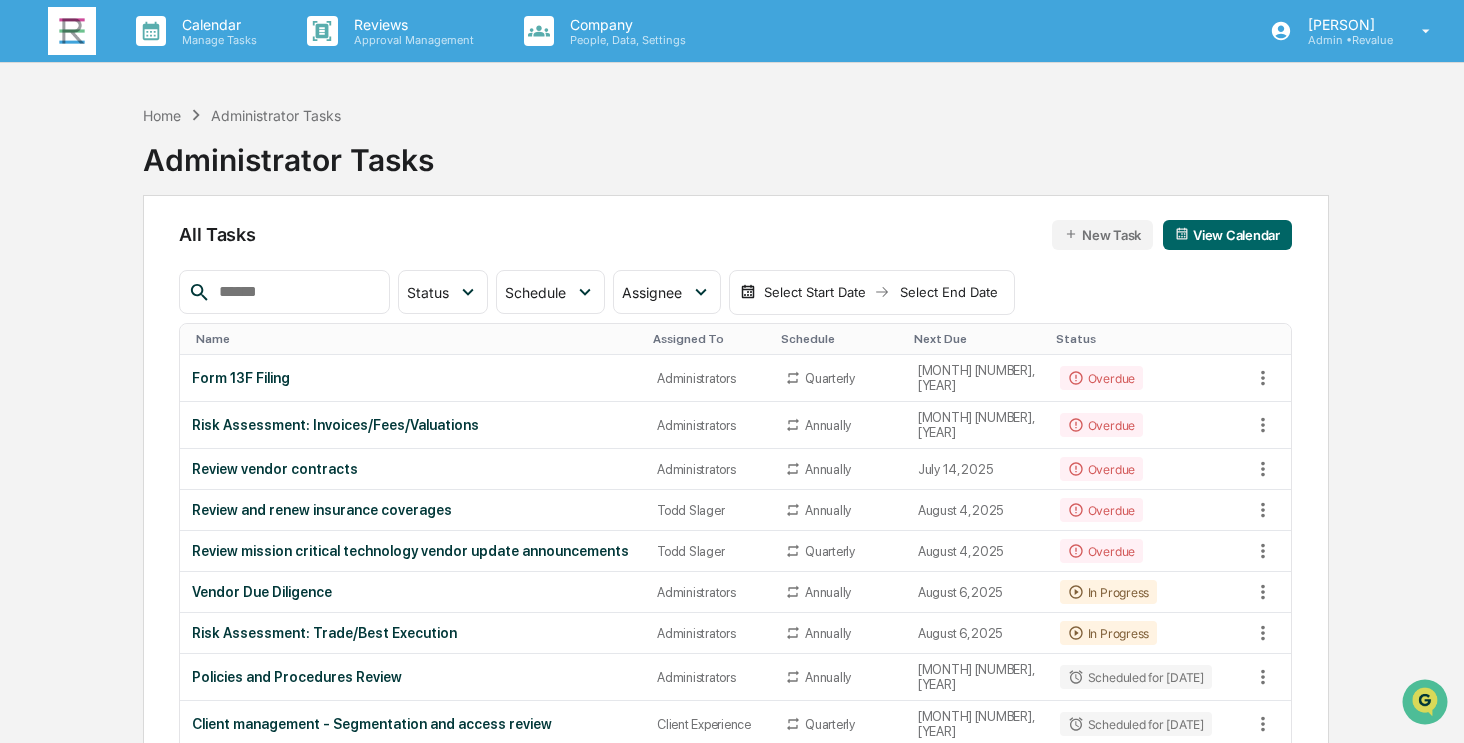 click at bounding box center [296, 292] 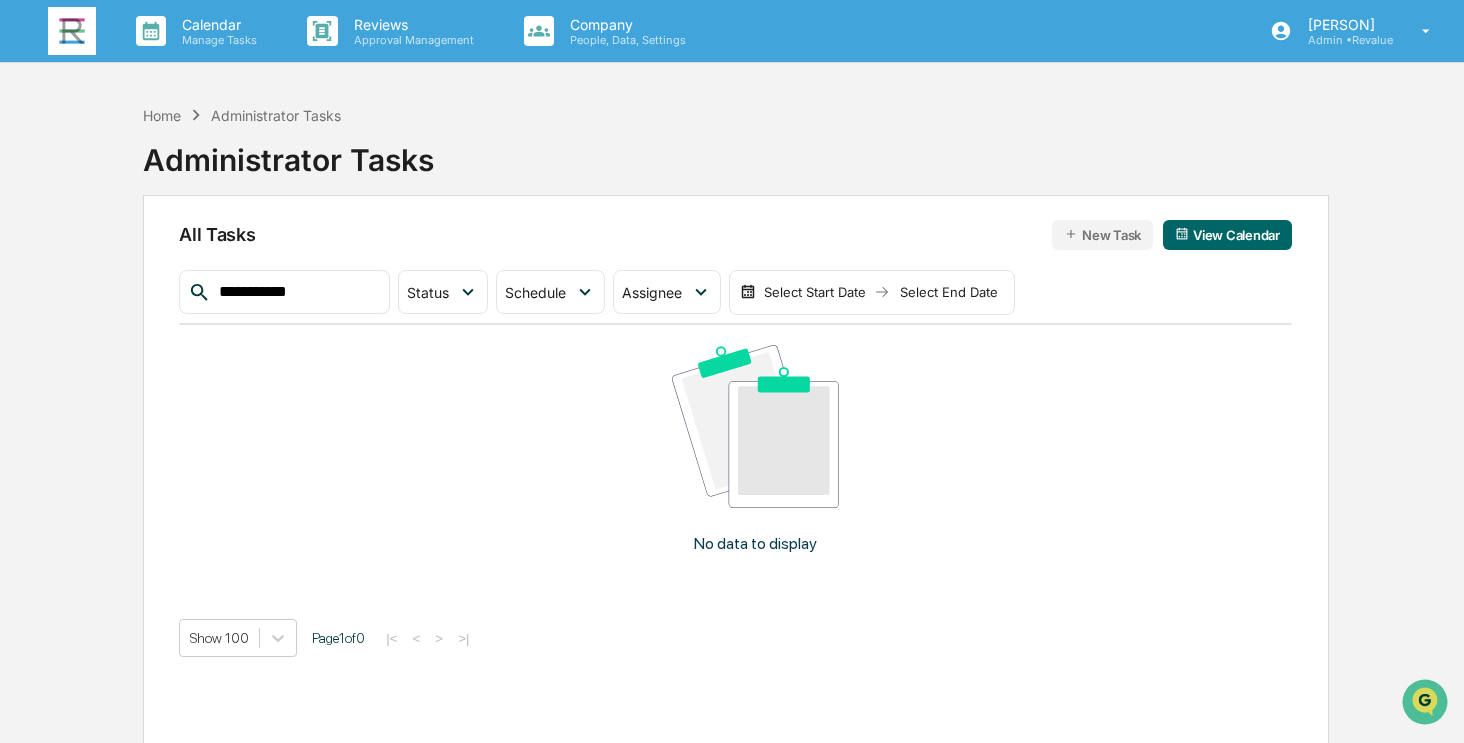 click on "**********" at bounding box center (296, 292) 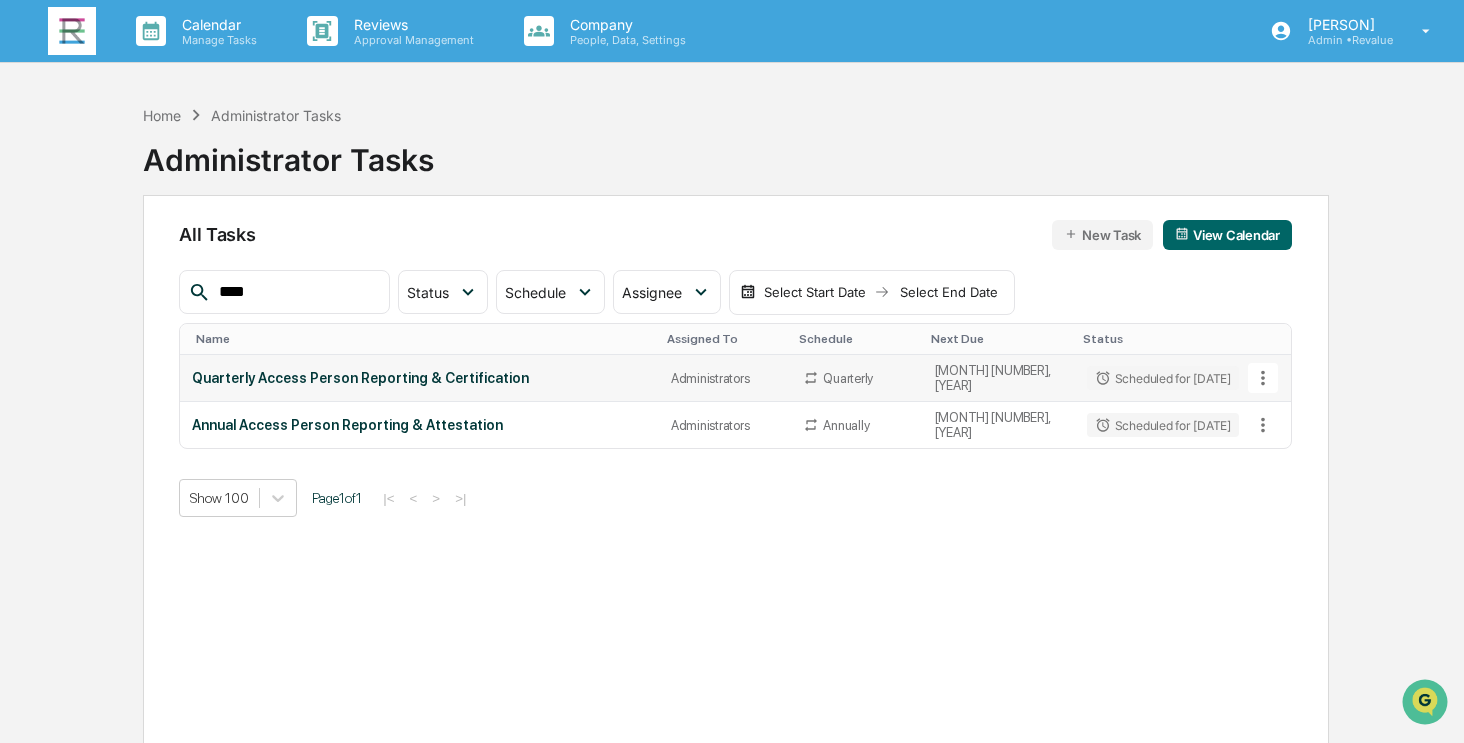 type on "****" 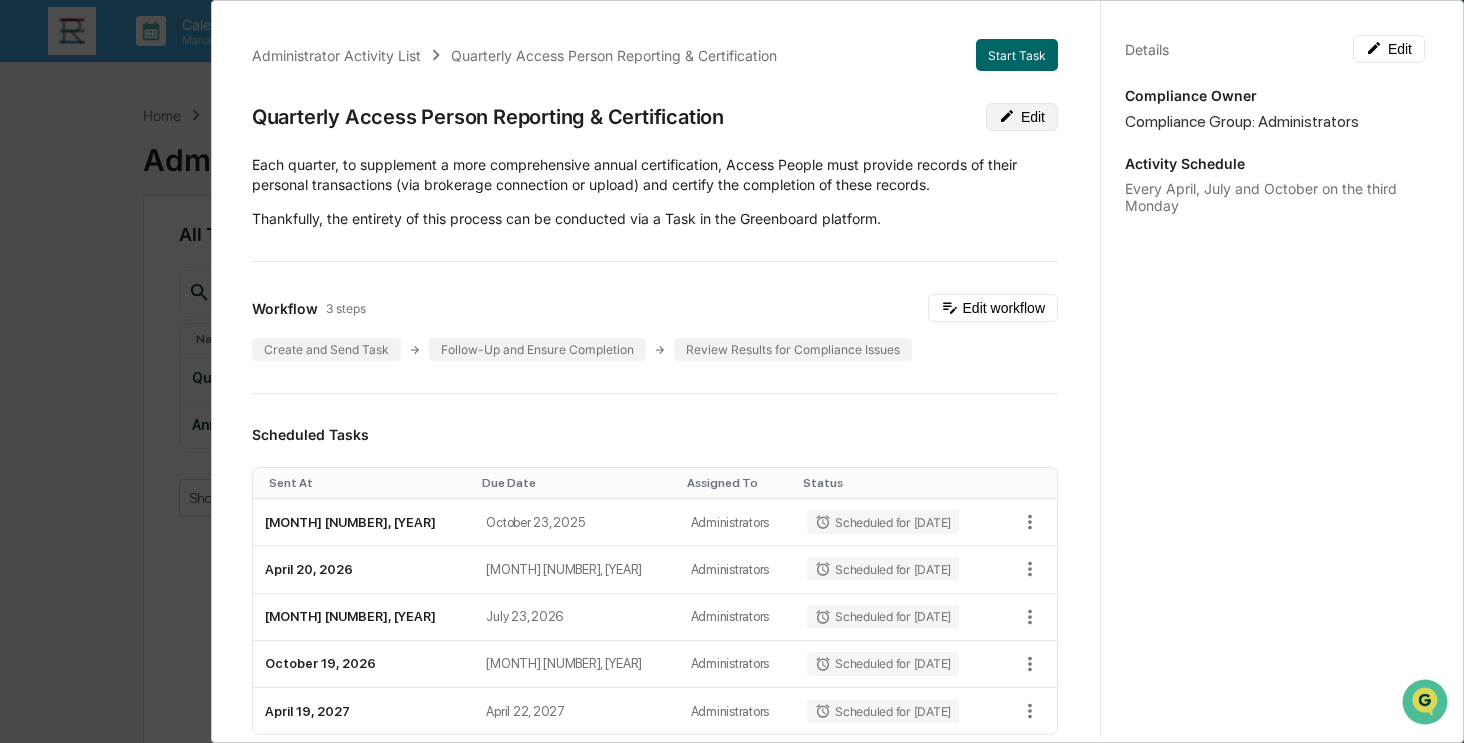 click on "Edit" at bounding box center [1022, 117] 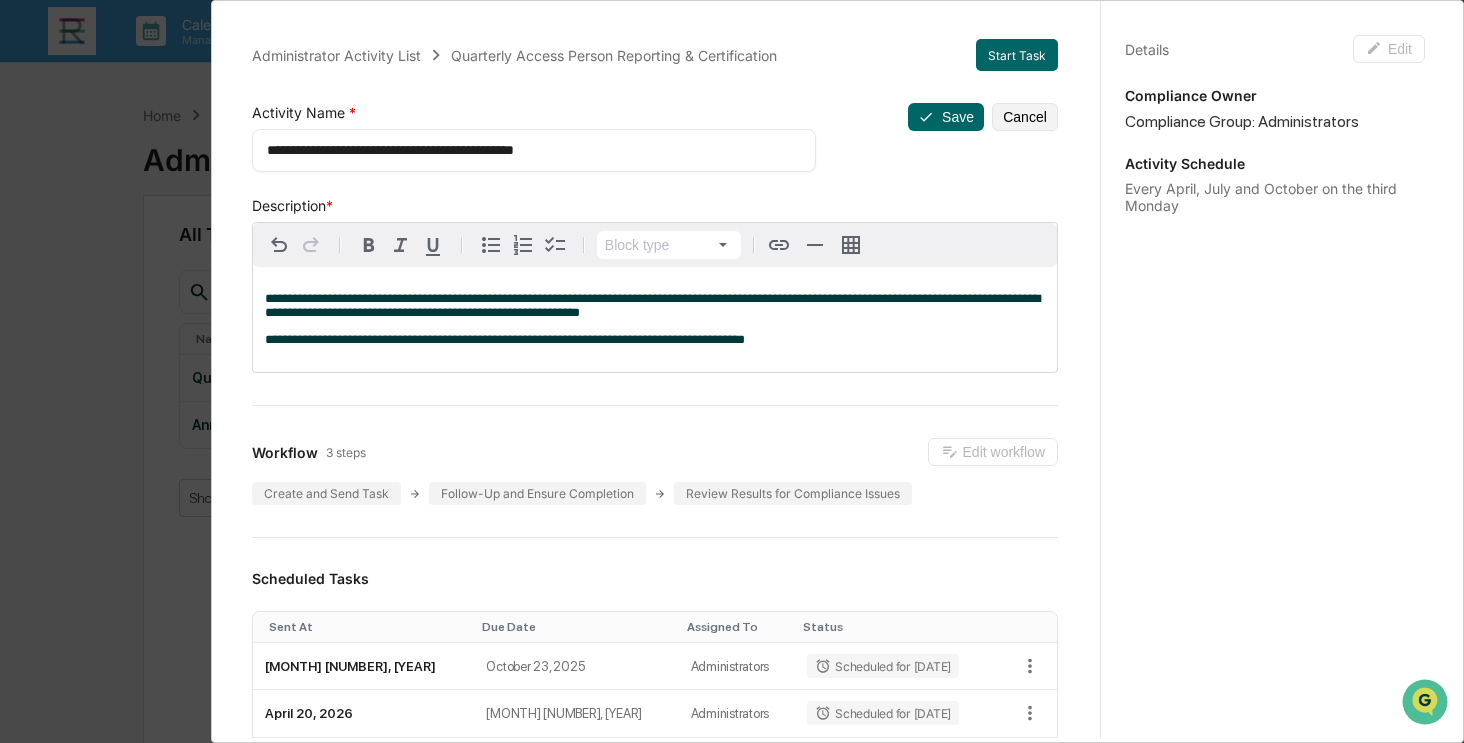 click on "**********" at bounding box center (527, 150) 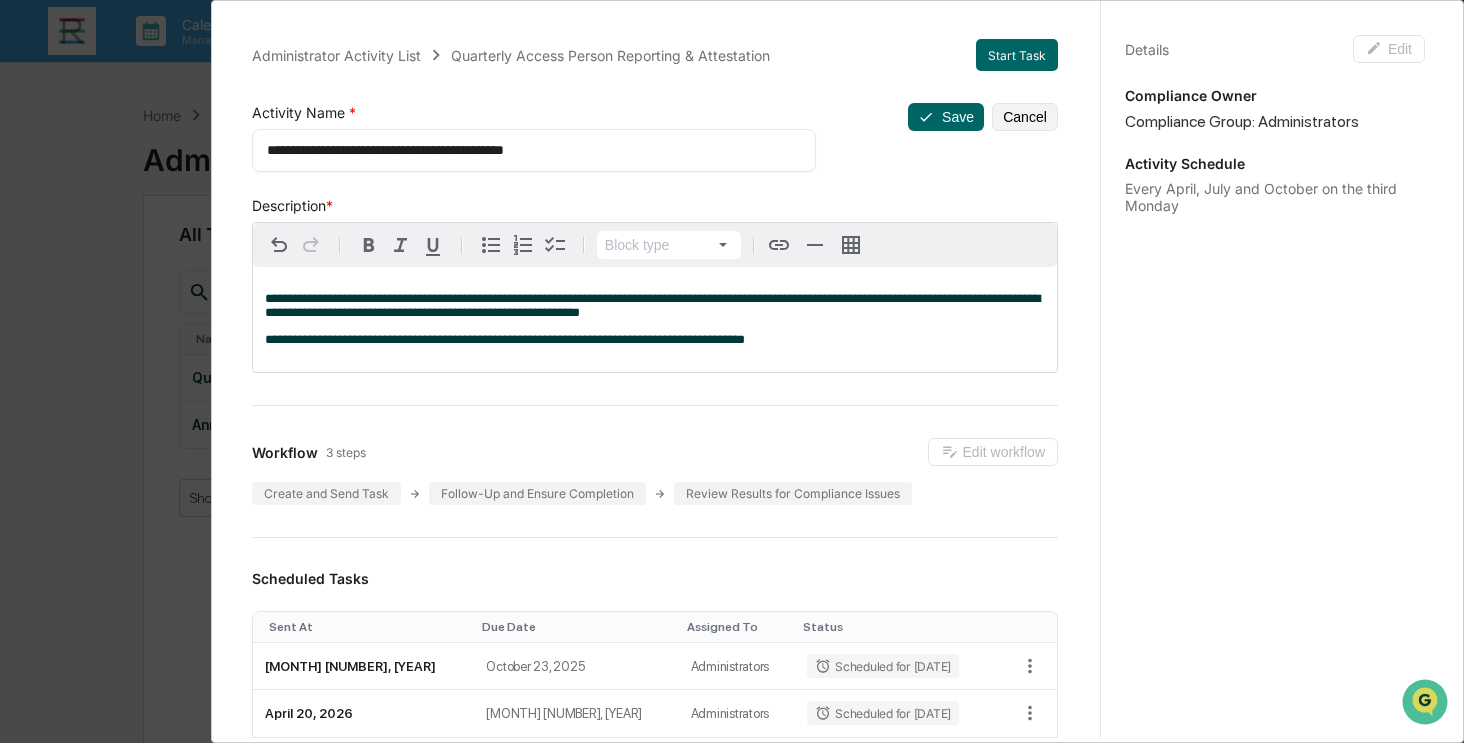 click on "**********" at bounding box center [655, 306] 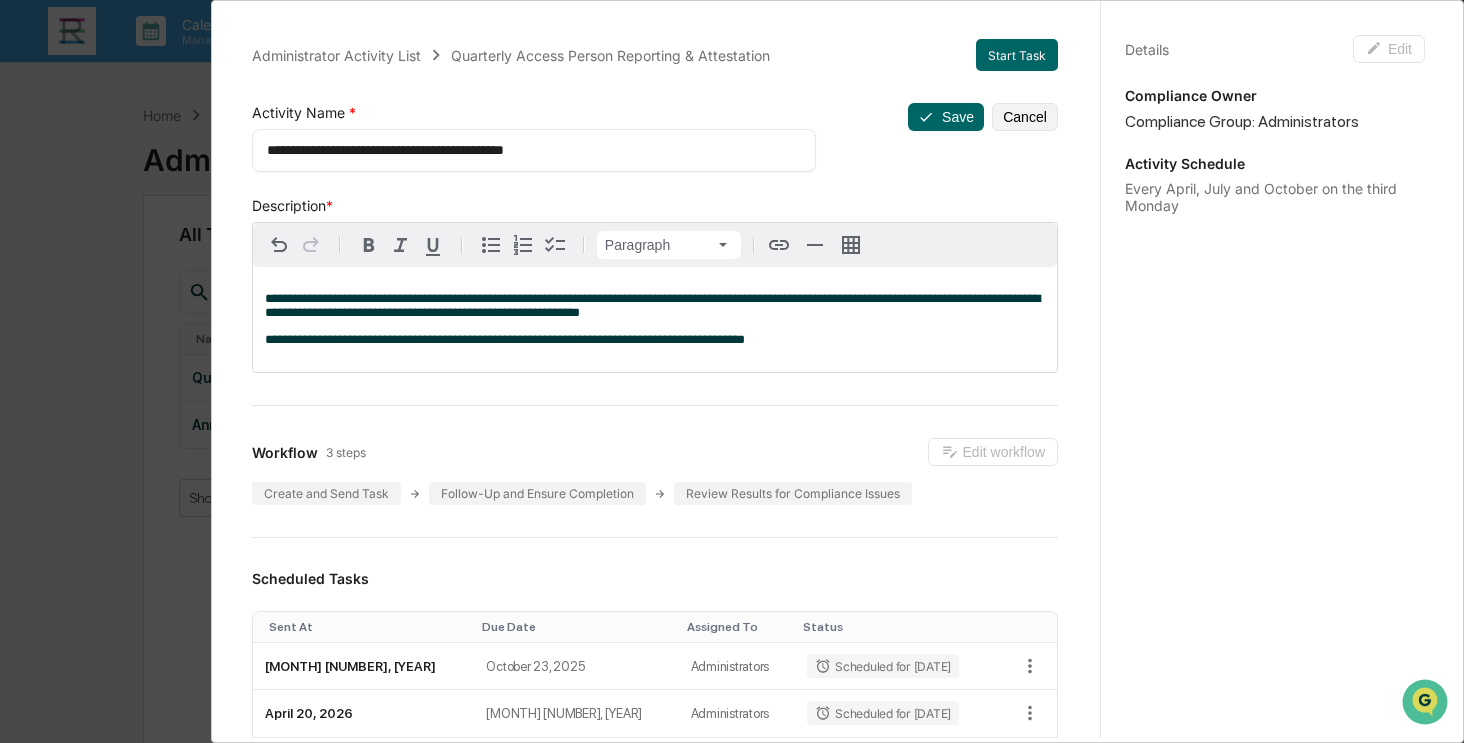 drag, startPoint x: 332, startPoint y: 143, endPoint x: 448, endPoint y: 154, distance: 116.520386 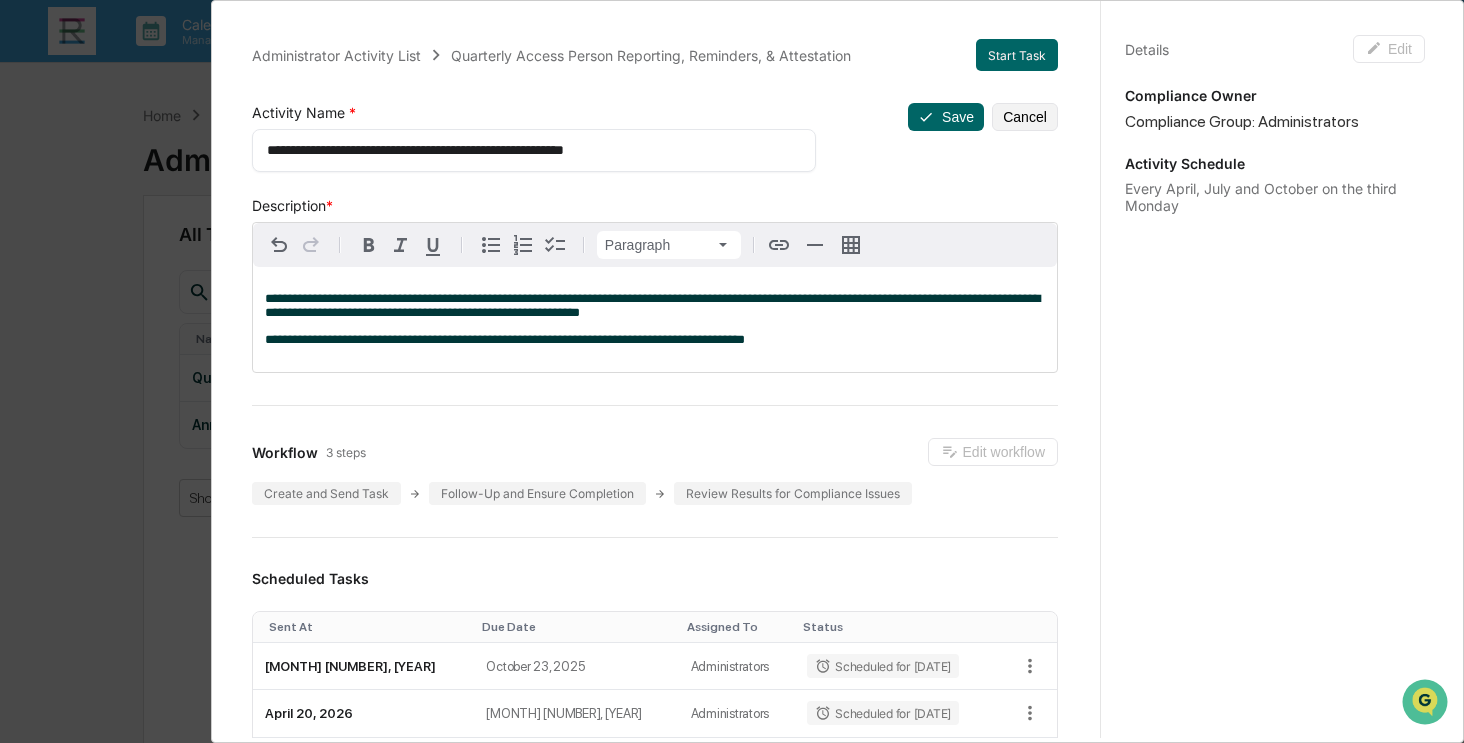 type on "**********" 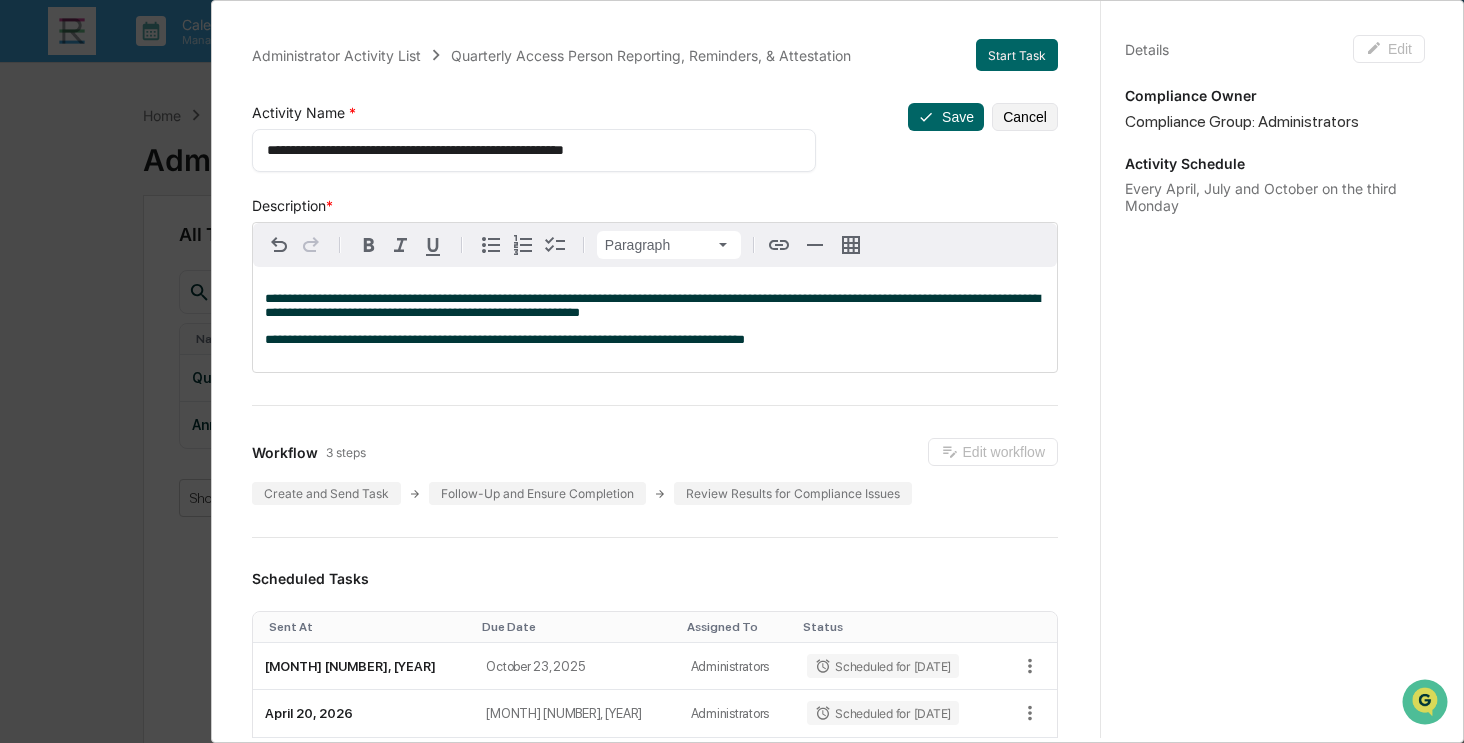 click on "**********" at bounding box center (652, 305) 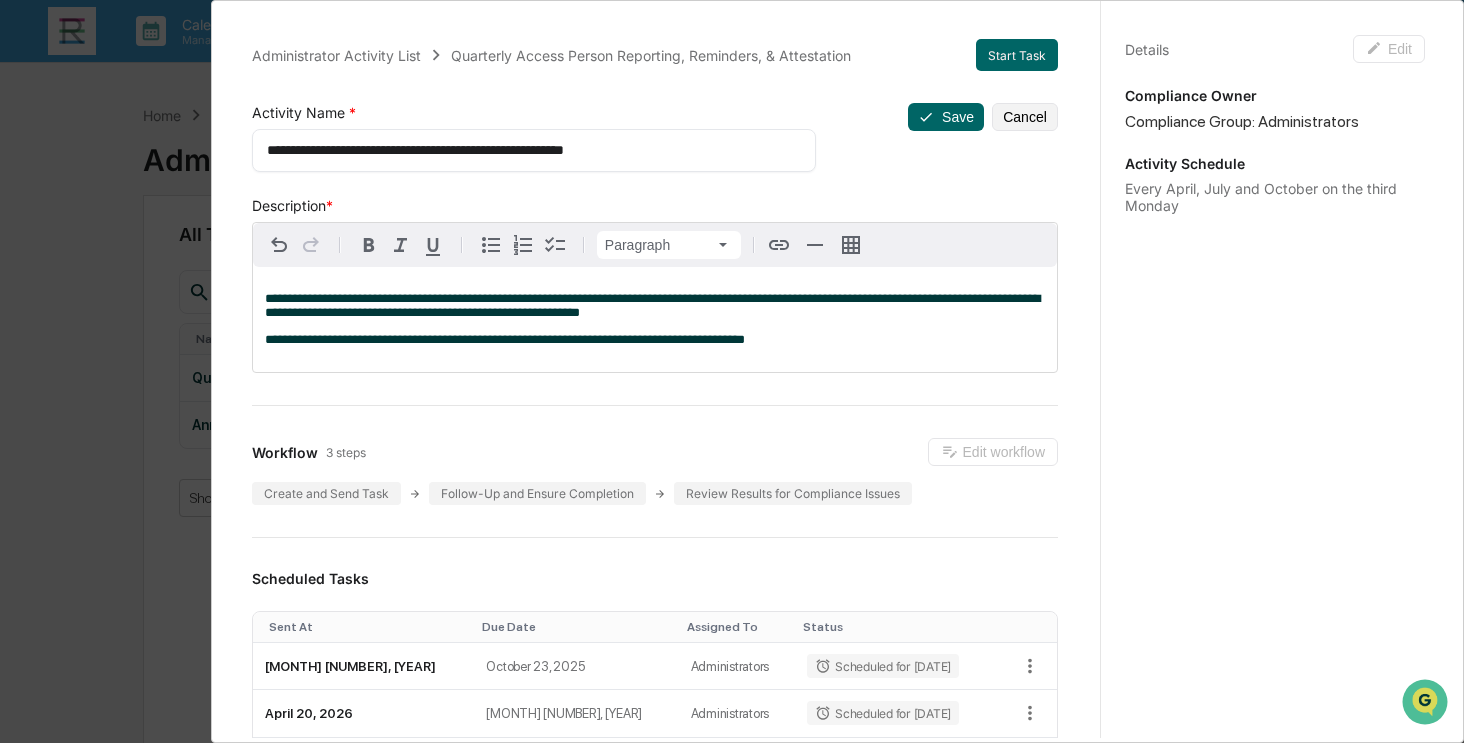 type 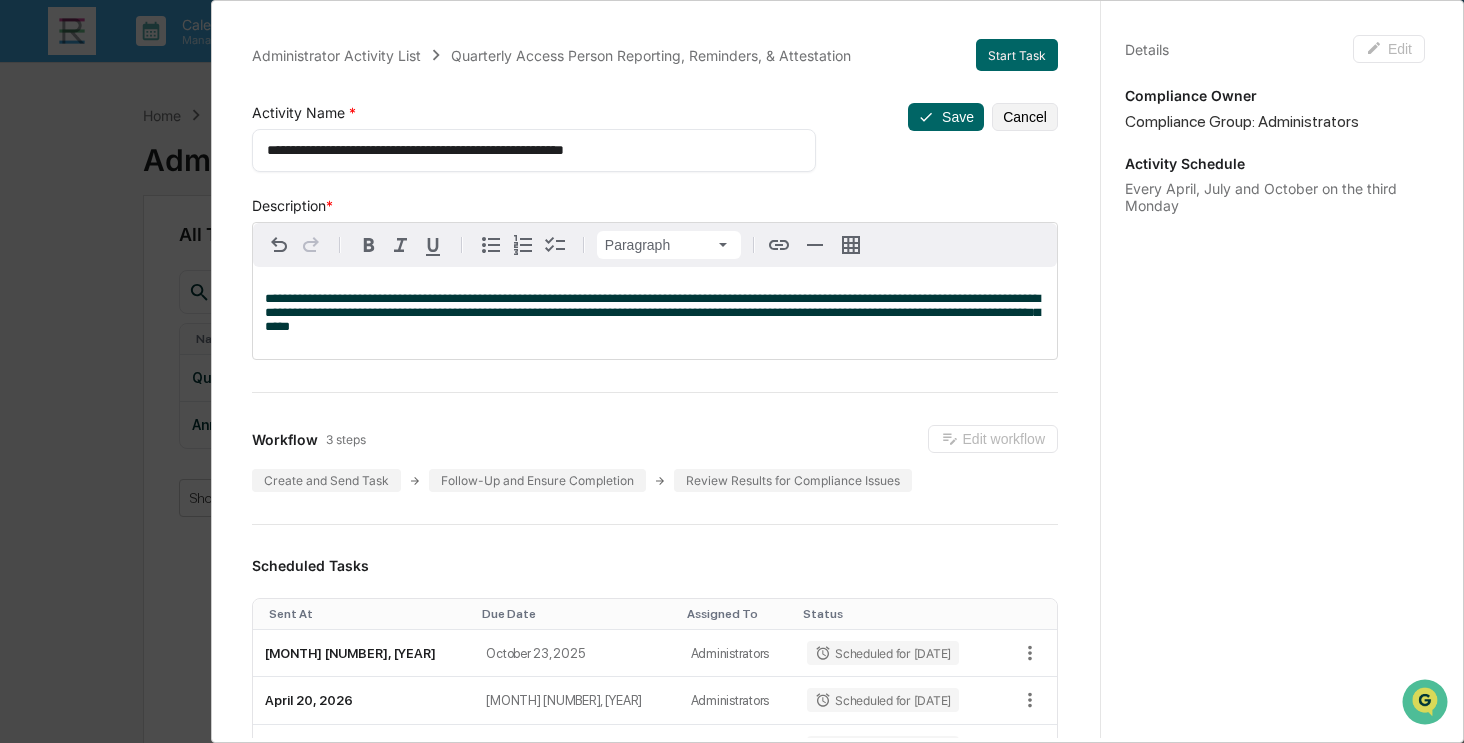 click on "**********" at bounding box center (655, 313) 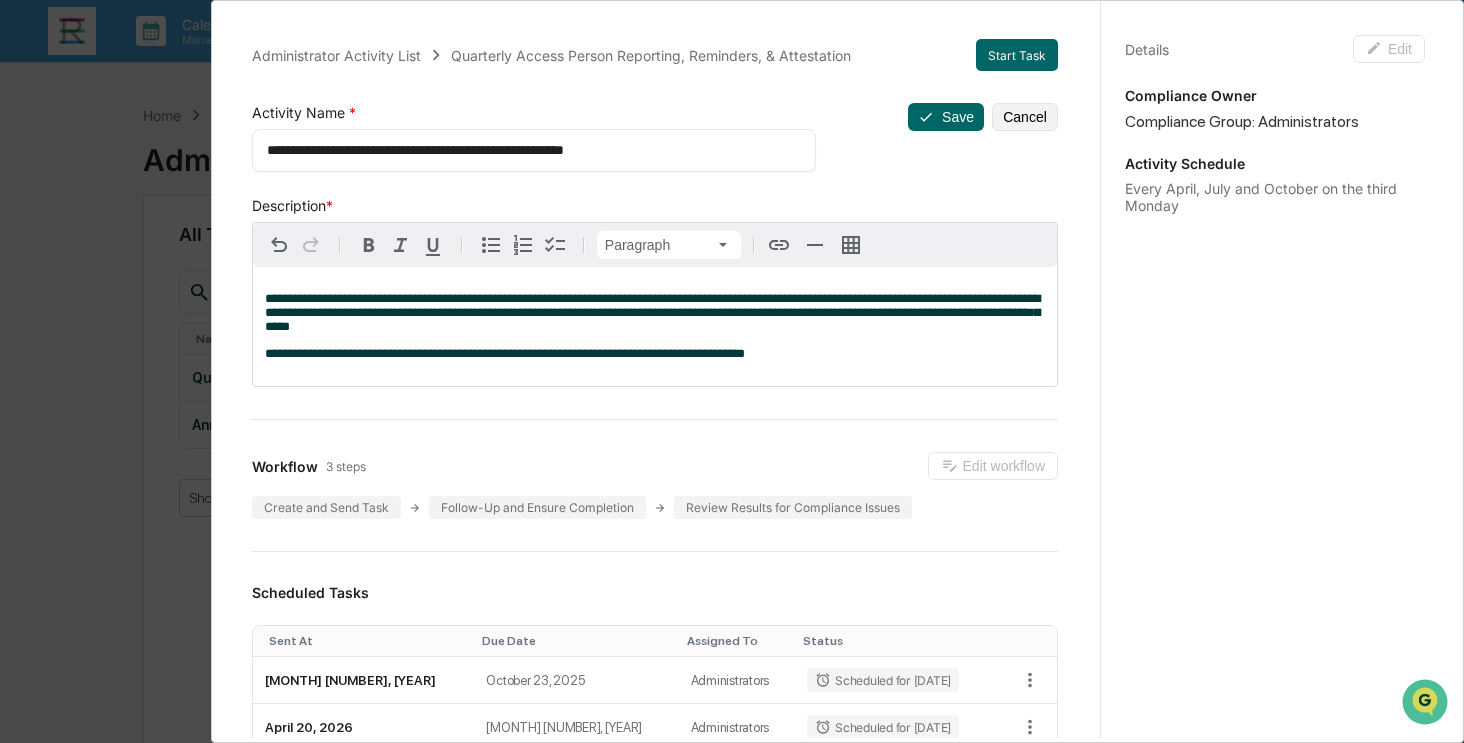 click on "**********" at bounding box center (655, 313) 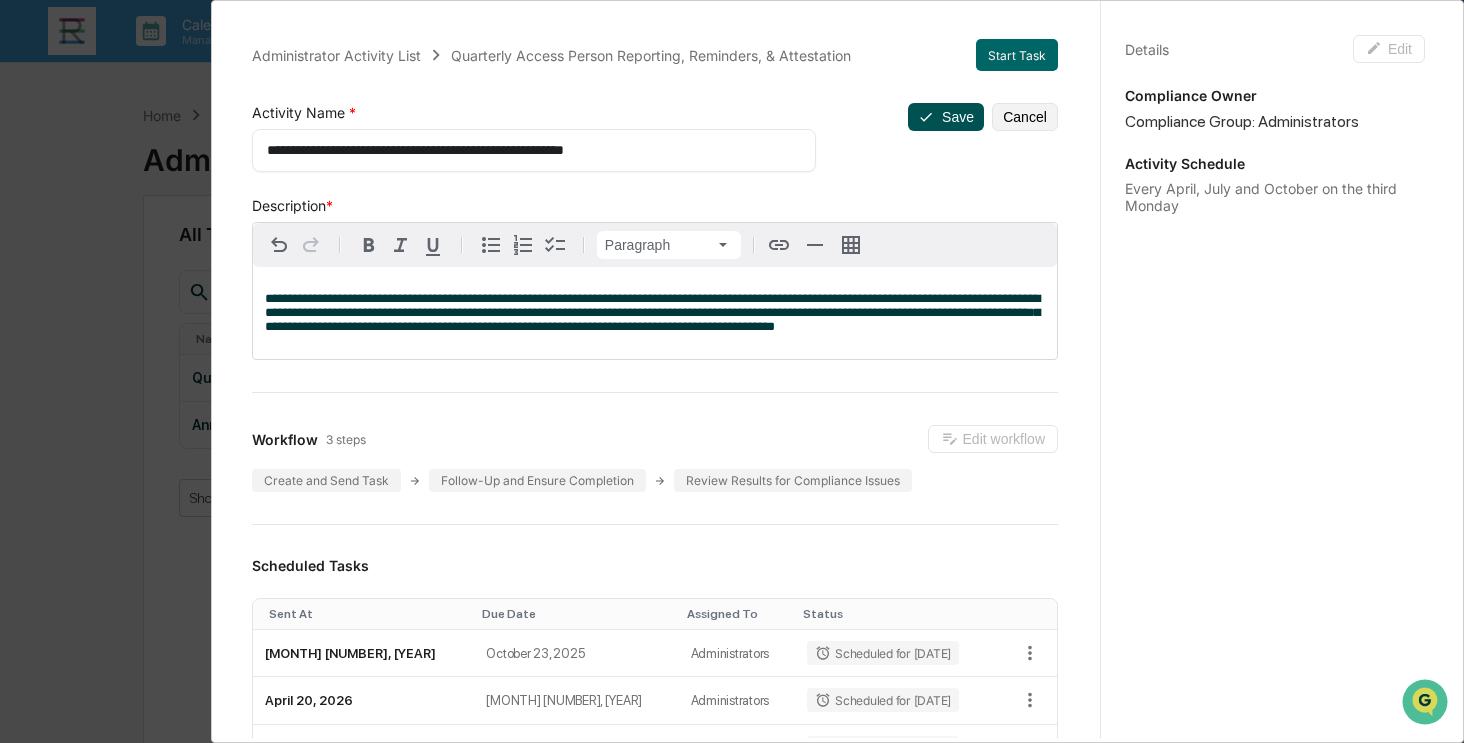 click on "Save" at bounding box center (946, 117) 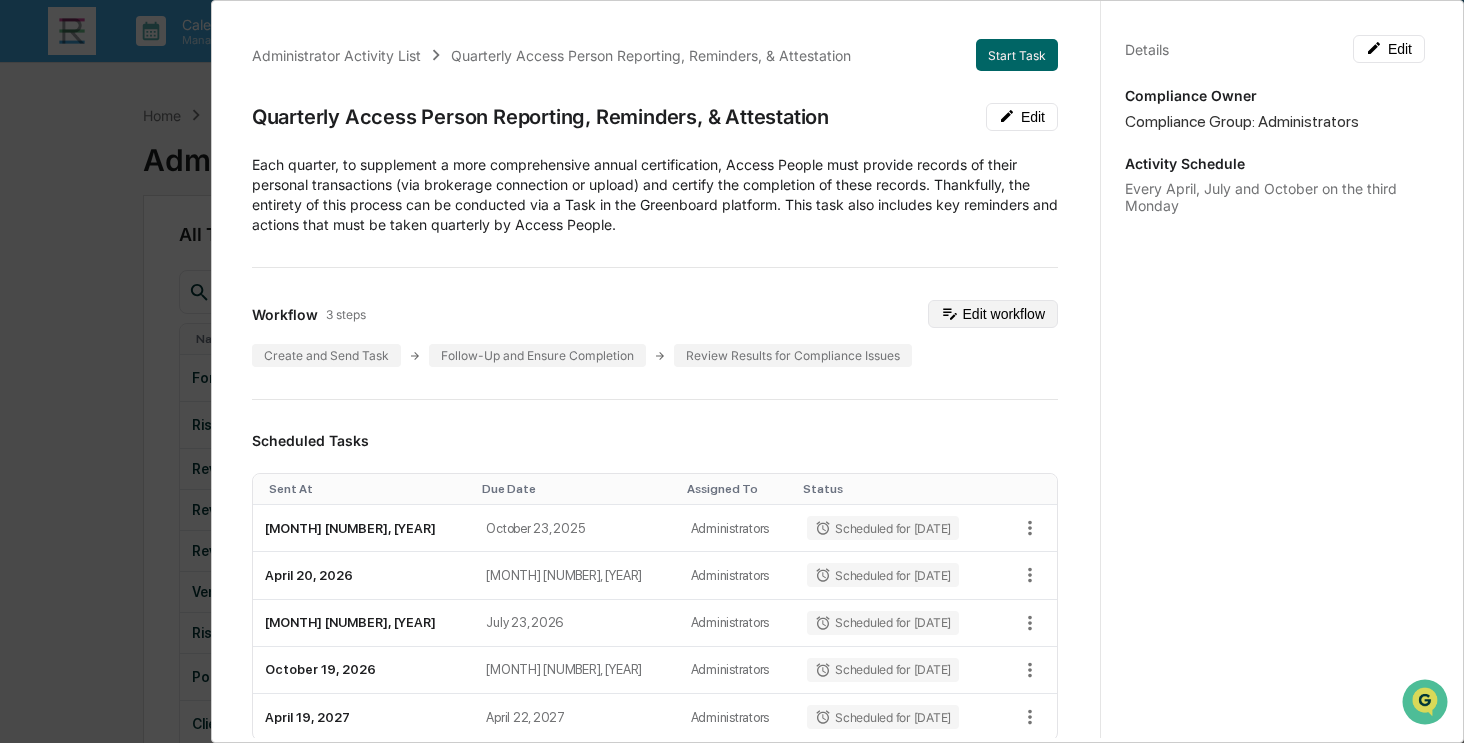 click on "Edit workflow" at bounding box center (993, 314) 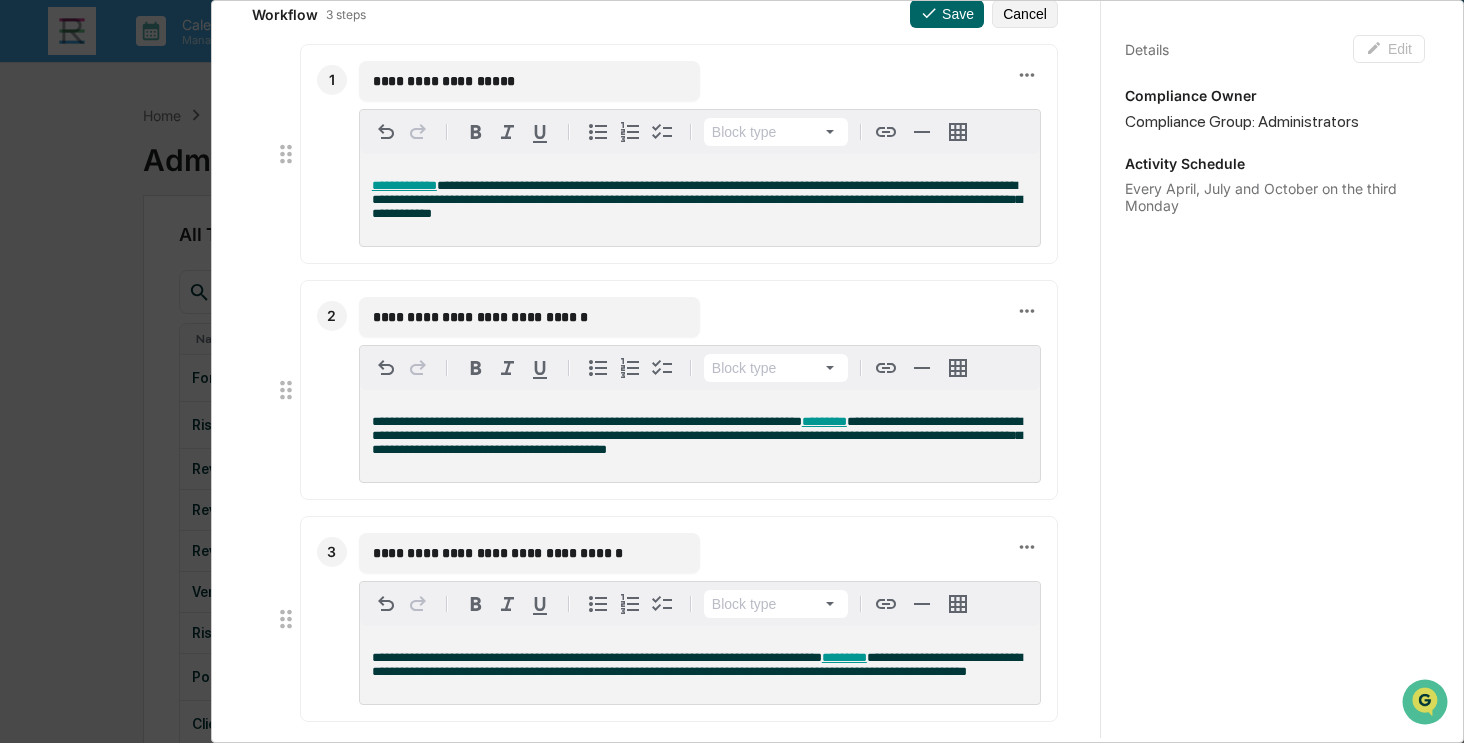scroll, scrollTop: 0, scrollLeft: 0, axis: both 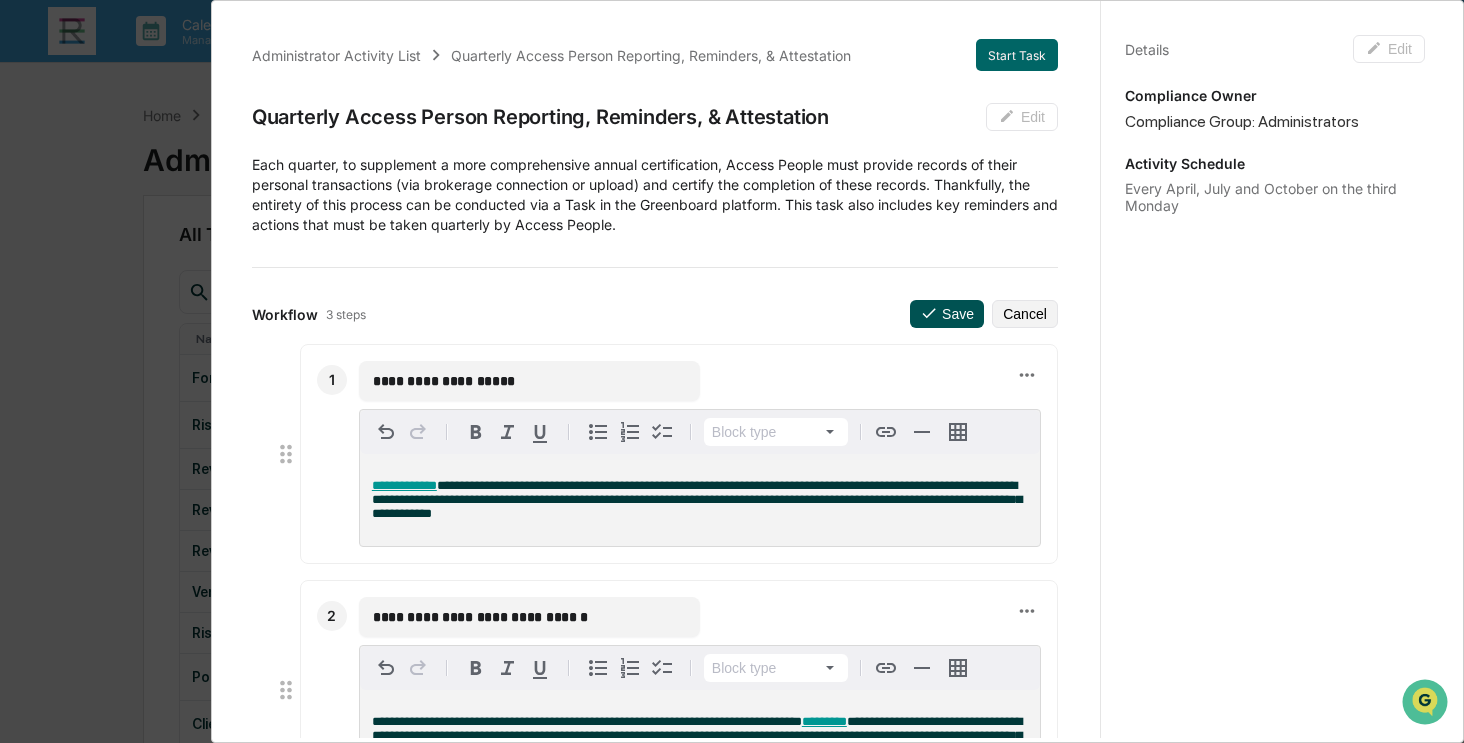 click on "Save" at bounding box center (947, 314) 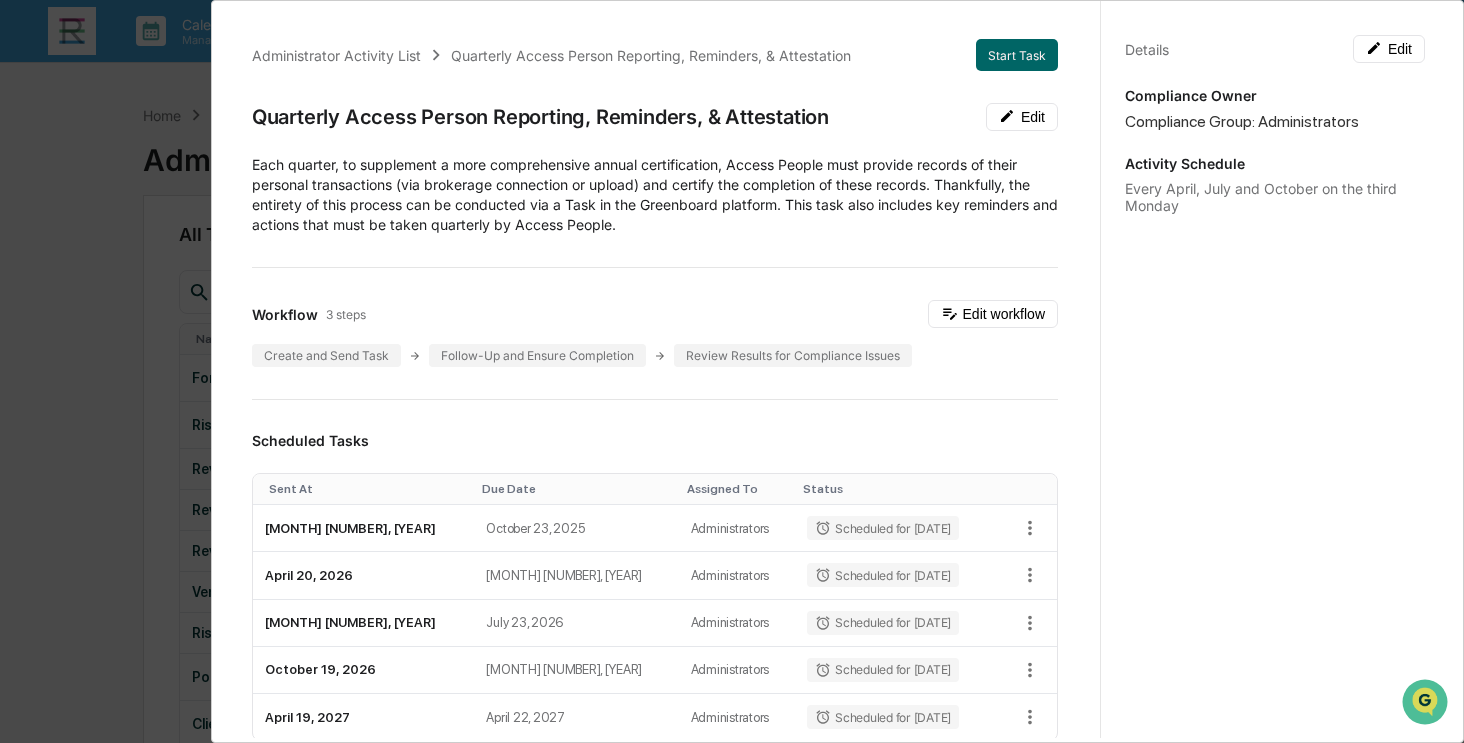click on "Administrator Activity List Quarterly Access Person Reporting, Reminders, & Attestation Start Task Quarterly Access Person Reporting, Reminders, & Attestation Edit Each quarter, to supplement a more comprehensive annual certification, Access People must provide records of their personal transactions (via brokerage connection or upload) and certify the completion of these records. Thankfully, the entirety of this process can be conducted via a Task in the Greenboard platform. This task also includes key reminders and actions that must be taken quarterly by Access People. Workflow 3 steps Edit workflow Create and Send Task Follow-Up and Ensure Completion Review Results for Compliance Issues Scheduled Tasks Sent At Due Date Assigned To Status [MONTH] [NUMBER], [YEAR] [MONTH] [NUMBER], [YEAR] Administrators Scheduled for [DATE] [MONTH] [NUMBER], [YEAR] [MONTH] [NUMBER], [YEAR] Administrators Scheduled for [DATE] [MONTH] [NUMBER], [YEAR] [MONTH] [NUMBER], [YEAR] Administrators Scheduled for [DATE] [MONTH] [NUMBER], [YEAR] [MONTH] [NUMBER], [YEAR] Administrators Show 5 Page" at bounding box center (732, 371) 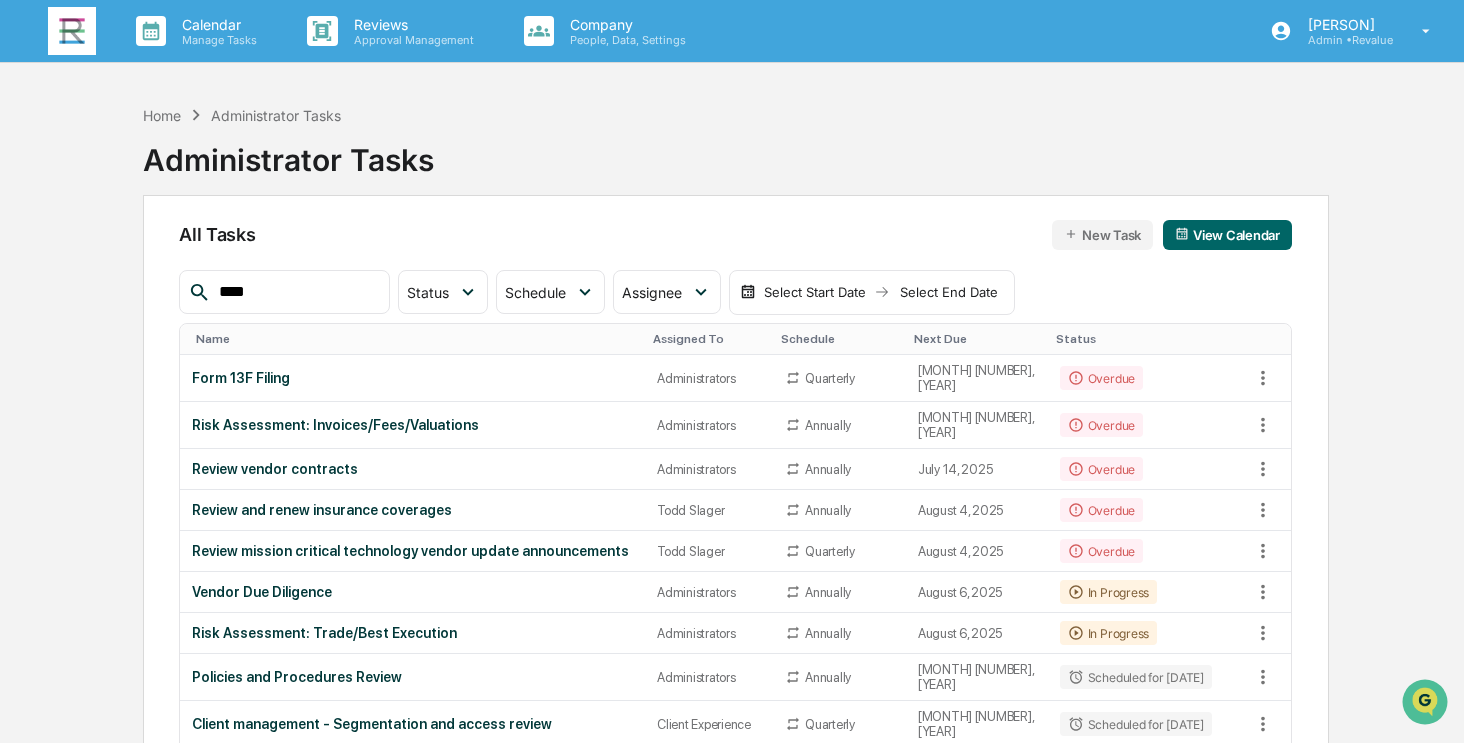 click at bounding box center [72, 31] 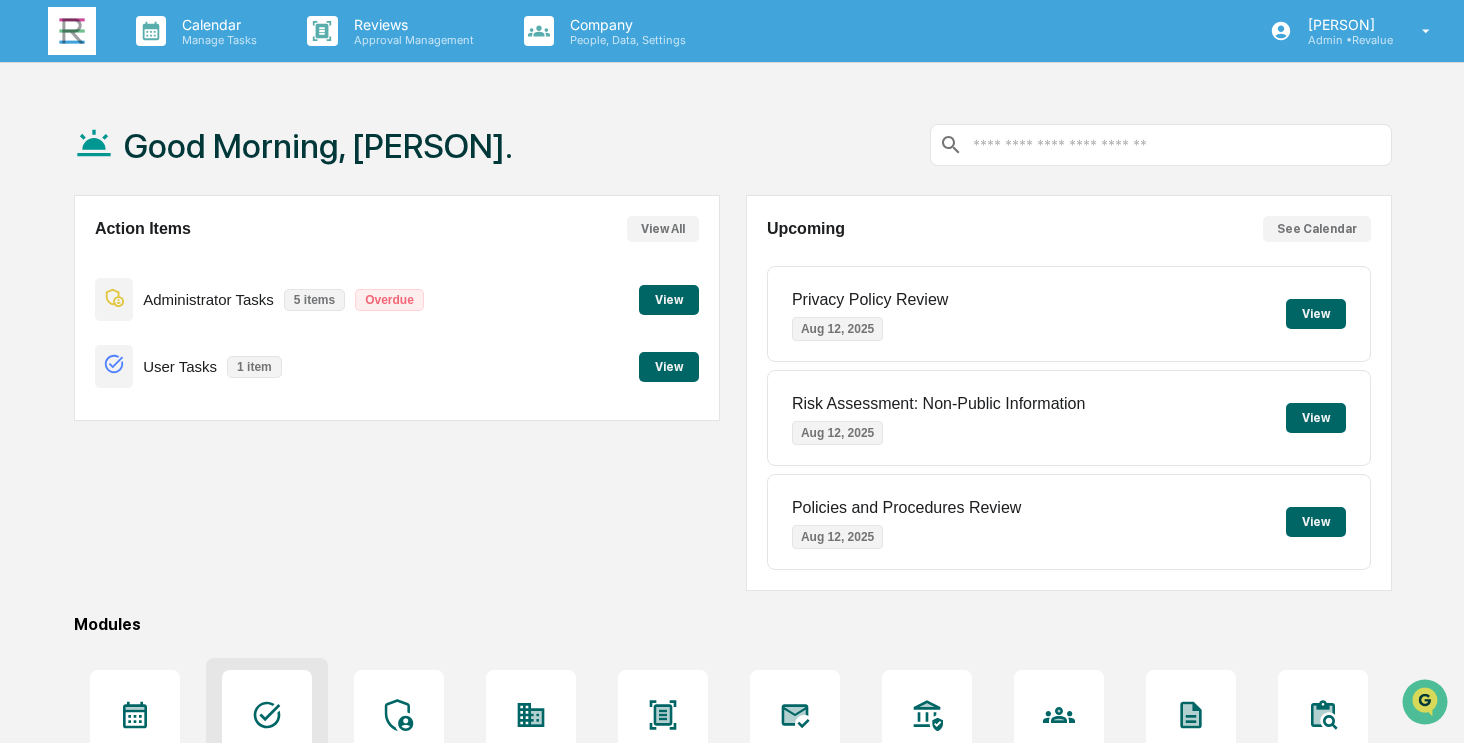click 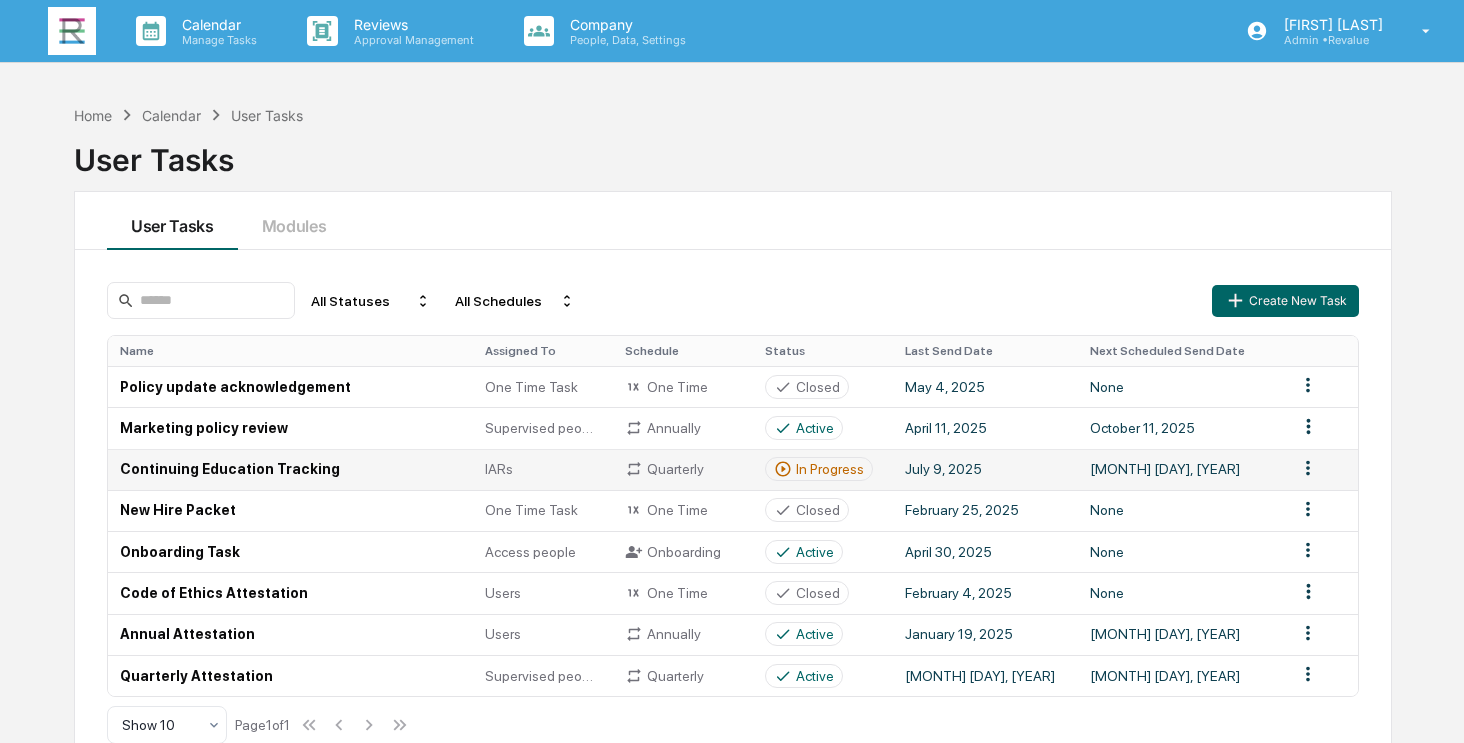 scroll, scrollTop: 0, scrollLeft: 0, axis: both 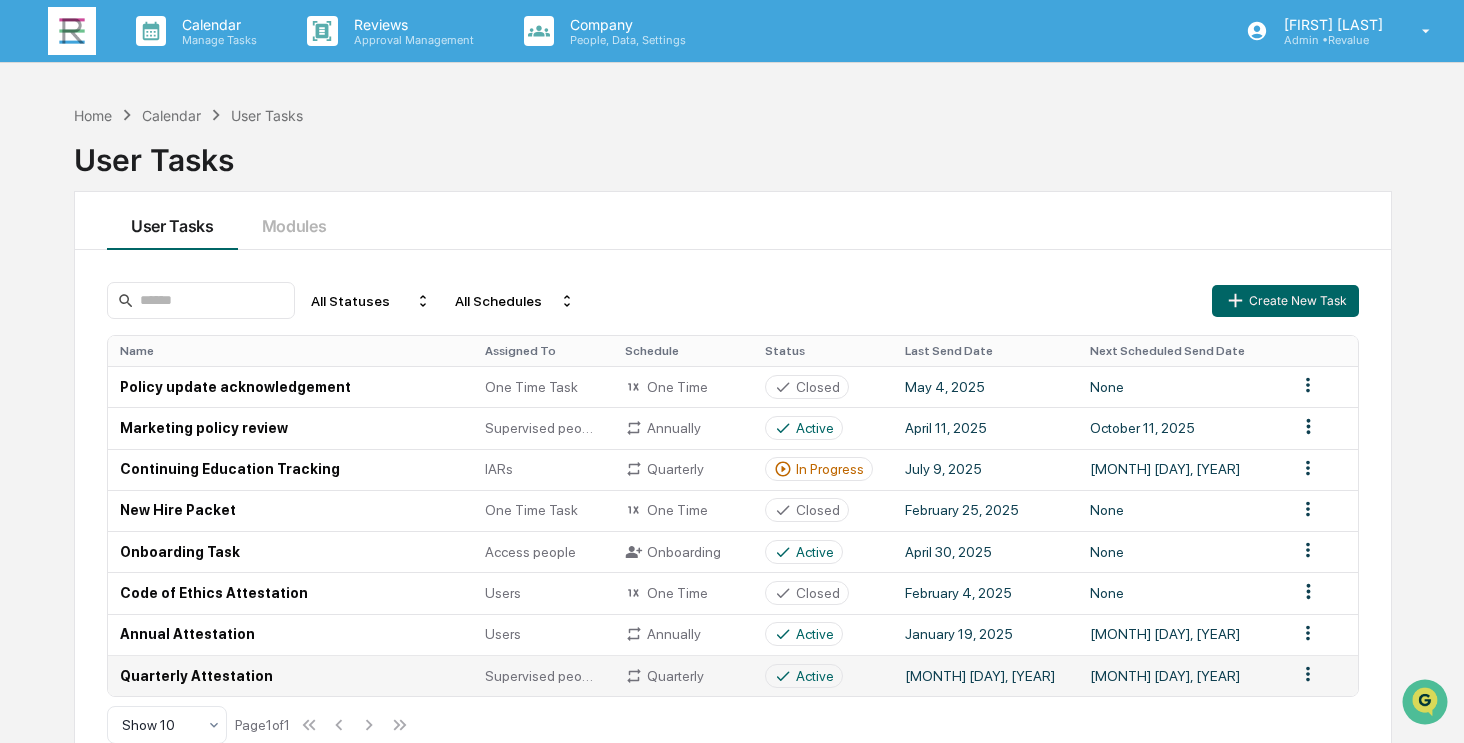 click on "Quarterly Attestation" at bounding box center [290, 675] 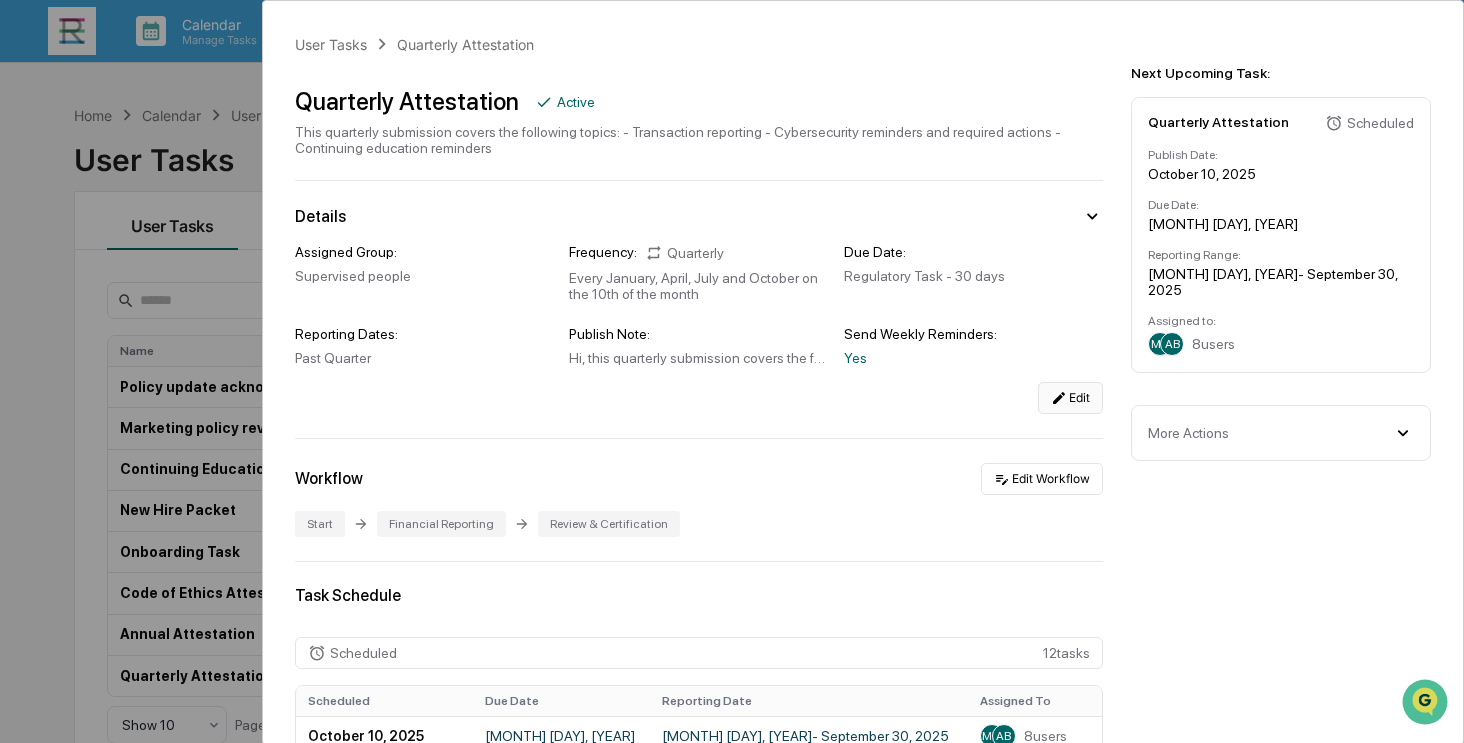 click on "Edit" at bounding box center [1070, 398] 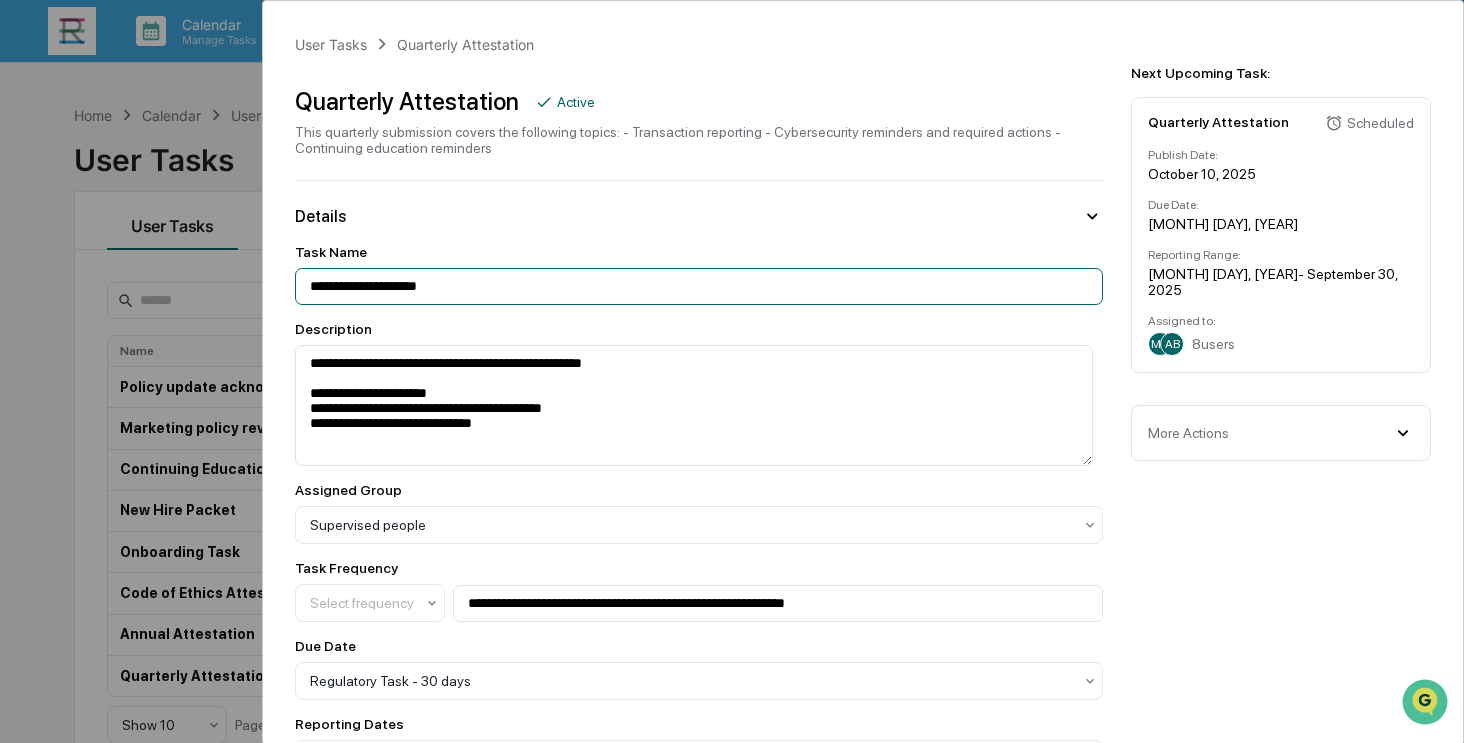 click on "**********" at bounding box center [699, 286] 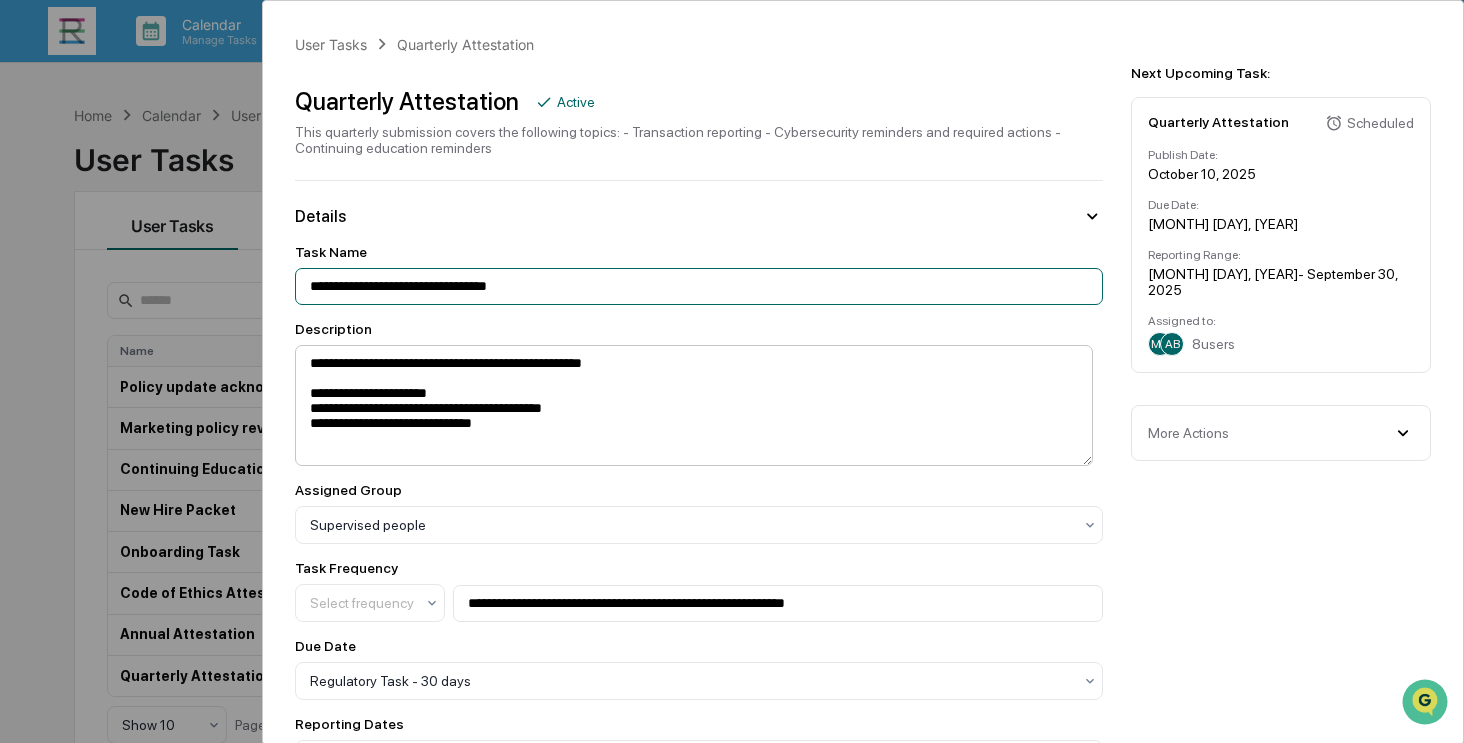 type on "**********" 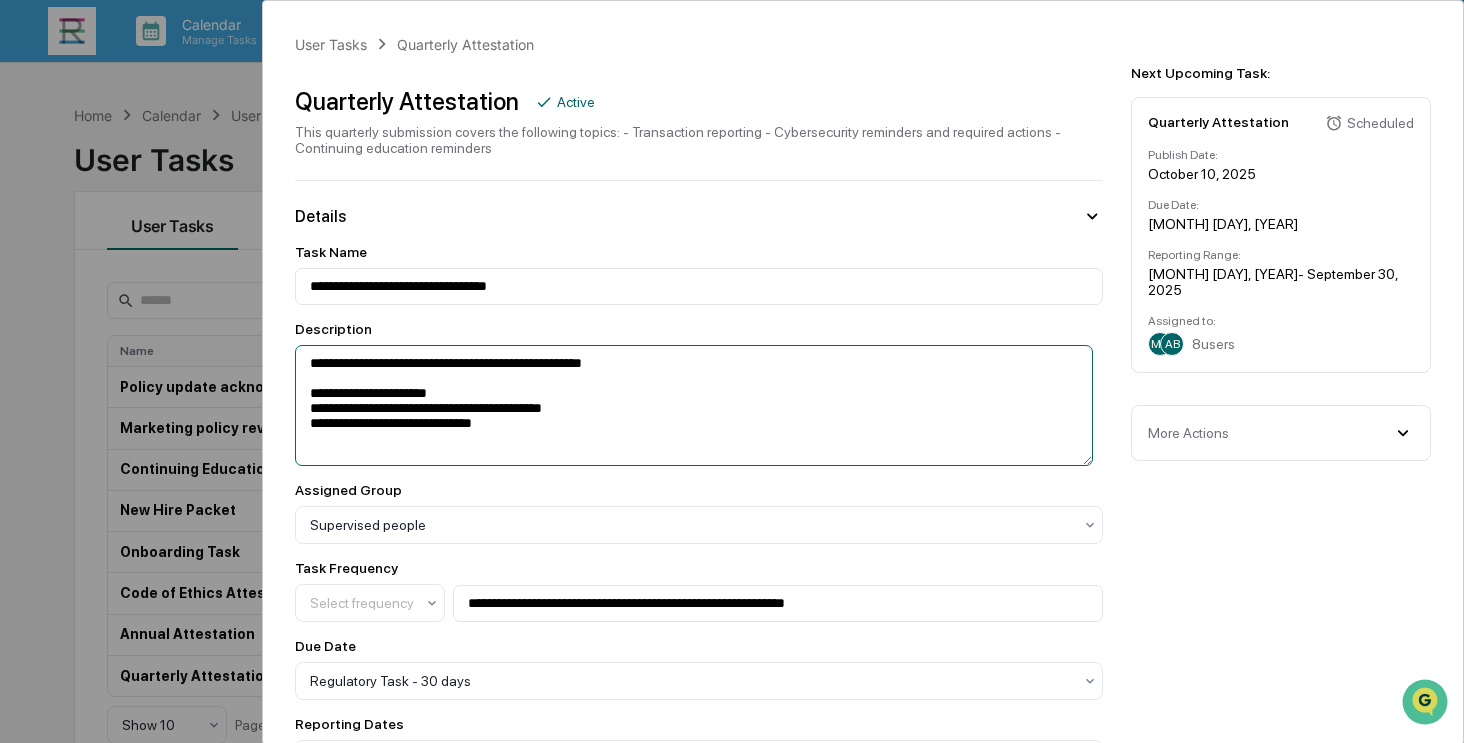 click on "**********" at bounding box center (694, 406) 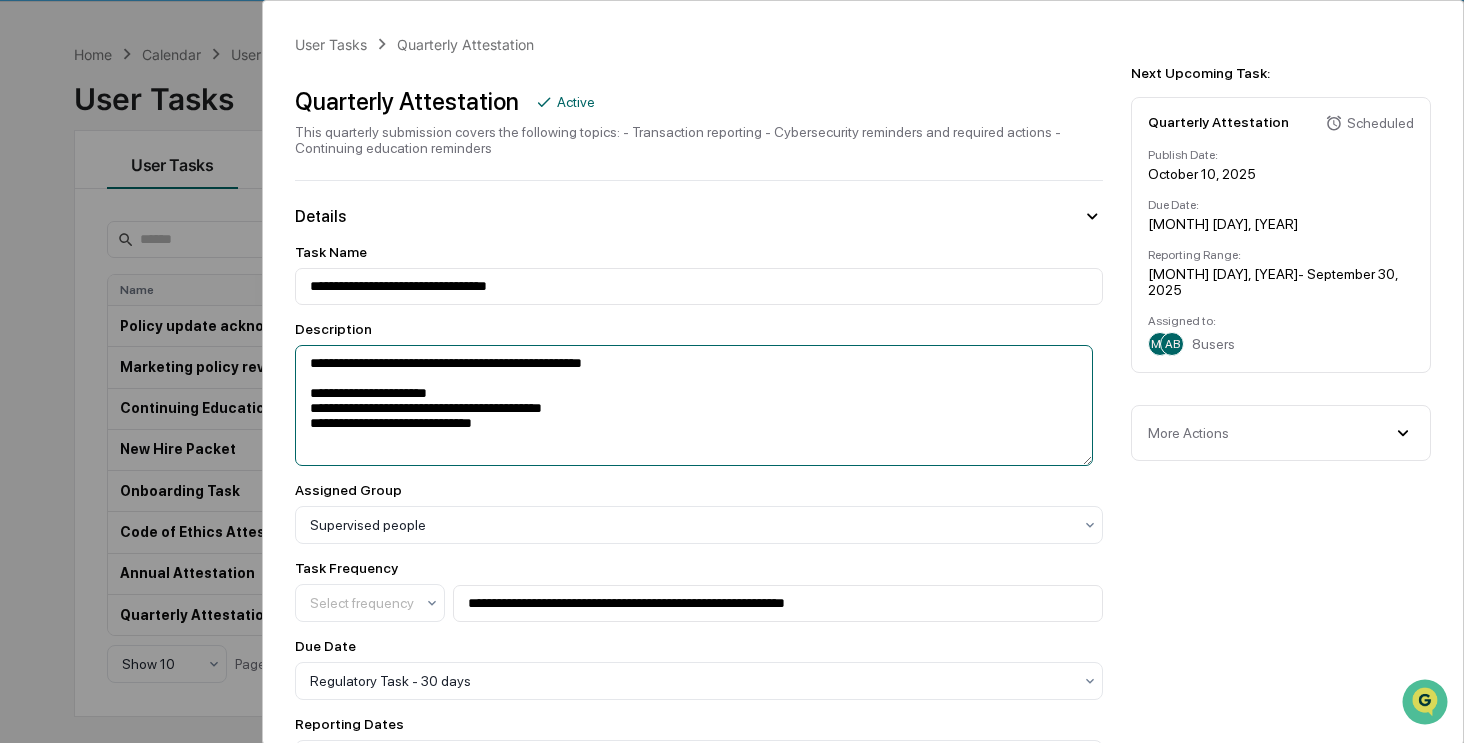 scroll, scrollTop: 95, scrollLeft: 0, axis: vertical 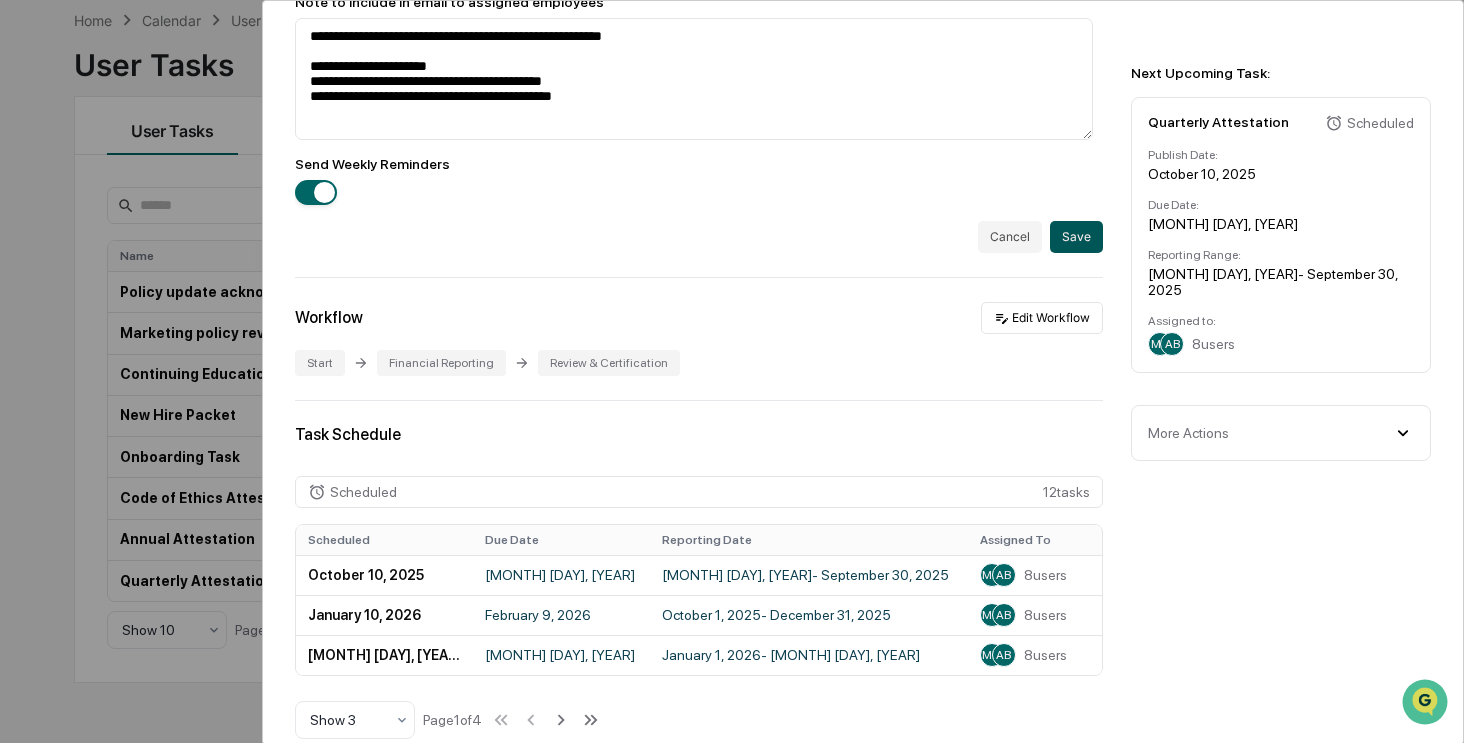 click on "Save" at bounding box center (1076, 237) 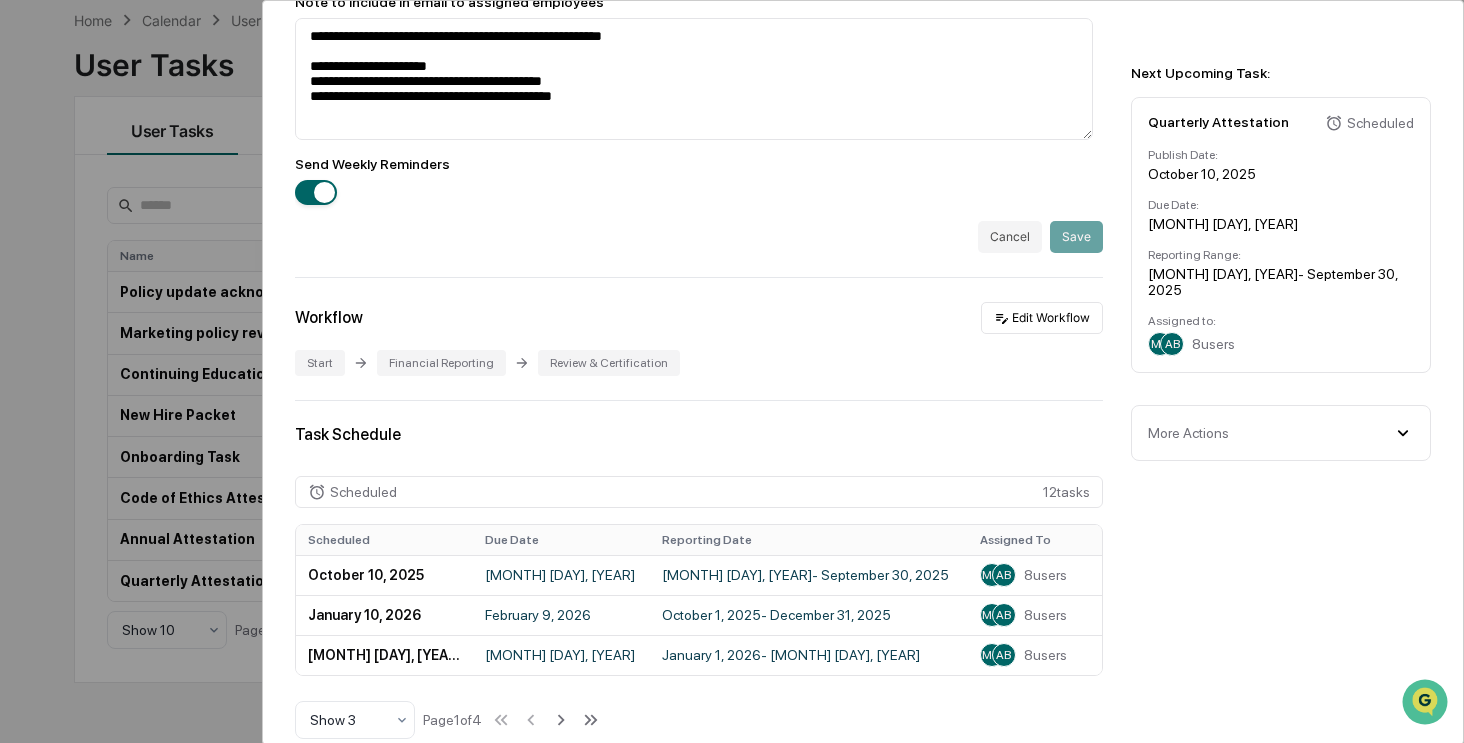 scroll, scrollTop: 156, scrollLeft: 0, axis: vertical 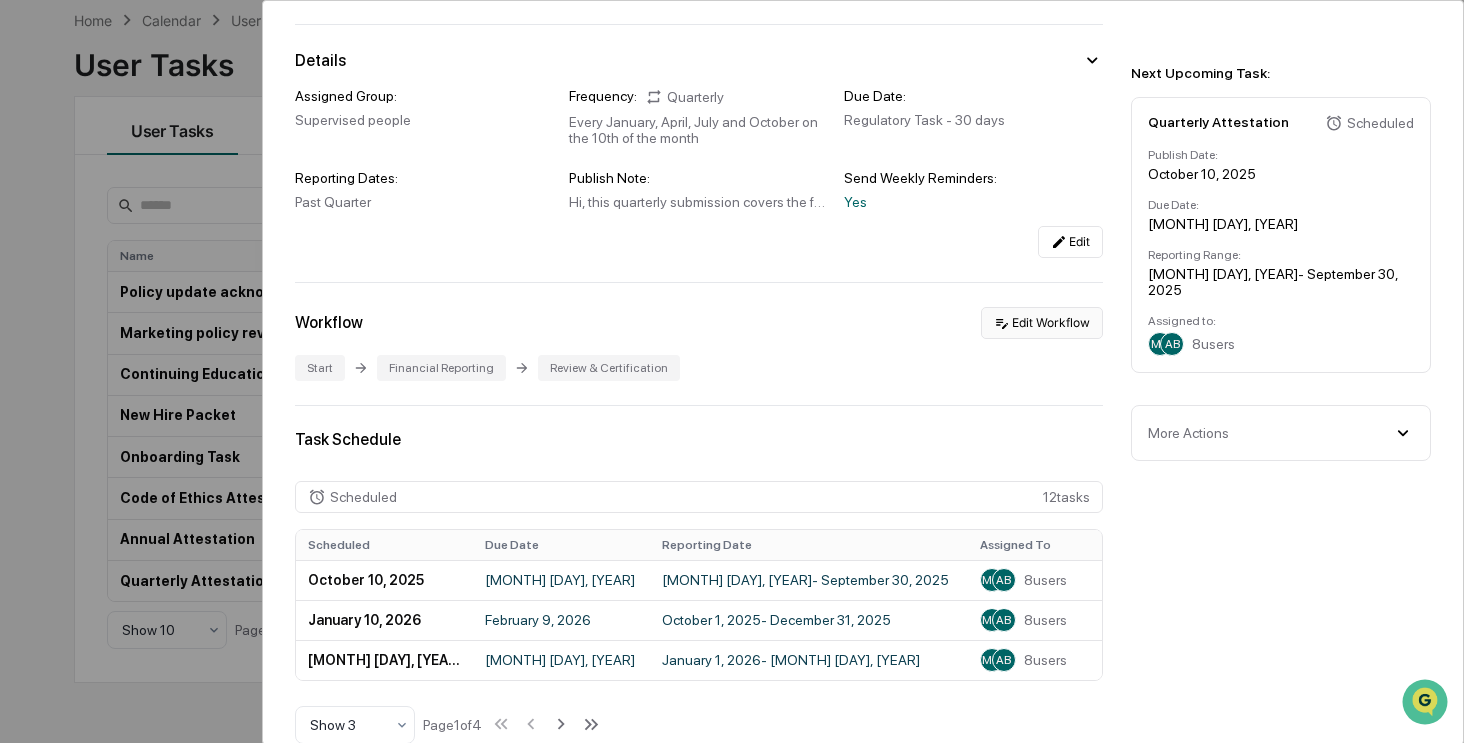 click on "Edit Workflow" at bounding box center [1042, 323] 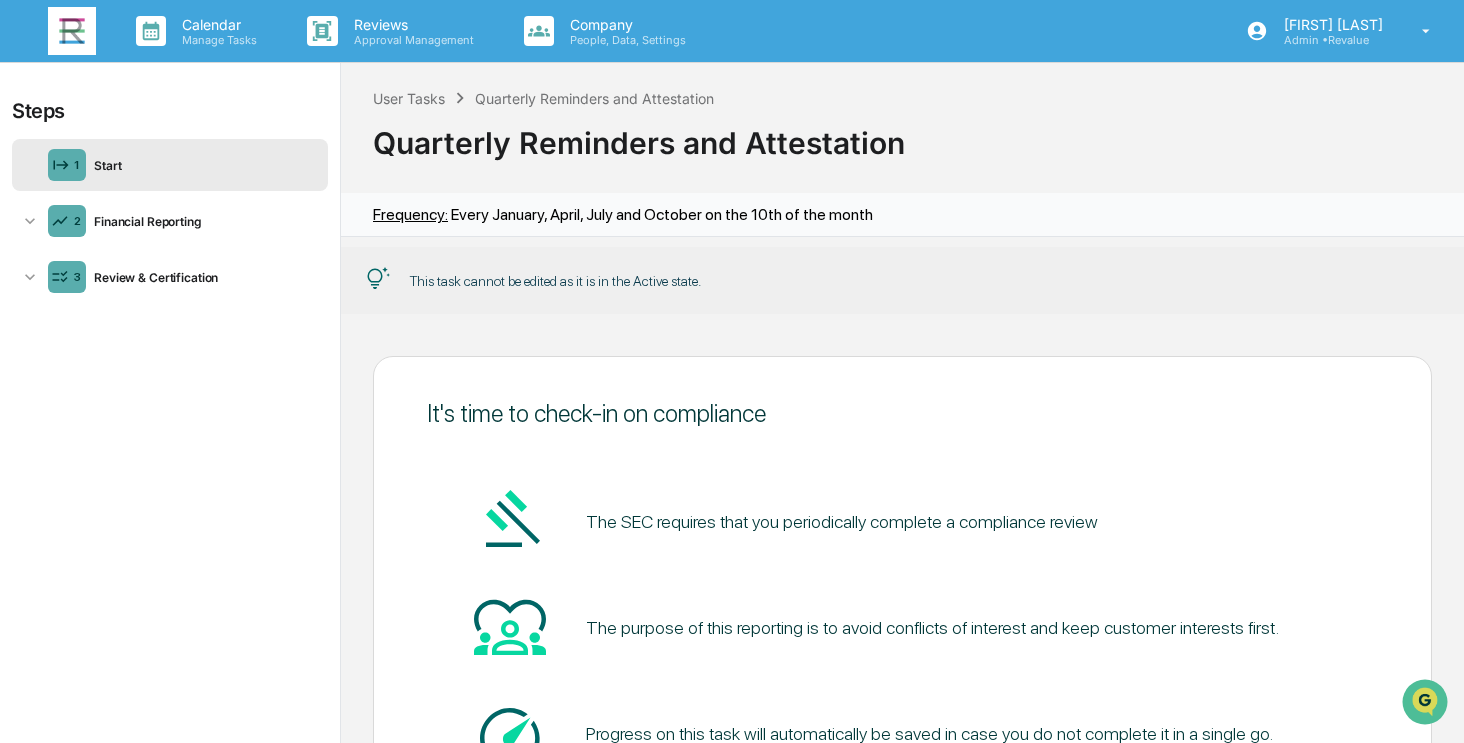 scroll, scrollTop: 0, scrollLeft: 0, axis: both 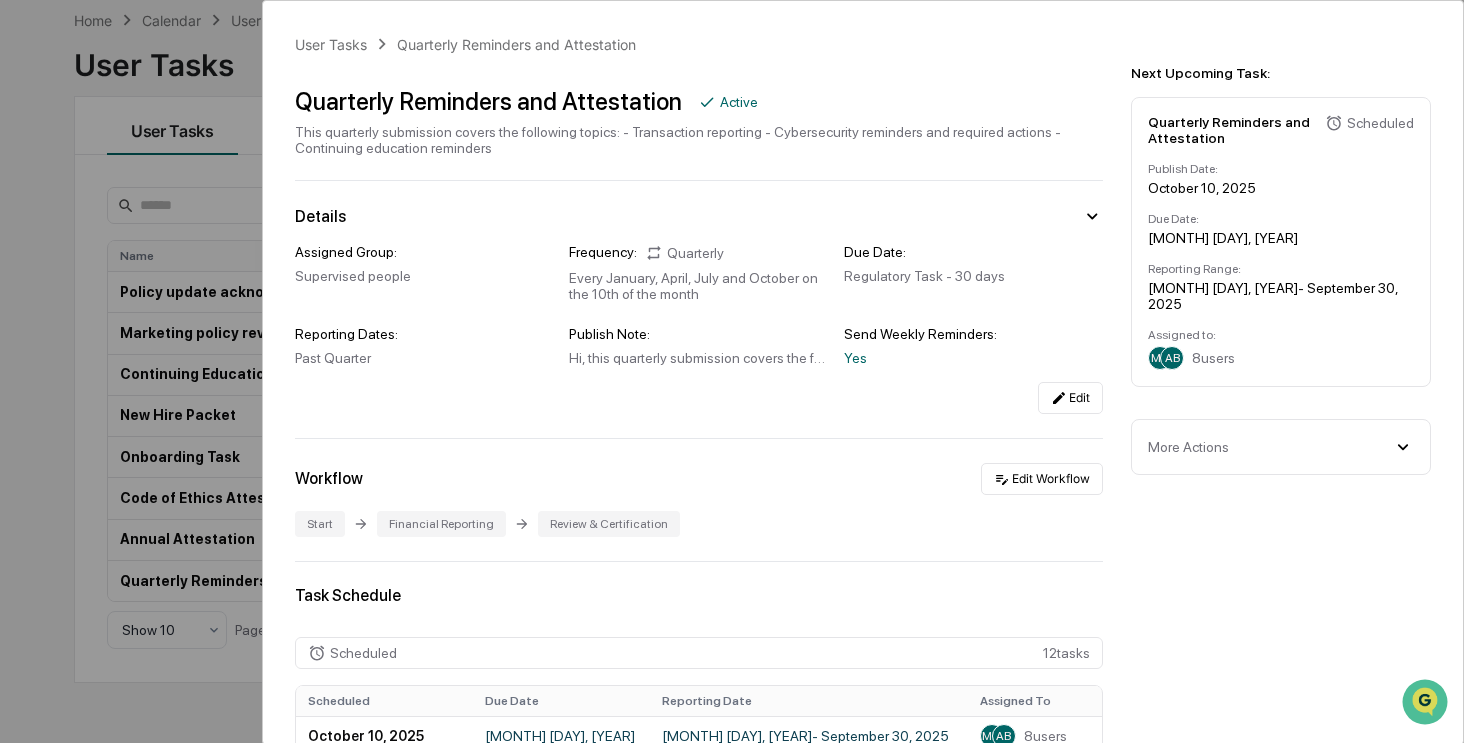 click on "More Actions" at bounding box center [1281, 447] 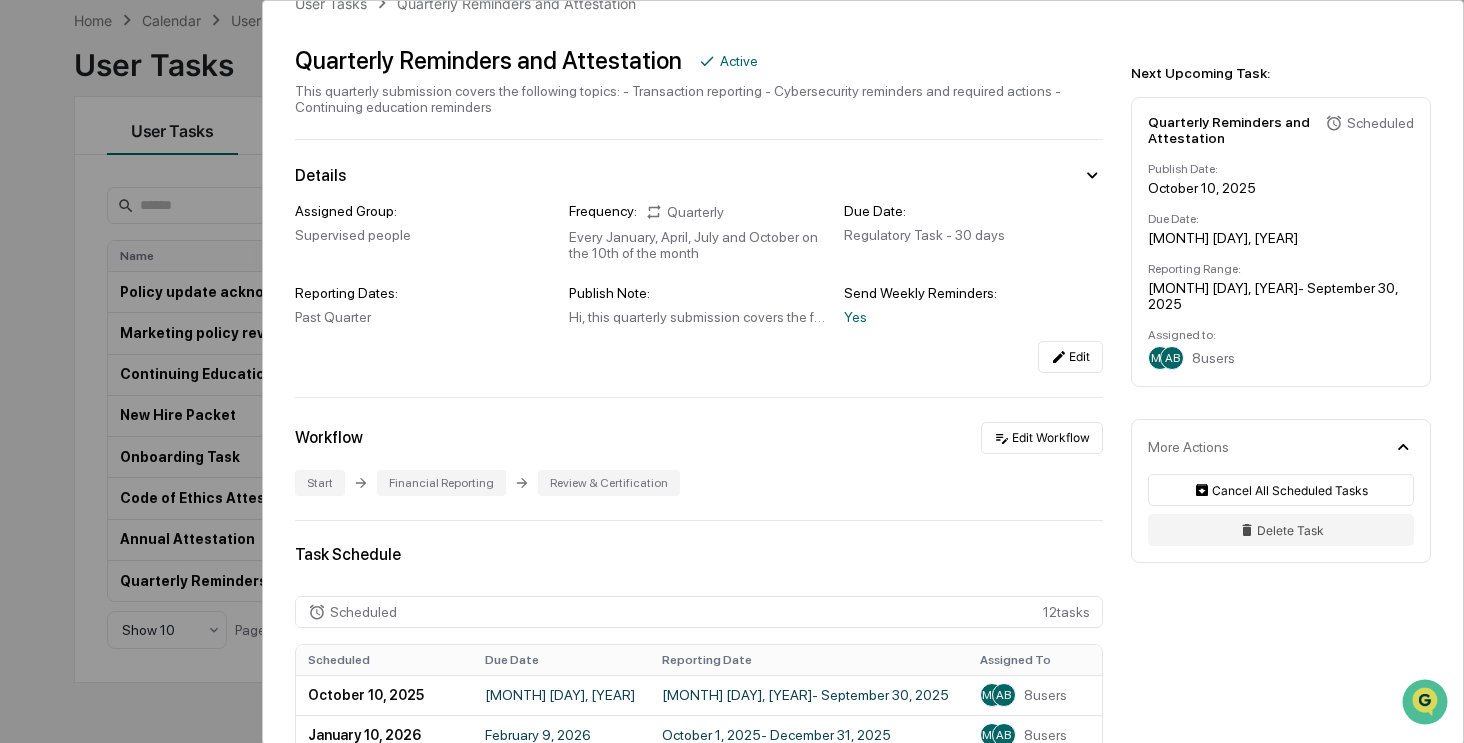 scroll, scrollTop: 0, scrollLeft: 0, axis: both 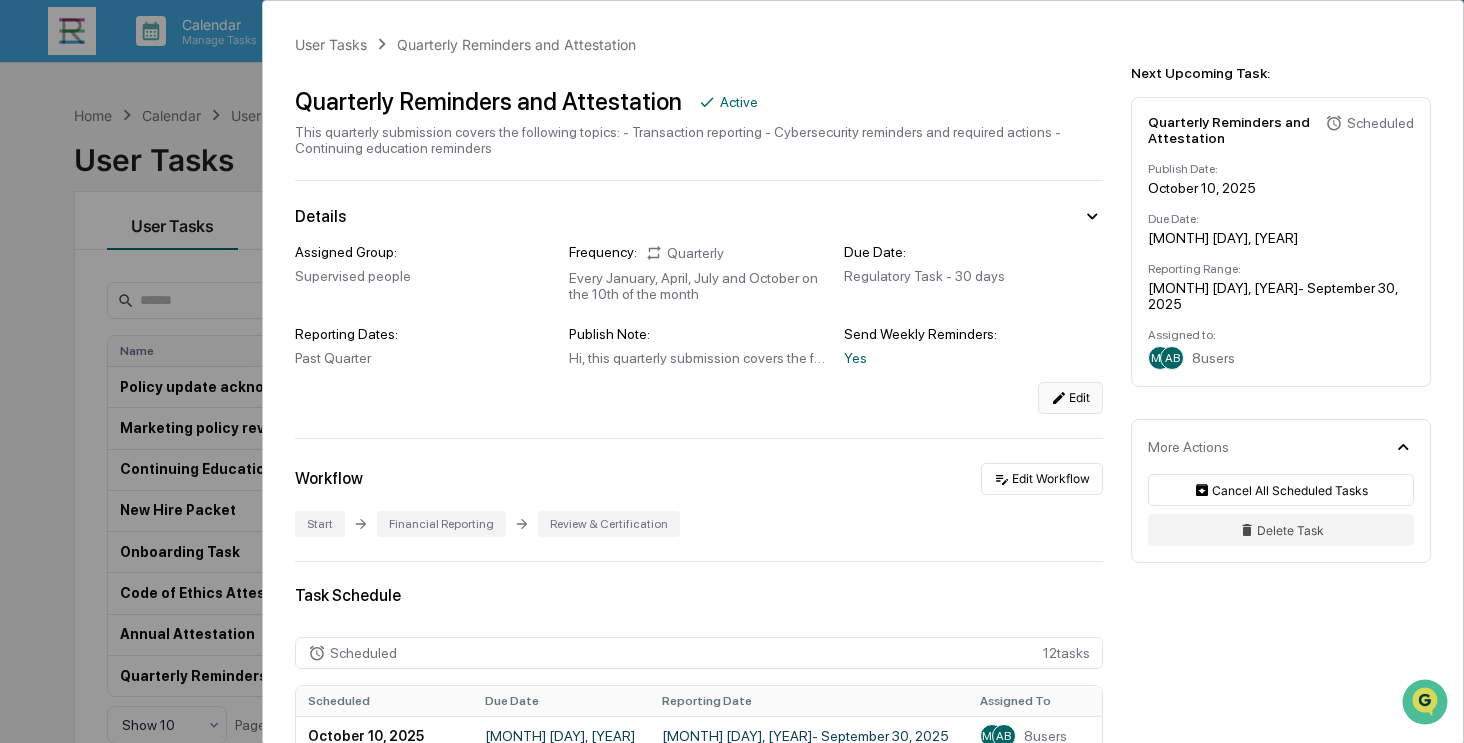 click on "Edit" at bounding box center [1070, 398] 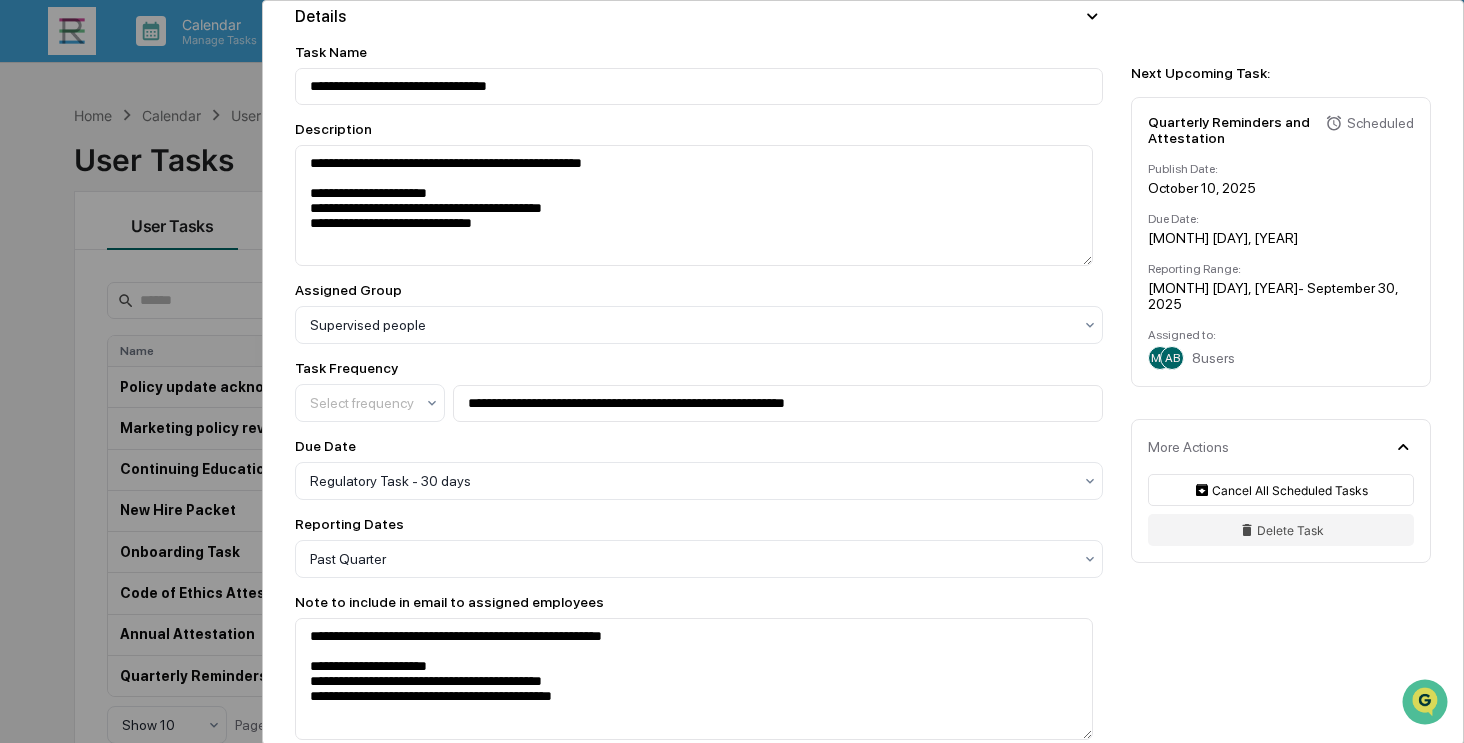 scroll, scrollTop: 0, scrollLeft: 0, axis: both 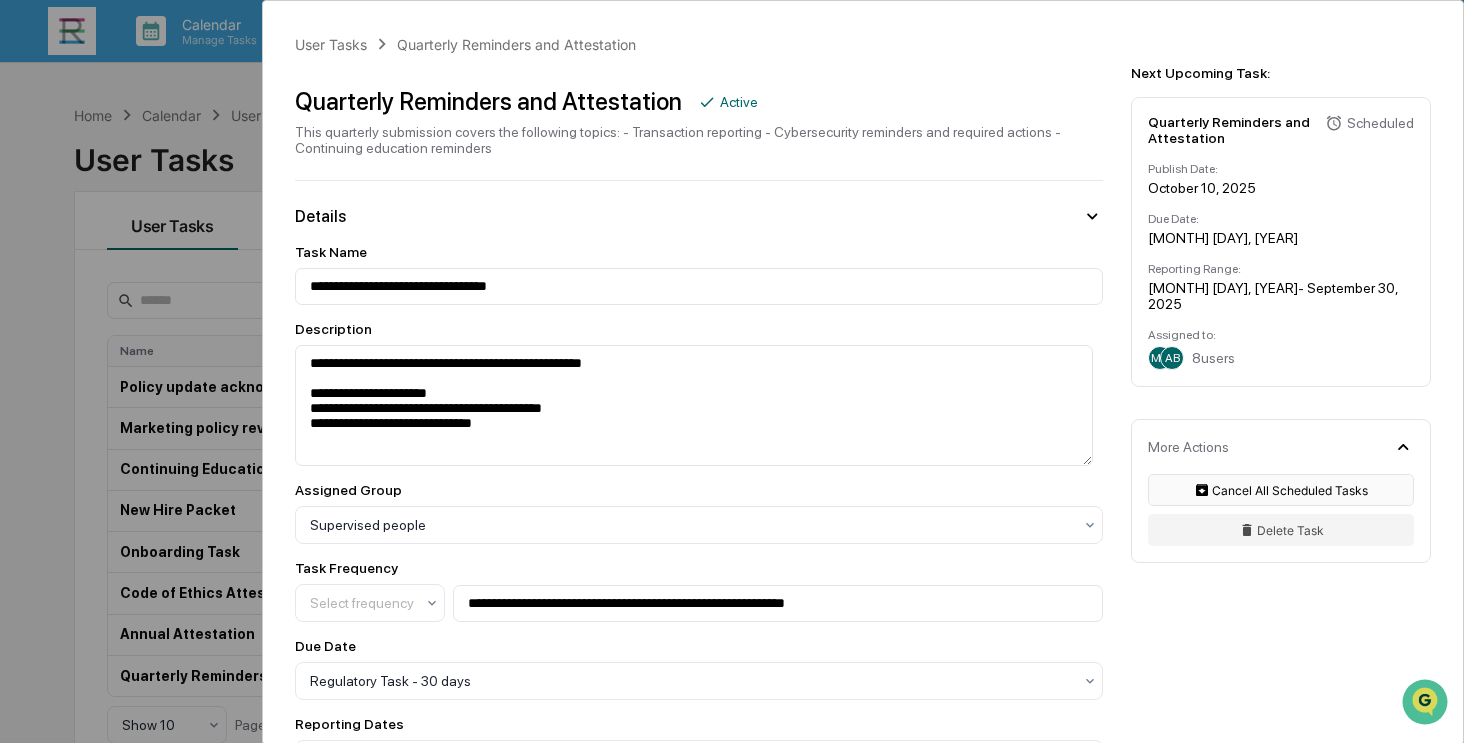 click on "Cancel All Scheduled Tasks" at bounding box center [1281, 490] 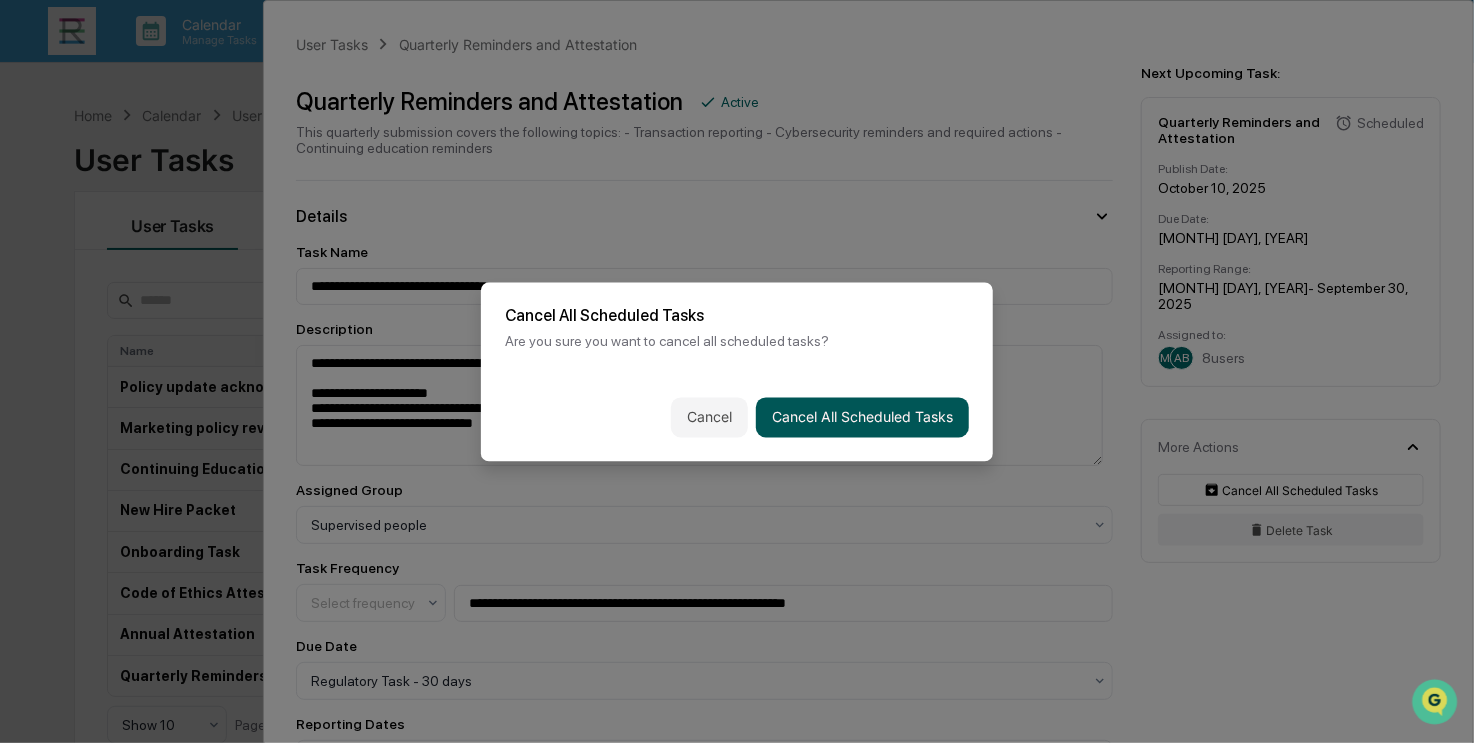 click on "Cancel All Scheduled Tasks" at bounding box center [862, 417] 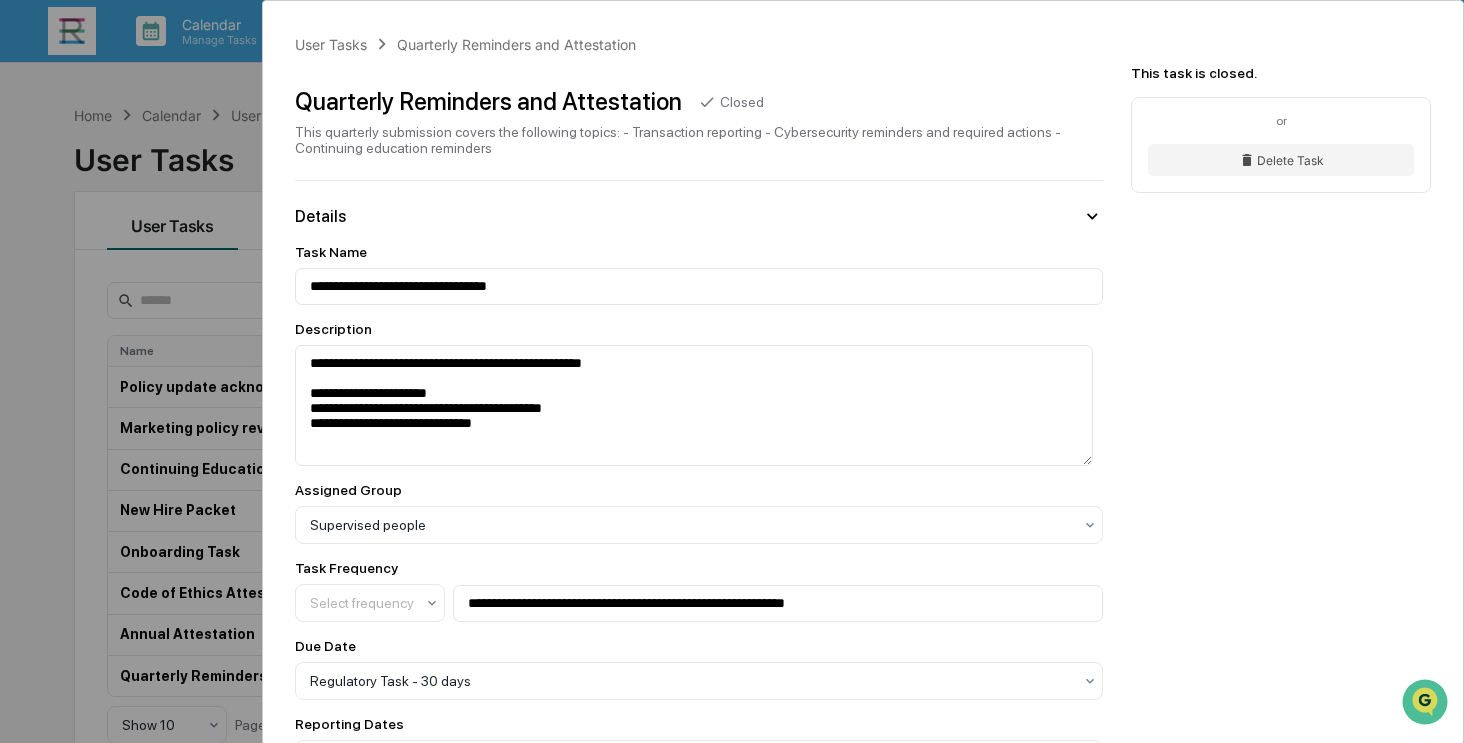 click on "Description" at bounding box center (699, 329) 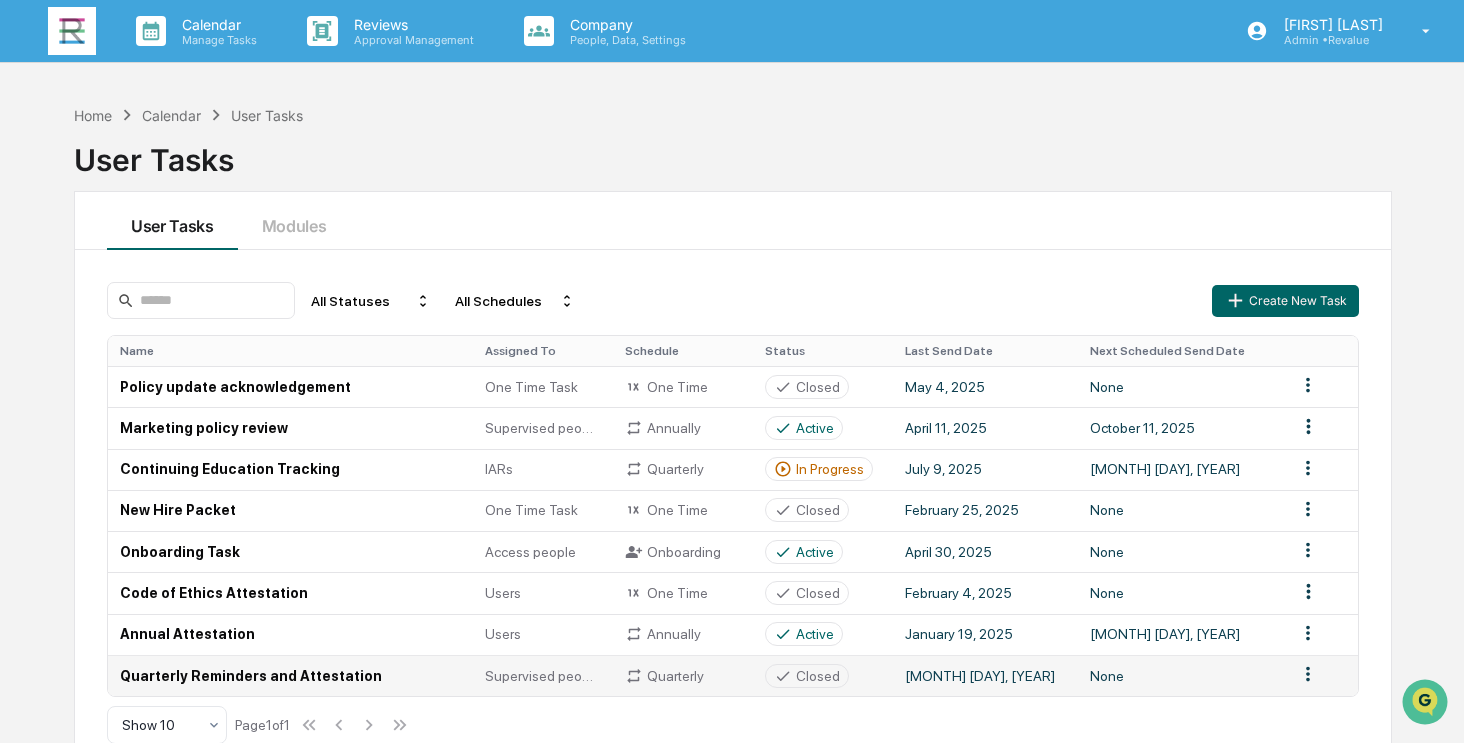 click on "Quarterly Reminders and Attestation" at bounding box center [290, 675] 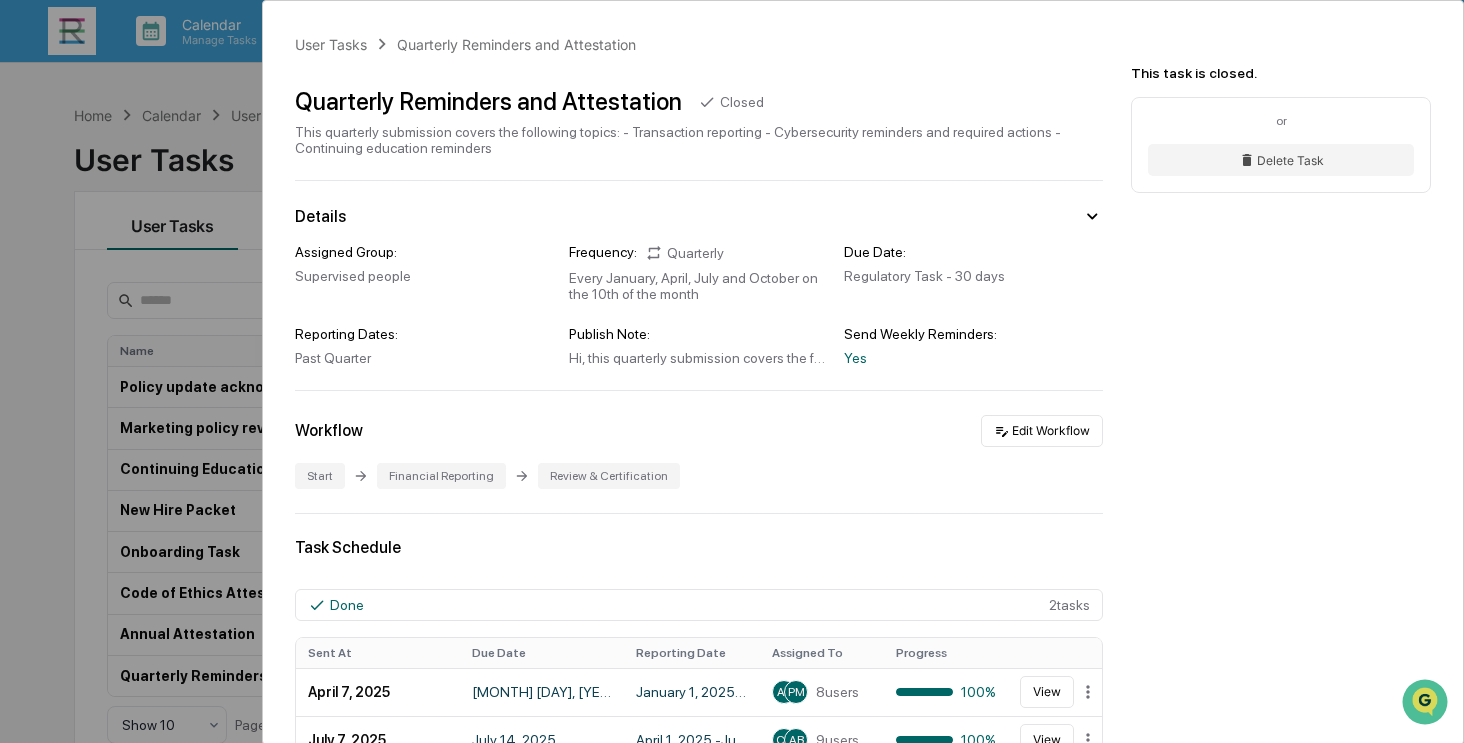 click 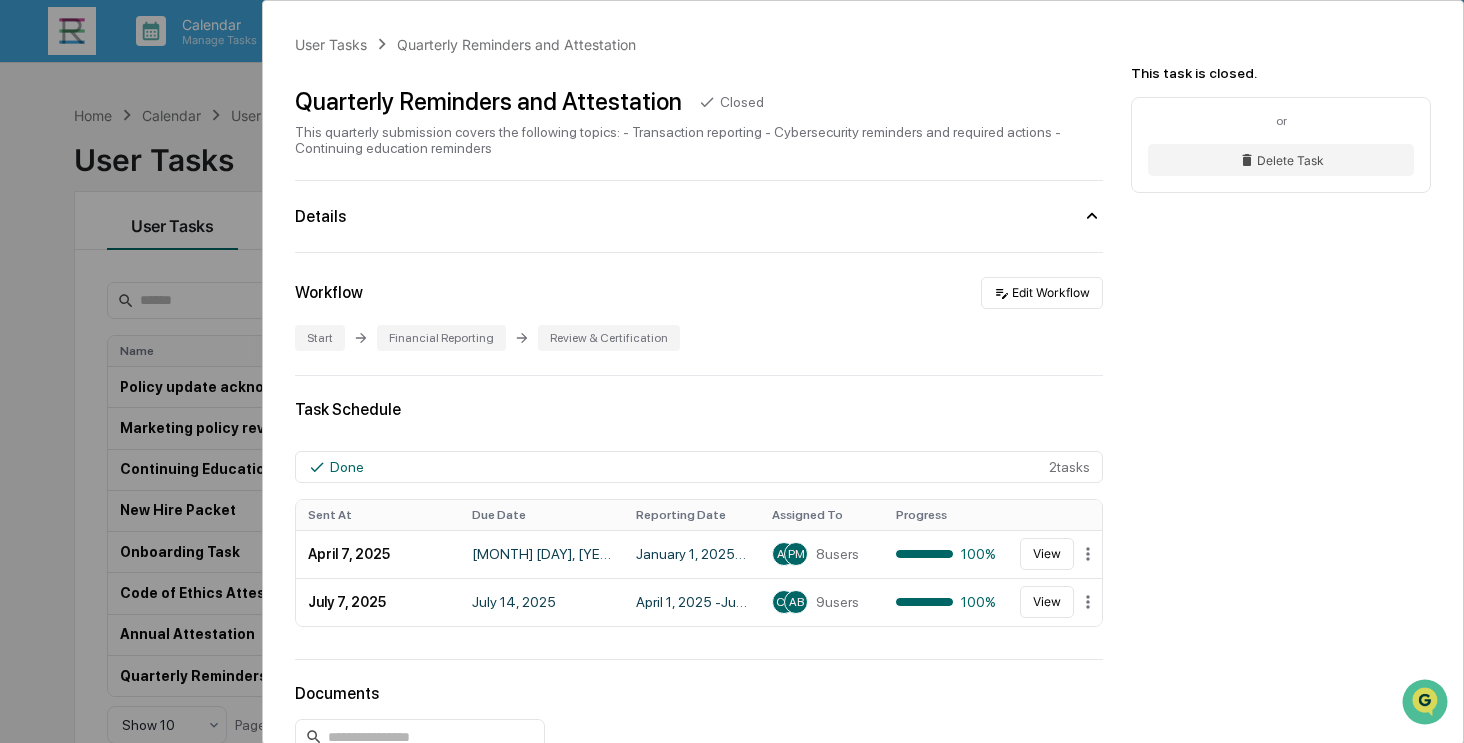click 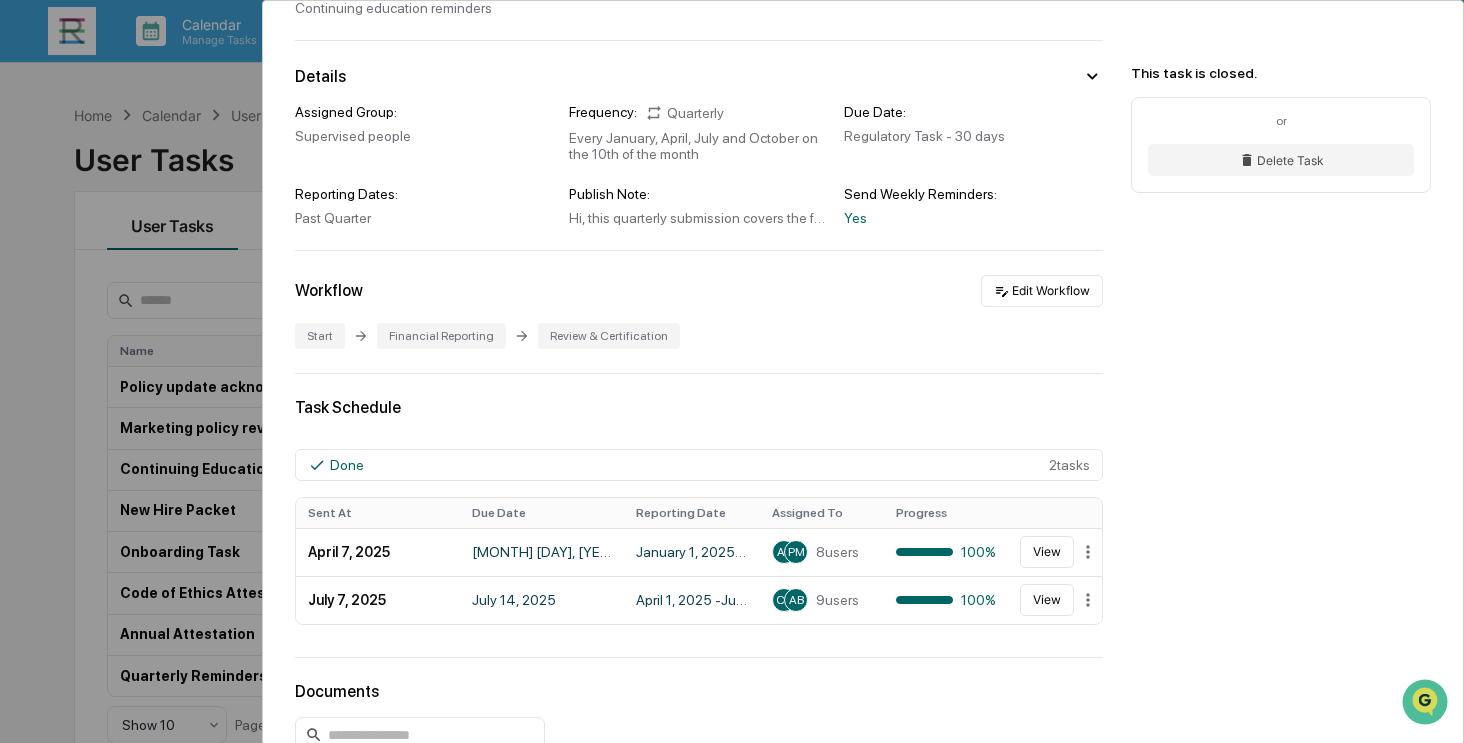 scroll, scrollTop: 0, scrollLeft: 0, axis: both 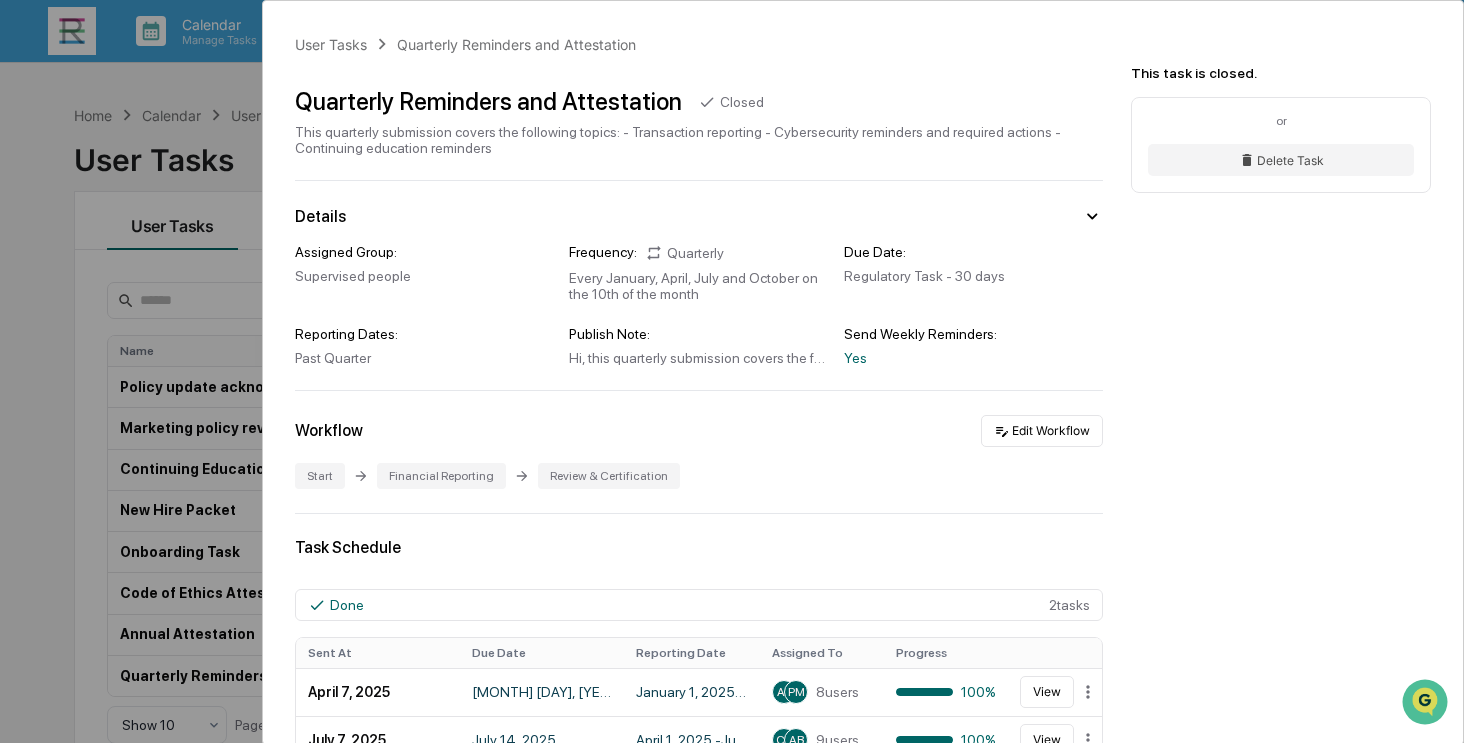 click on "User Tasks Quarterly Reminders and Attestation Quarterly Reminders and Attestation Closed This quarterly submission covers the following topics:
- Transaction reporting
- Cybersecurity reminders and required actions
- Continuing education reminders Details Assigned Group:  Supervised people Frequency:    Quarterly Every January, April, July and October on the 10th of the month Due Date:  Regulatory Task - 30 days Reporting Dates:  Past Quarter Publish Note:  Hi, this quarterly submission covers the following topics:
- Transaction reporting
- Cybersecurity reminders and required actions
- Continuing education reminders (if applicable) Send Weekly Reminders:  Yes Workflow Edit Workflow Start Financial Reporting Review & Certification Task Schedule Done   2  task s Sent At Due Date Reporting Date Assigned To Progress April 7, 2025 April 14, 2025 January 1, 2025   -  March 31, 2025 AB PM 8  users 100% View July 7, 2025 July 14, 2025 April 1, 2025   -  June 30, 2025 CB AB 9  users 100% View Documents Created At" at bounding box center (732, 371) 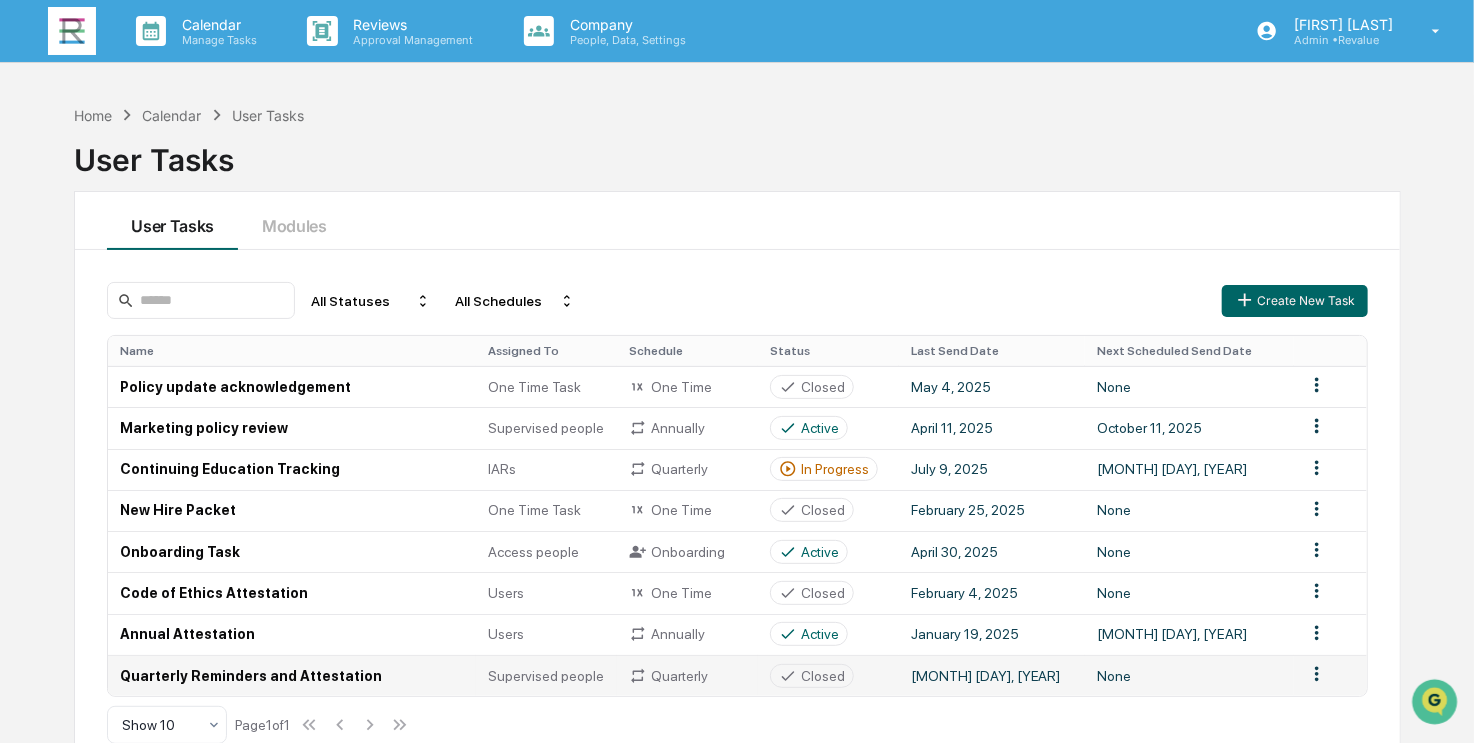 click on "Calendar Manage Tasks Reviews Approval Management Company People, Data, Settings Angela Barbash Admin •  Revalue Home Calendar User Tasks User Tasks User Tasks Modules All Statuses All Schedules Create New Task Name Assigned To Schedule Status Last Send Date Next Scheduled Send Date Policy update acknowledgement One Time Task  One Time Closed May 4, 2025 None Marketing policy review Supervised people   Annually Active April 11, 2025 October 11, 2025 Continuing Education Tracking IARs   Quarterly In Progress July 9, 2025 October 9, 2025 New Hire Packet One Time Task  One Time Closed February 25, 2025 None Onboarding Task Access people  Onboarding Active April 30, 2025 None Code of Ethics Attestation Users  One Time Closed February 4, 2025 None Annual Attestation Users   Annually Active January 19, 2025 January 18, 2026 Quarterly Reminders and Attestation Supervised people   Quarterly Closed July 6, 2025 None Show 10 Page  1  of  1" at bounding box center [737, 371] 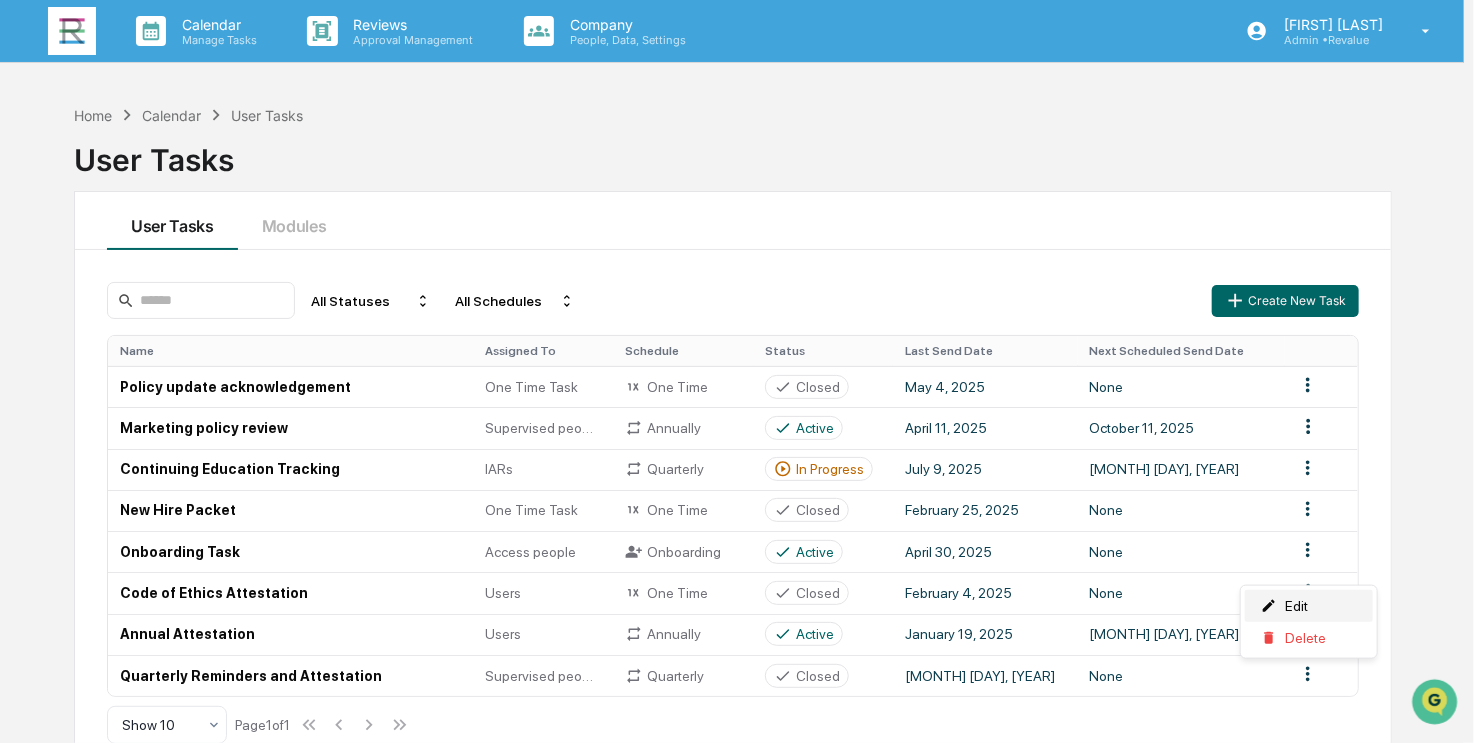 click on "Edit" at bounding box center [1309, 606] 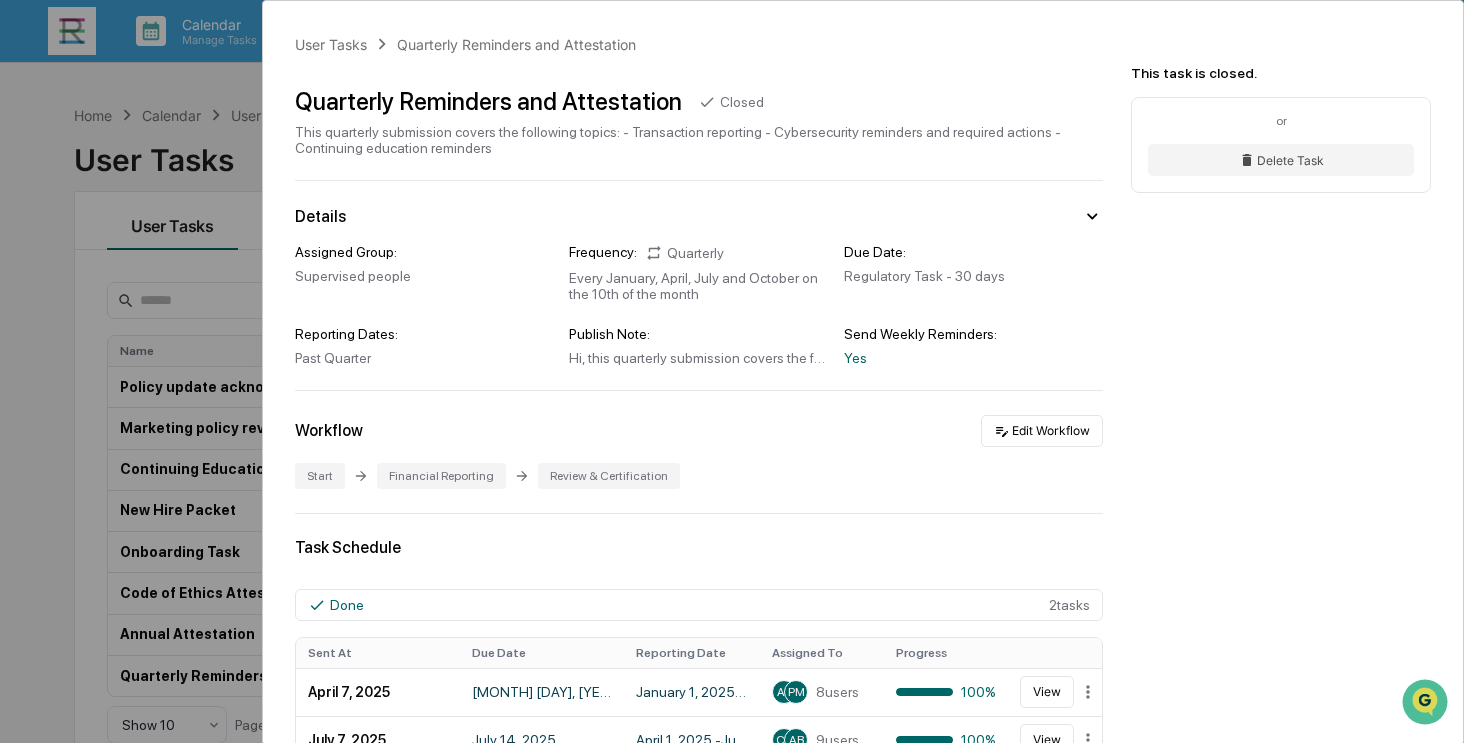 click 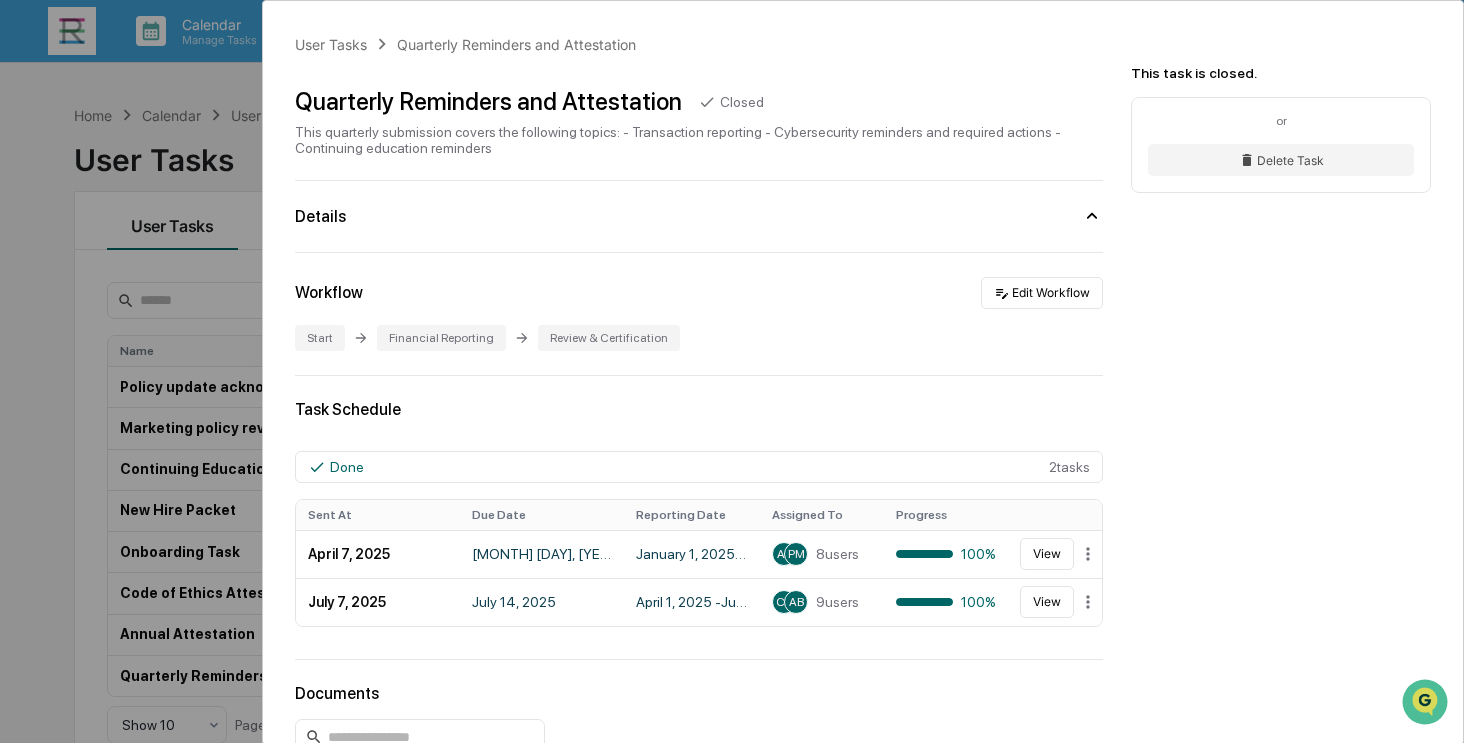 click 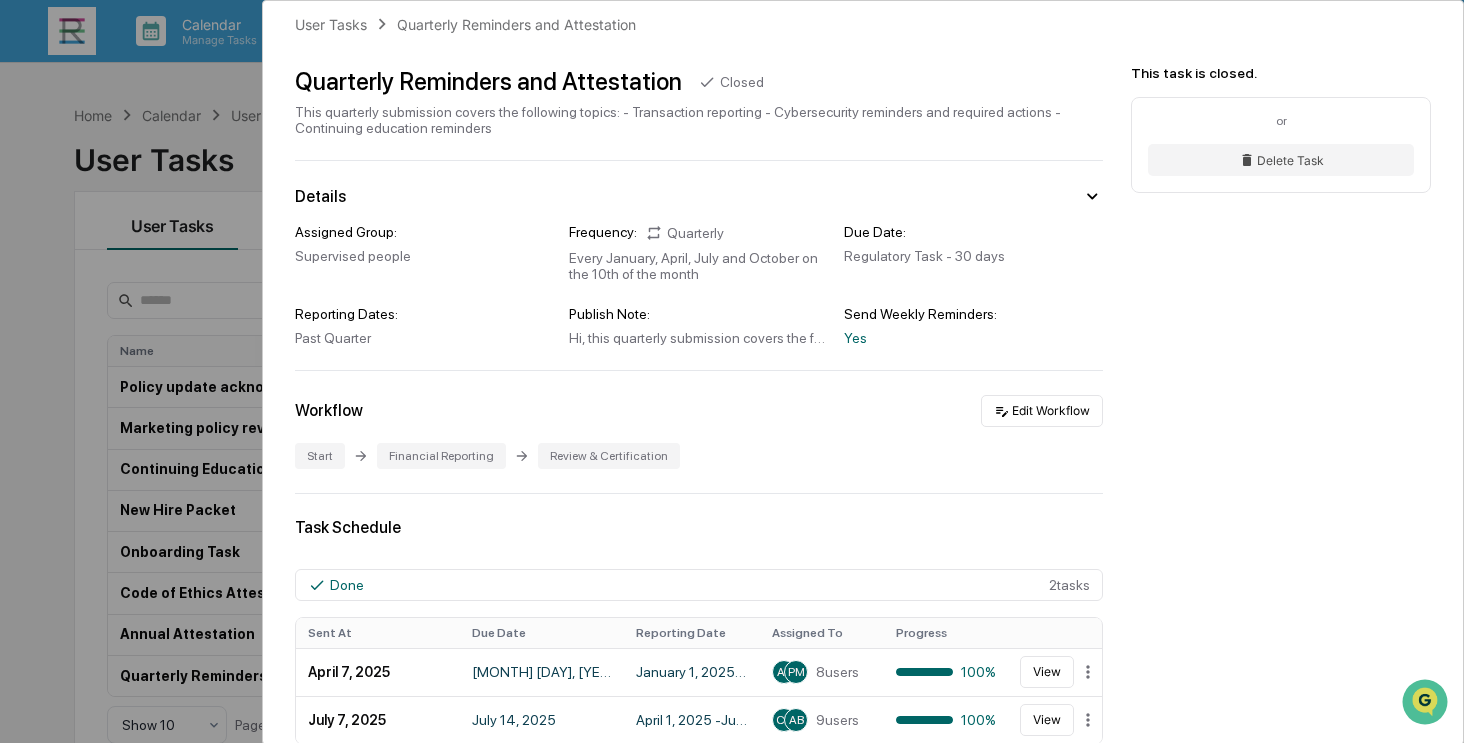 scroll, scrollTop: 0, scrollLeft: 0, axis: both 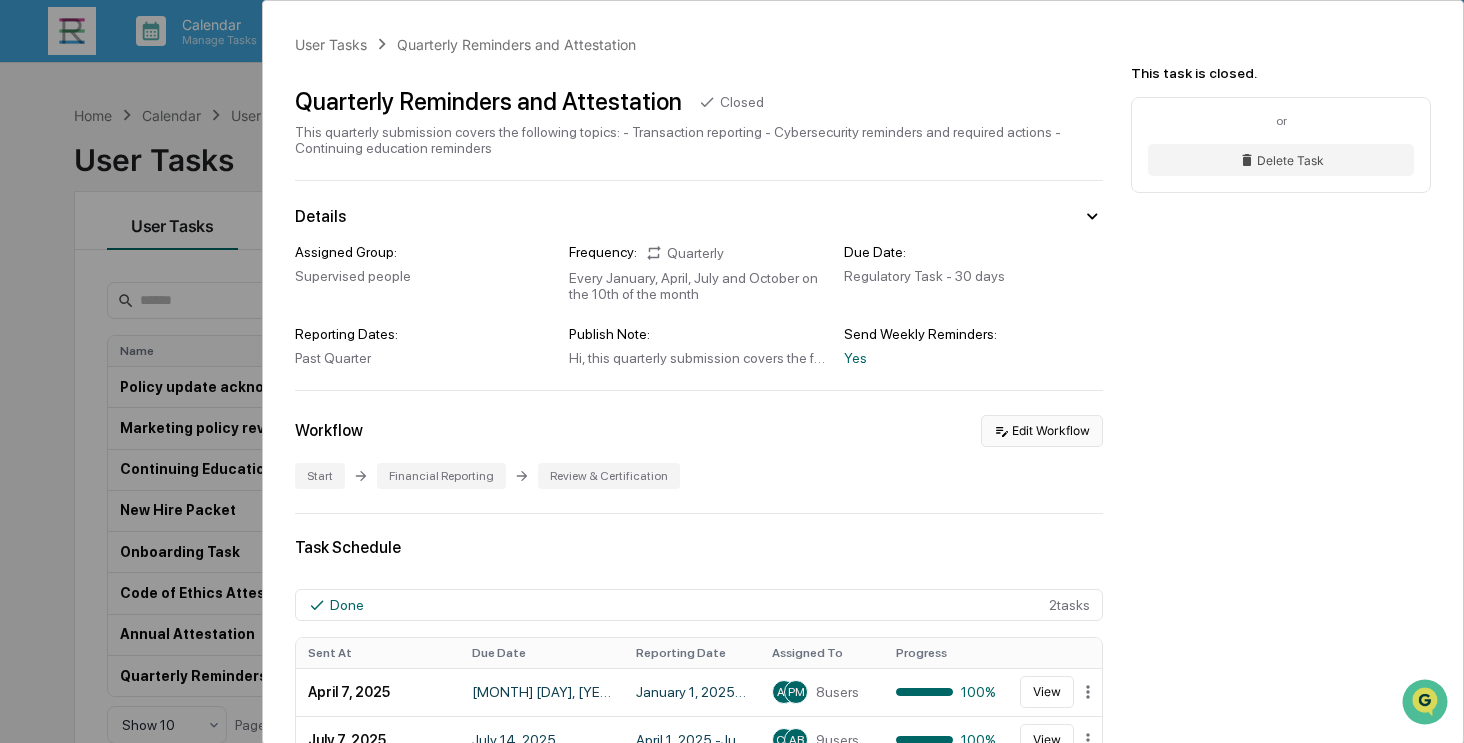 click on "Edit Workflow" at bounding box center [1042, 431] 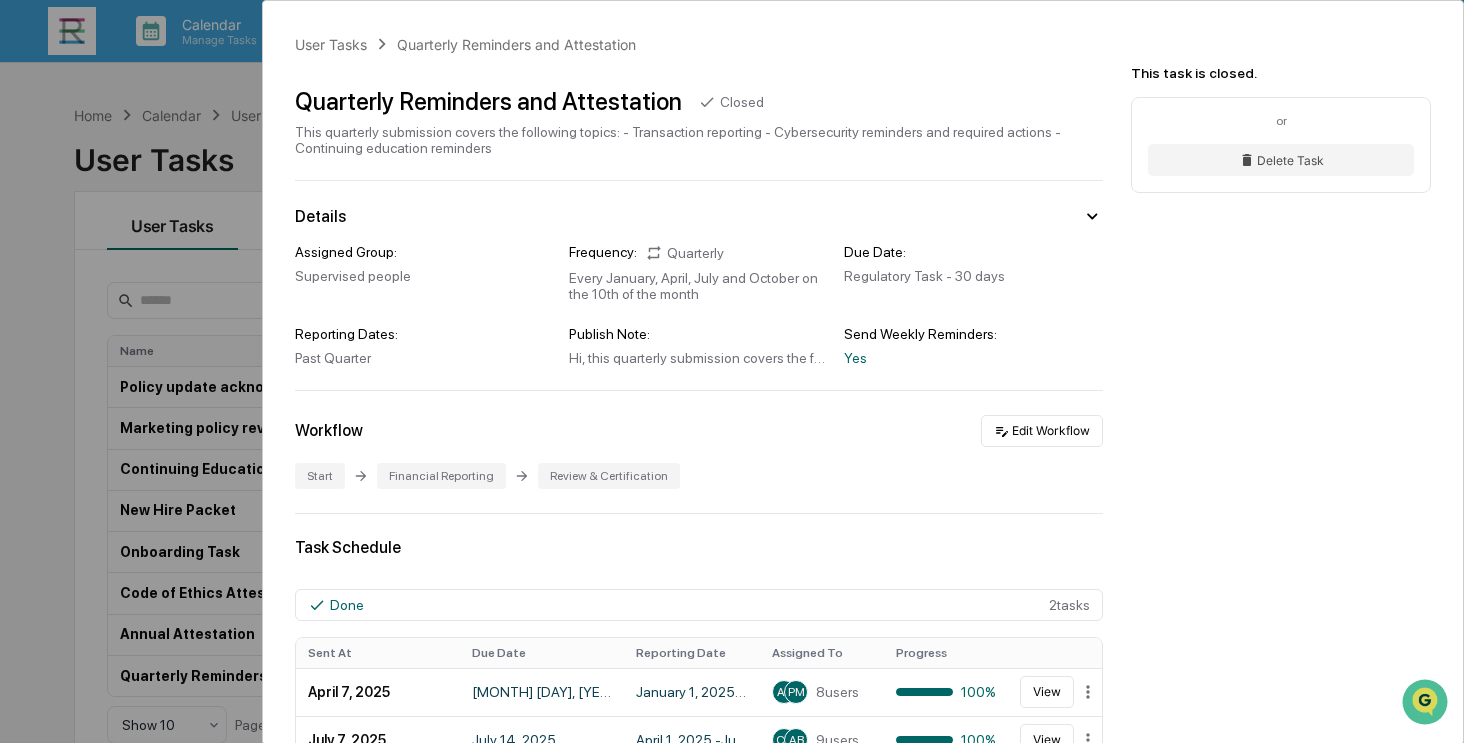 click on "User Tasks Quarterly Reminders and Attestation Quarterly Reminders and Attestation Closed This quarterly submission covers the following topics:
- Transaction reporting
- Cybersecurity reminders and required actions
- Continuing education reminders Details Assigned Group:  Supervised people Frequency:    Quarterly Every January, April, July and October on the 10th of the month Due Date:  Regulatory Task - 30 days Reporting Dates:  Past Quarter Publish Note:  Hi, this quarterly submission covers the following topics:
- Transaction reporting
- Cybersecurity reminders and required actions
- Continuing education reminders (if applicable) Send Weekly Reminders:  Yes Workflow Edit Workflow Start Financial Reporting Review & Certification Task Schedule Done   2  task s Sent At Due Date Reporting Date Assigned To Progress April 7, 2025 April 14, 2025 January 1, 2025   -  March 31, 2025 AB PM 8  users 100% View July 7, 2025 July 14, 2025 April 1, 2025   -  June 30, 2025 CB AB 9  users 100% View Documents Created At" at bounding box center [732, 371] 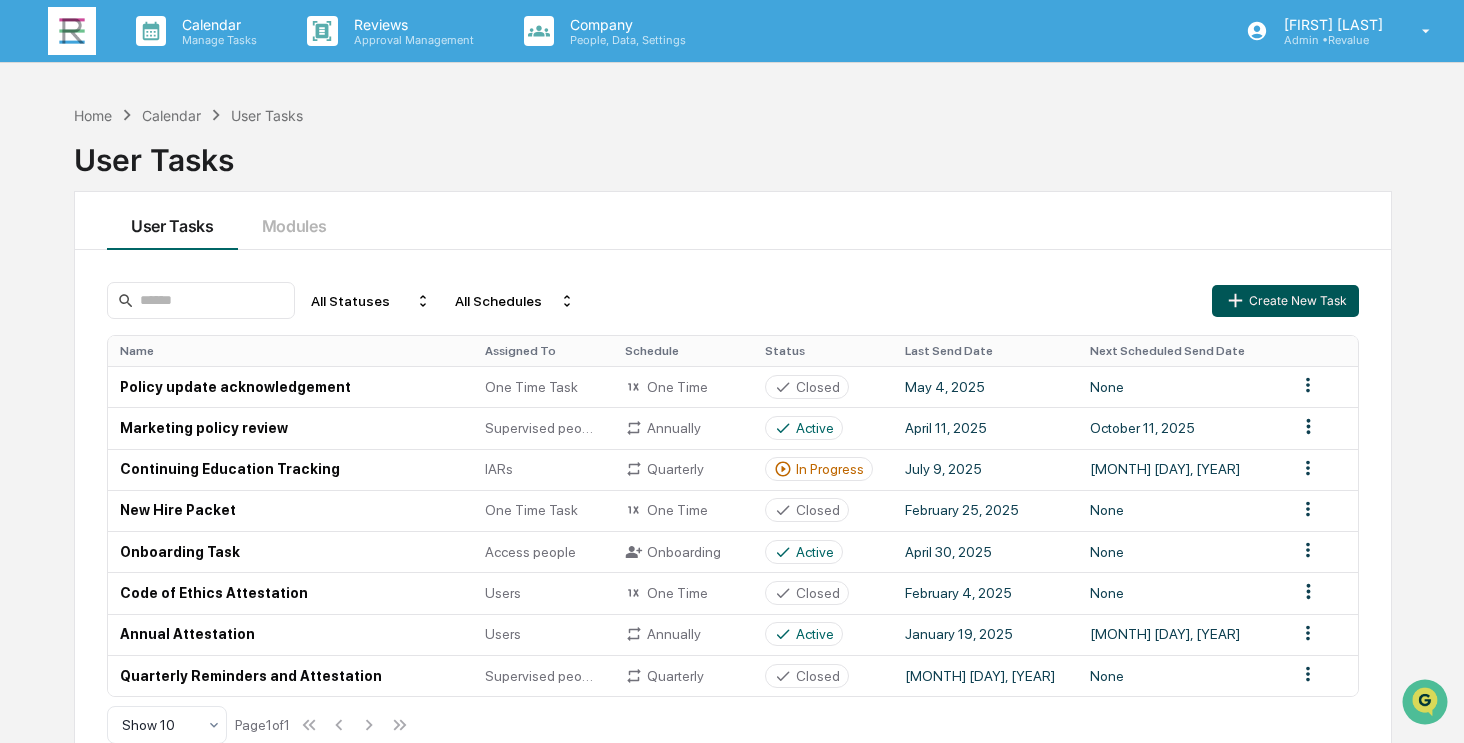 click on "Create New Task" at bounding box center [1285, 301] 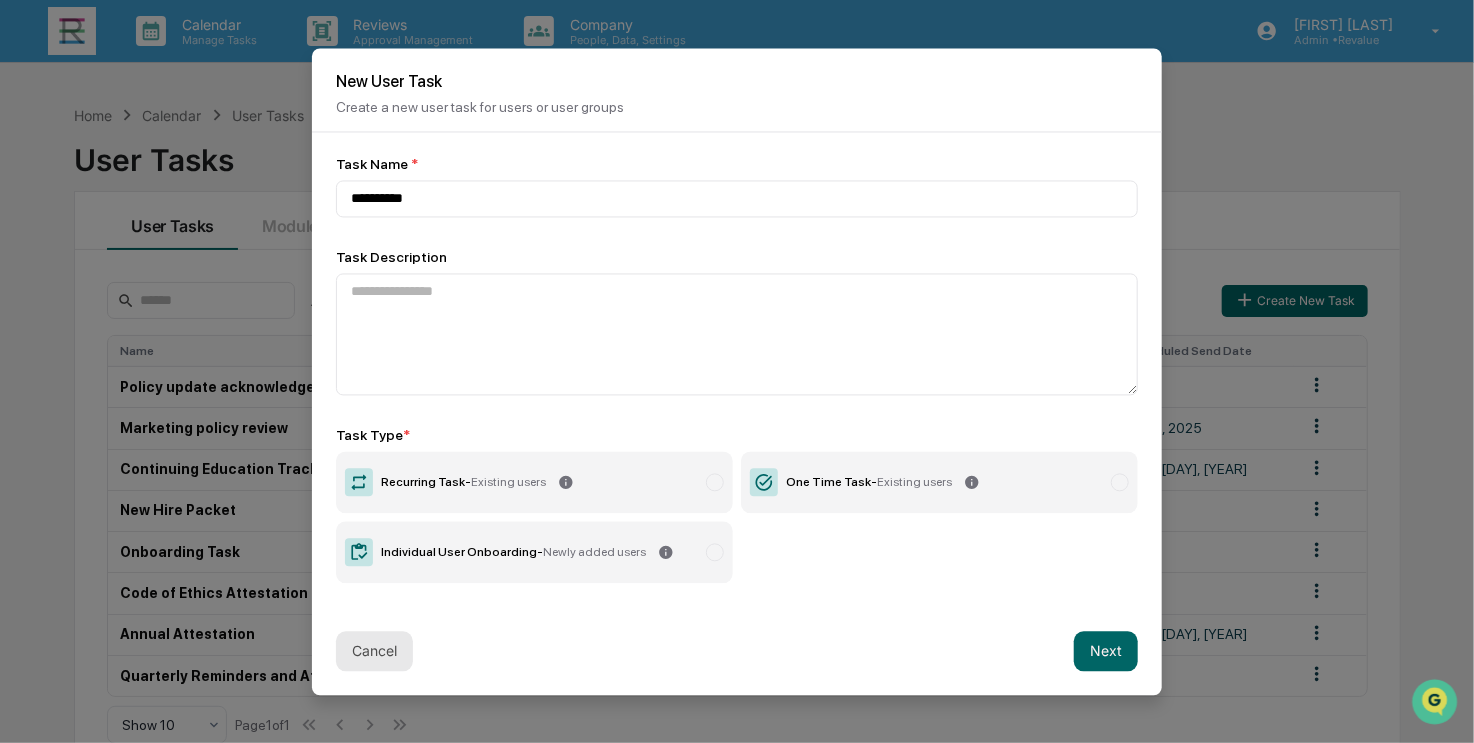 type on "*********" 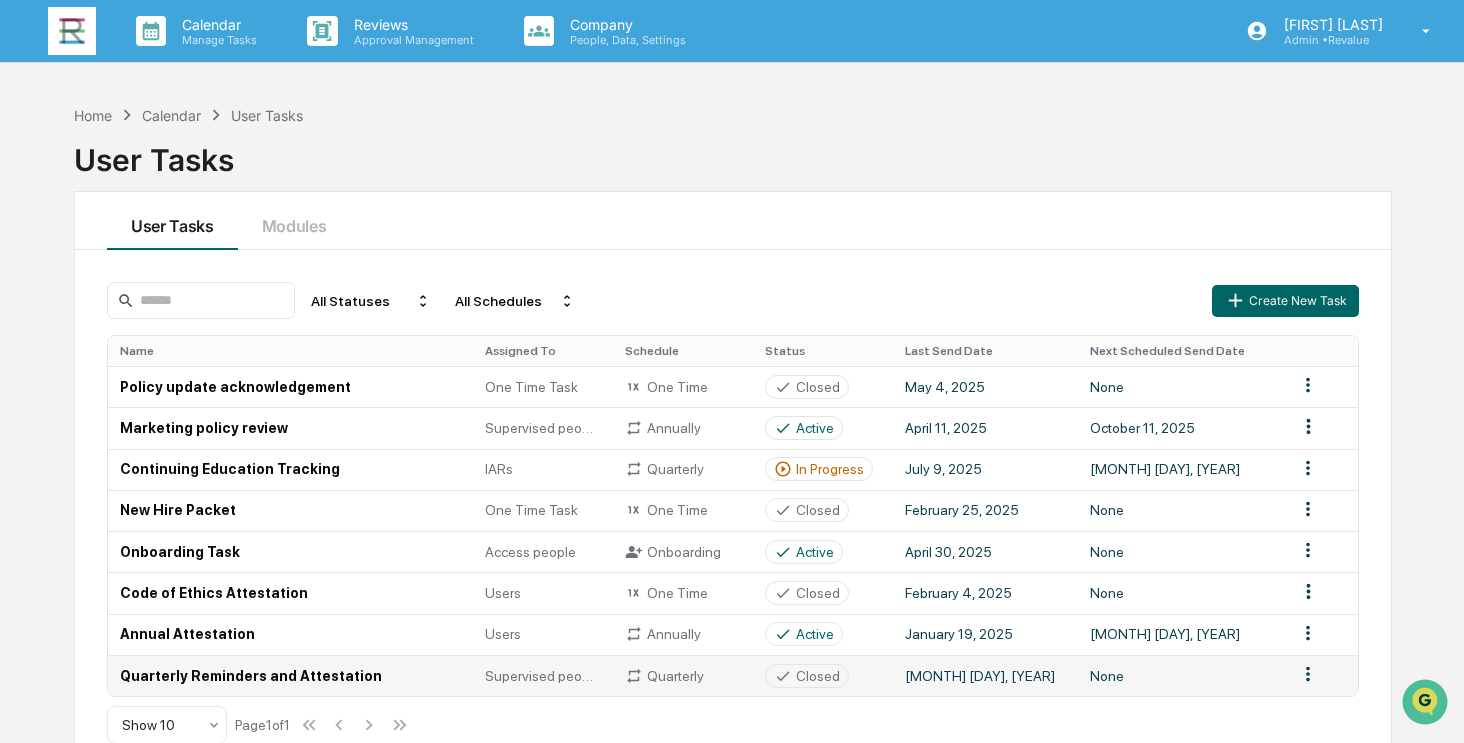click on "Quarterly Reminders and Attestation" at bounding box center (290, 675) 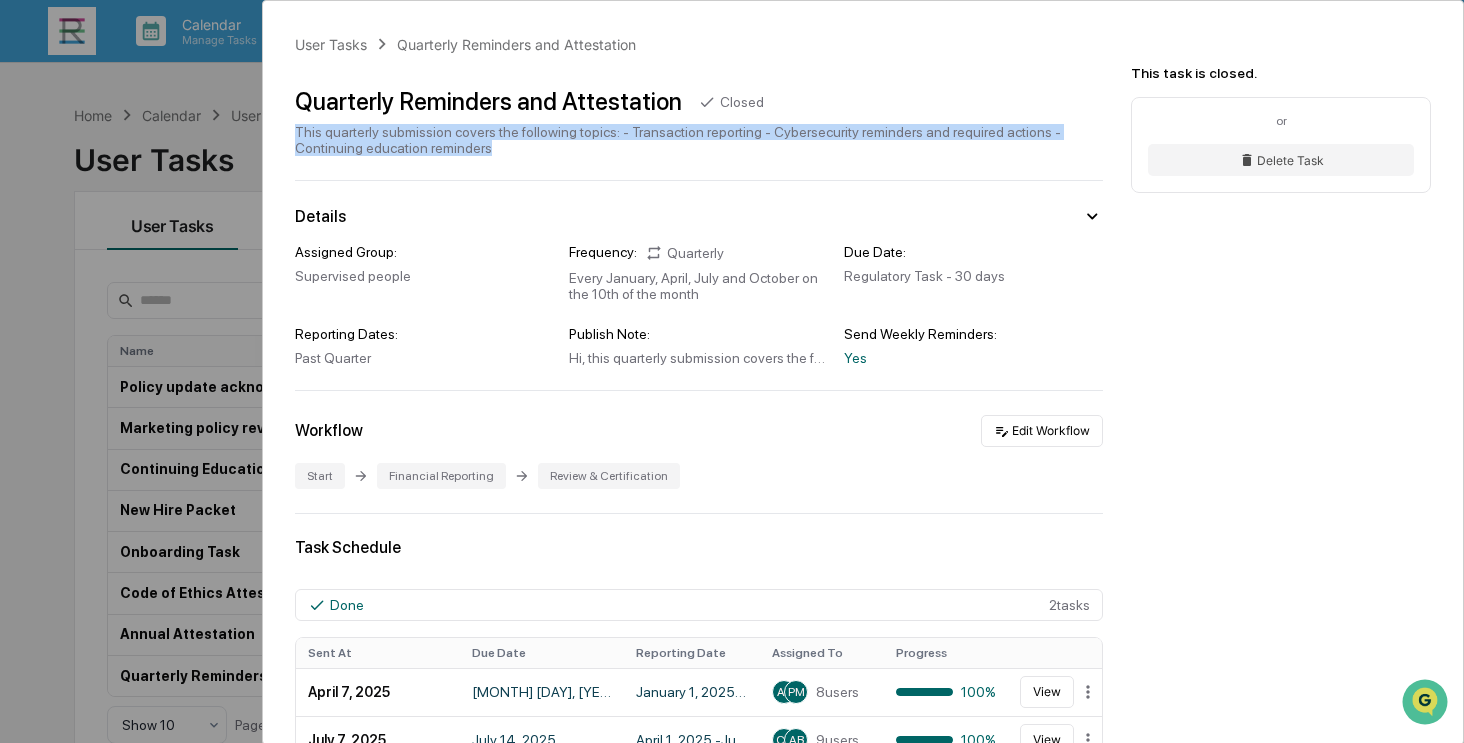 drag, startPoint x: 292, startPoint y: 127, endPoint x: 438, endPoint y: 155, distance: 148.66069 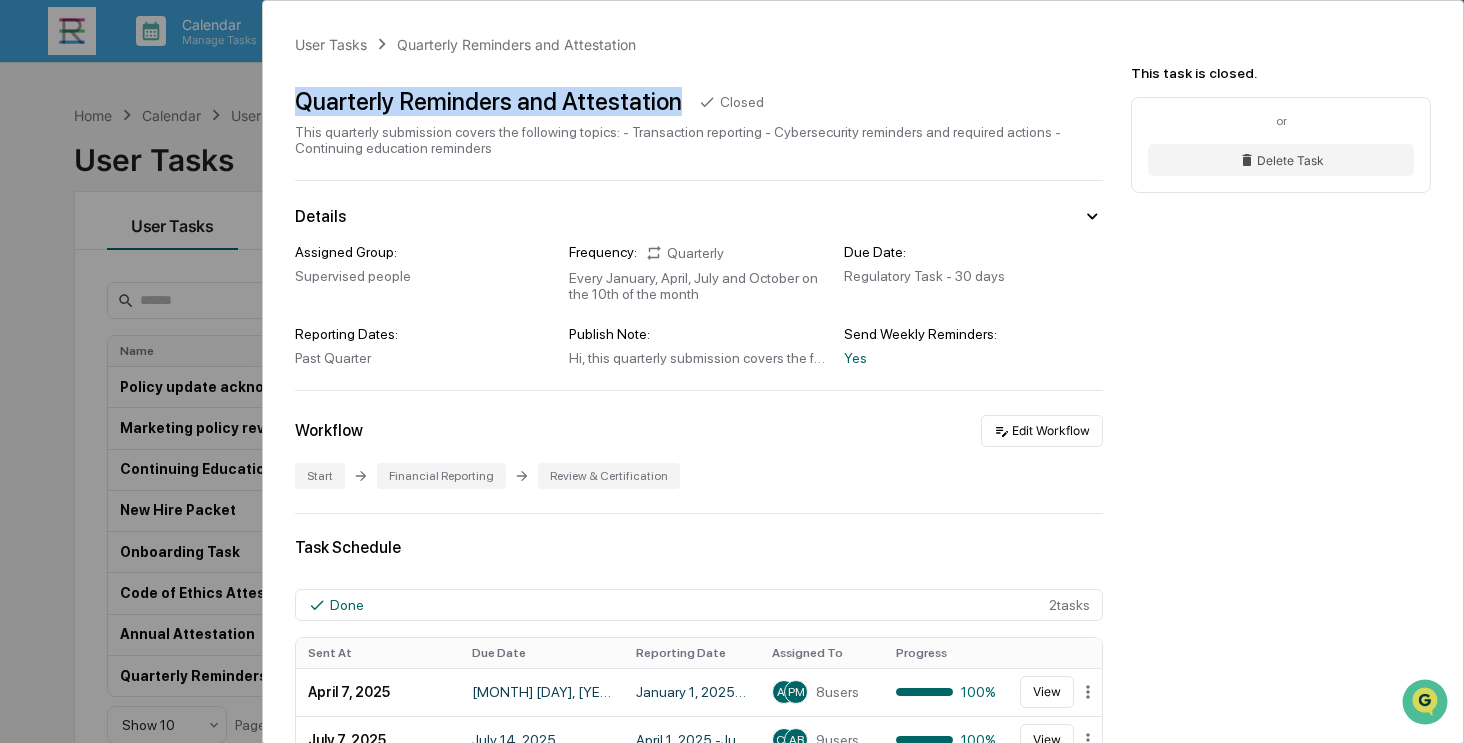 drag, startPoint x: 296, startPoint y: 100, endPoint x: 665, endPoint y: 102, distance: 369.00543 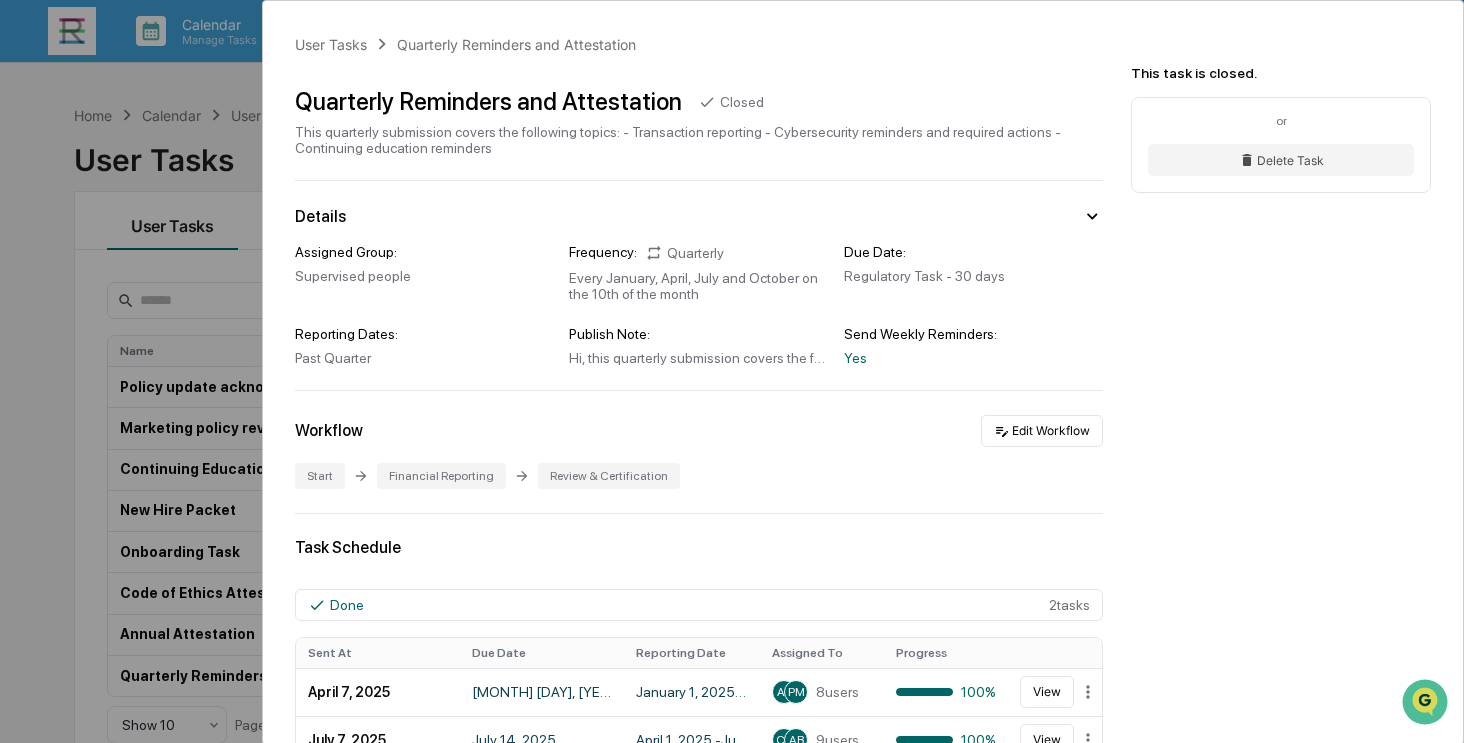 click on "User Tasks Quarterly Reminders and Attestation Quarterly Reminders and Attestation Closed This quarterly submission covers the following topics:
- Transaction reporting
- Cybersecurity reminders and required actions
- Continuing education reminders Details Assigned Group:  Supervised people Frequency:    Quarterly Every January, April, July and October on the 10th of the month Due Date:  Regulatory Task - 30 days Reporting Dates:  Past Quarter Publish Note:  Hi, this quarterly submission covers the following topics:
- Transaction reporting
- Cybersecurity reminders and required actions
- Continuing education reminders (if applicable) Send Weekly Reminders:  Yes Workflow Edit Workflow Start Financial Reporting Review & Certification Task Schedule Done   2  task s Sent At Due Date Reporting Date Assigned To Progress April 7, 2025 April 14, 2025 January 1, 2025   -  March 31, 2025 AB PM 8  users 100% View July 7, 2025 July 14, 2025 April 1, 2025   -  June 30, 2025 CB AB 9  users 100% View Documents Created At" at bounding box center (732, 371) 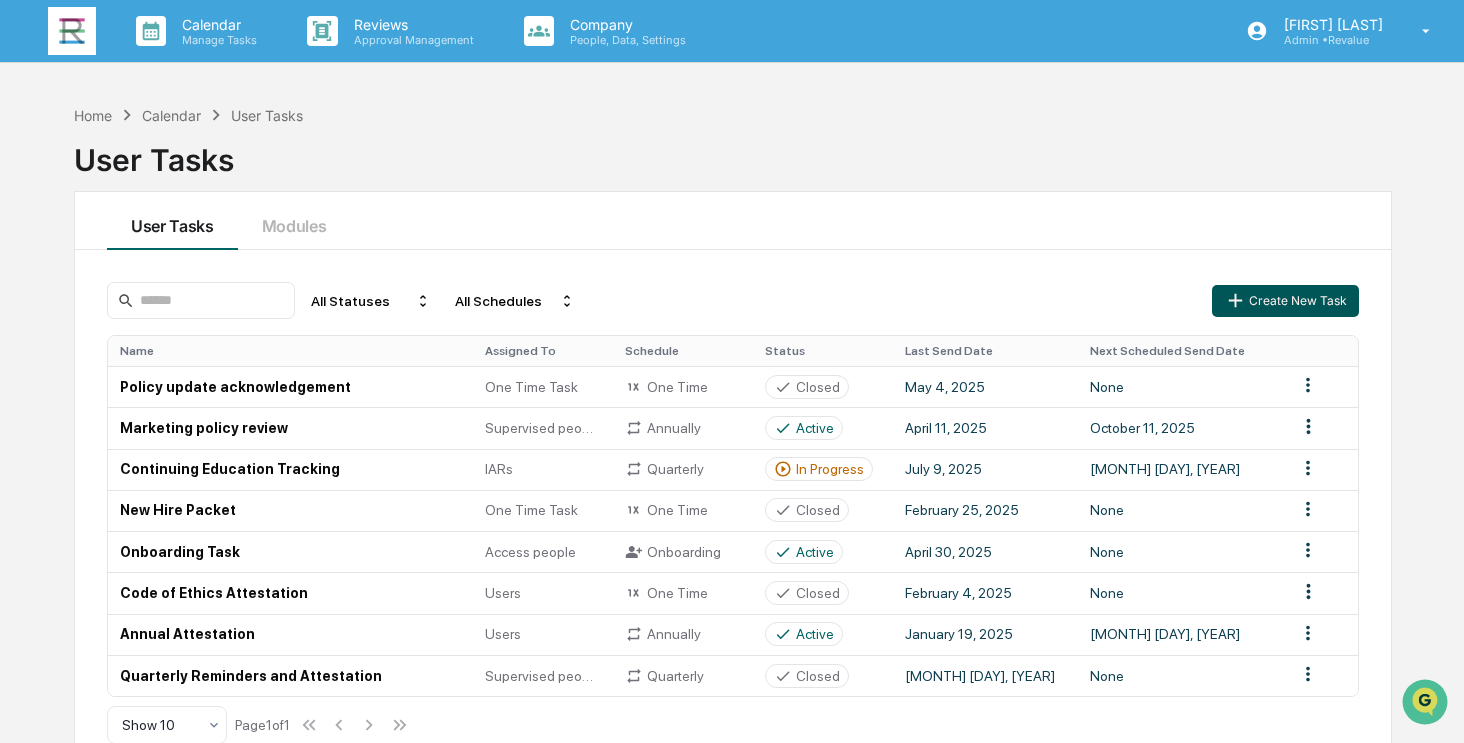 click on "Create New Task" at bounding box center (1285, 301) 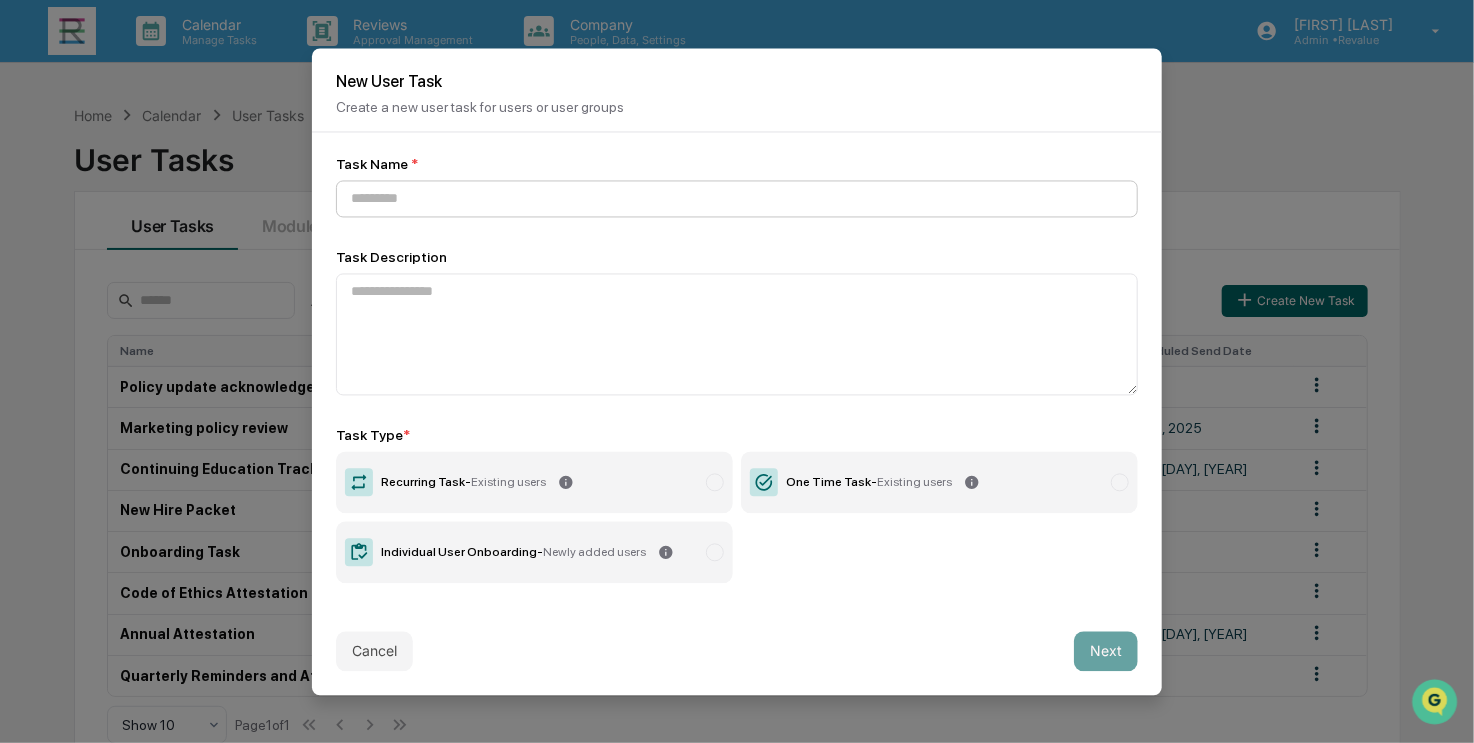 click at bounding box center [737, 198] 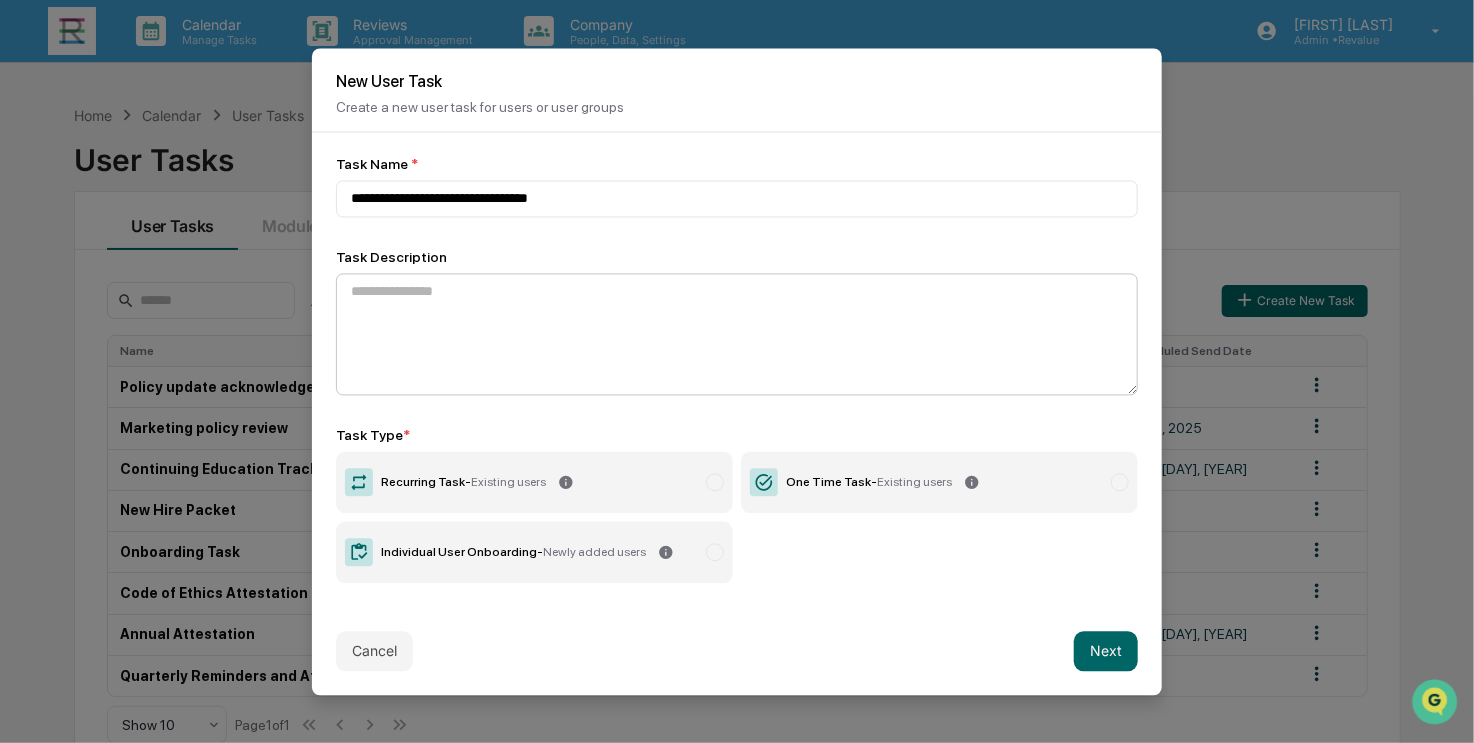 type on "**********" 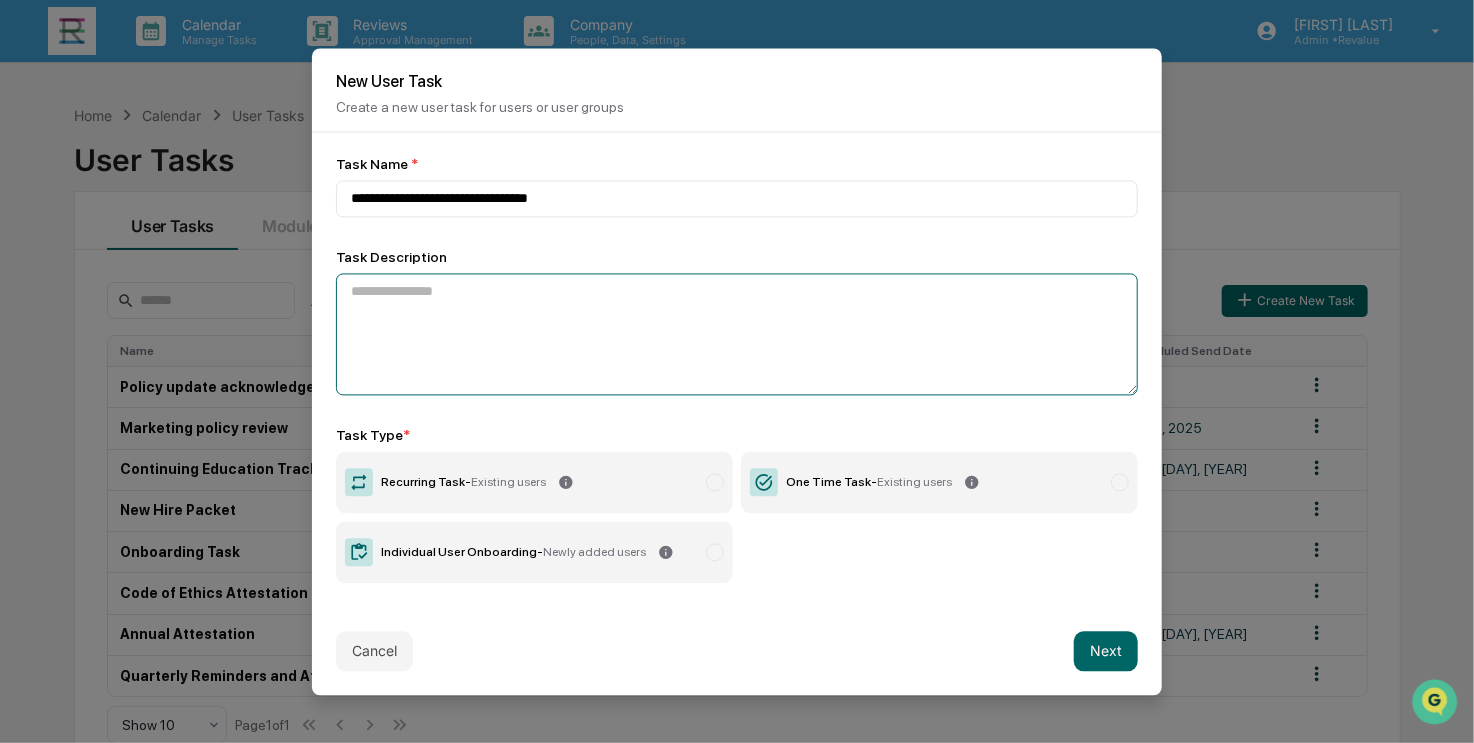 click at bounding box center [737, 334] 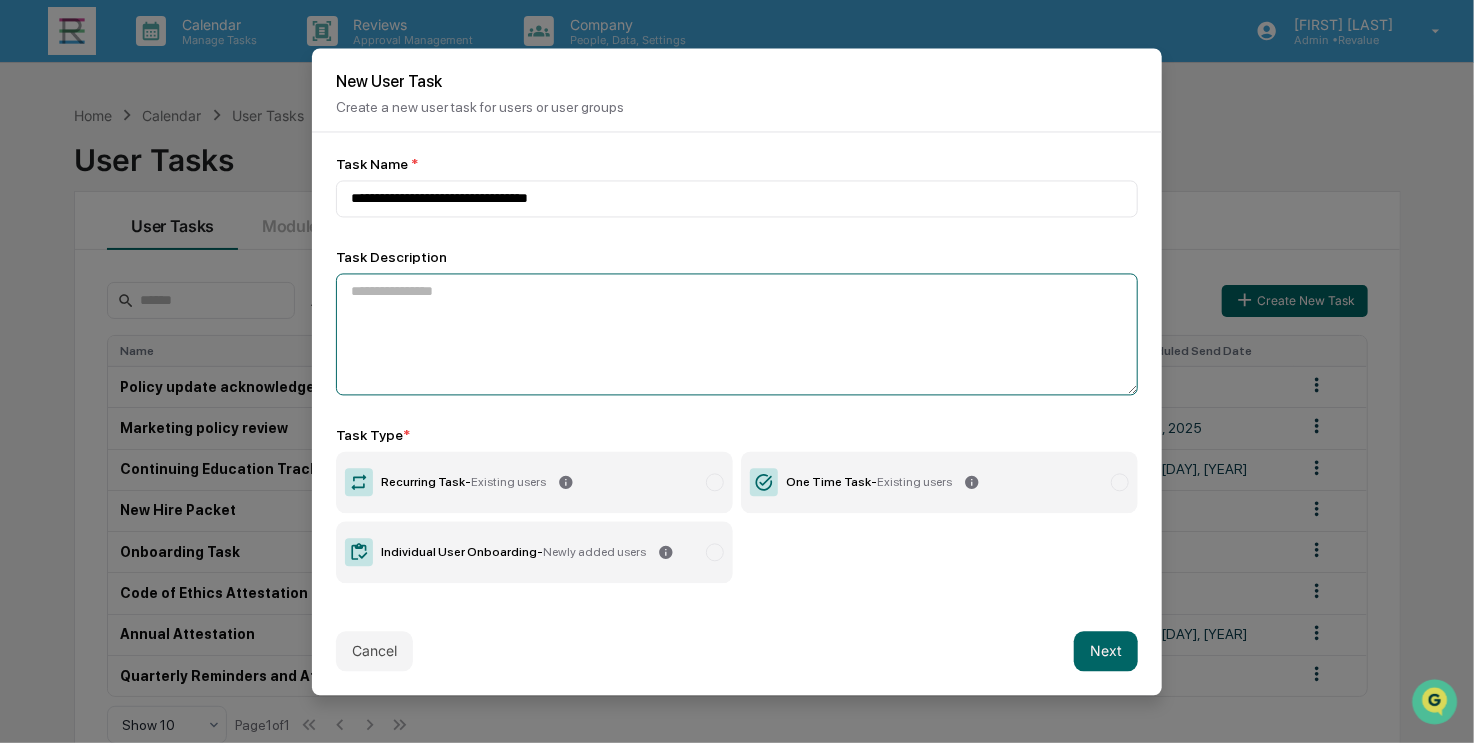 paste on "**********" 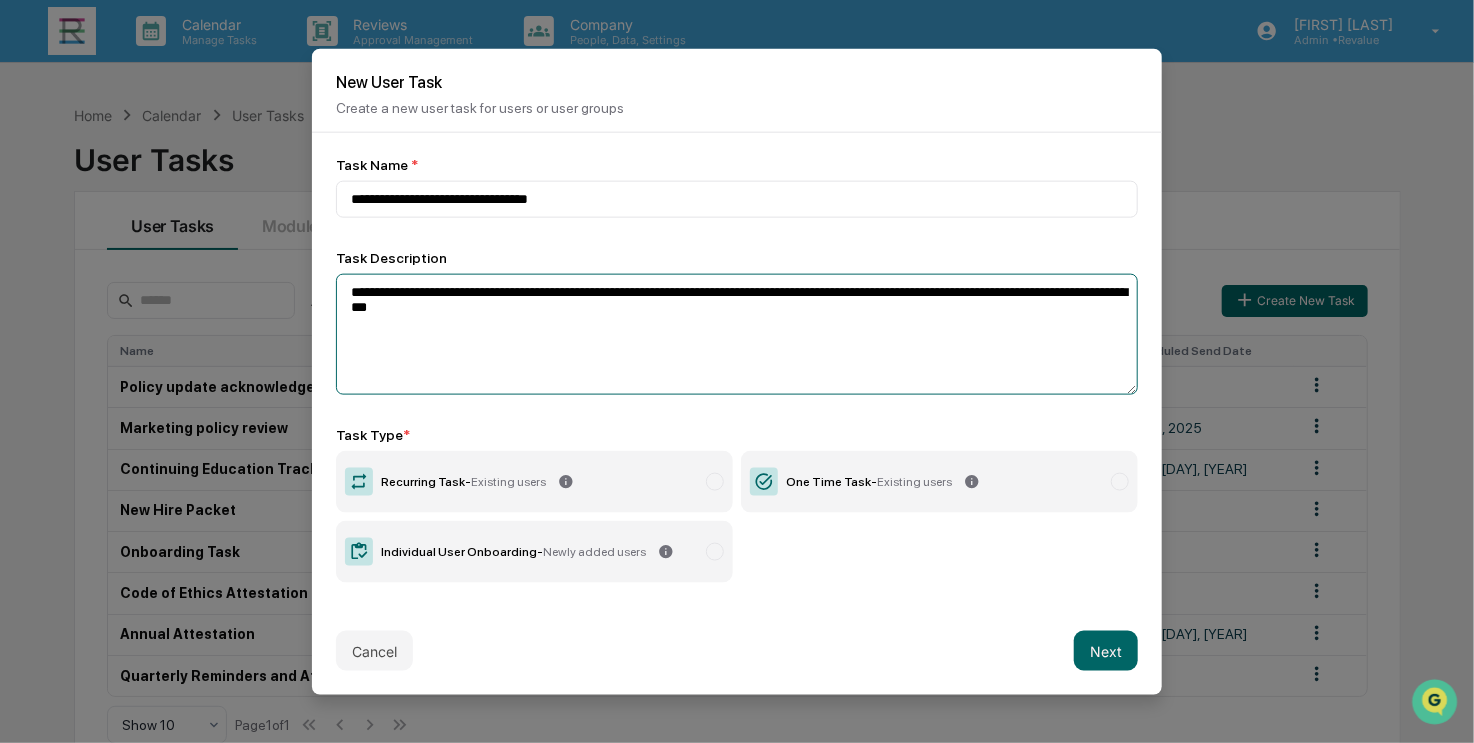 click on "**********" at bounding box center (737, 334) 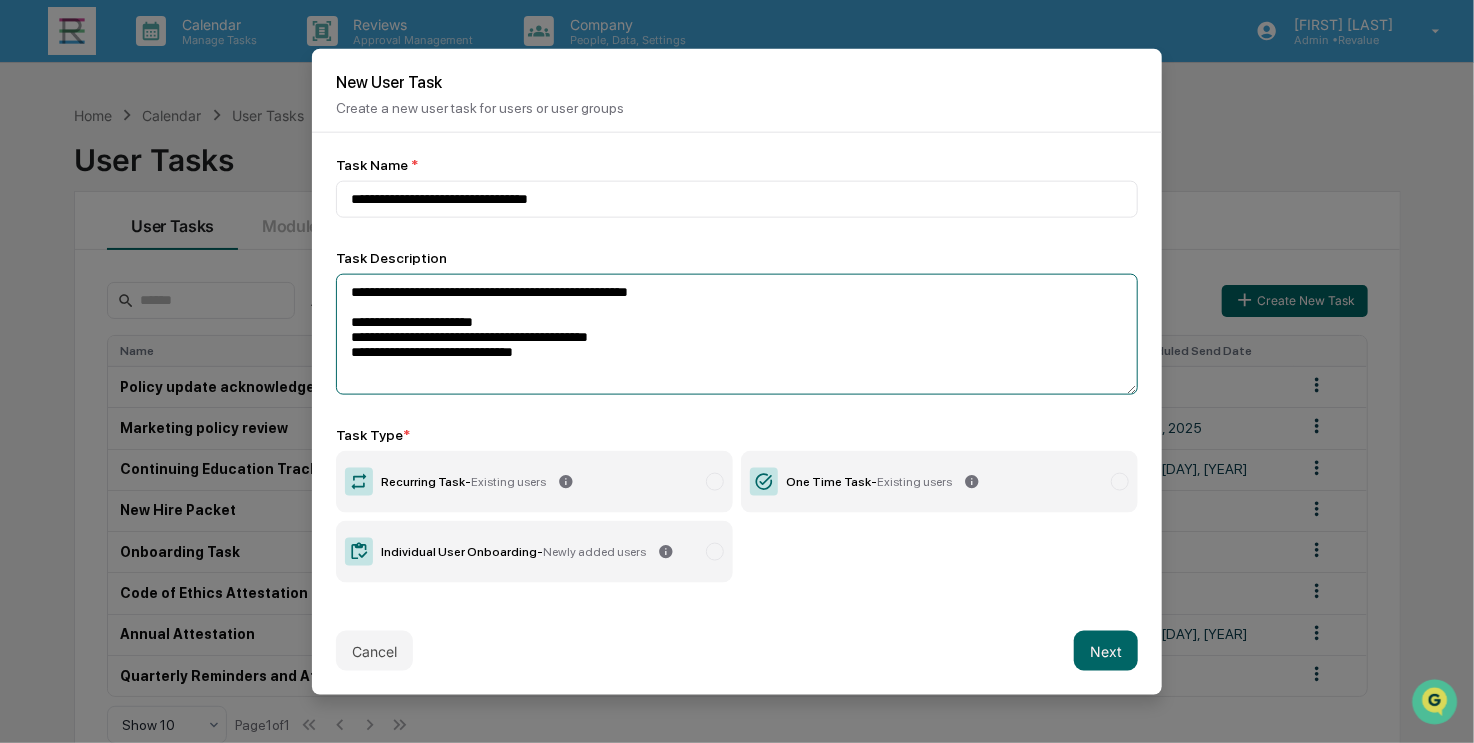 type on "**********" 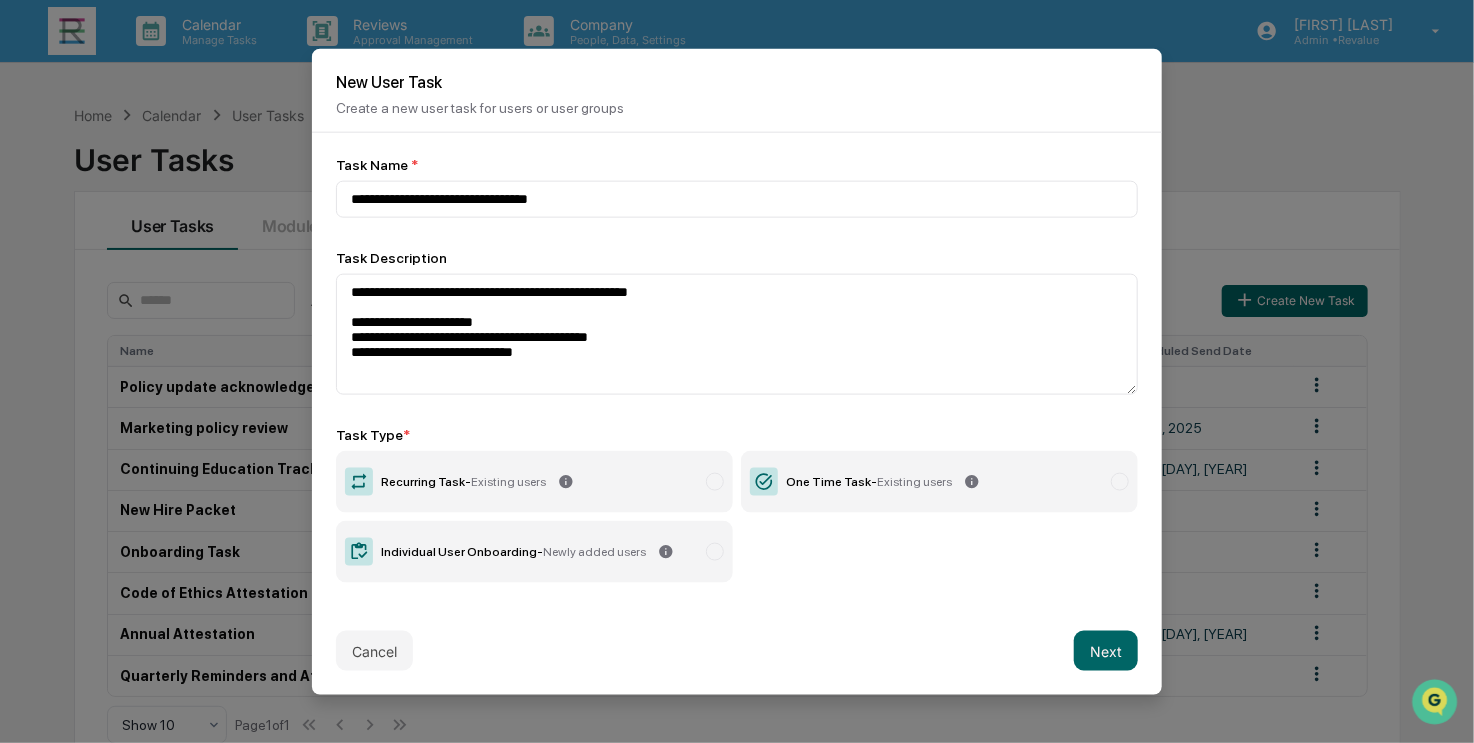 click on "Recurring Task  -  Existing users" at bounding box center (534, 482) 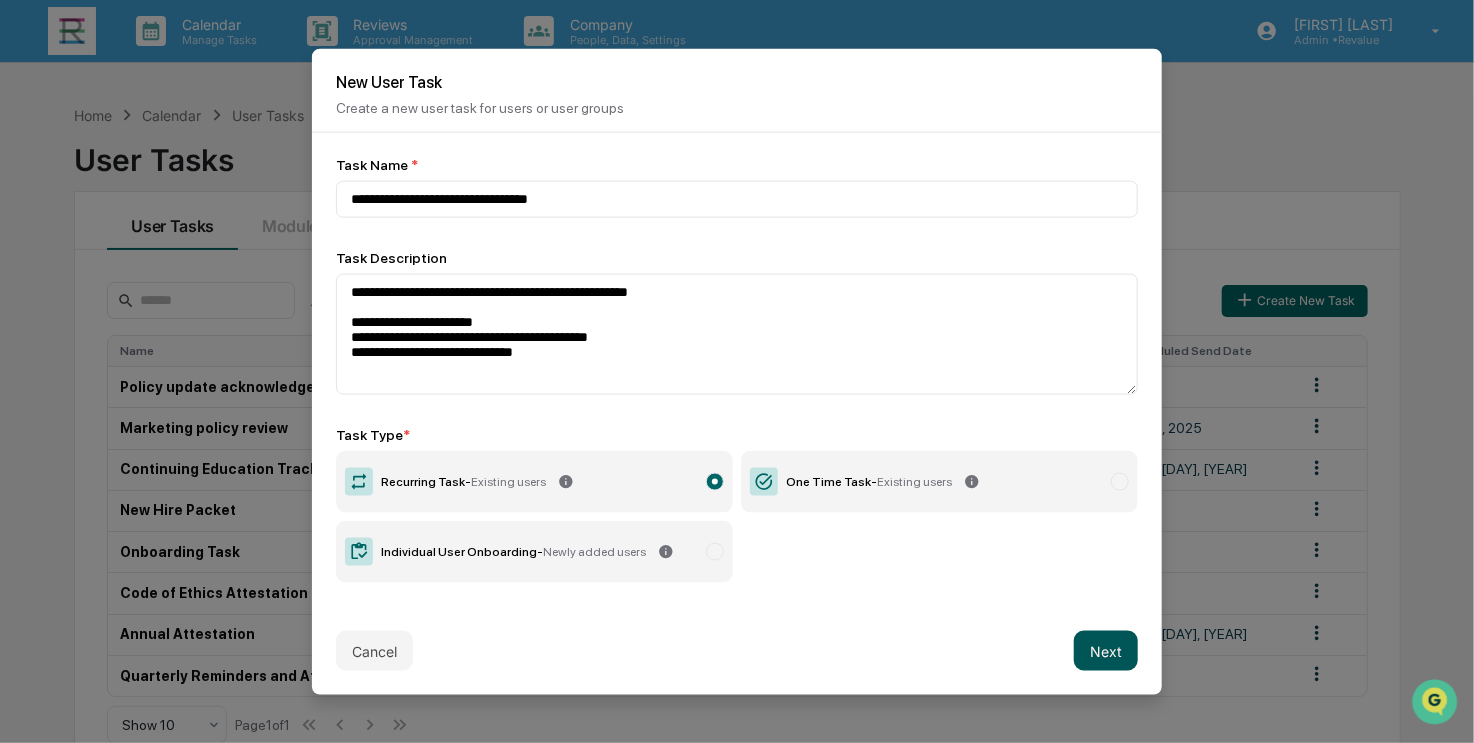 click on "Next" at bounding box center (1106, 651) 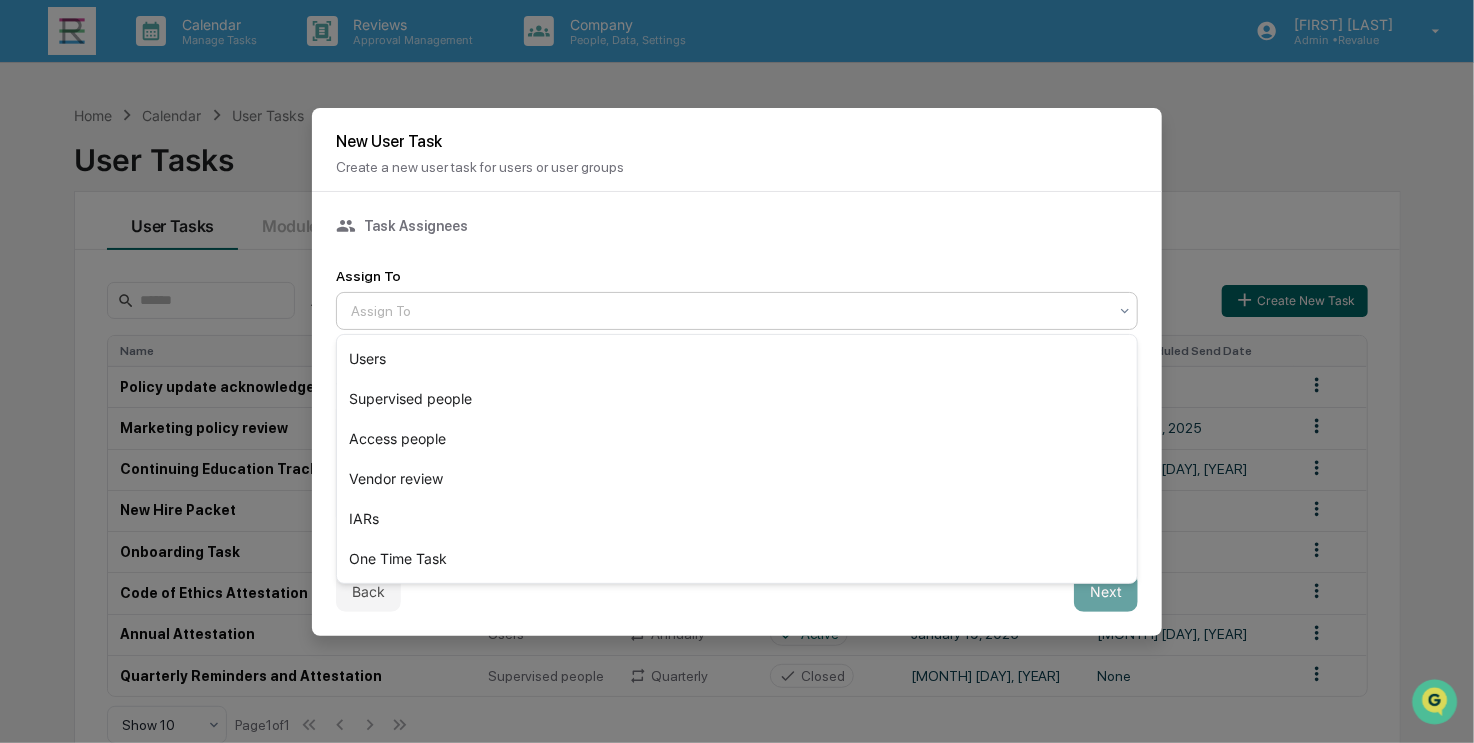 click at bounding box center [729, 311] 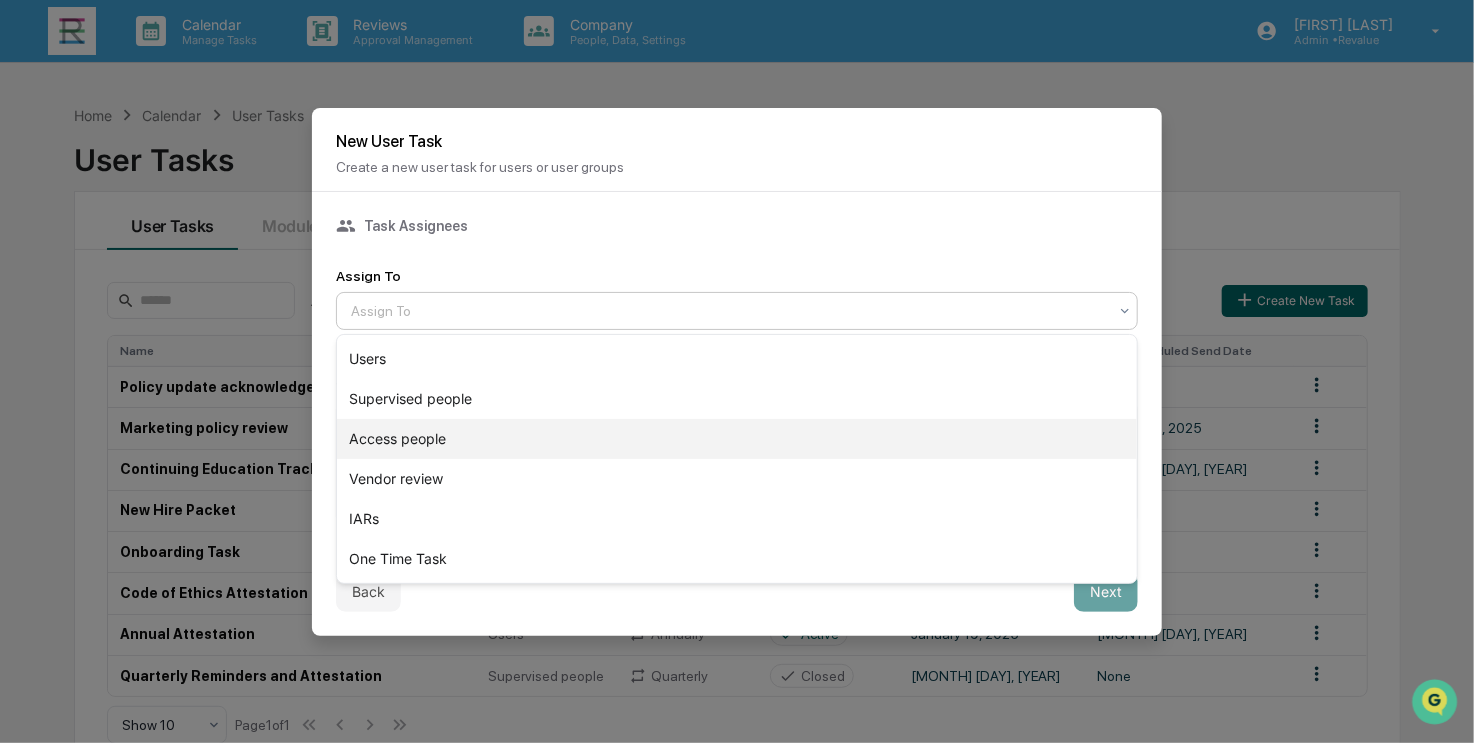 click on "Access people" at bounding box center [737, 439] 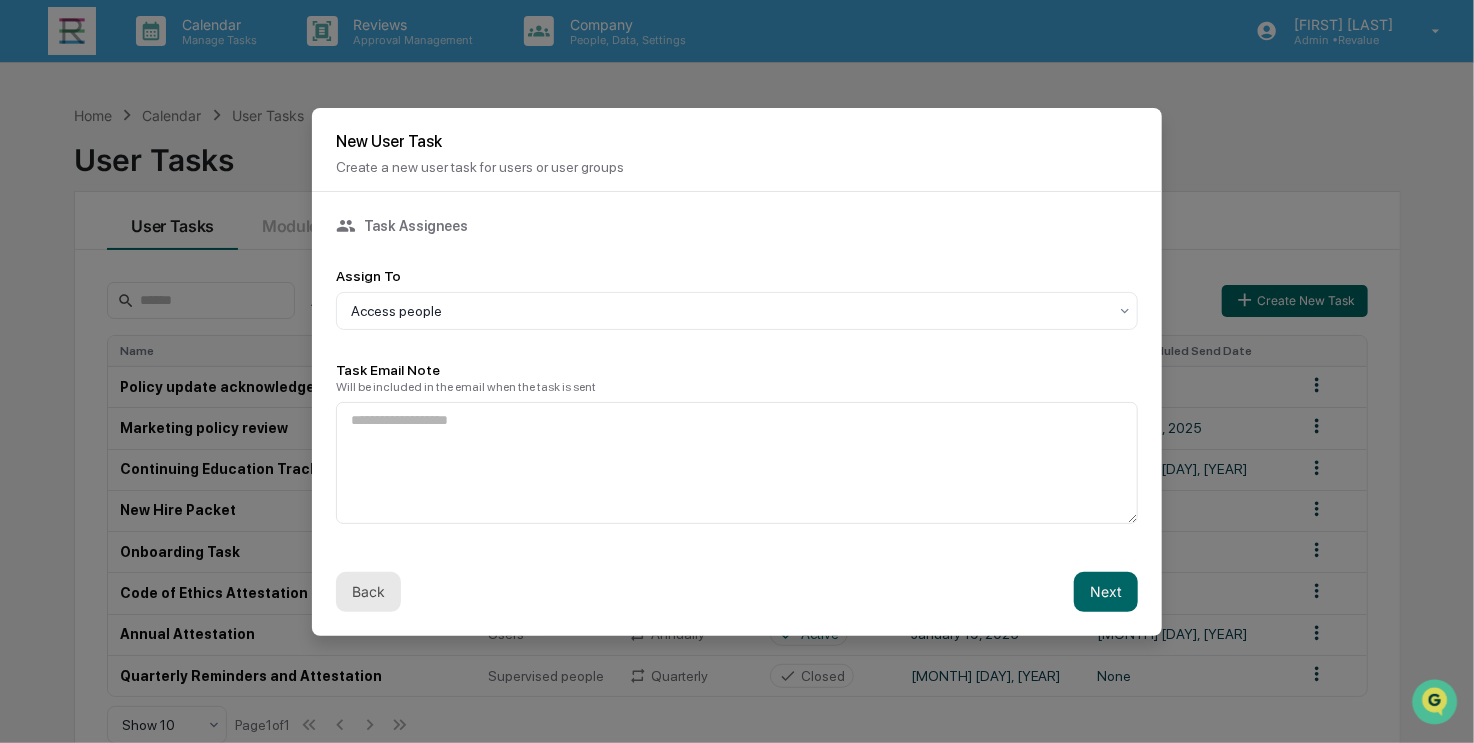 click on "Back" at bounding box center [368, 592] 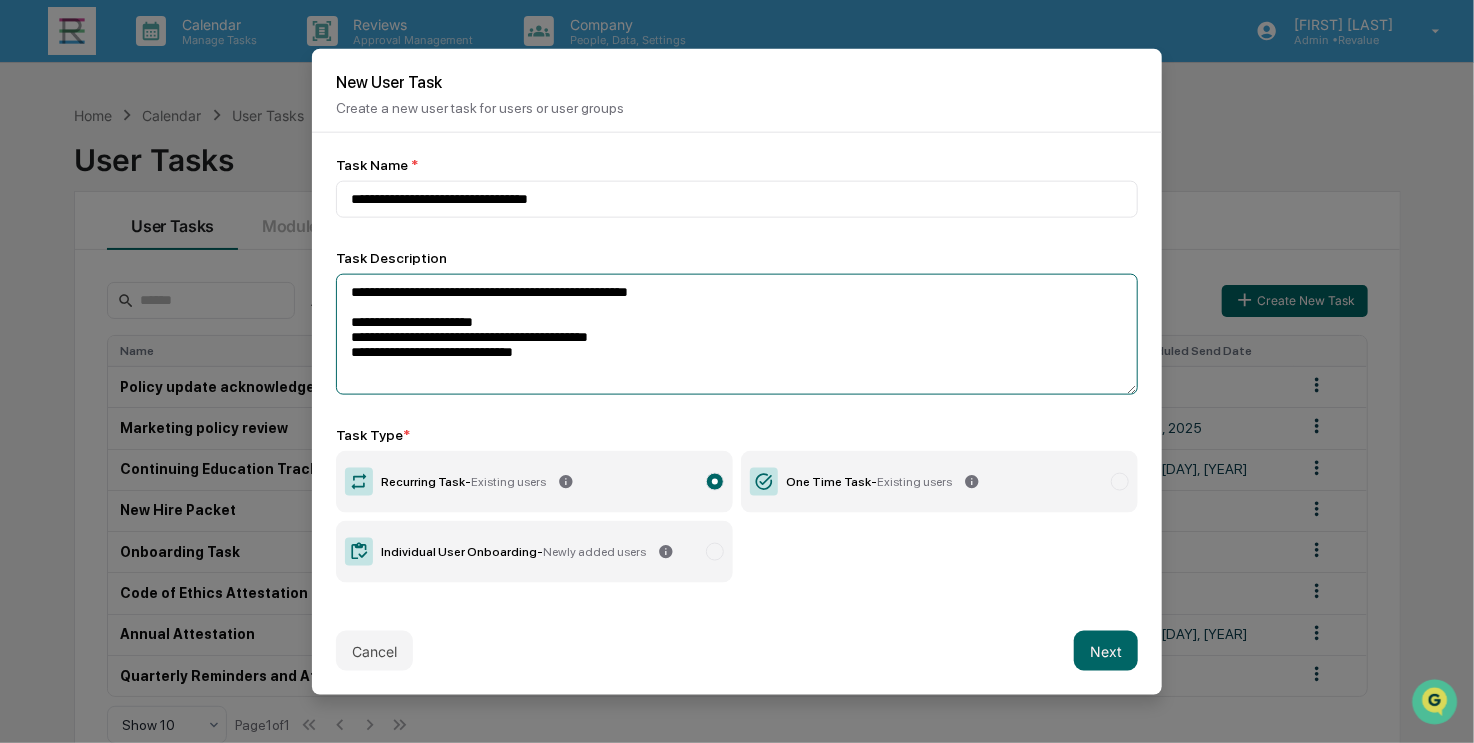 drag, startPoint x: 554, startPoint y: 368, endPoint x: 316, endPoint y: 290, distance: 250.45558 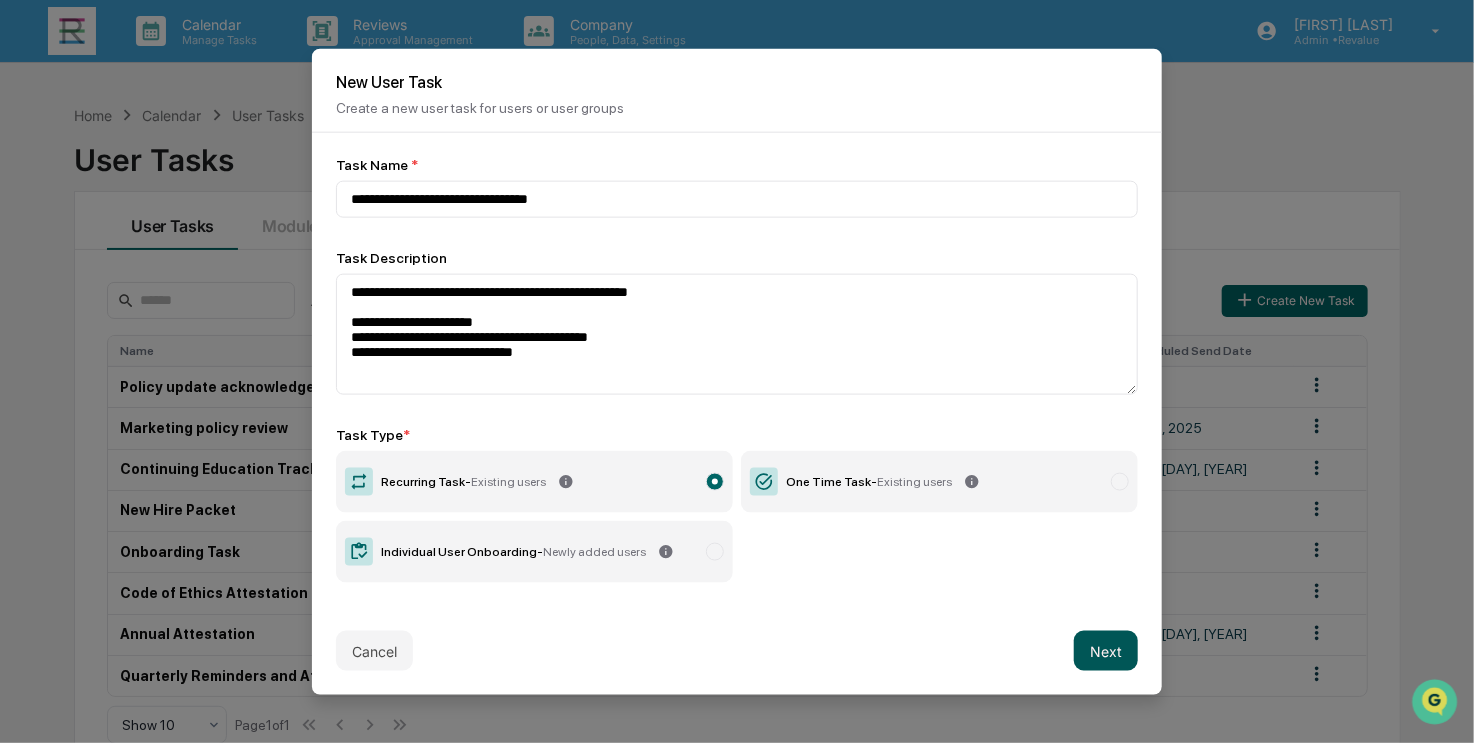 click on "Next" at bounding box center (1106, 651) 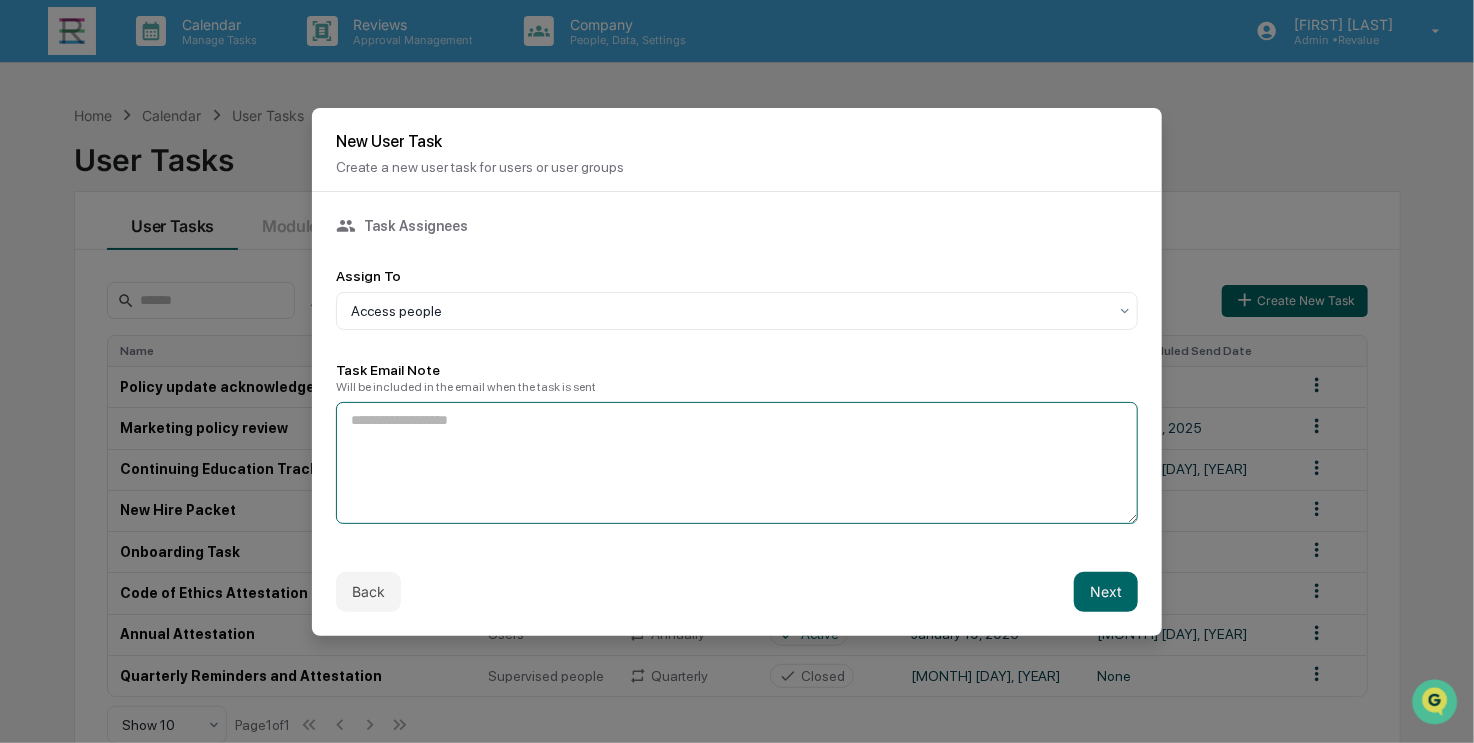 click at bounding box center (737, 463) 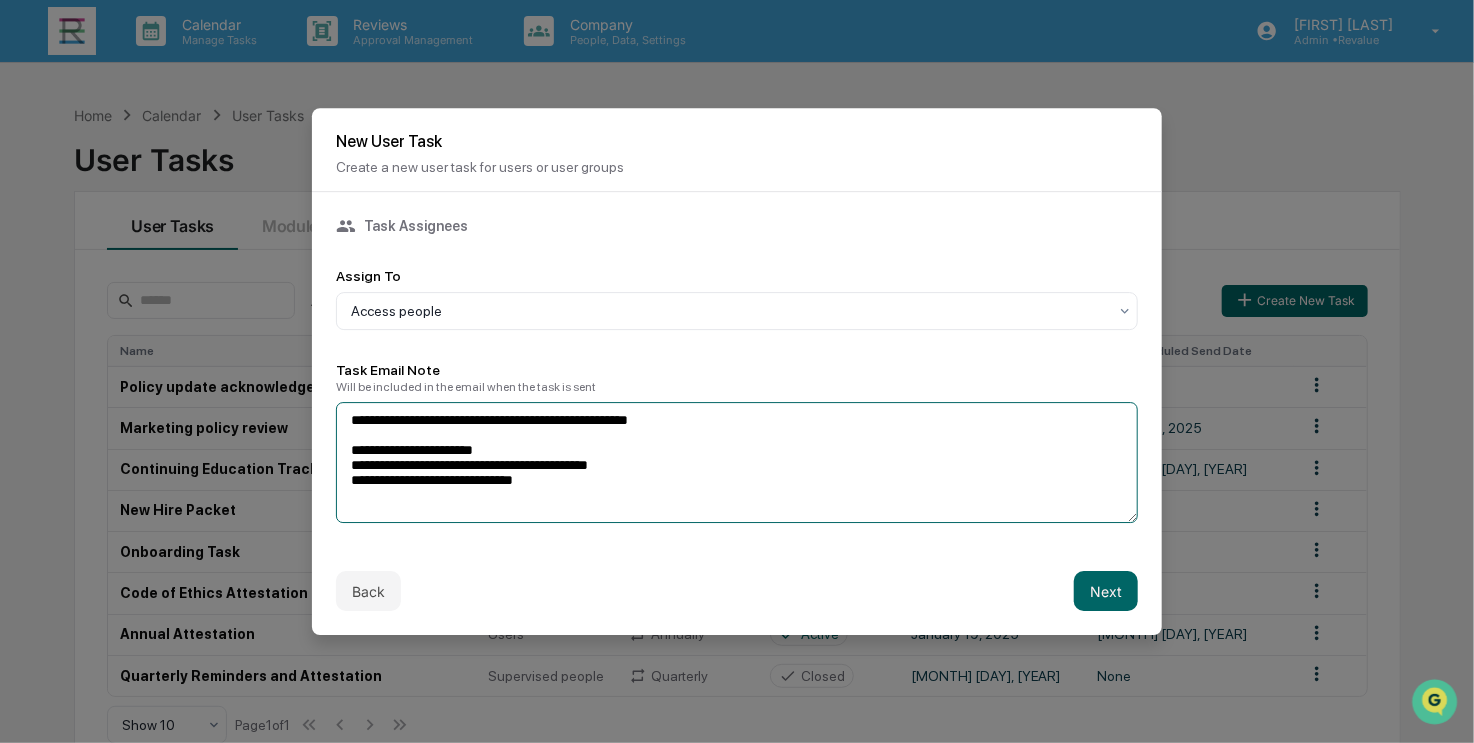 click on "**********" at bounding box center [737, 463] 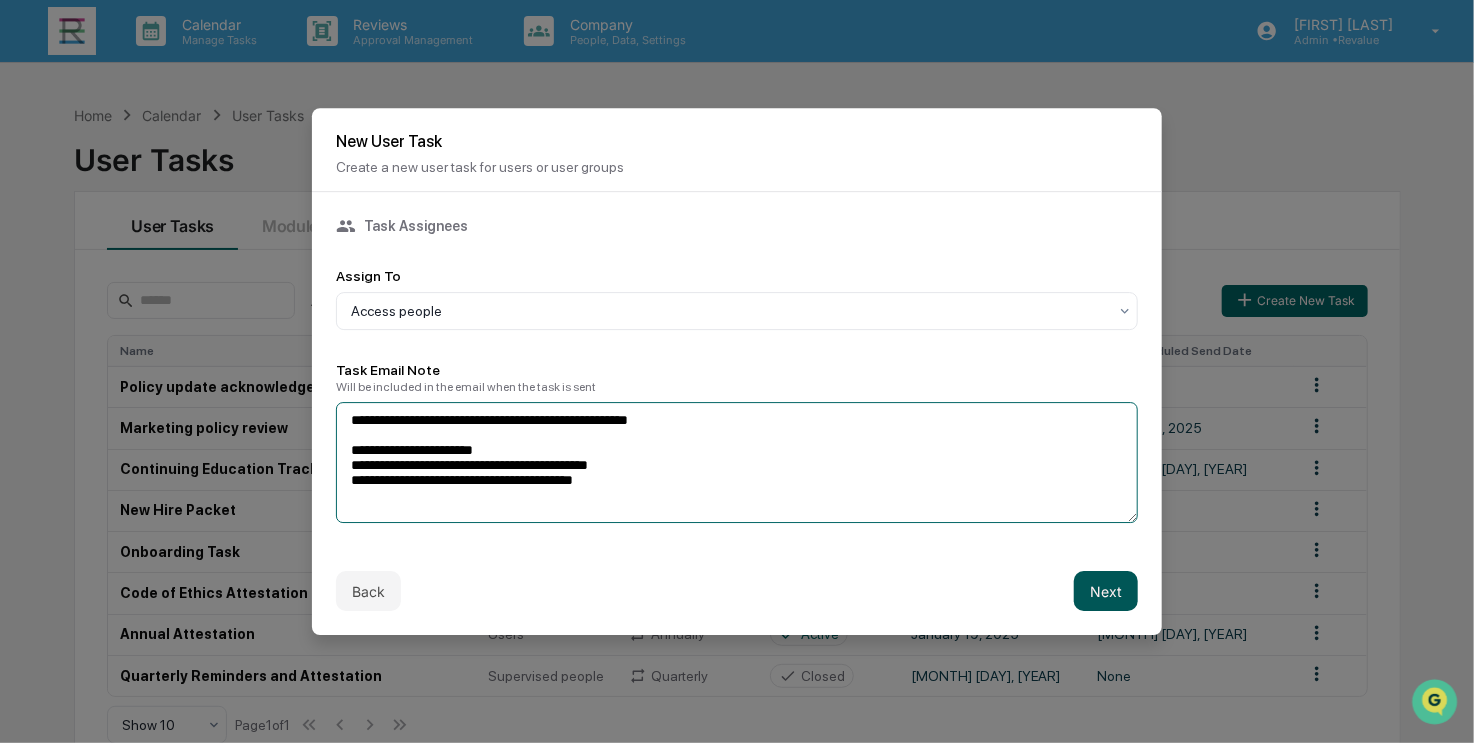 type on "**********" 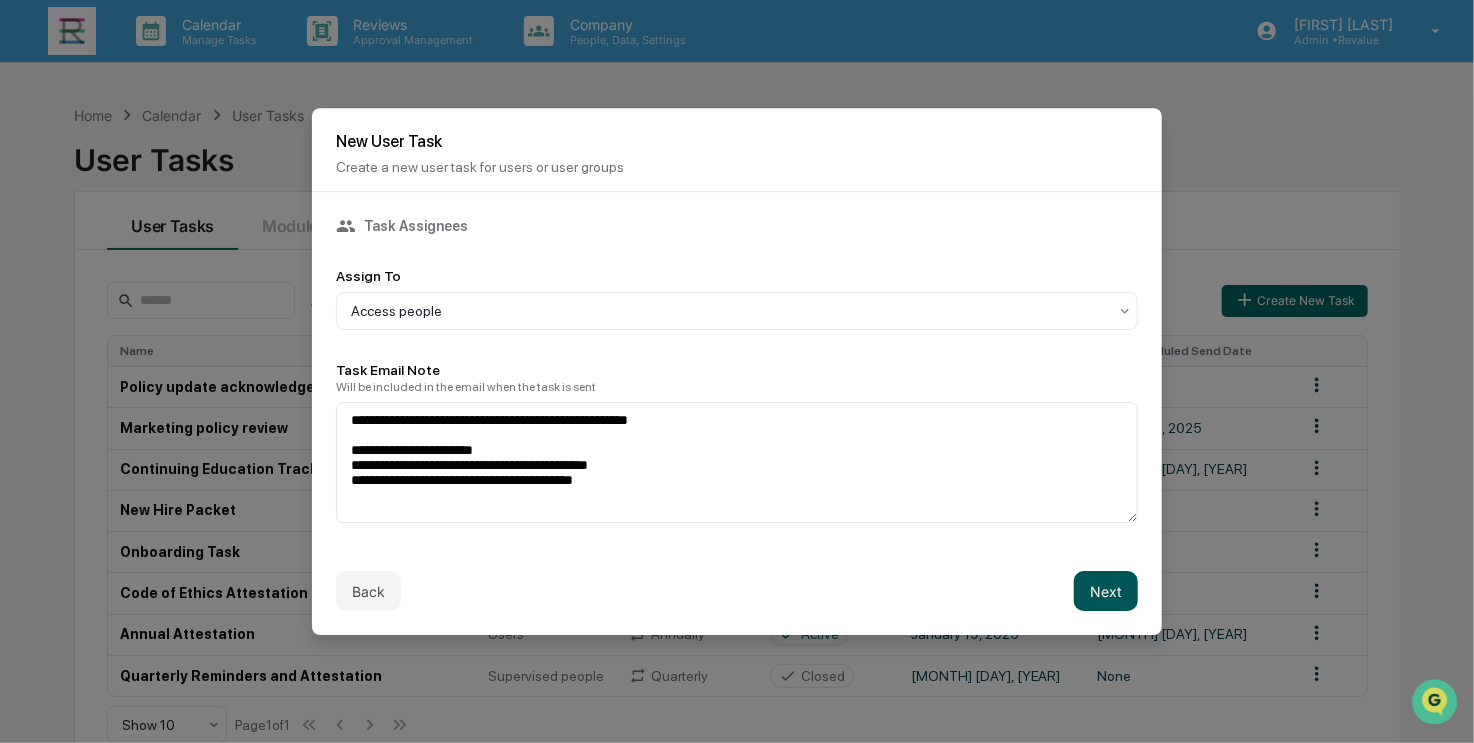 click on "Next" at bounding box center [1106, 591] 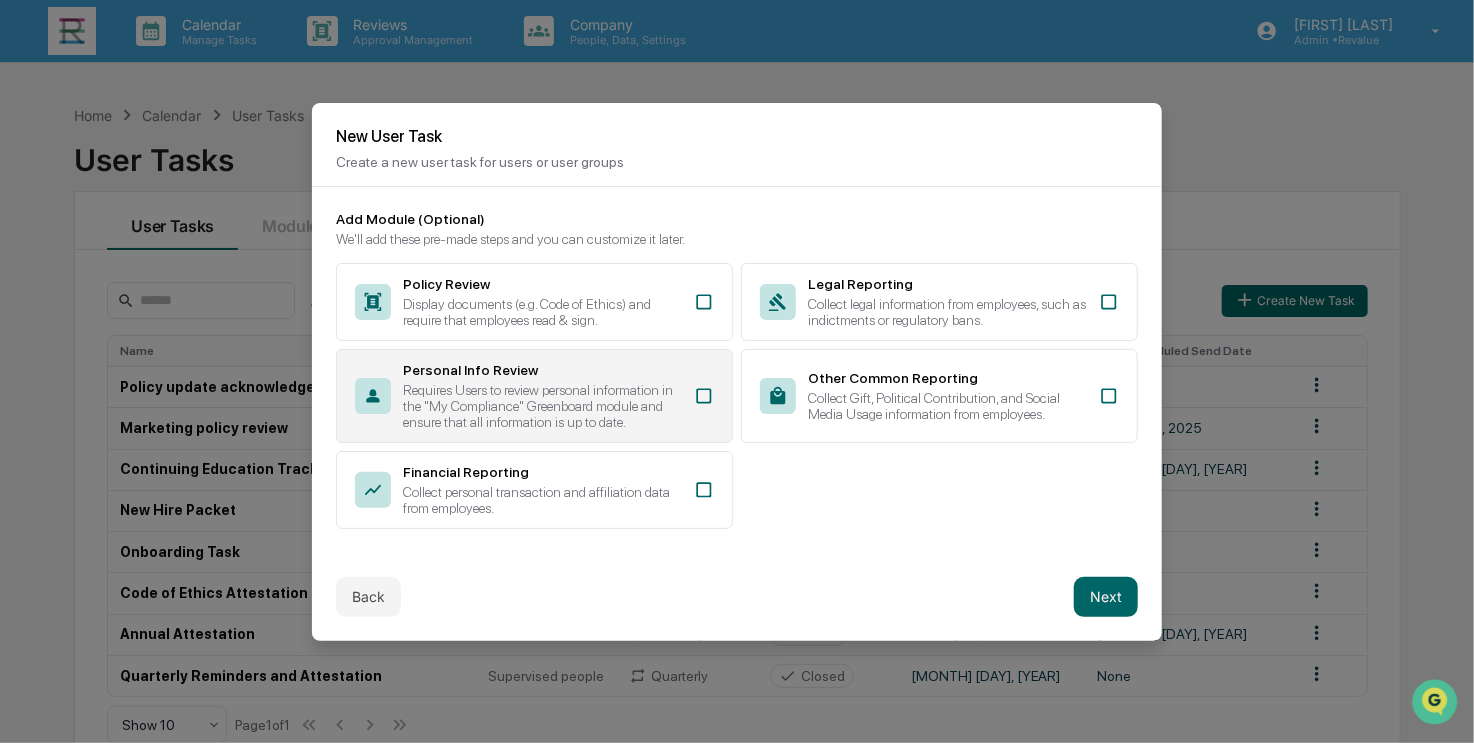click 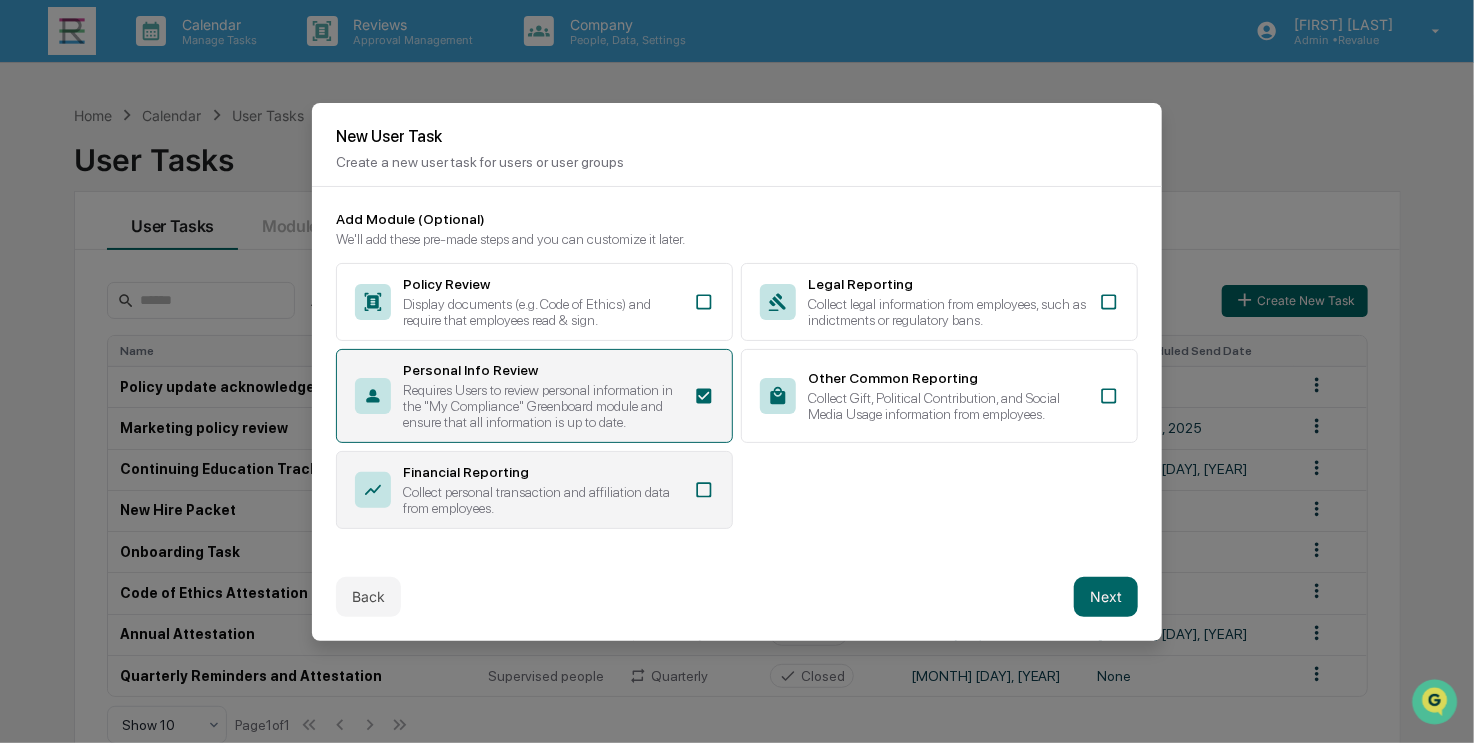 click 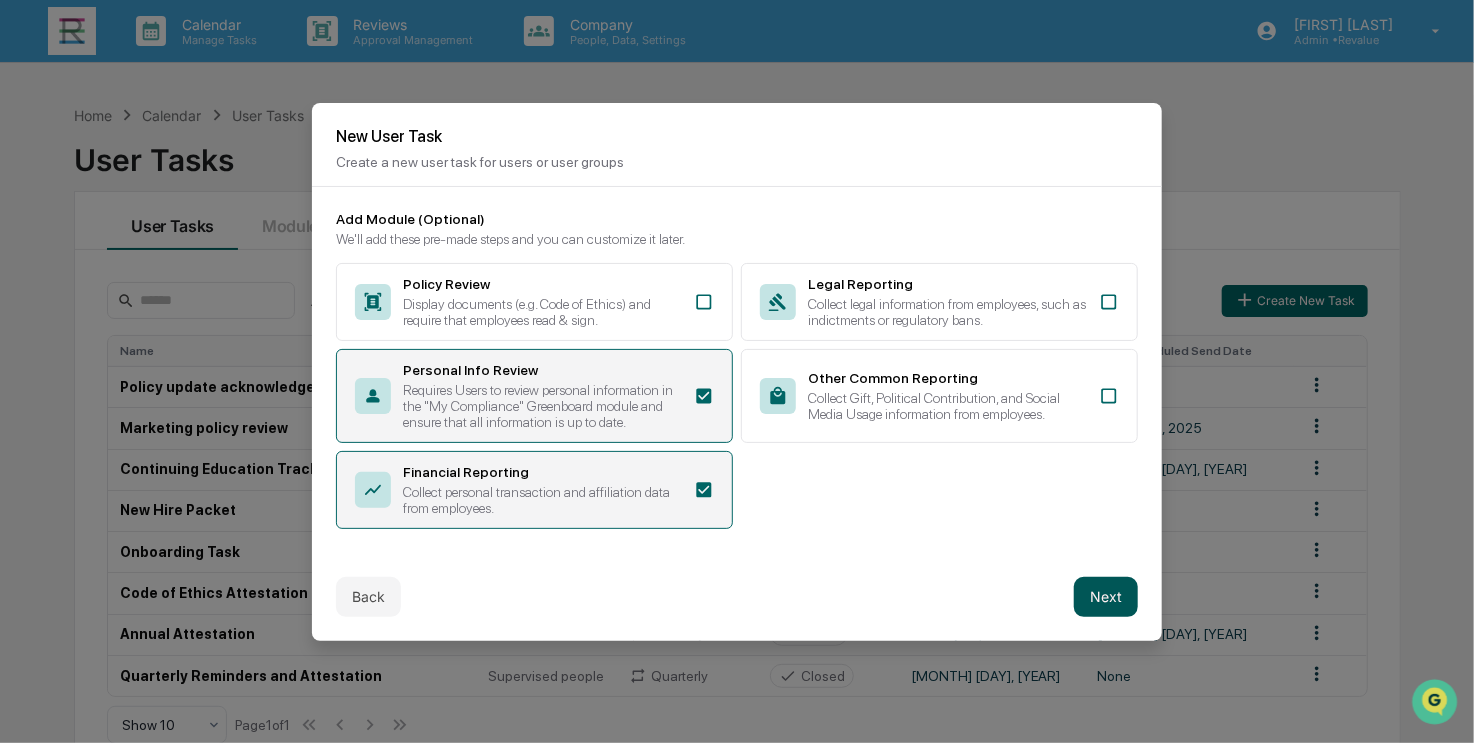 click on "Next" at bounding box center [1106, 597] 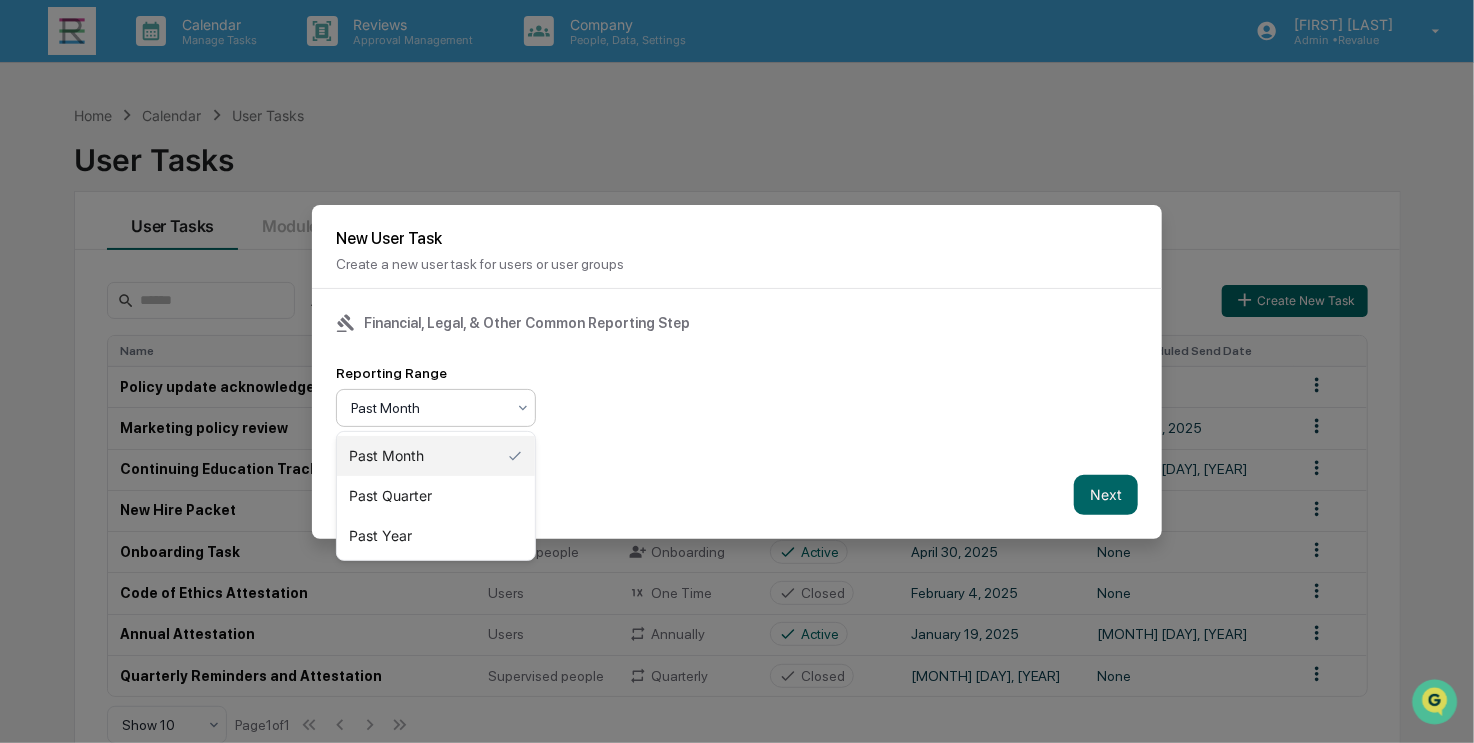 click 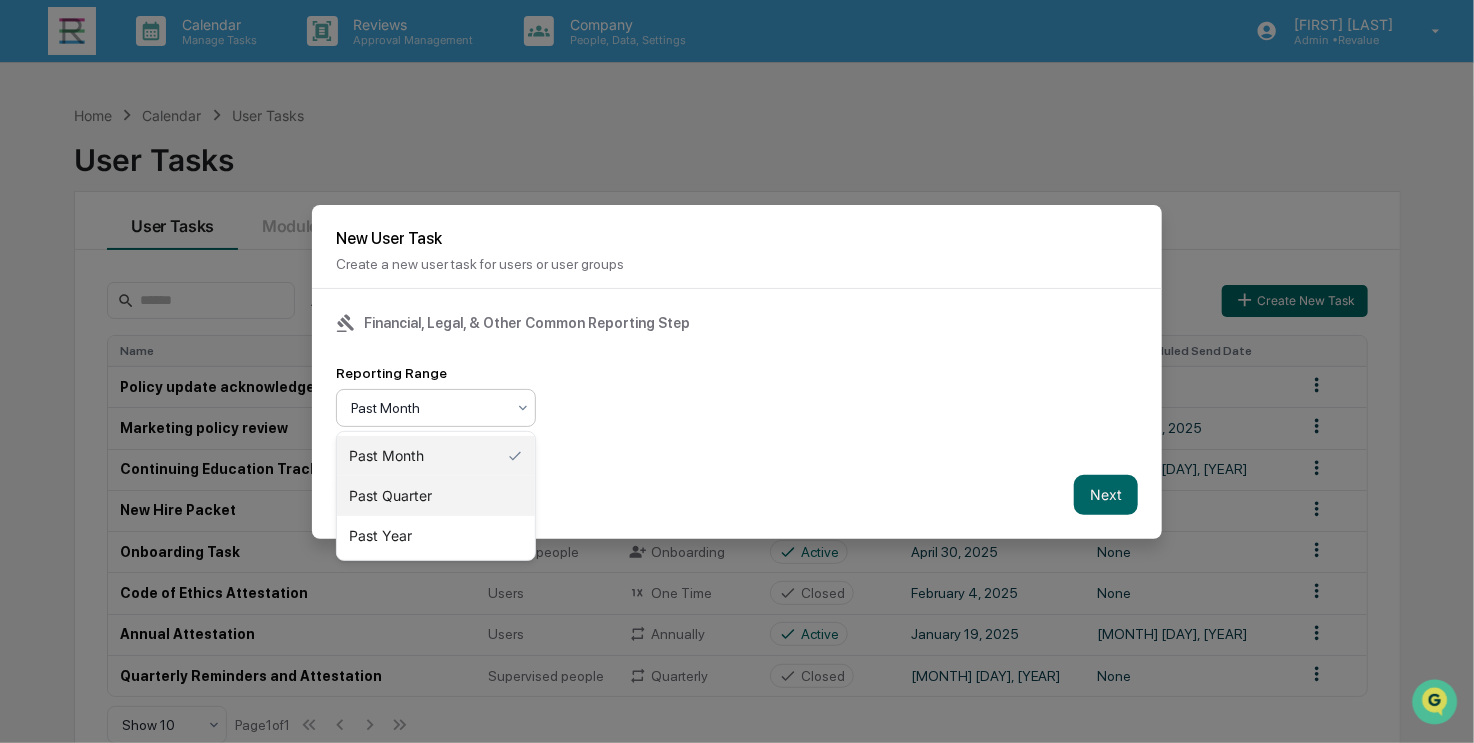 click on "Past Quarter" at bounding box center (436, 496) 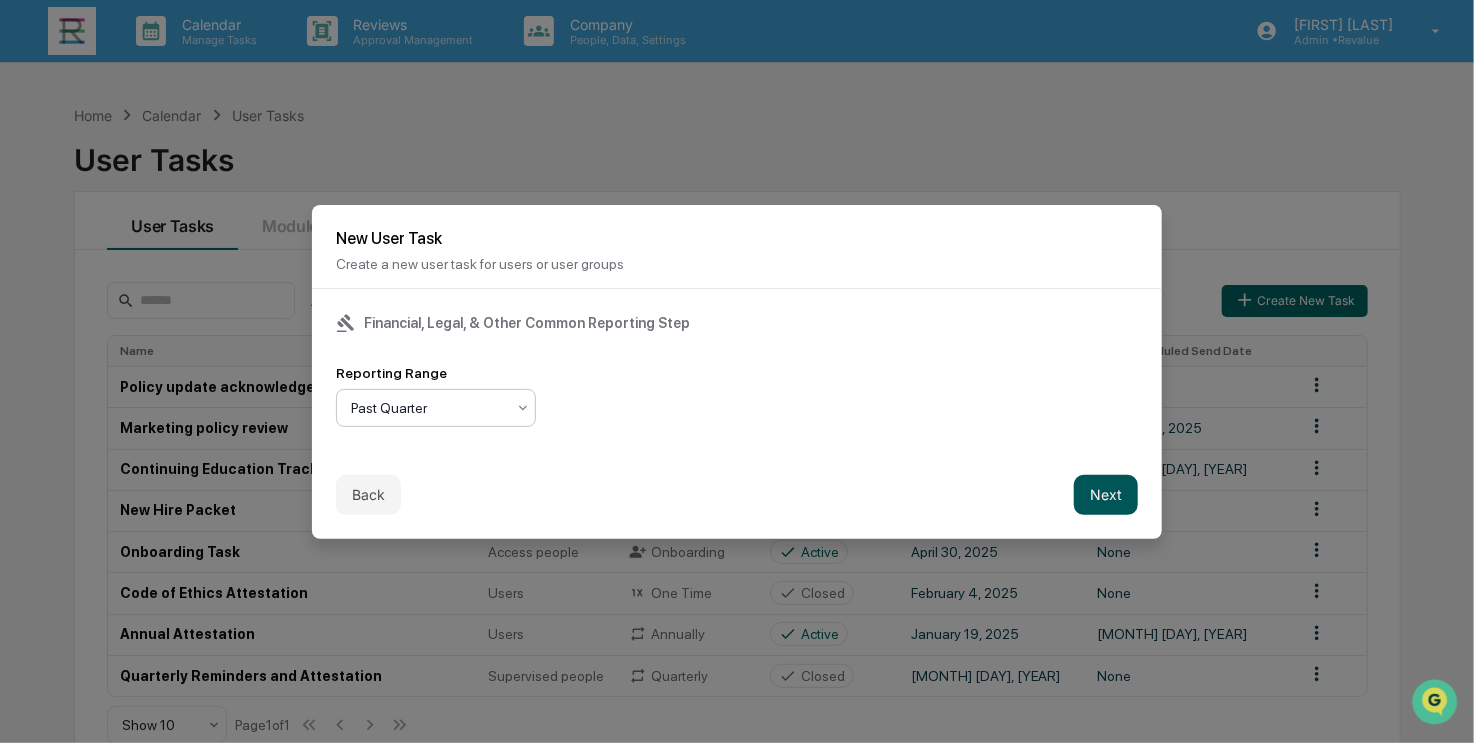 click on "Next" at bounding box center [1106, 495] 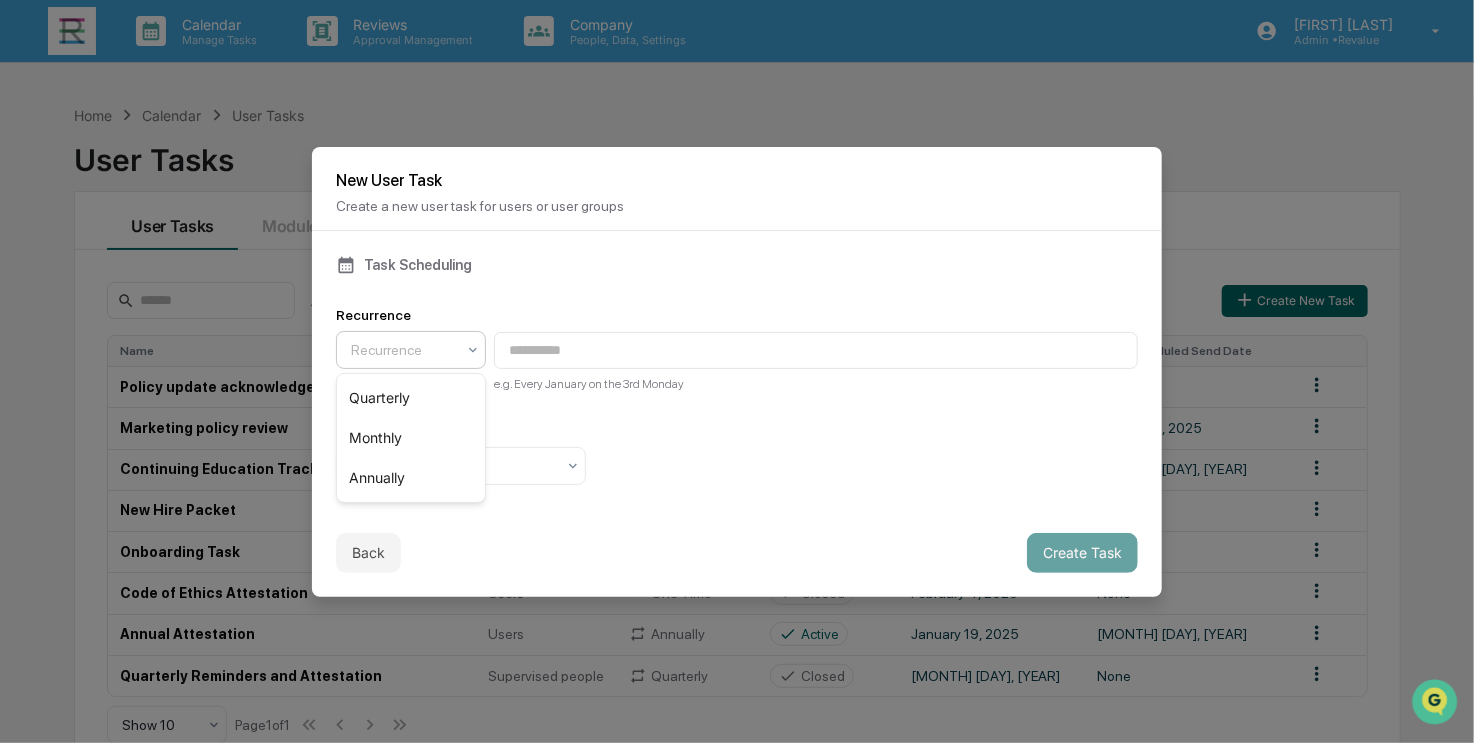 click at bounding box center (403, 350) 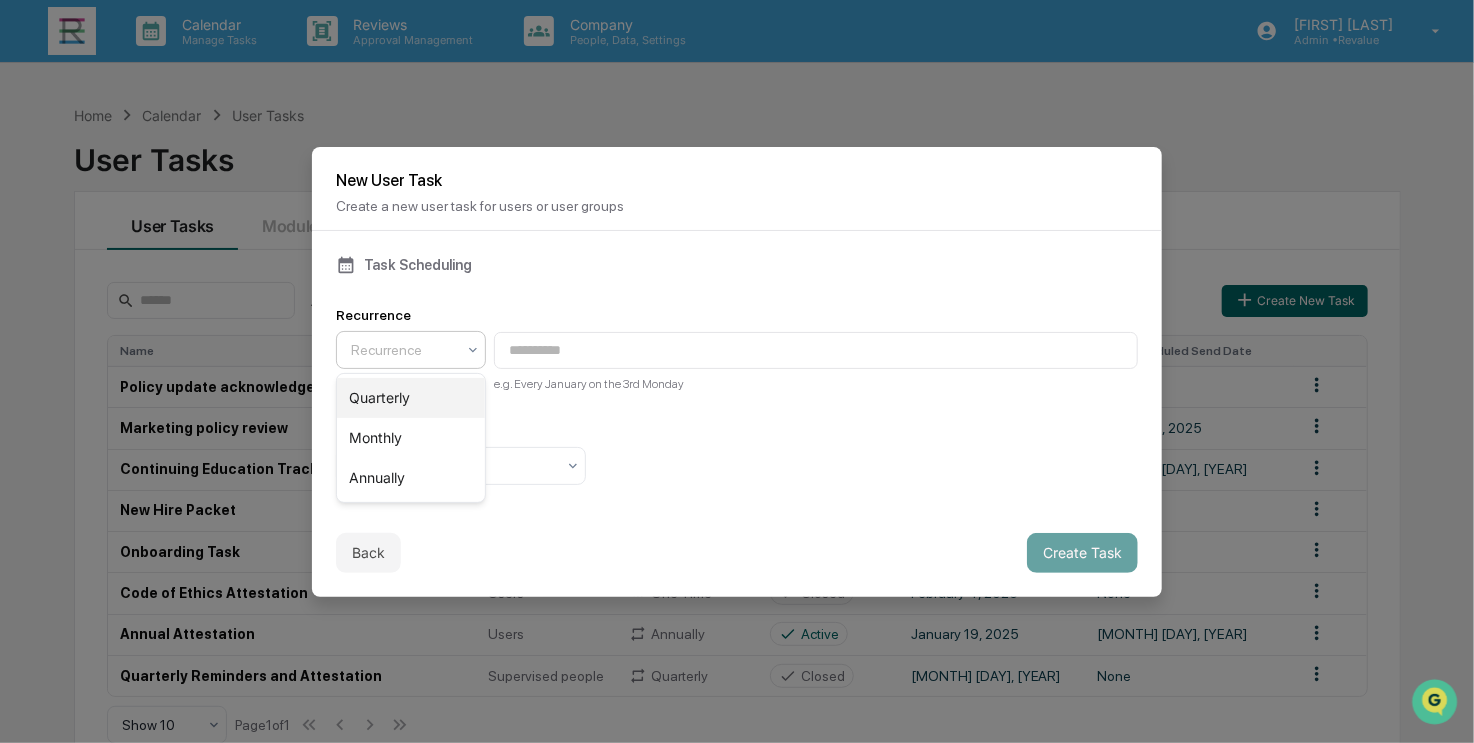 click on "Quarterly" at bounding box center (411, 398) 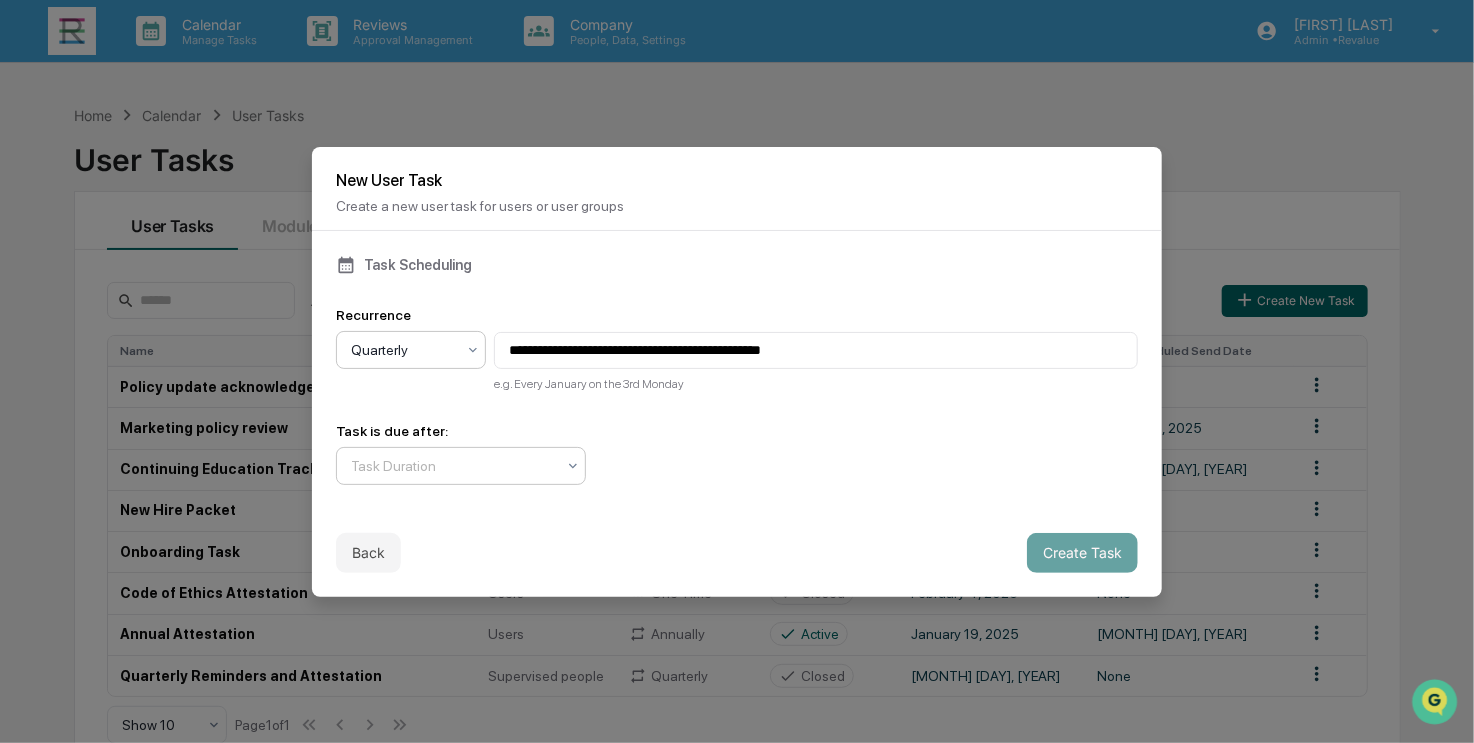 click at bounding box center [453, 466] 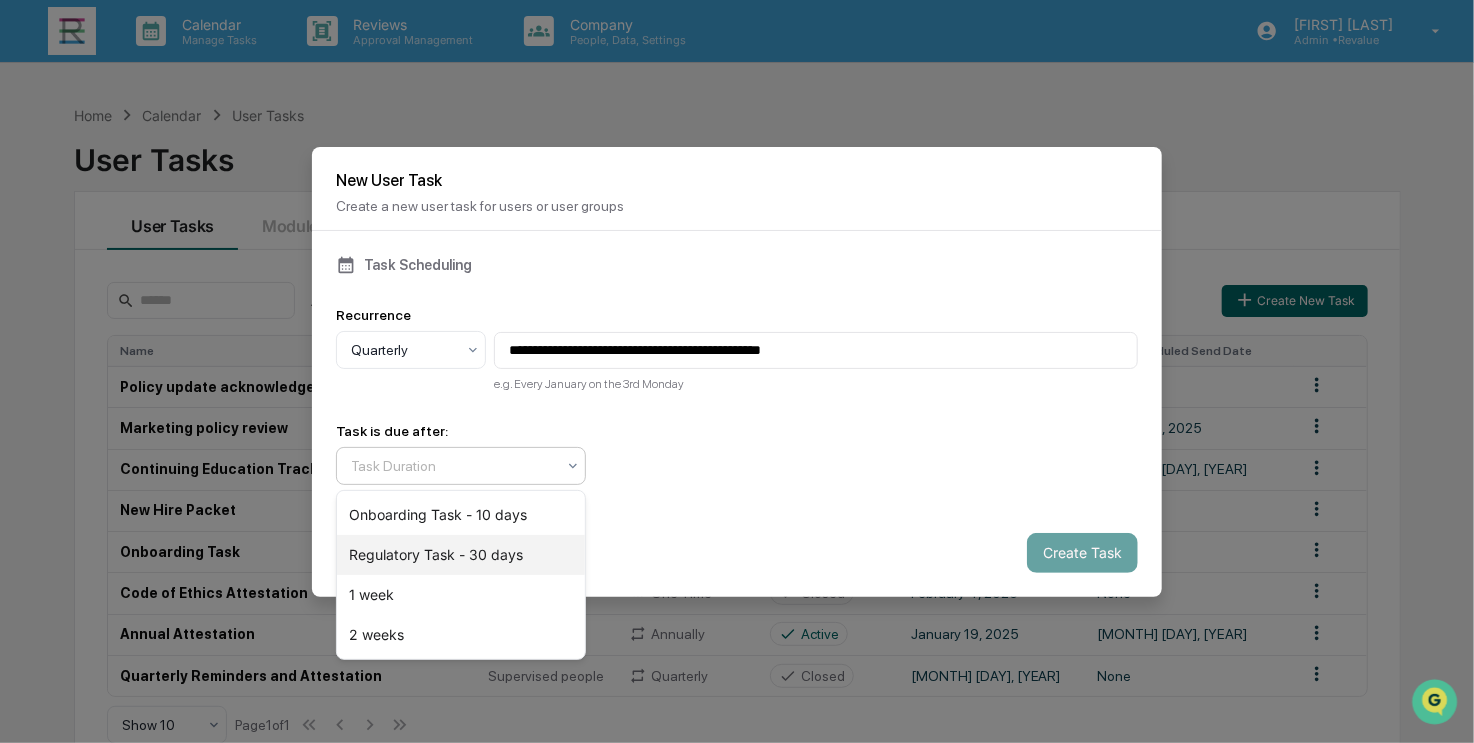 click on "Regulatory Task - 30 days" at bounding box center (461, 555) 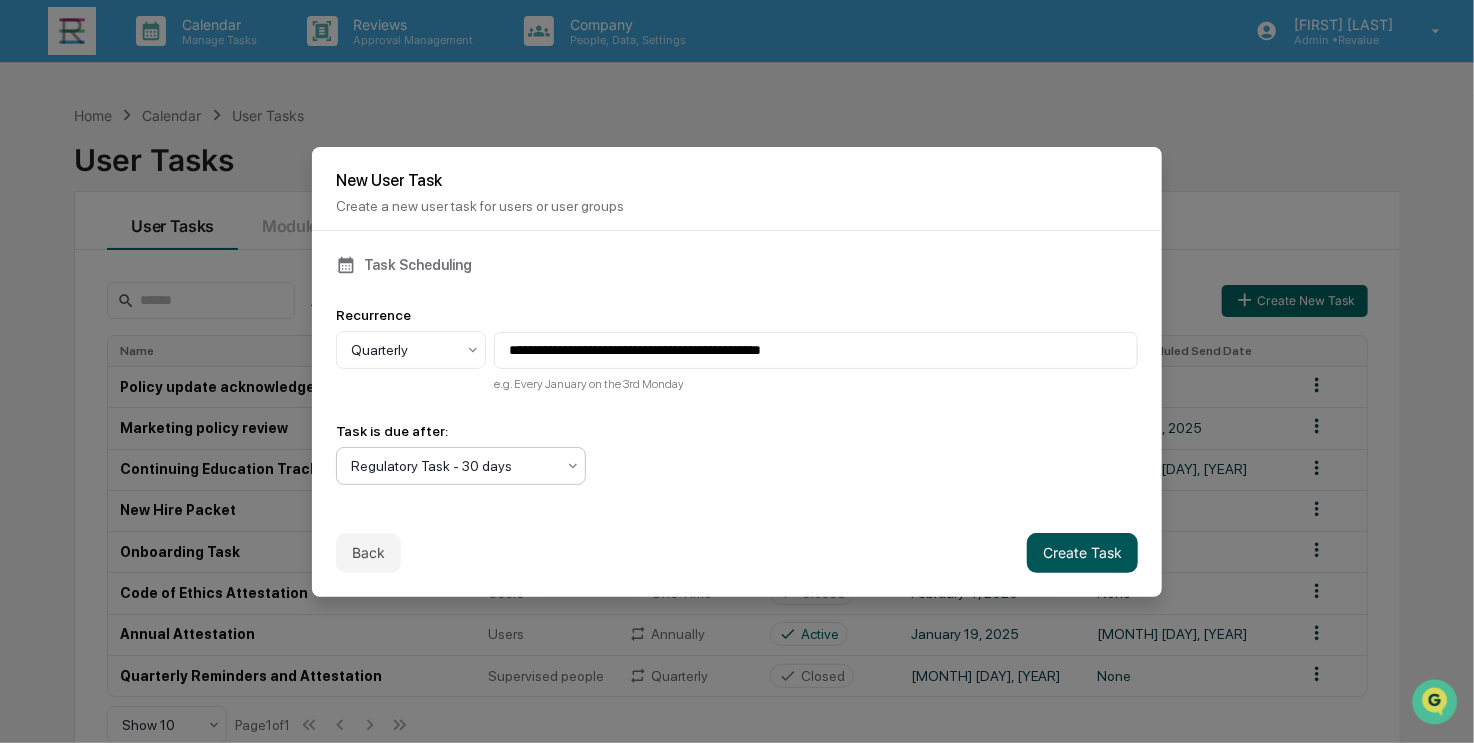 click on "Create Task" at bounding box center (1082, 553) 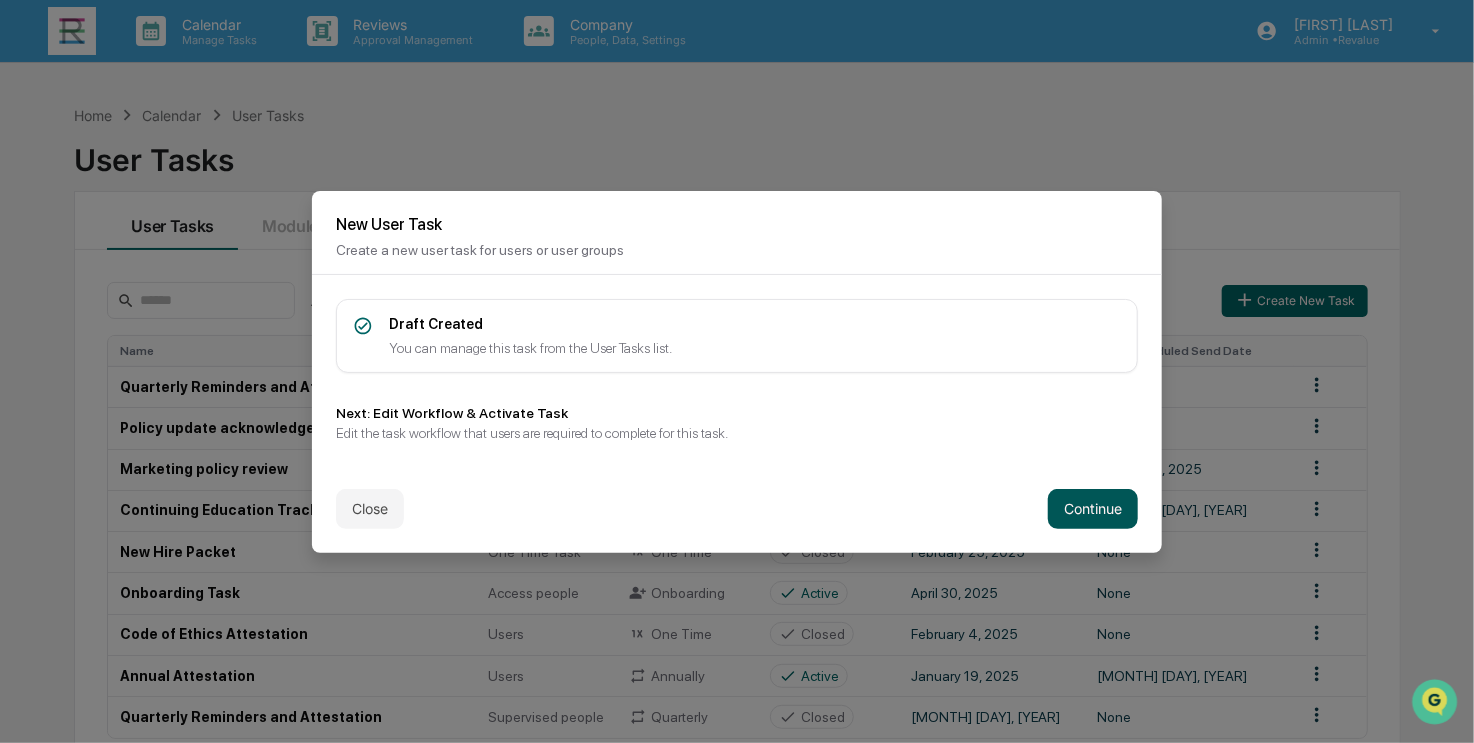 click on "Continue" at bounding box center [1093, 509] 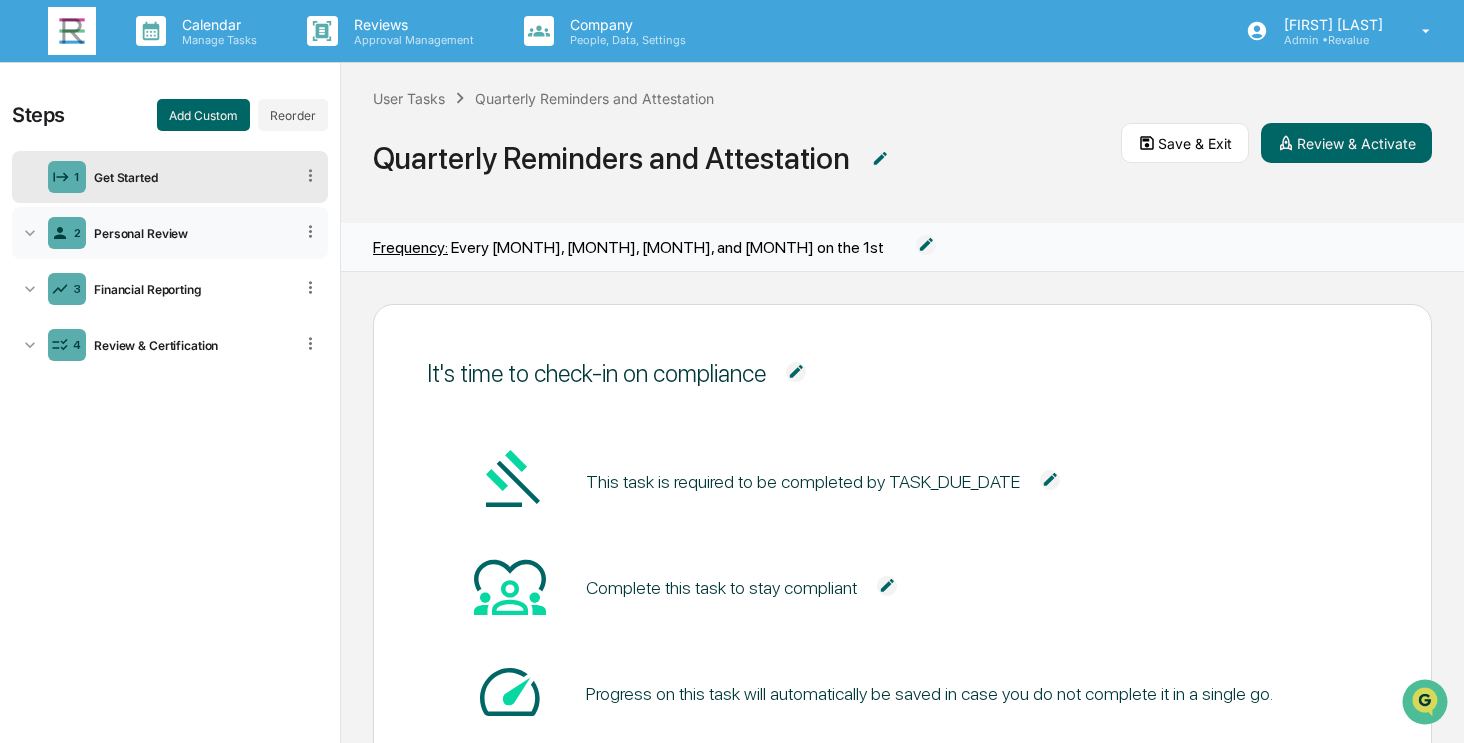 click on "Personal Review" at bounding box center (189, 233) 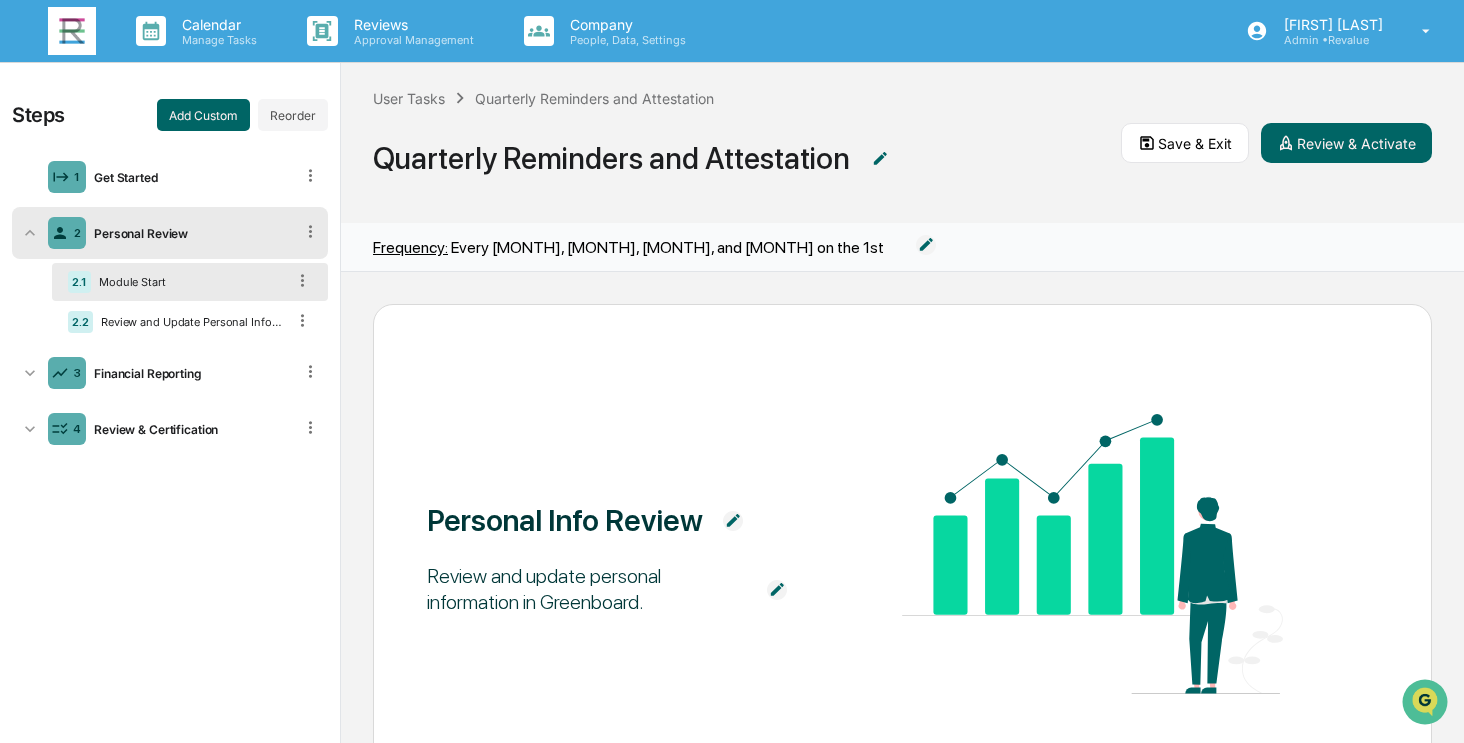 click on "Module Start" at bounding box center (188, 282) 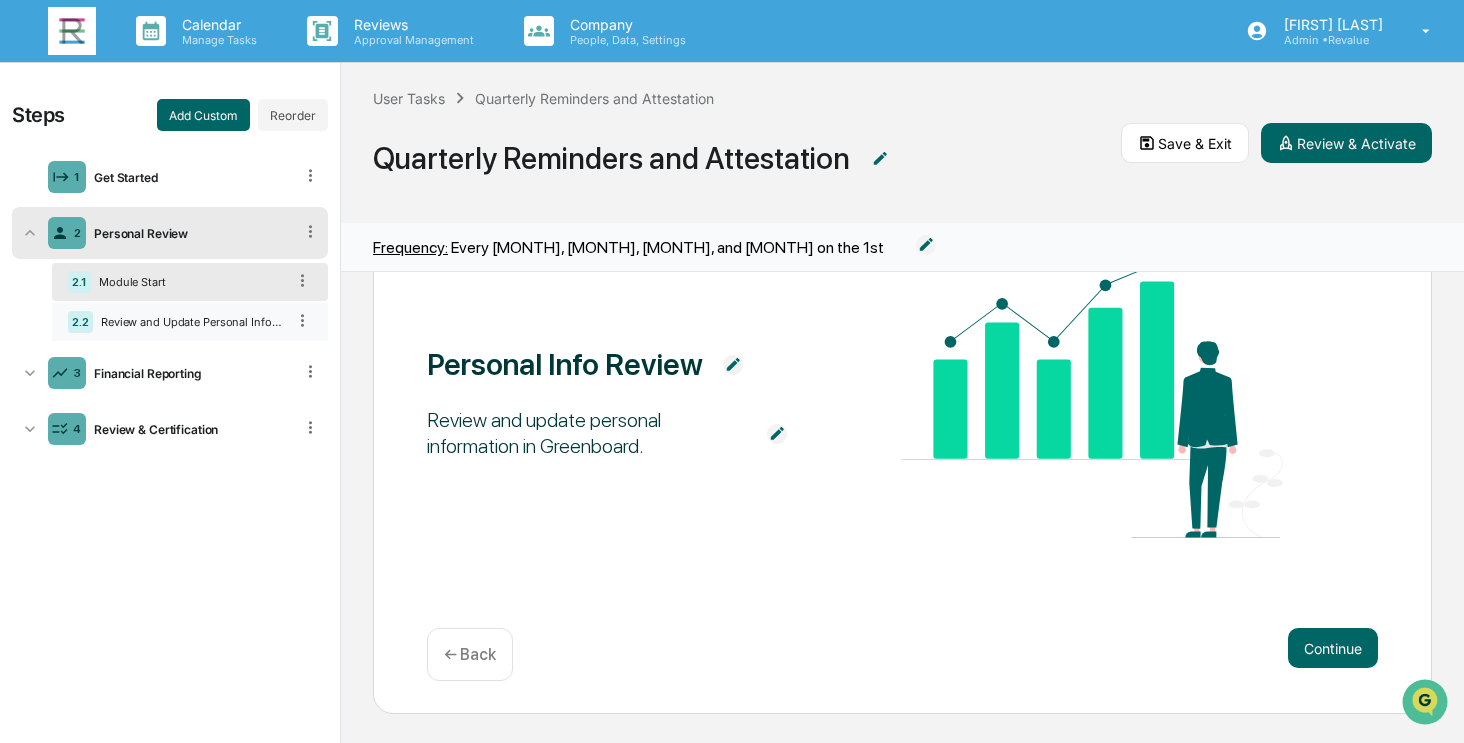 click on "Review and Update Personal Information" at bounding box center [189, 322] 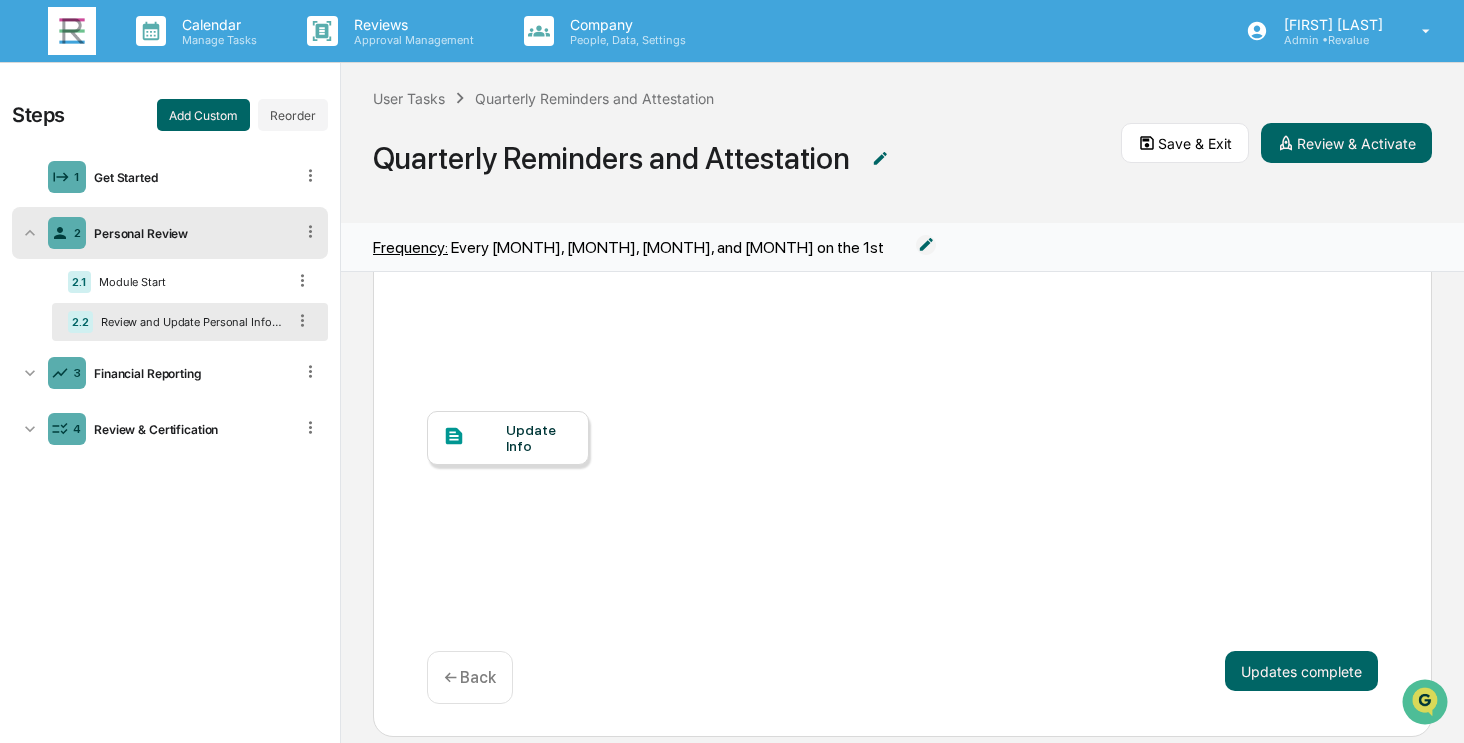 scroll, scrollTop: 88, scrollLeft: 0, axis: vertical 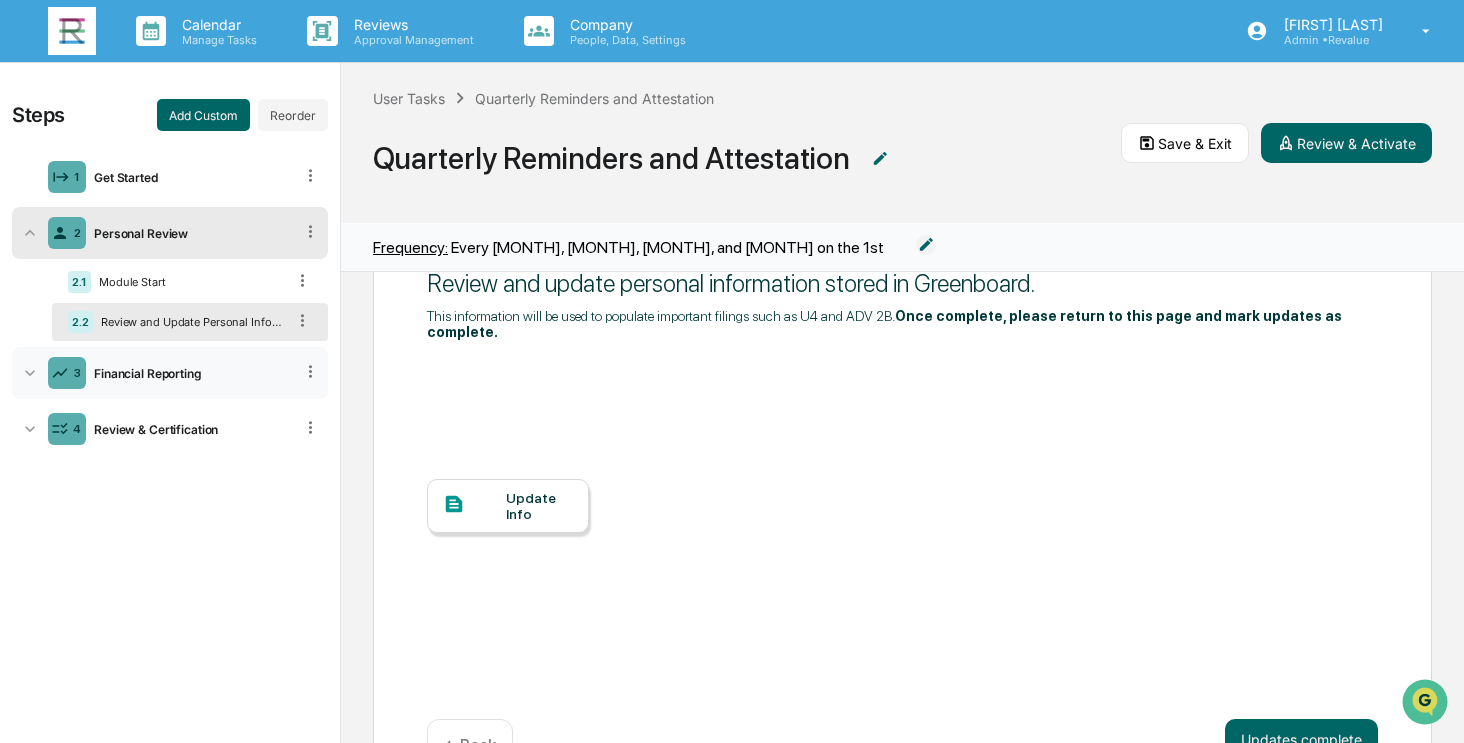 click on "3 Financial Reporting" at bounding box center [170, 373] 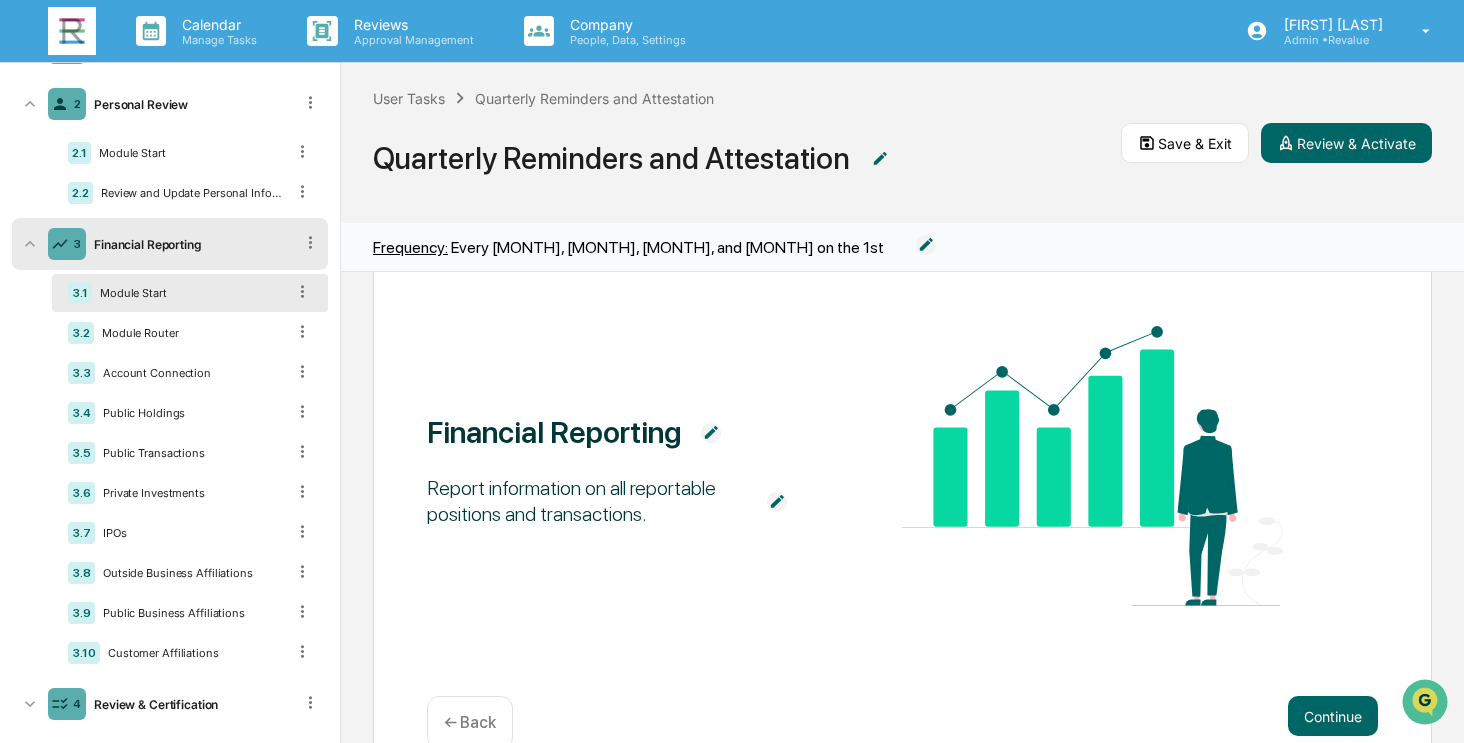 scroll, scrollTop: 159, scrollLeft: 0, axis: vertical 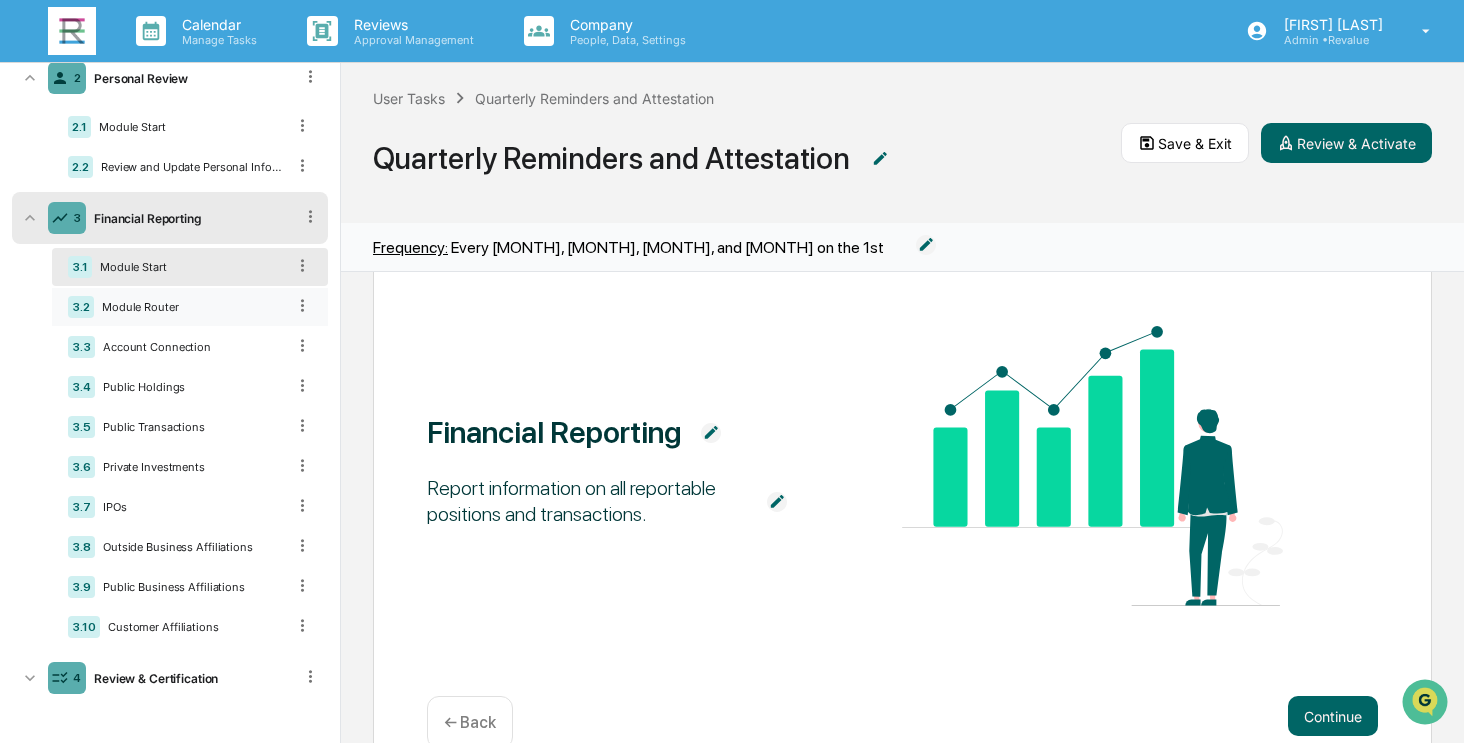 click on "Module Router" at bounding box center [189, 307] 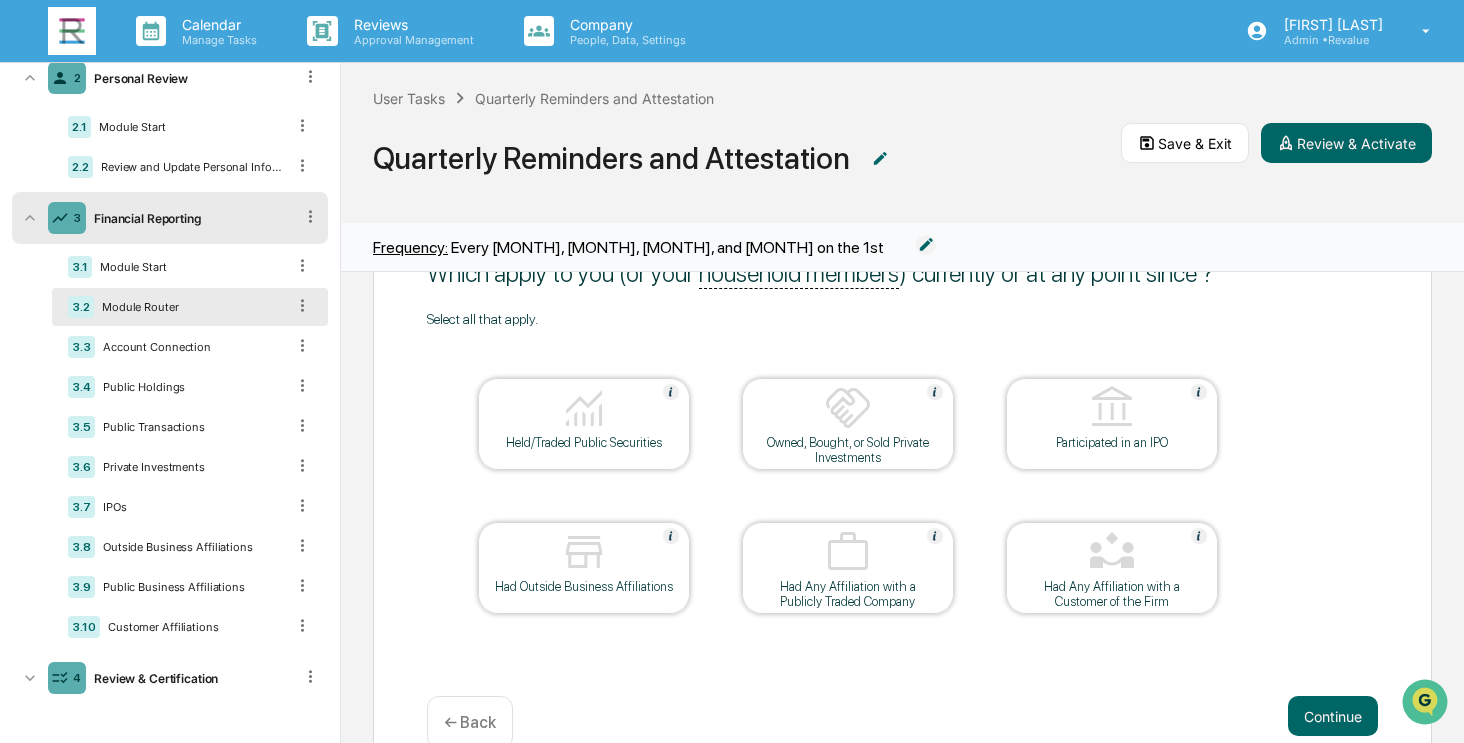 scroll, scrollTop: 71, scrollLeft: 0, axis: vertical 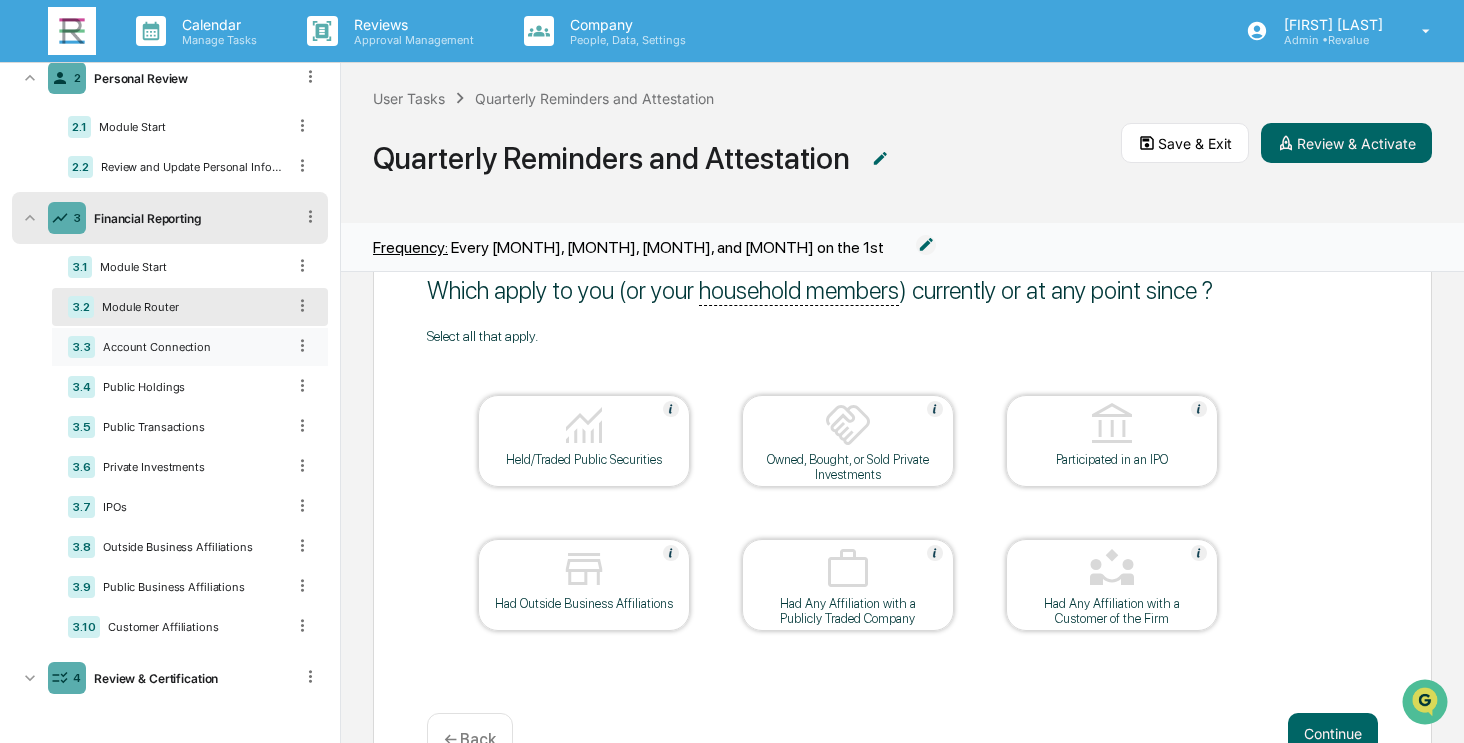 click on "Account Connection" at bounding box center [190, 347] 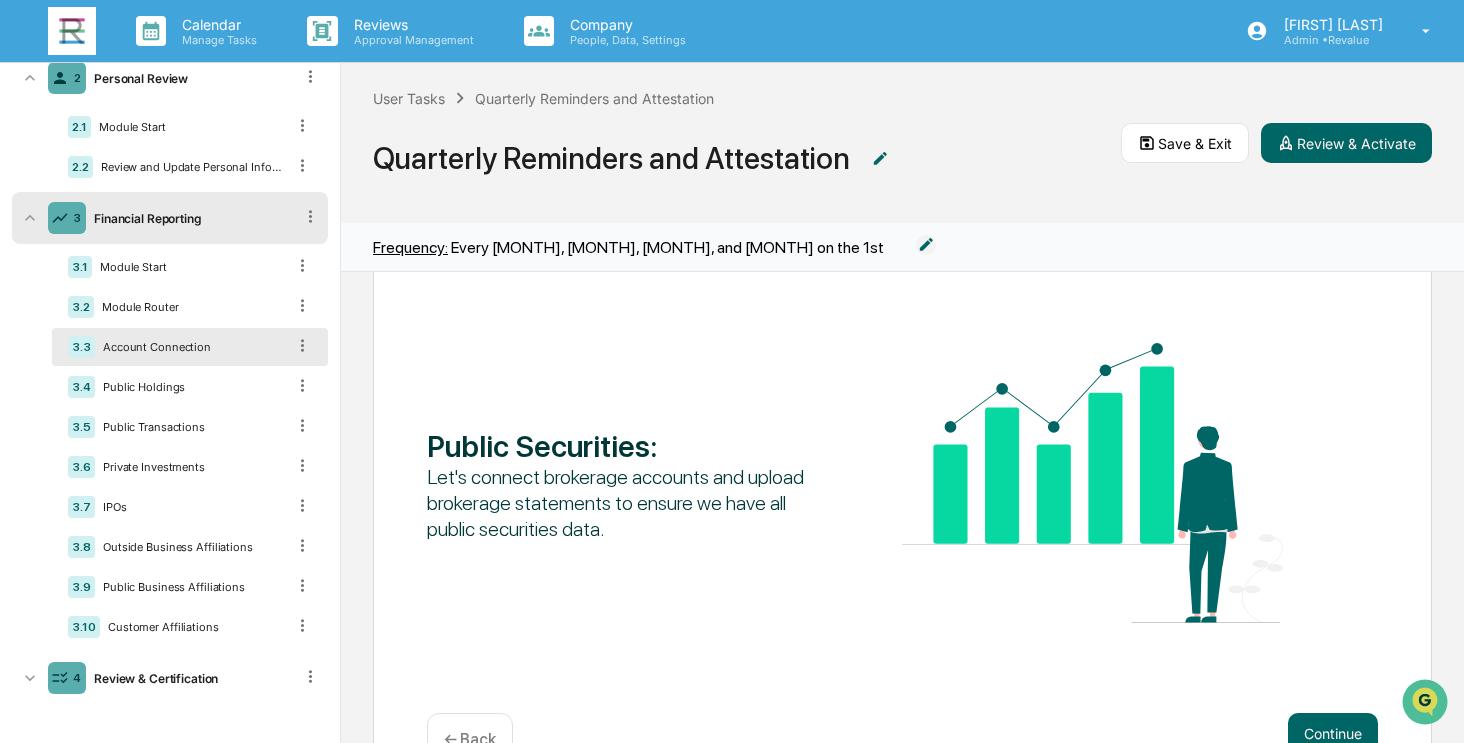 scroll, scrollTop: 88, scrollLeft: 0, axis: vertical 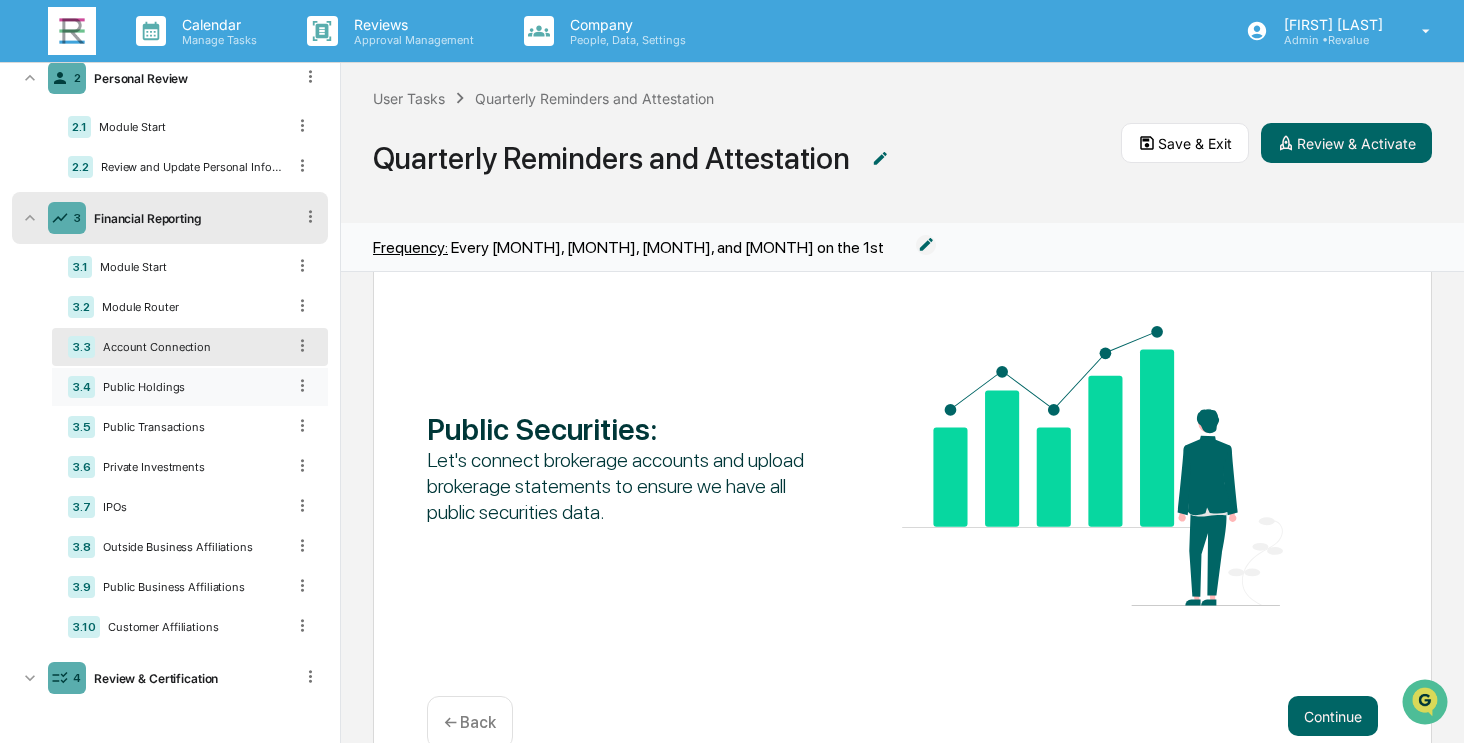 click on "3.4 Public Holdings" at bounding box center [190, 387] 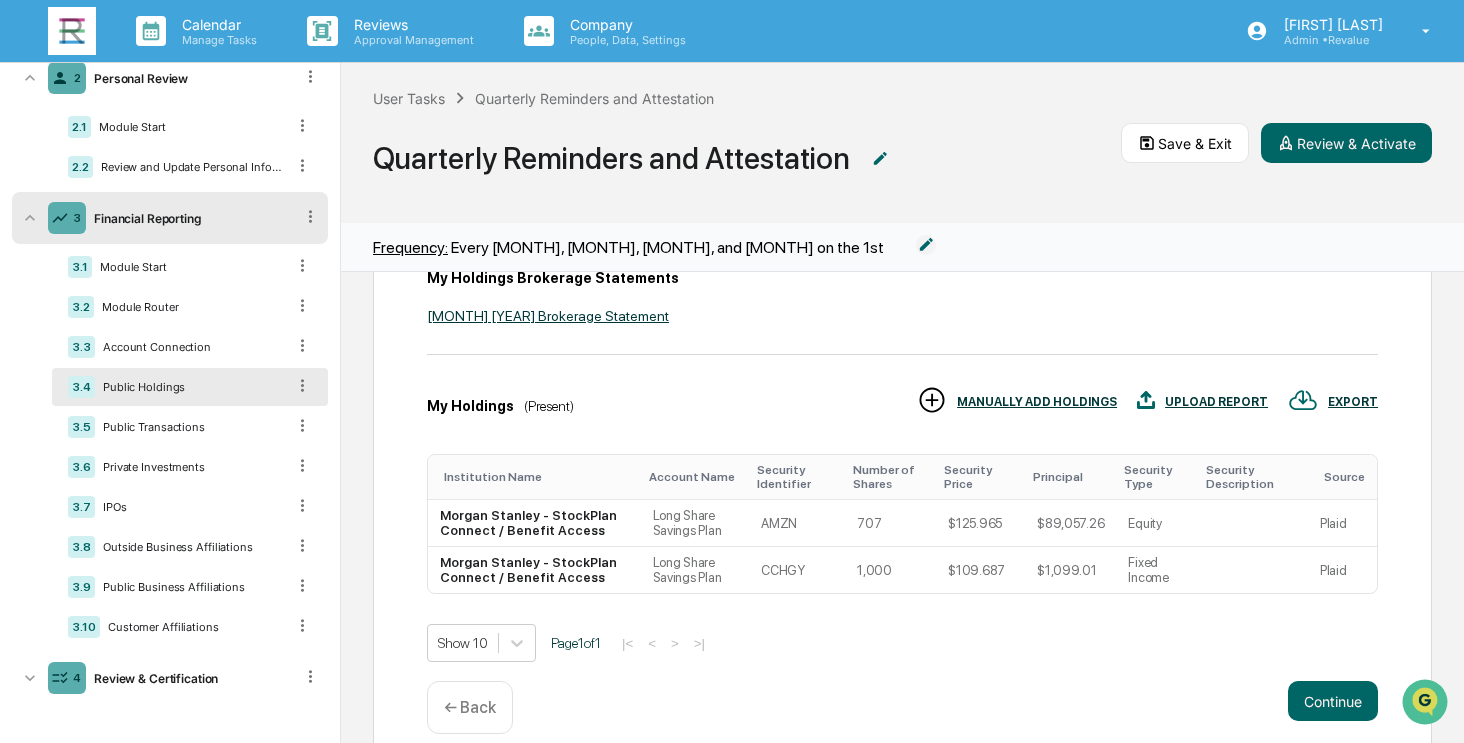 scroll, scrollTop: 260, scrollLeft: 0, axis: vertical 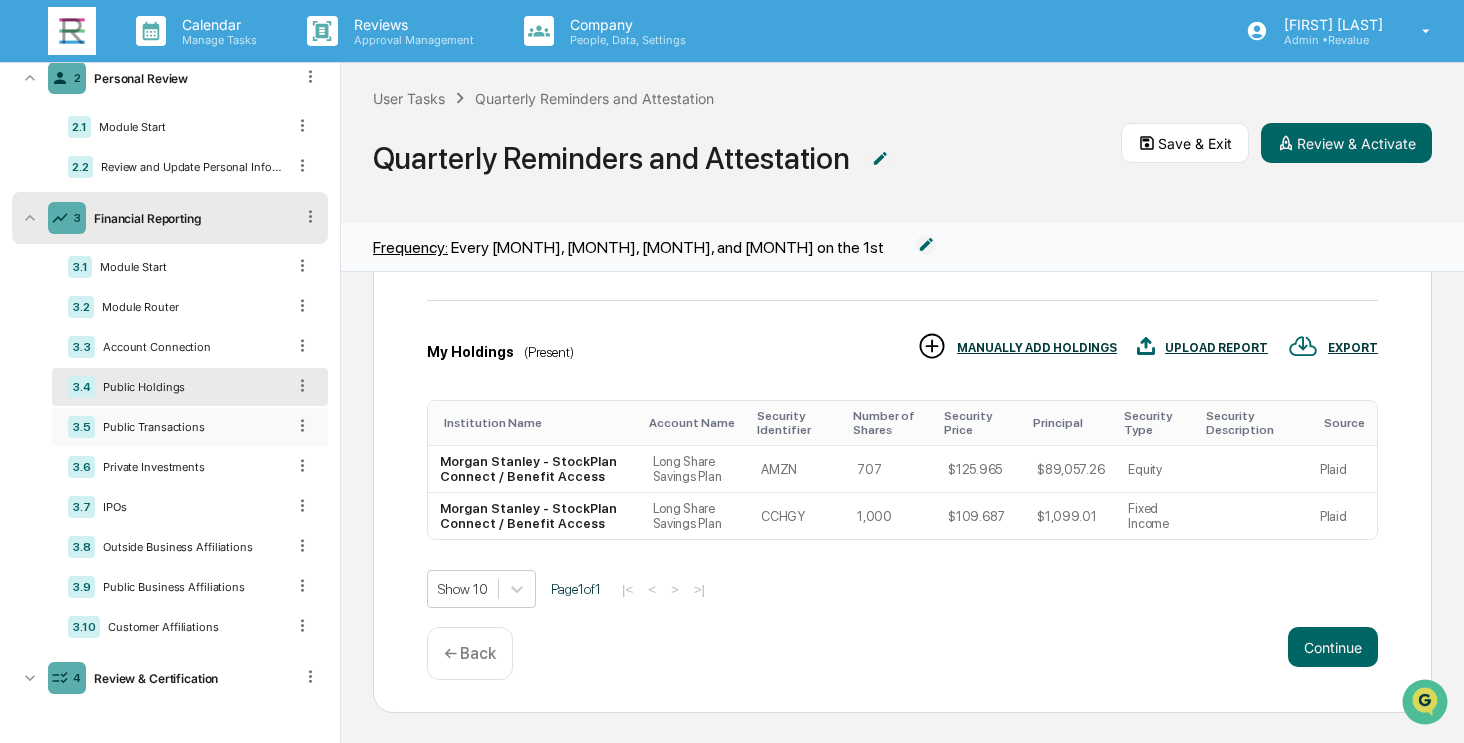 click on "Public Transactions" at bounding box center (190, 427) 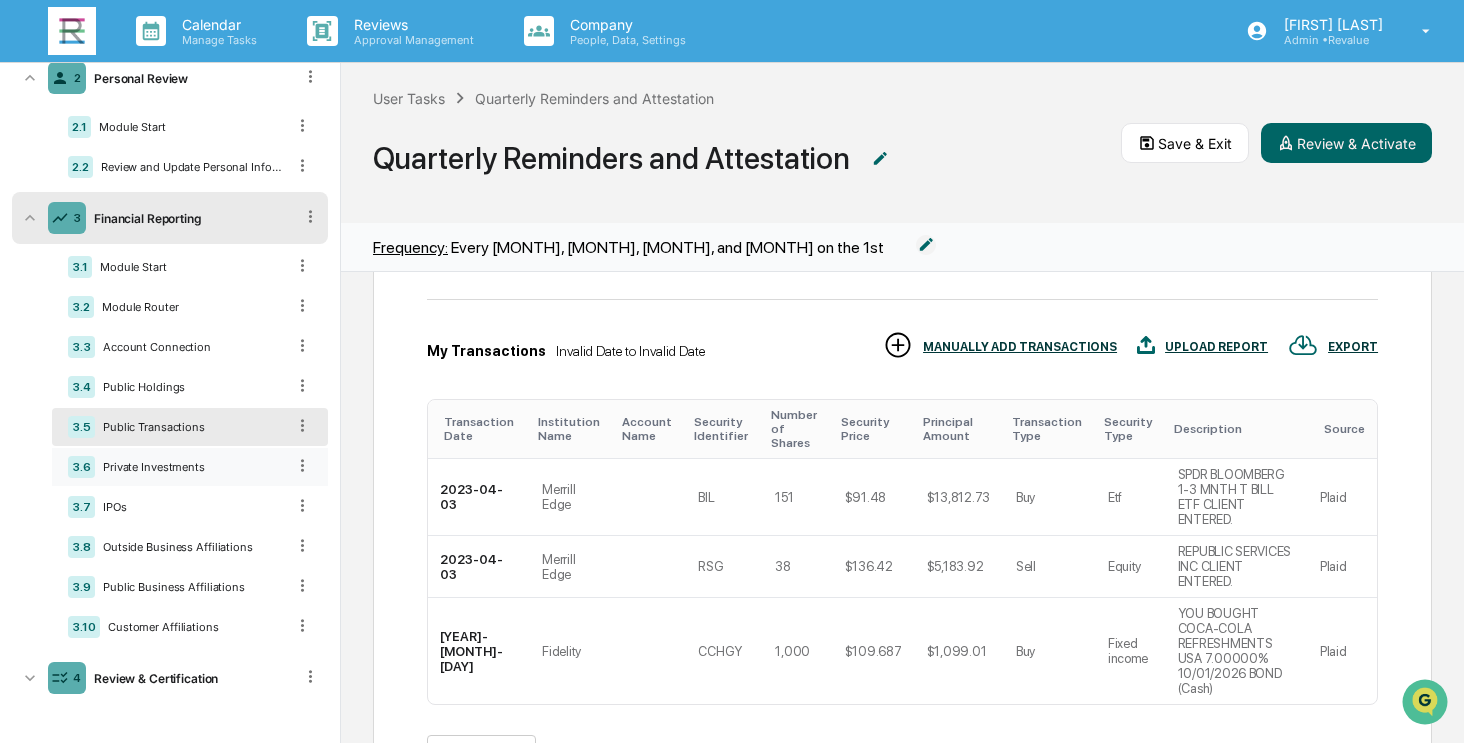 click on "Private Investments" at bounding box center (190, 467) 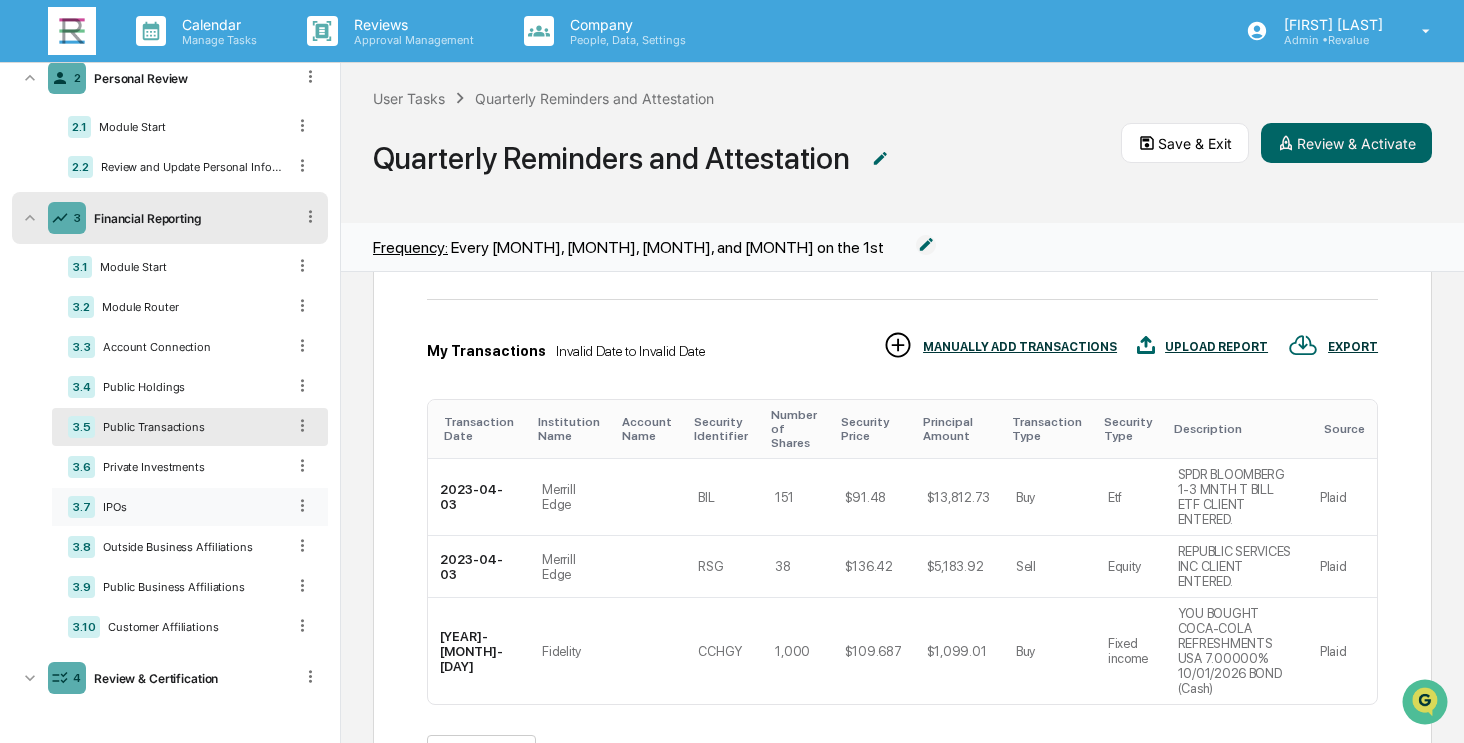 scroll, scrollTop: 156, scrollLeft: 0, axis: vertical 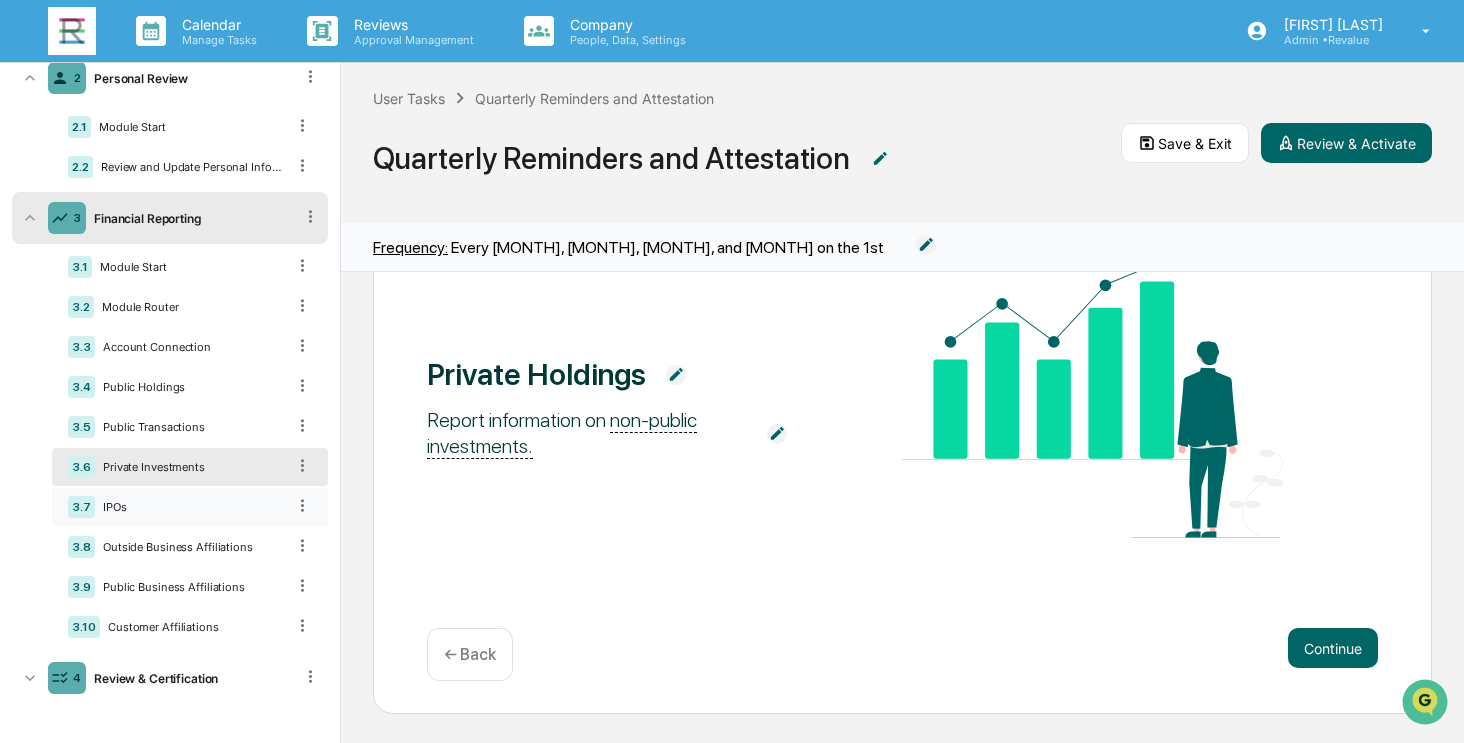 click on "3.7 IPOs" at bounding box center [190, 507] 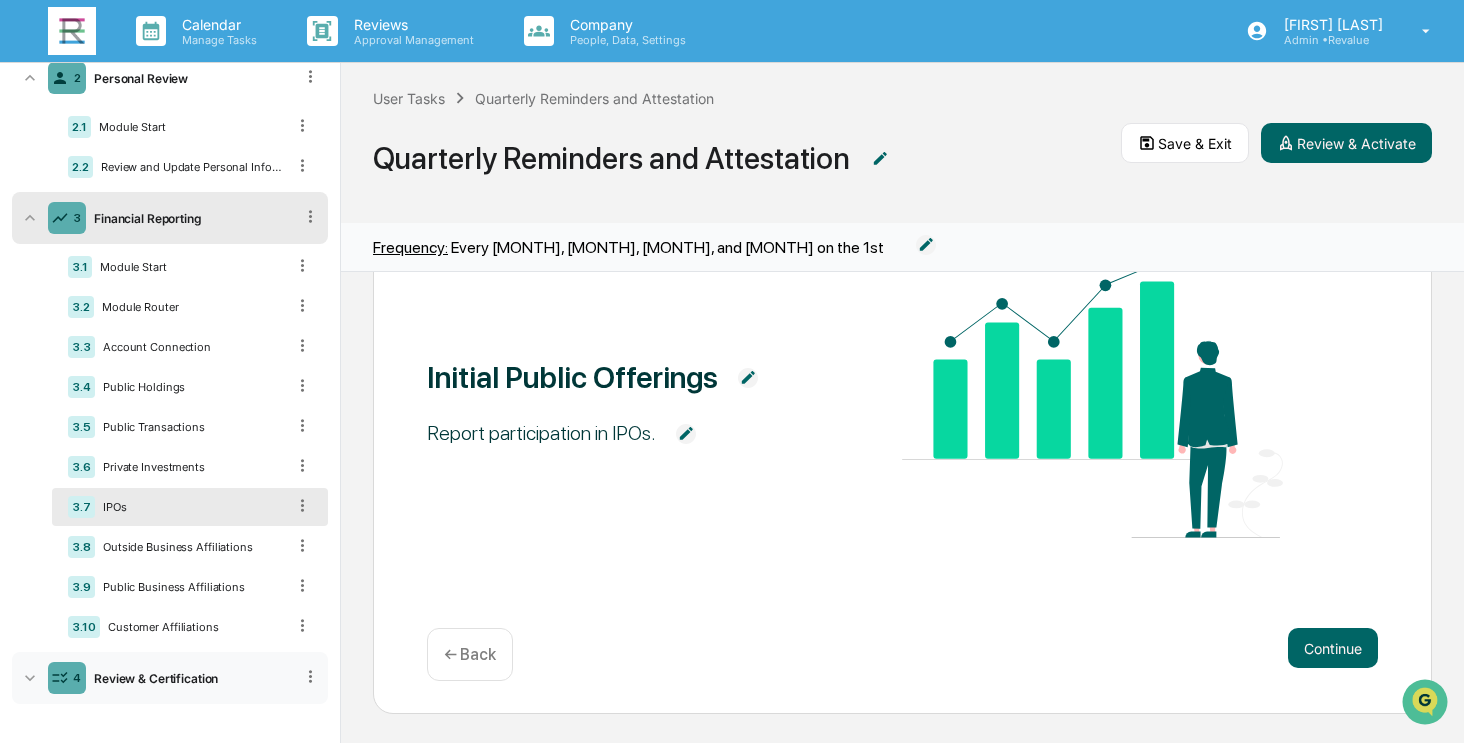 click on "Review & Certification" at bounding box center (189, 678) 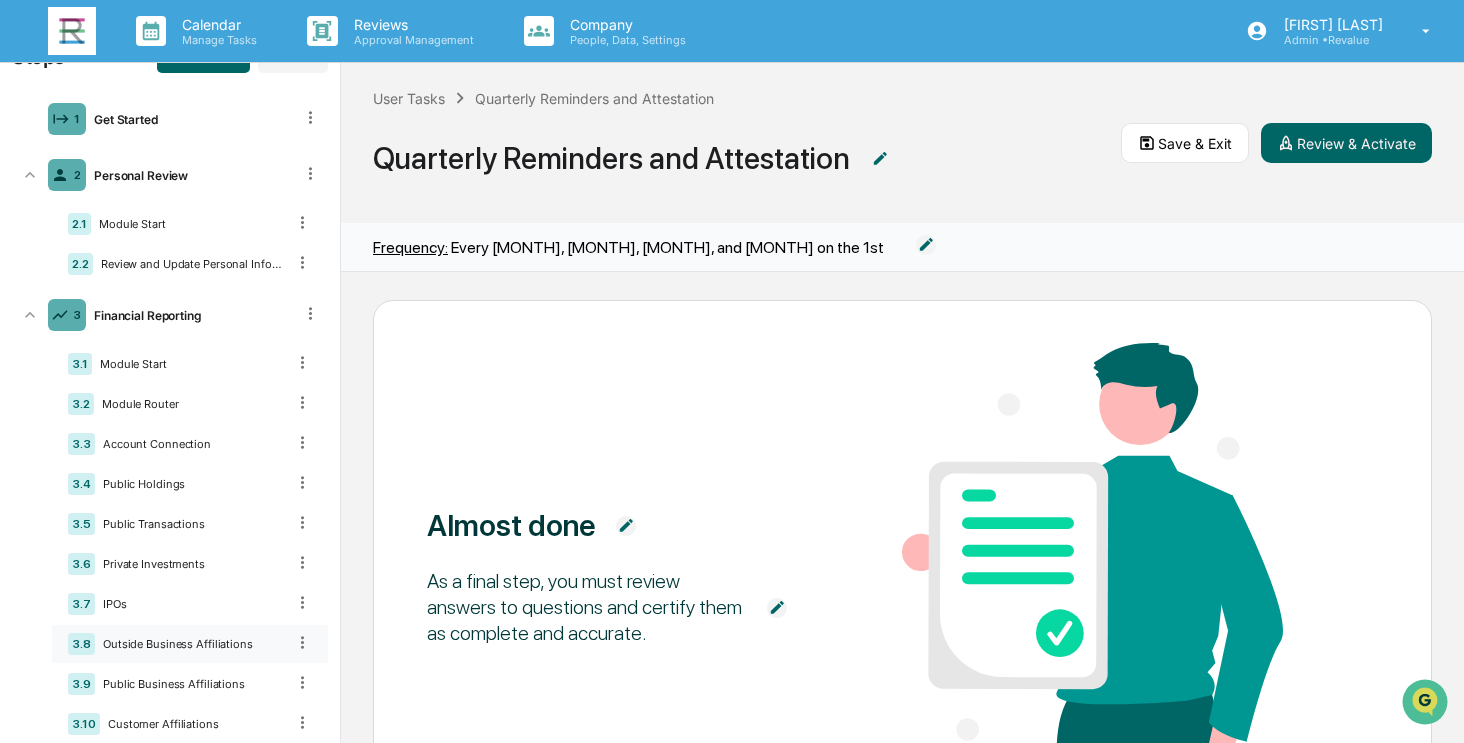 scroll, scrollTop: 0, scrollLeft: 0, axis: both 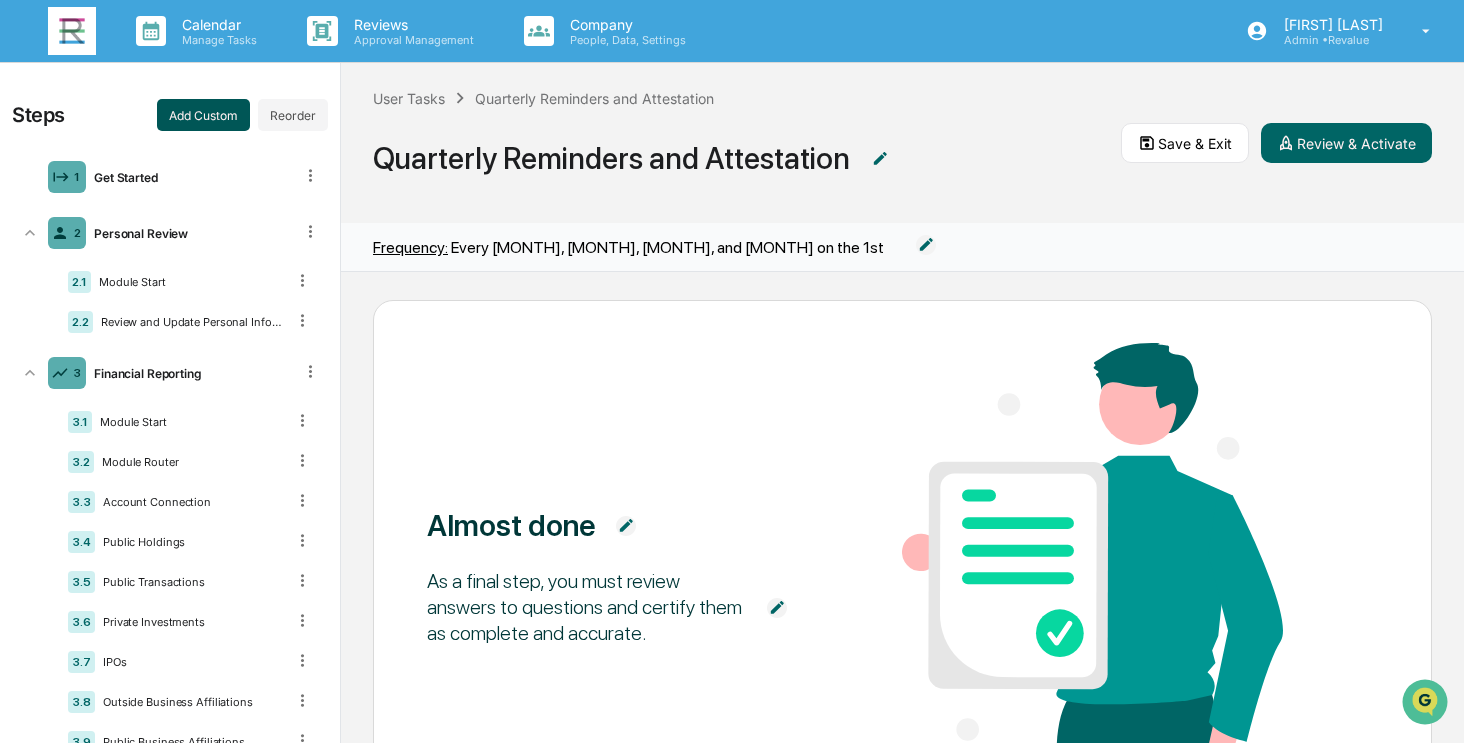 click on "Add Custom" at bounding box center (203, 115) 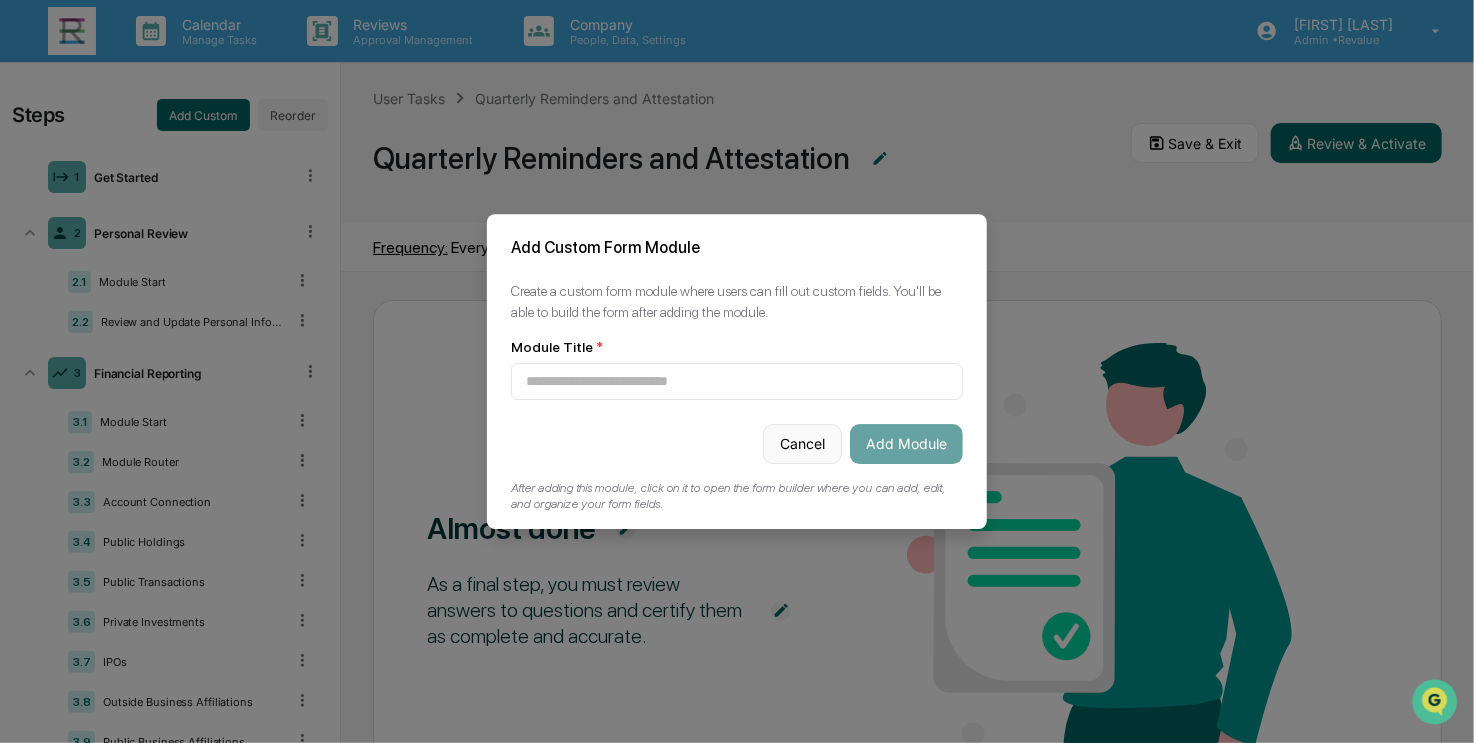 click on "Cancel" at bounding box center [802, 444] 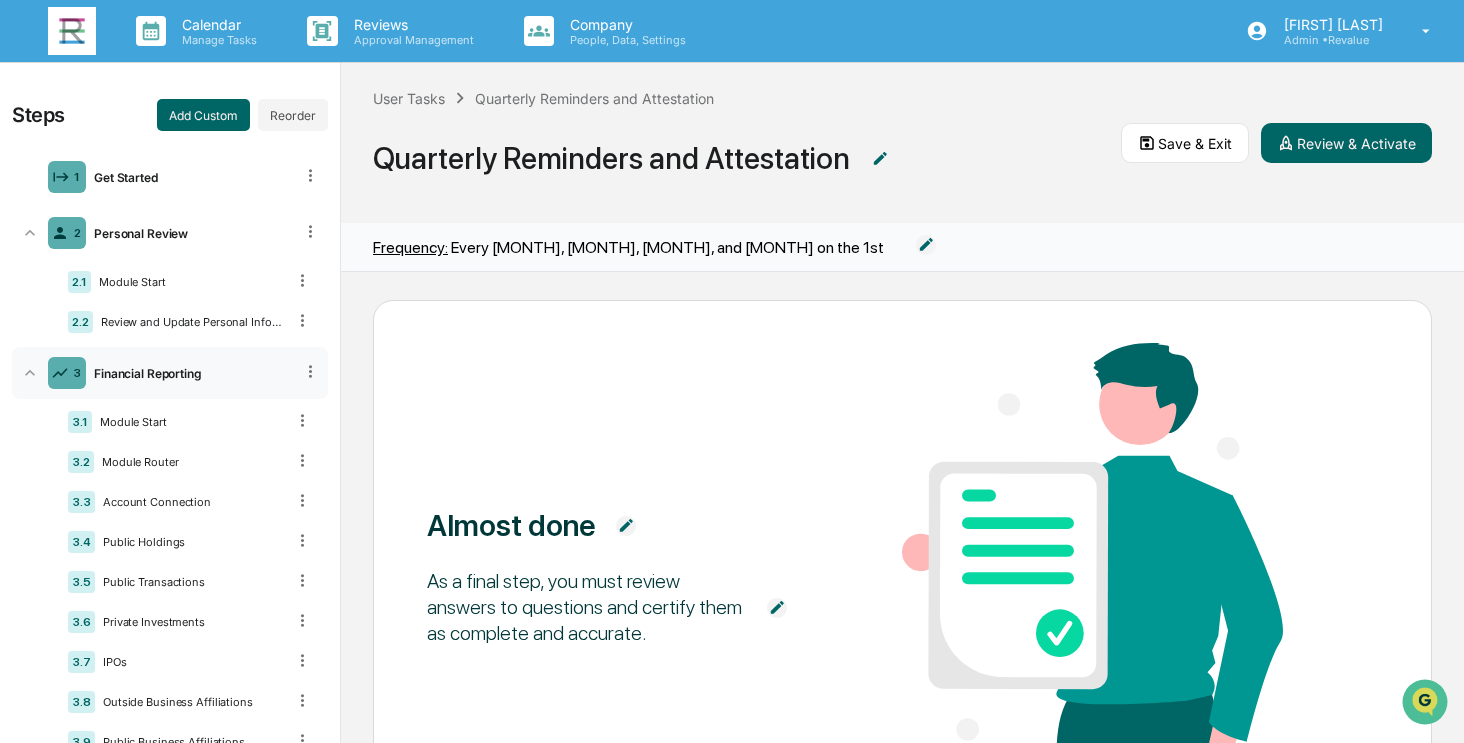 click 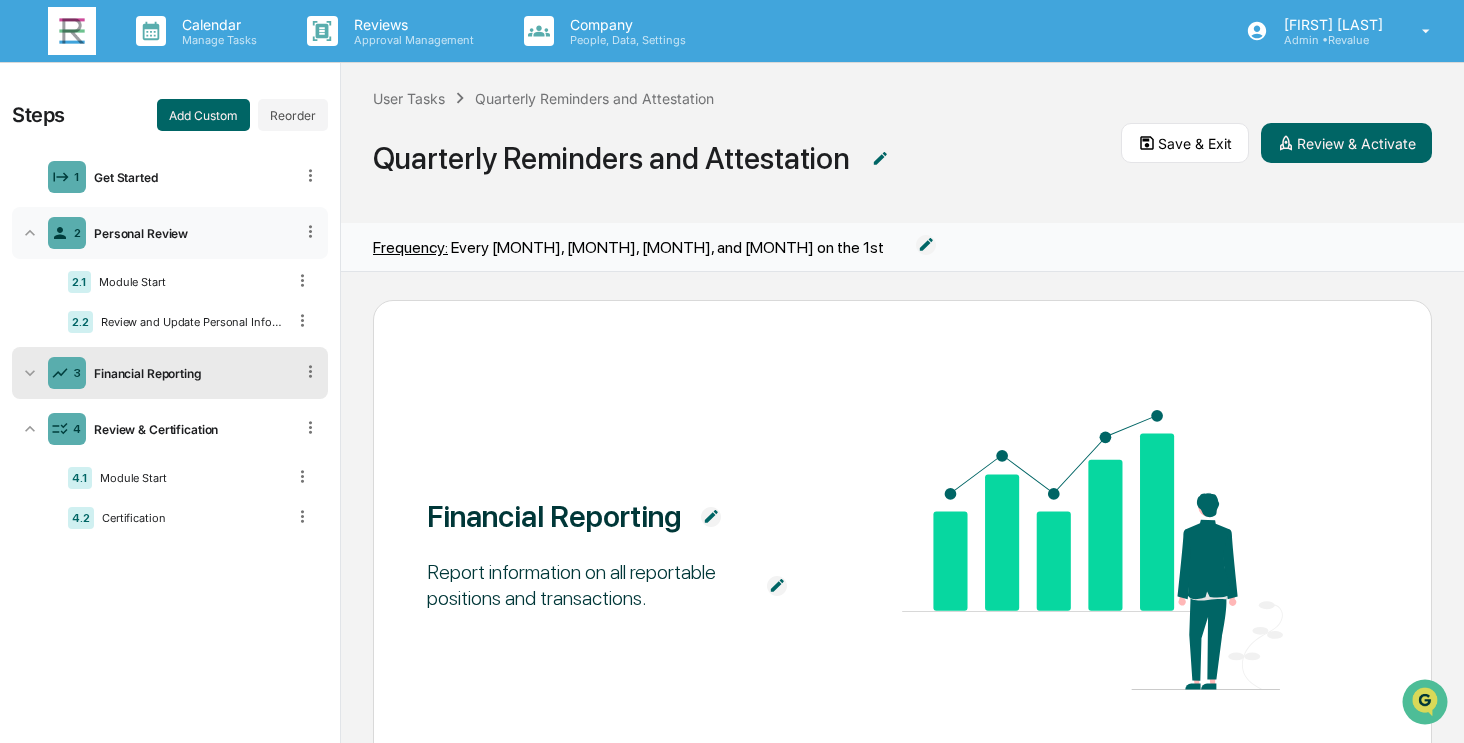 click 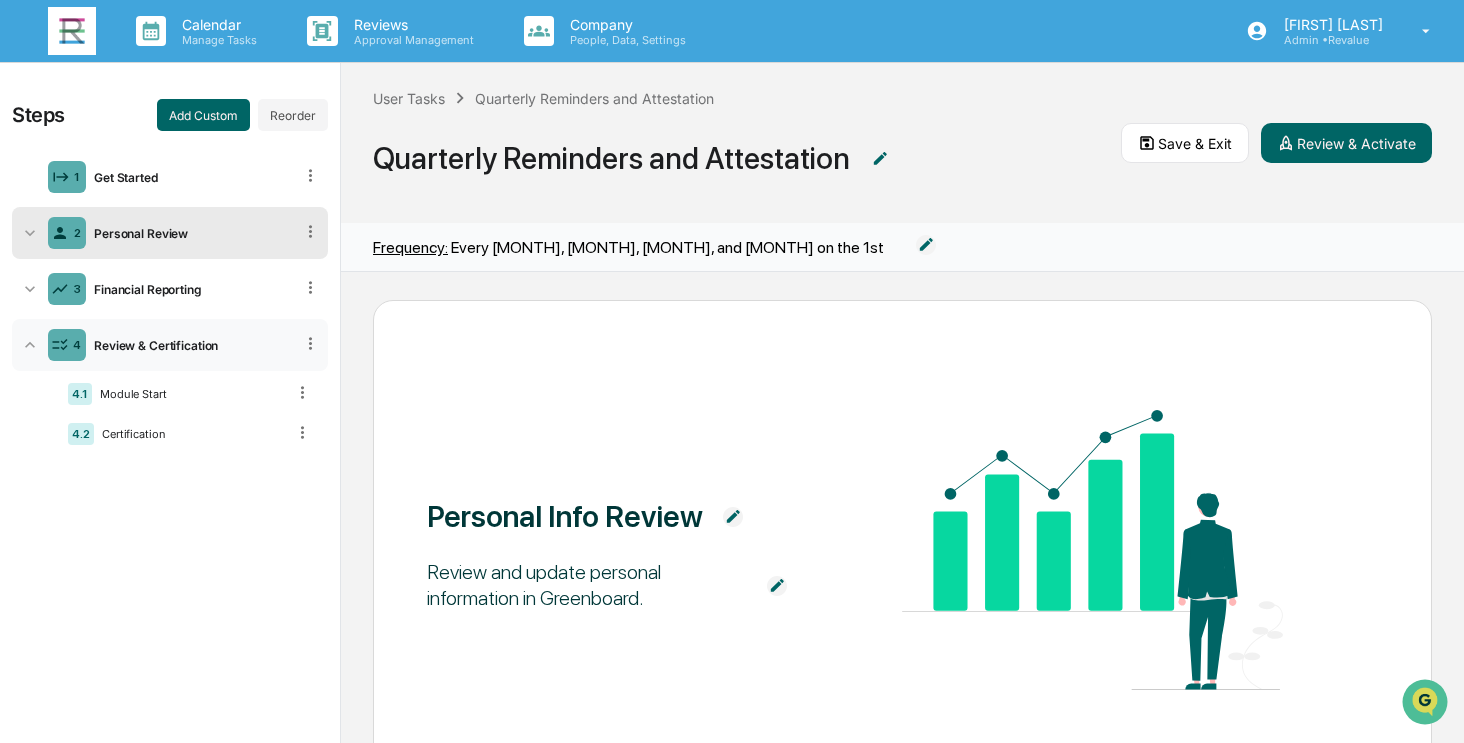 click 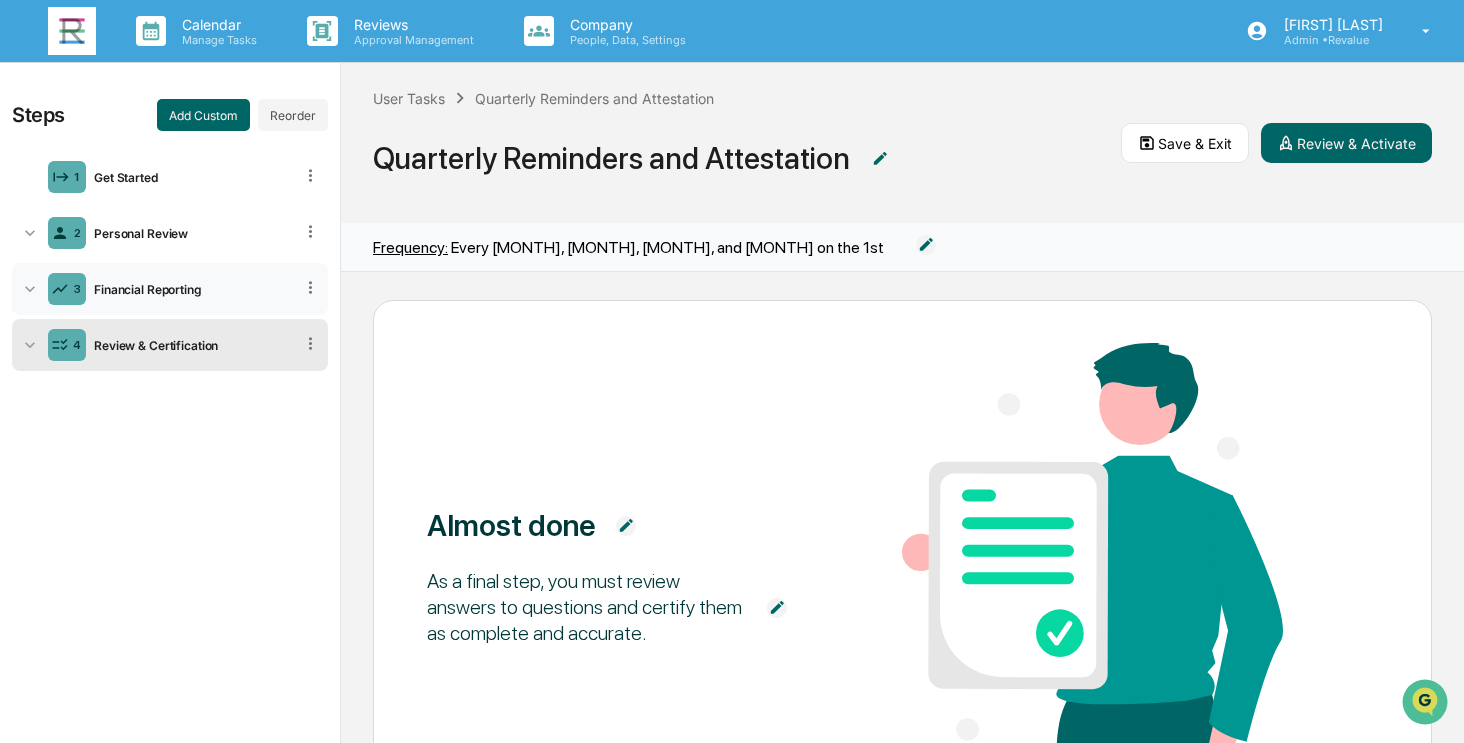 click on "Financial Reporting" at bounding box center [189, 289] 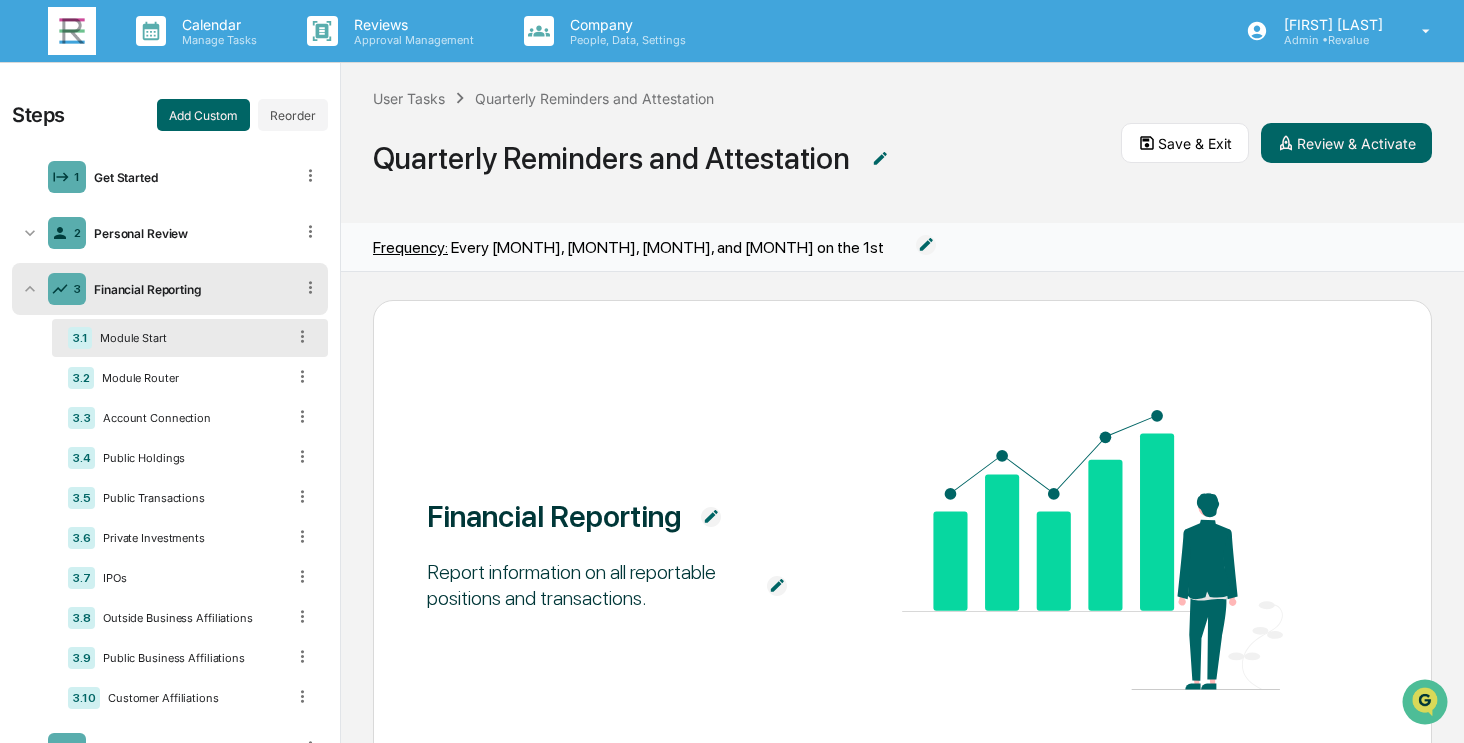 click 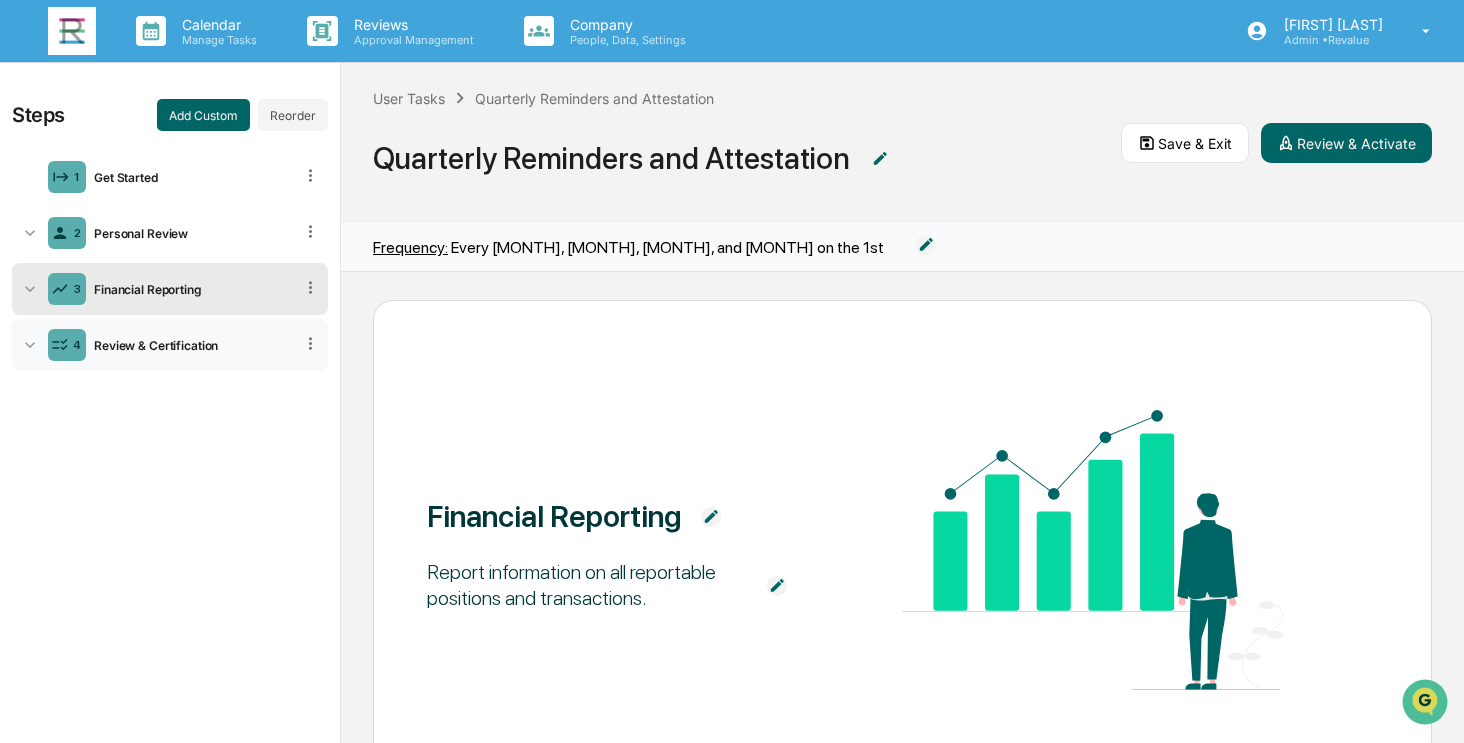 click 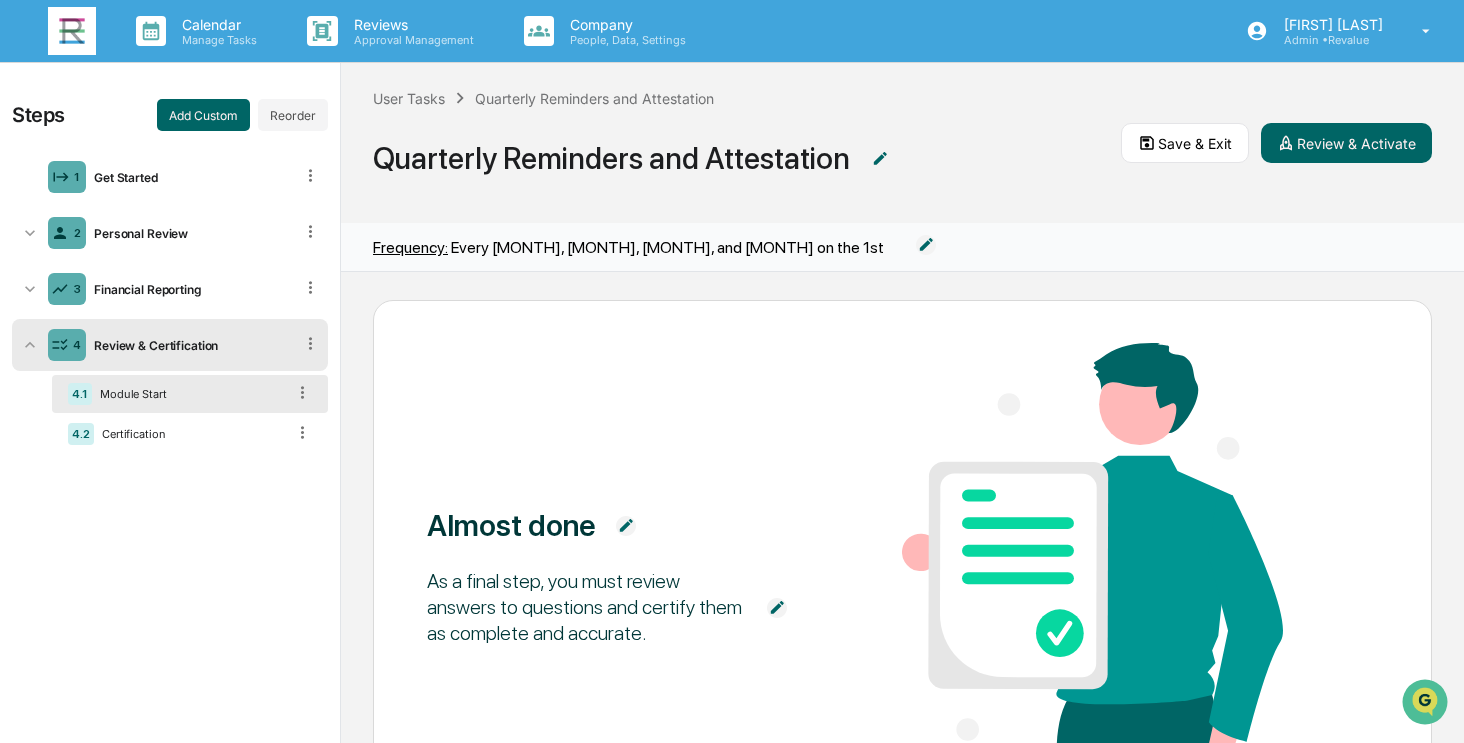 click 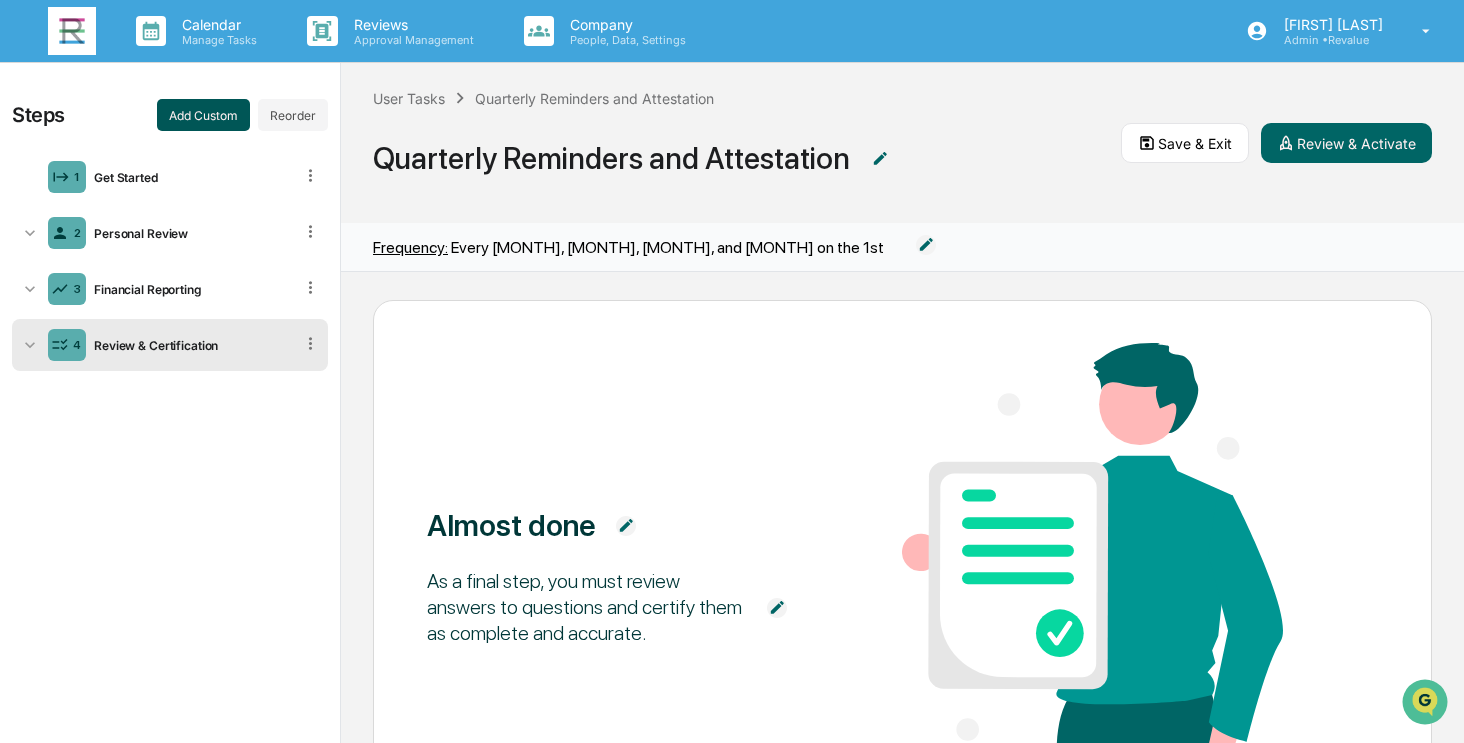 click on "Add Custom" at bounding box center [203, 115] 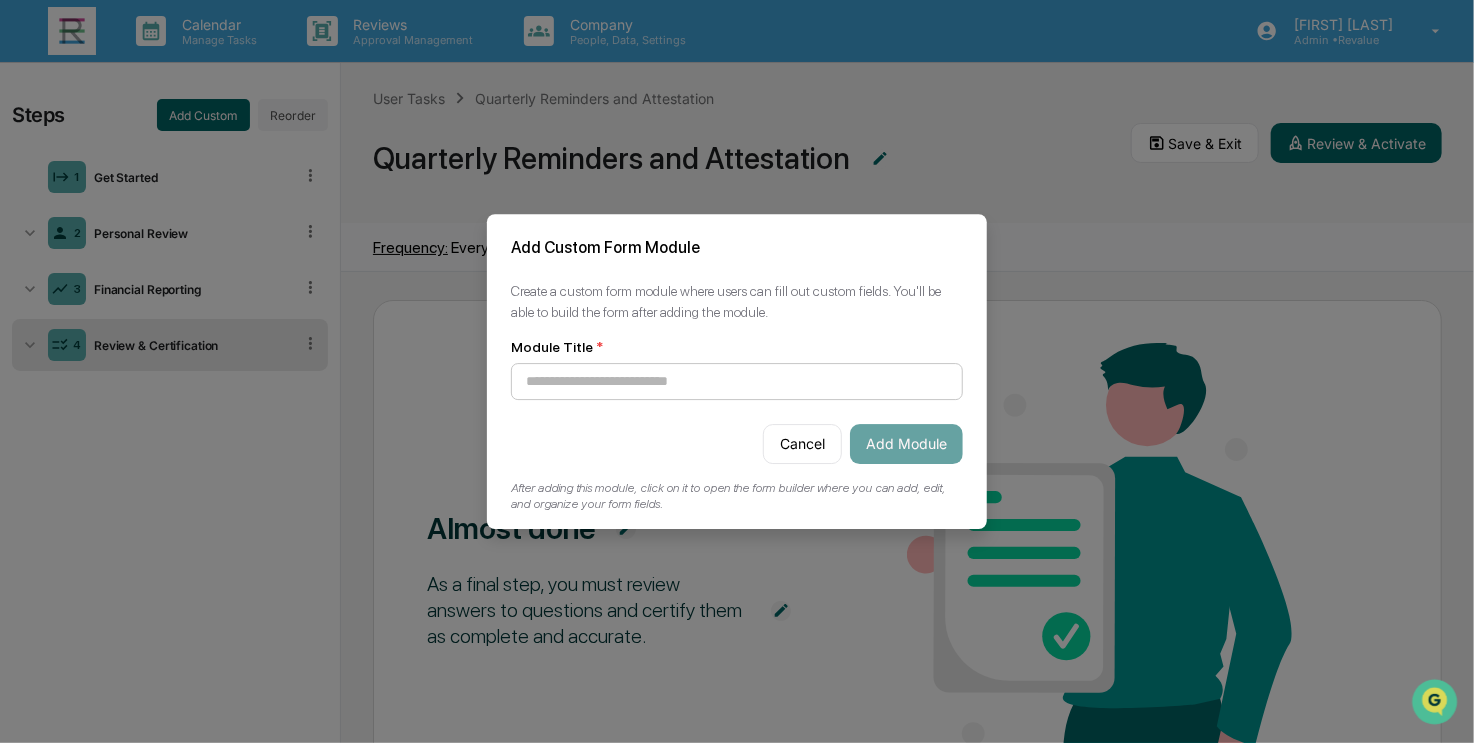 click at bounding box center (737, 381) 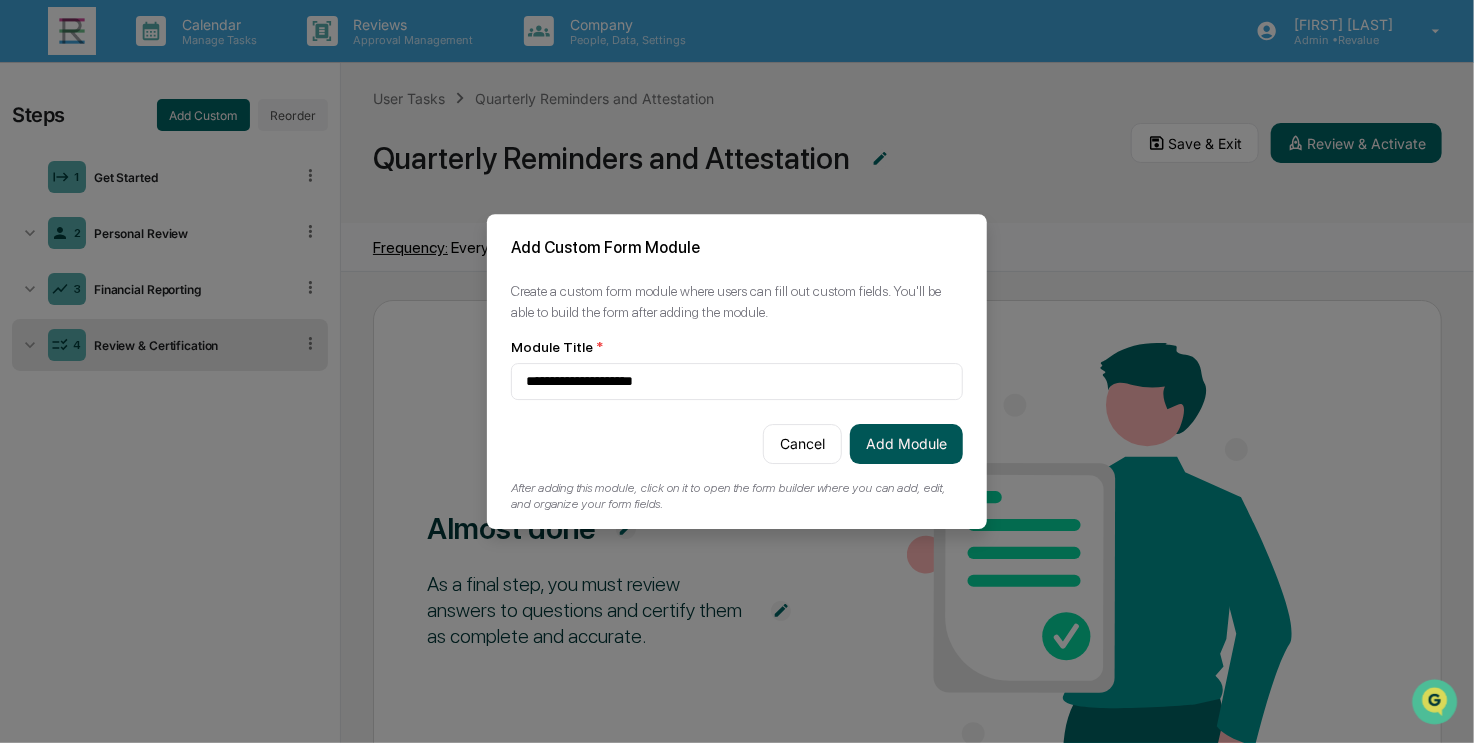 type on "**********" 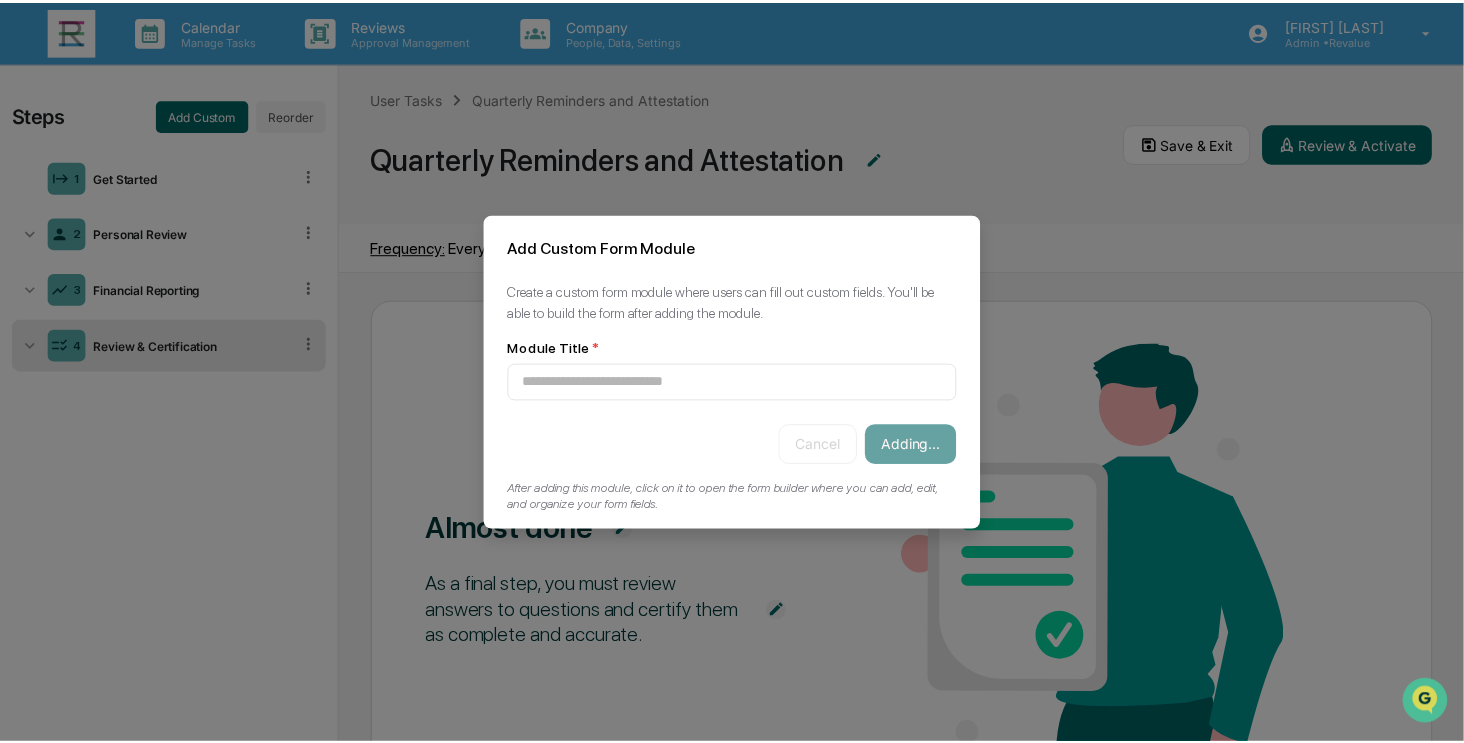 scroll, scrollTop: 4, scrollLeft: 0, axis: vertical 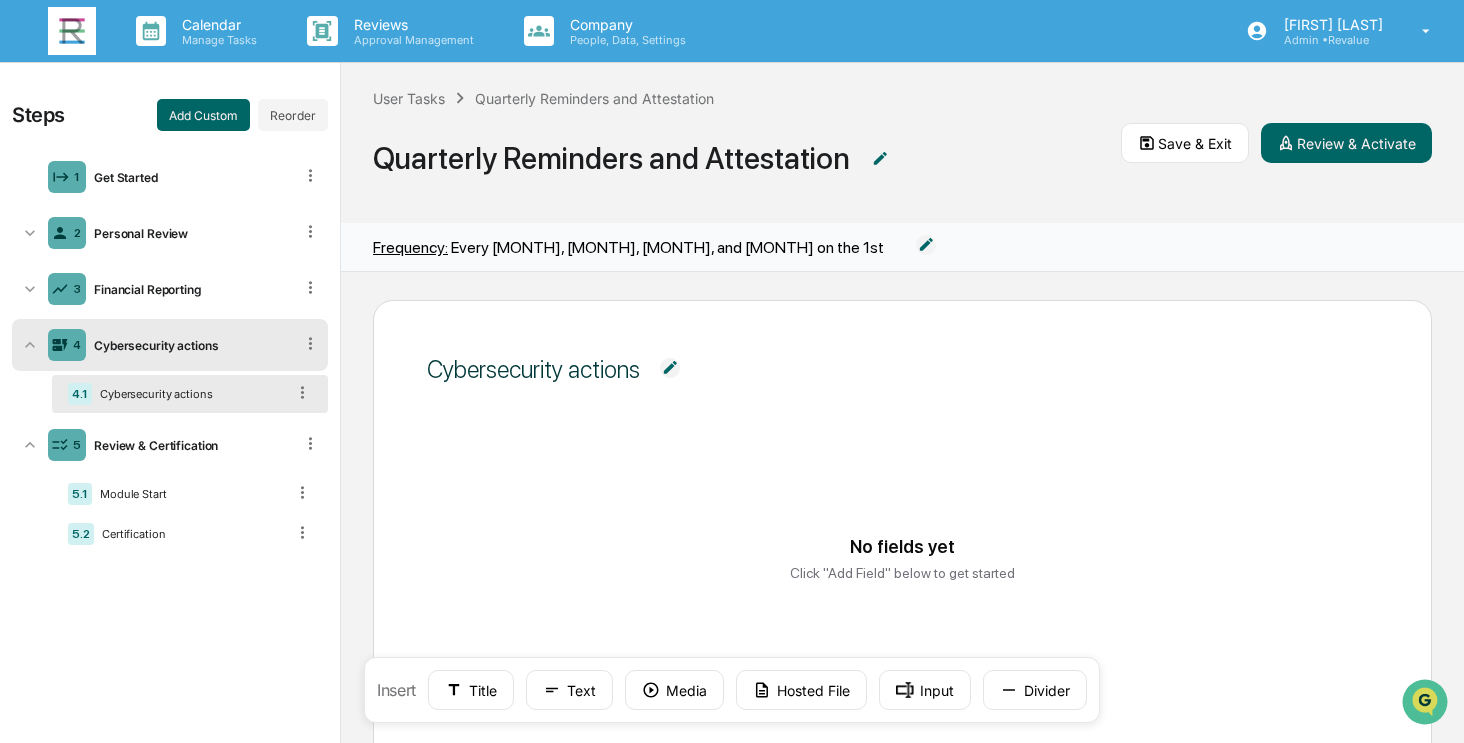 click at bounding box center (670, 368) 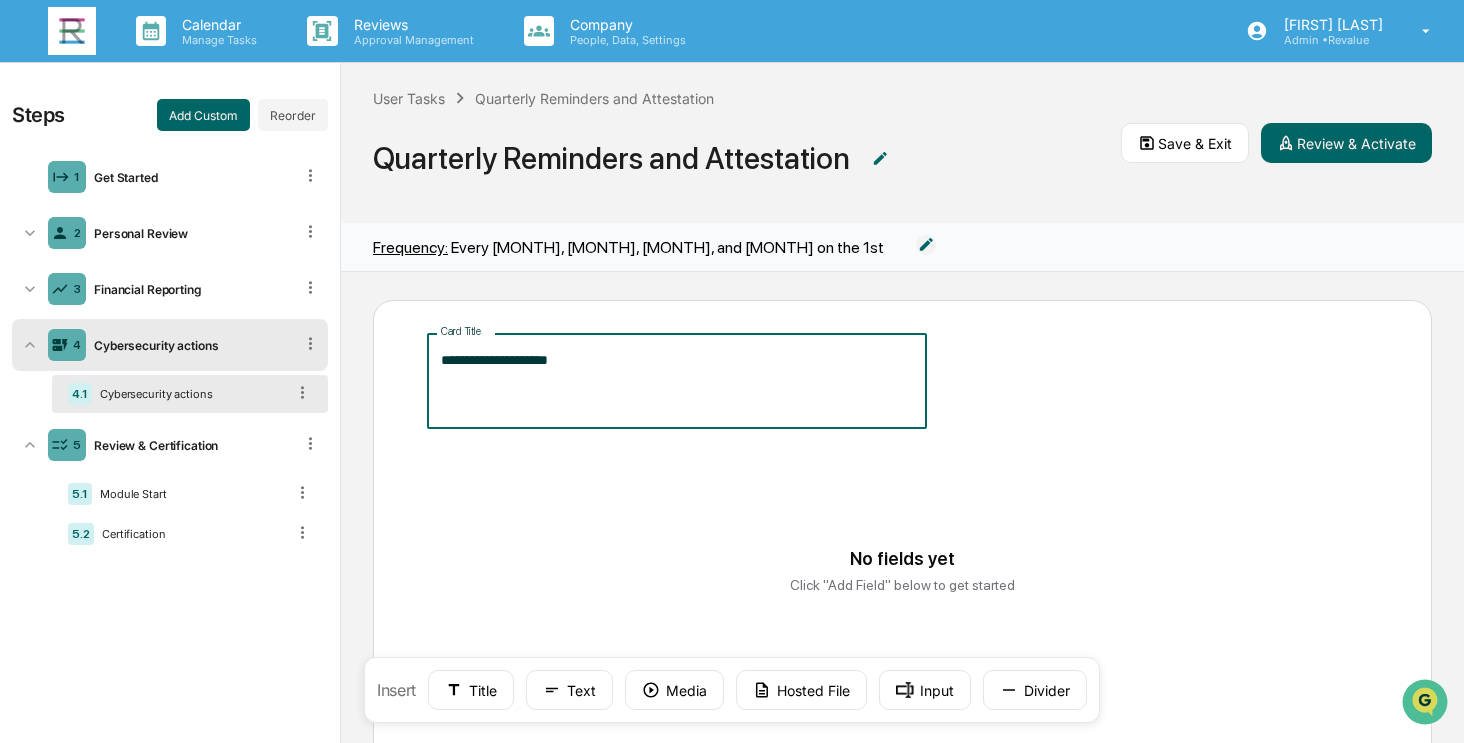 click on "**********" at bounding box center (677, 381) 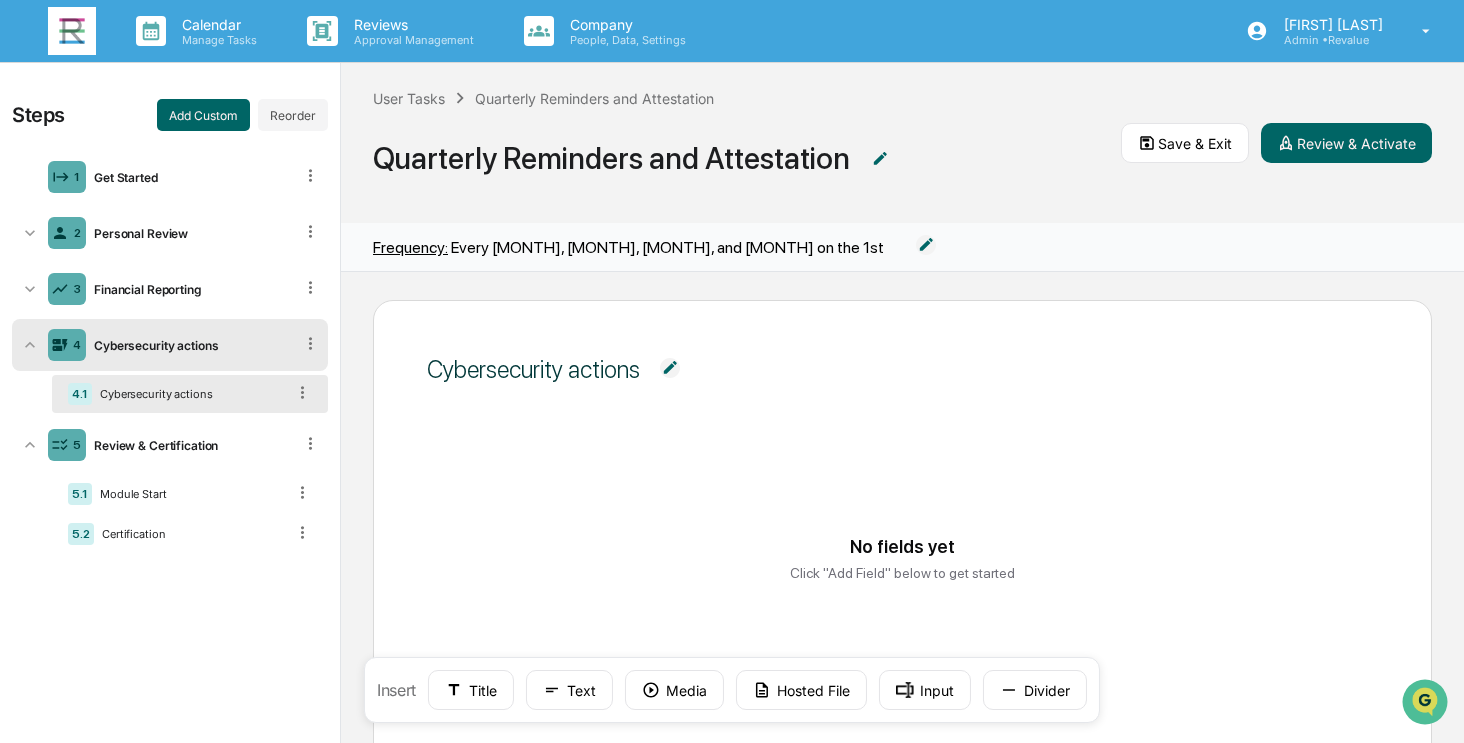 click on "No fields yet Click "Add Field" below to get started" at bounding box center (902, 559) 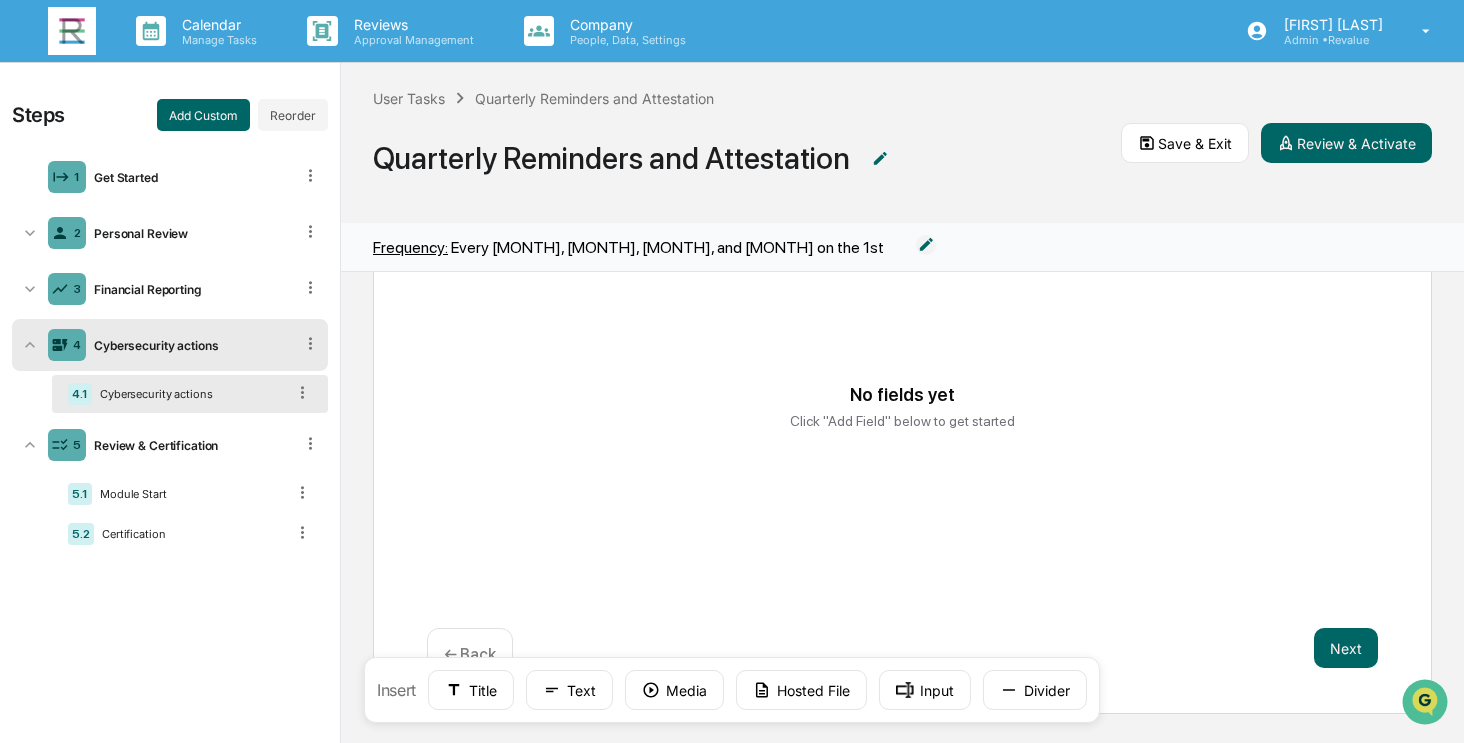 scroll, scrollTop: 0, scrollLeft: 0, axis: both 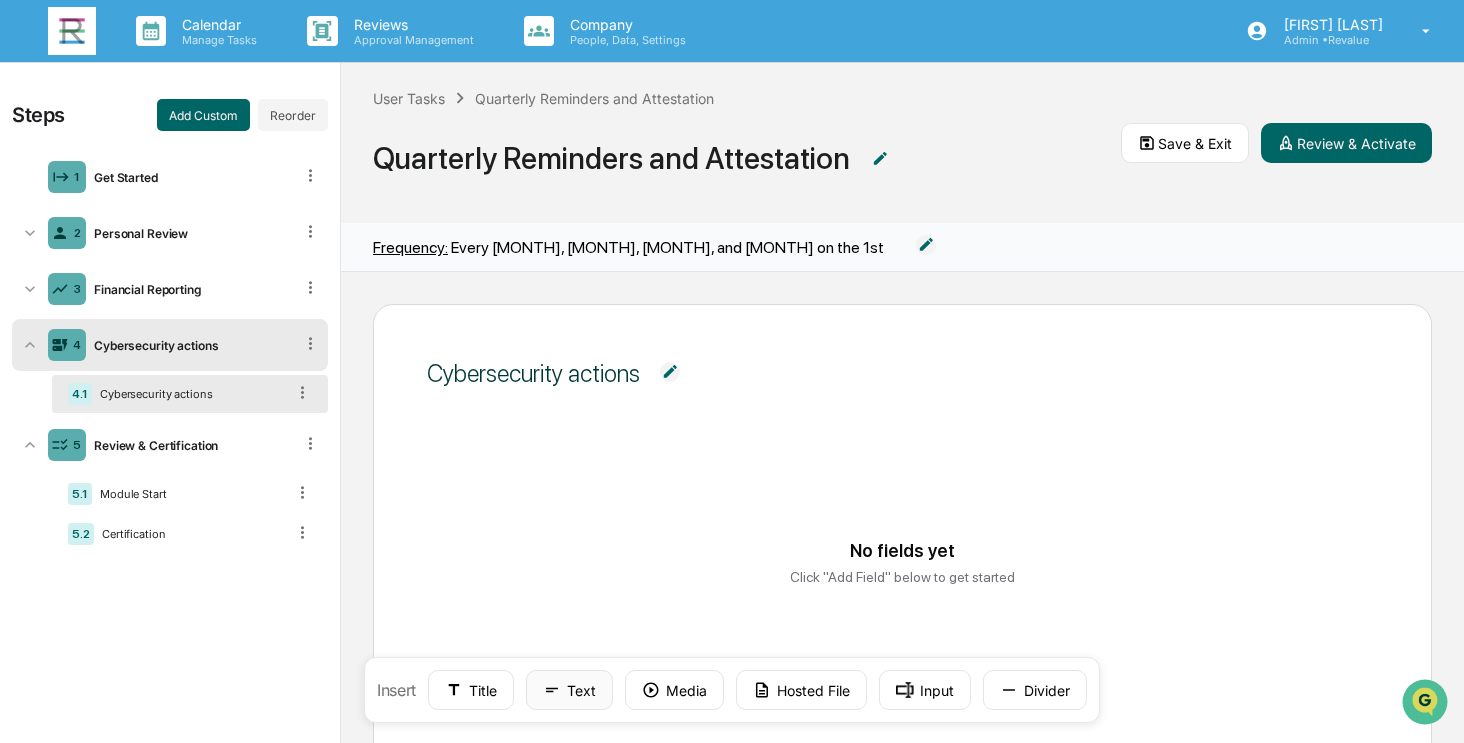 click 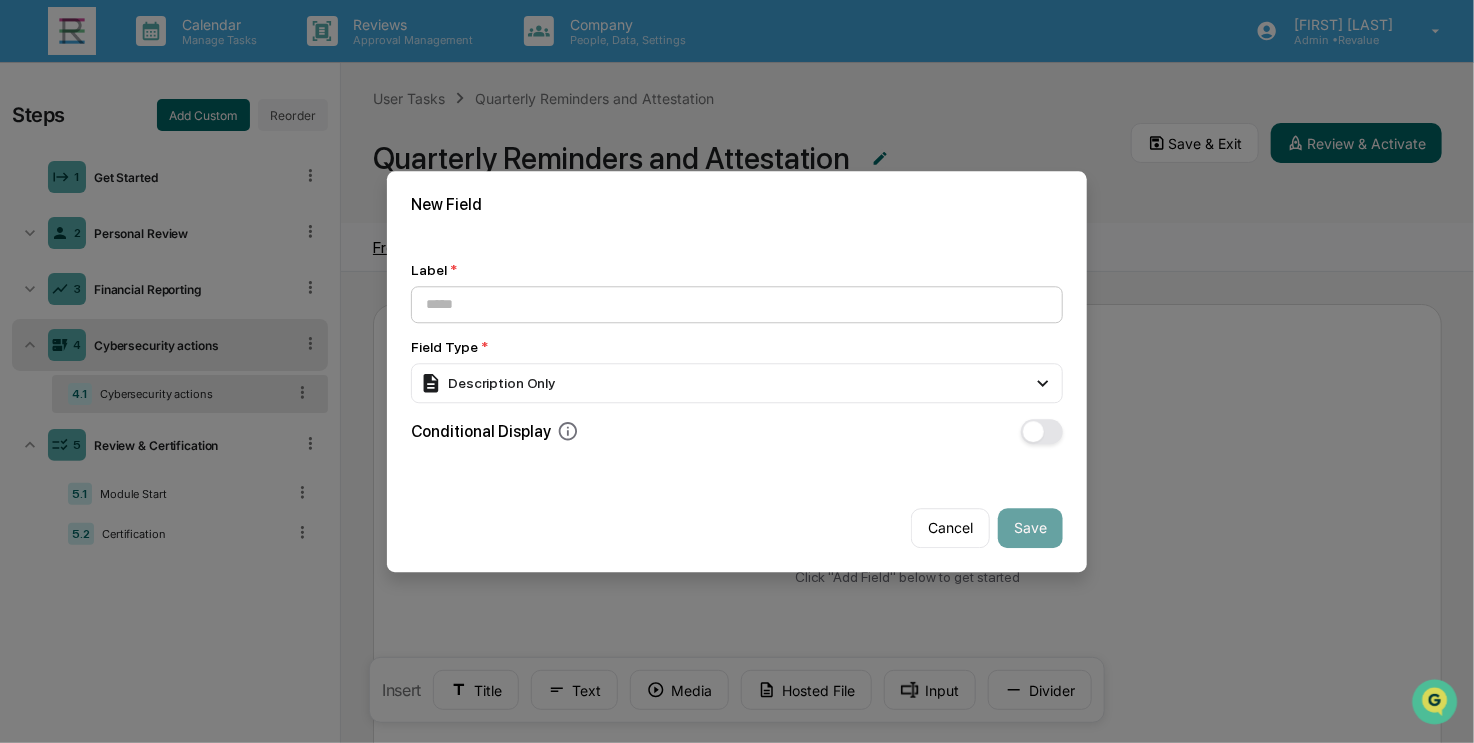 click at bounding box center [737, 304] 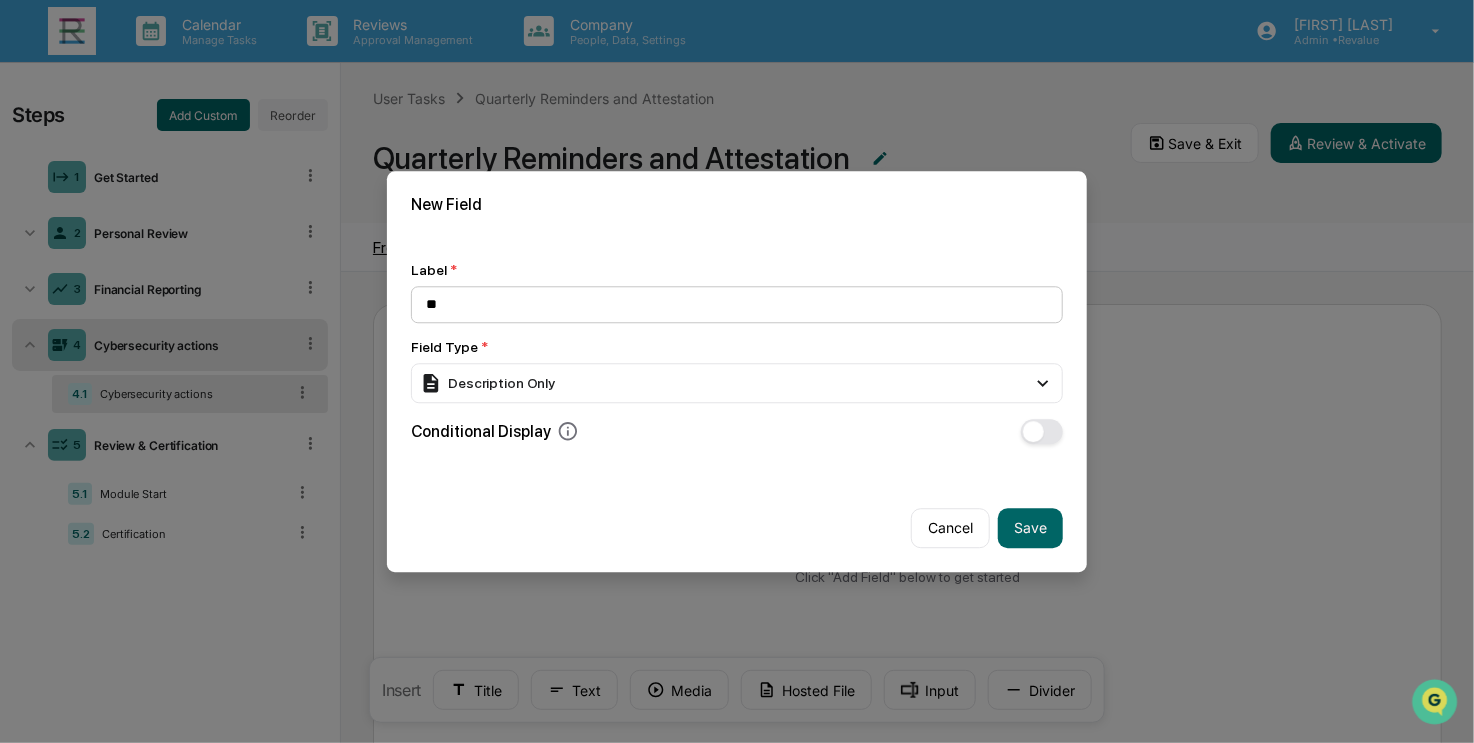 type on "*" 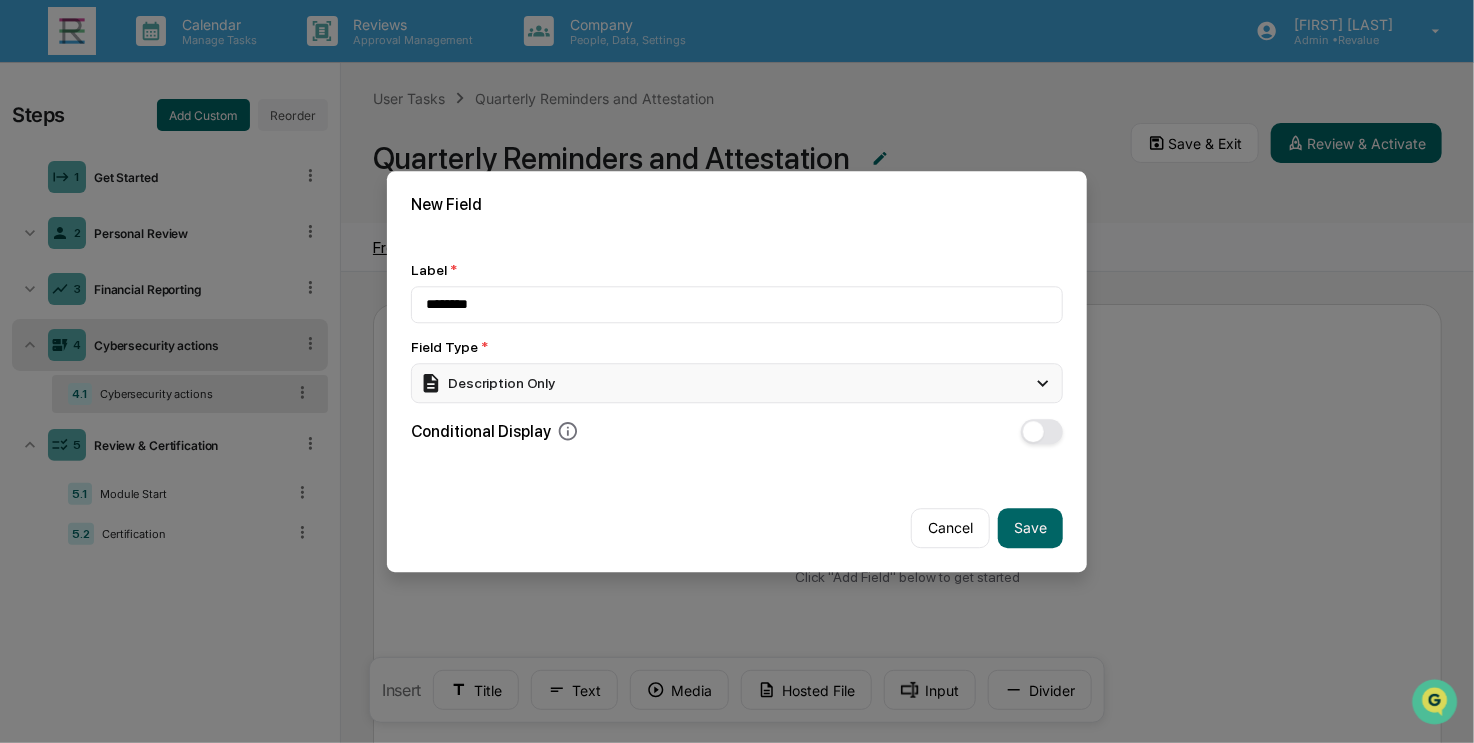 click on "Description Only" at bounding box center [737, 383] 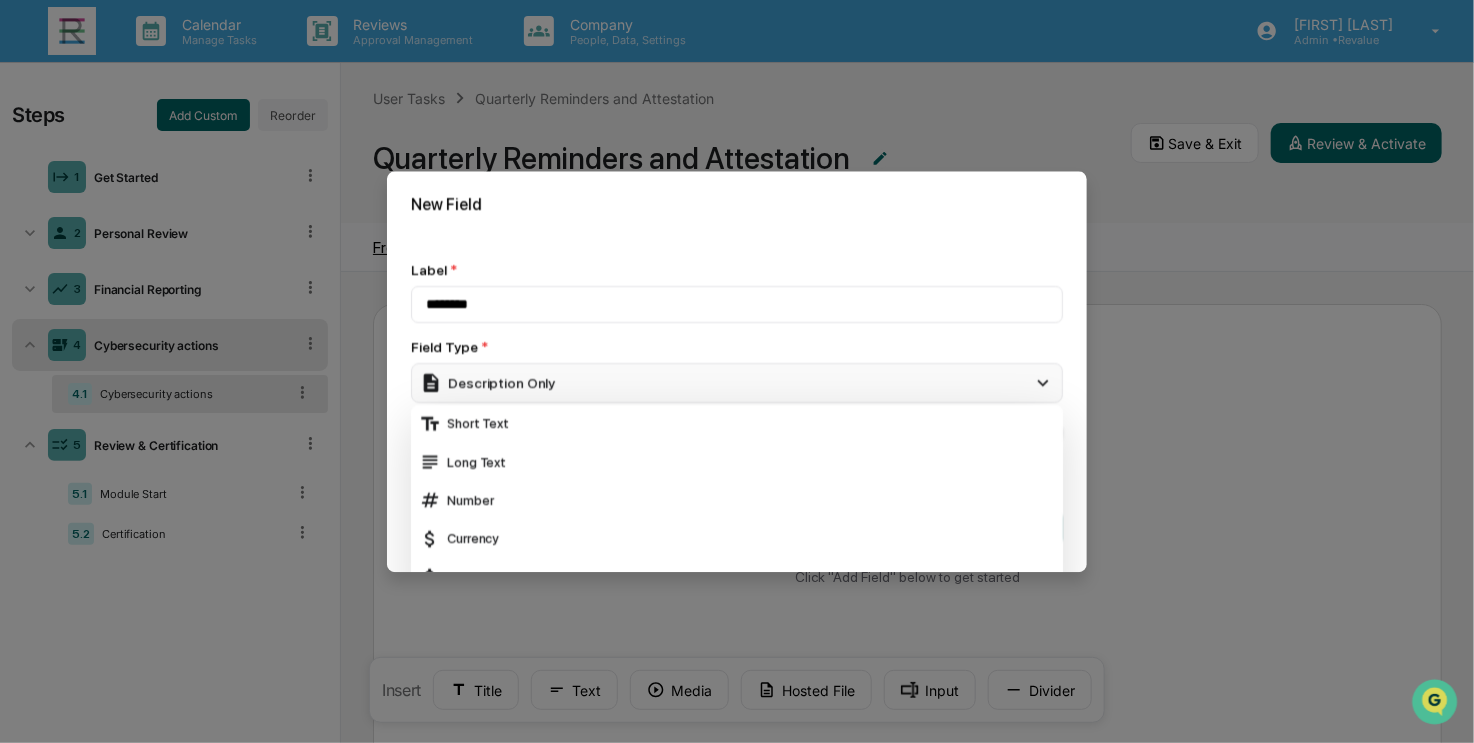click on "Description Only" at bounding box center [737, 383] 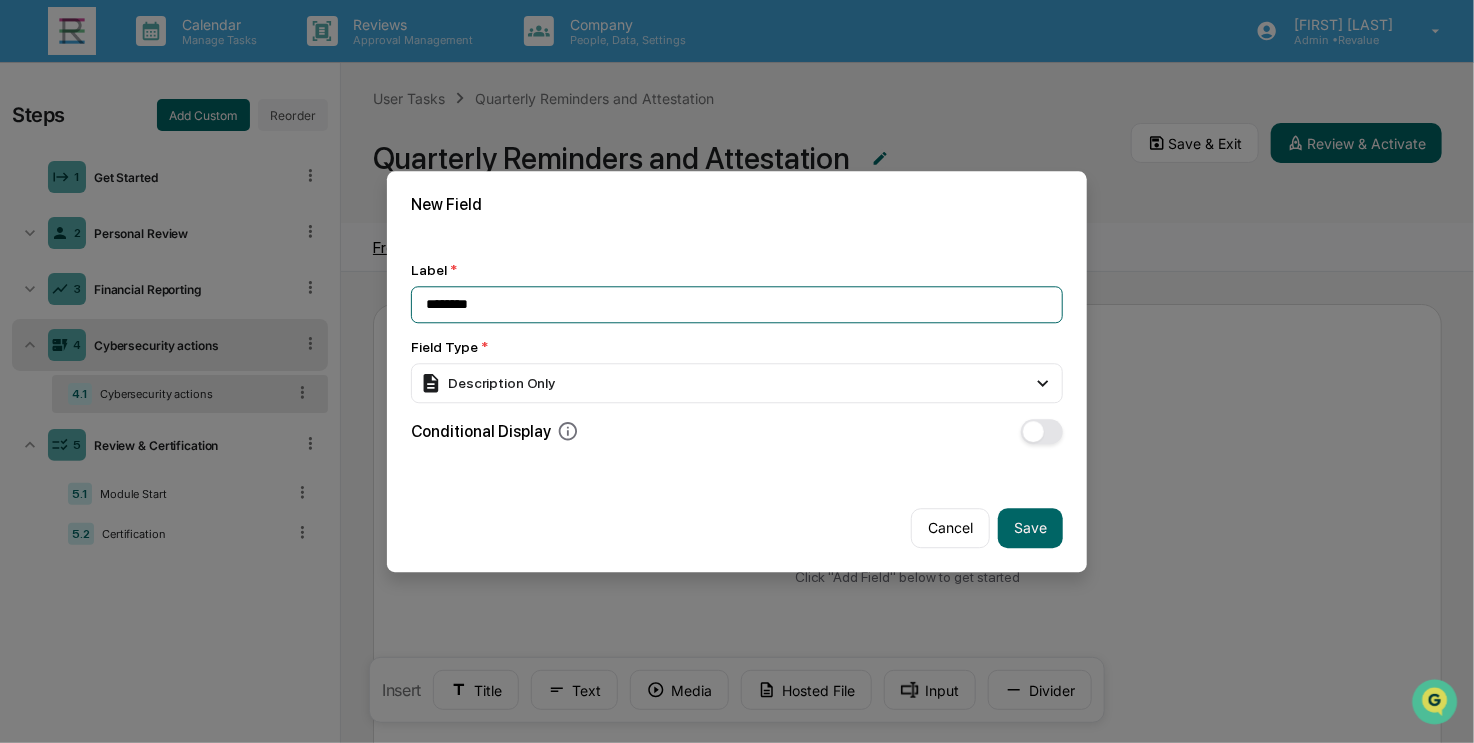 click on "*******" at bounding box center (737, 304) 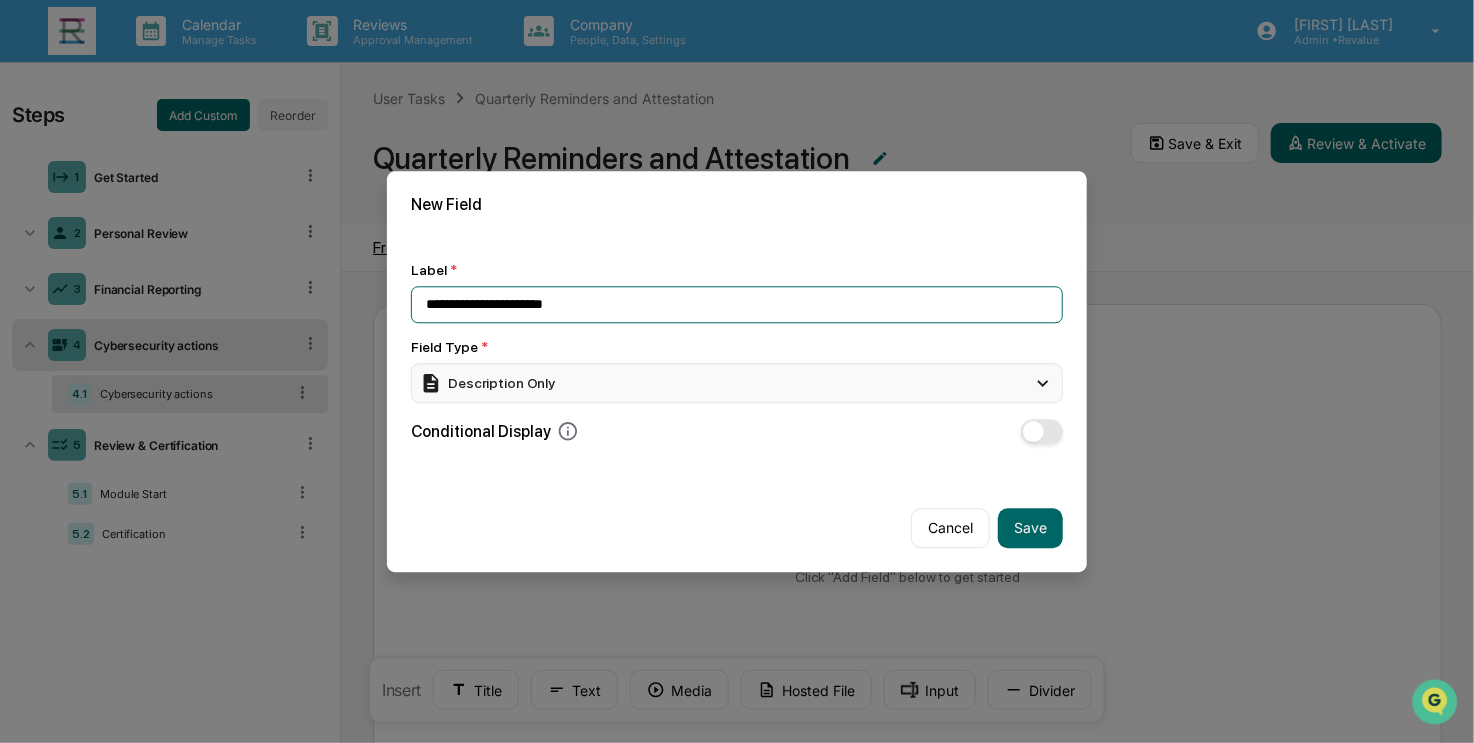 type on "**********" 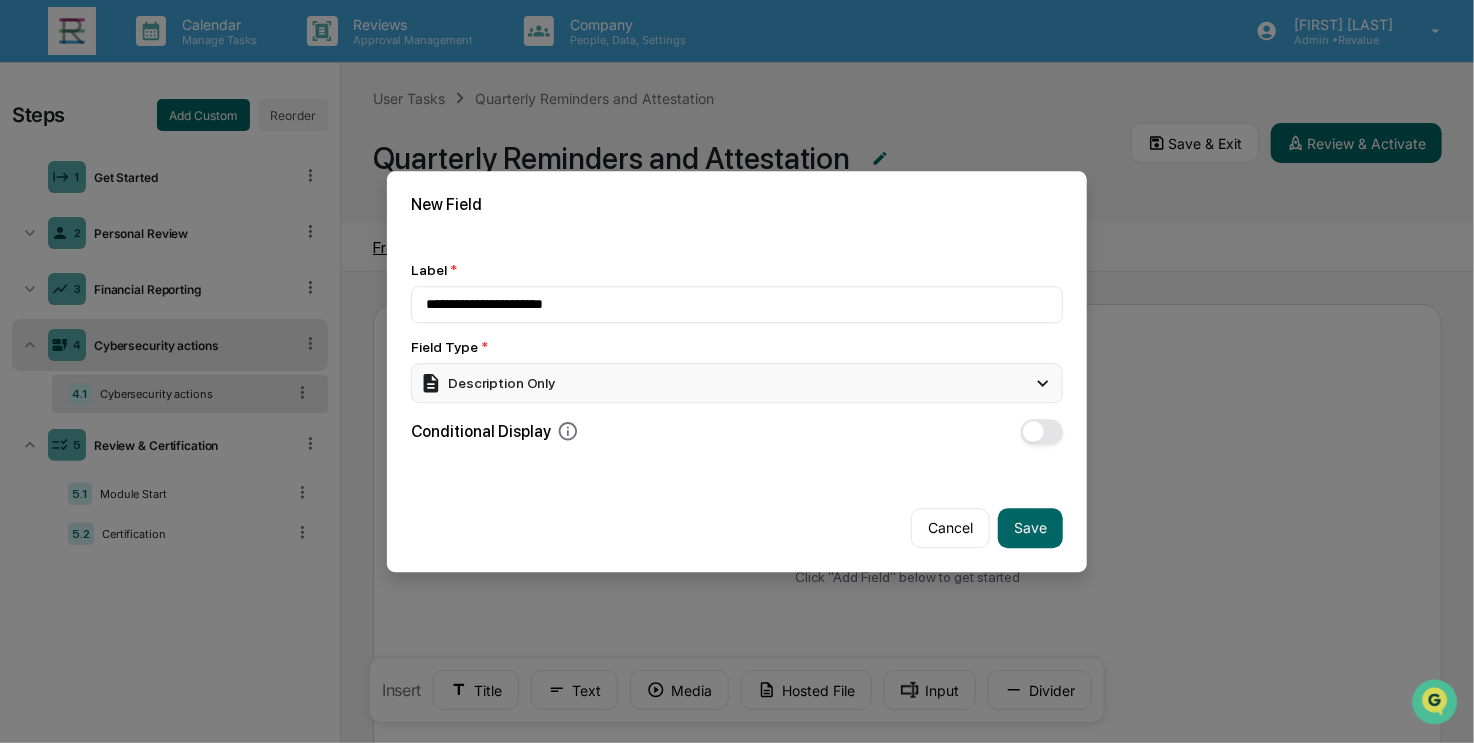 click on "Description Only" at bounding box center [737, 383] 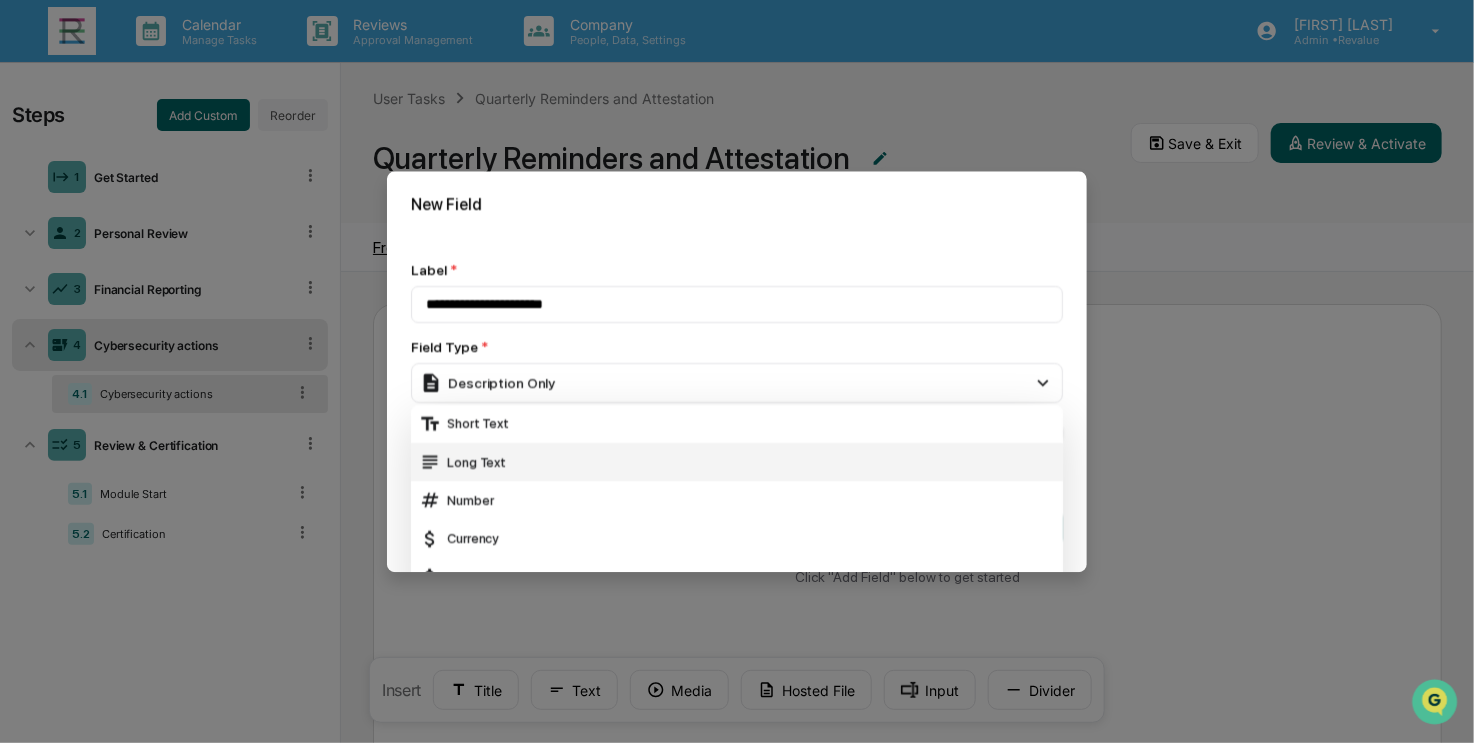 click on "Long Text" at bounding box center (737, 462) 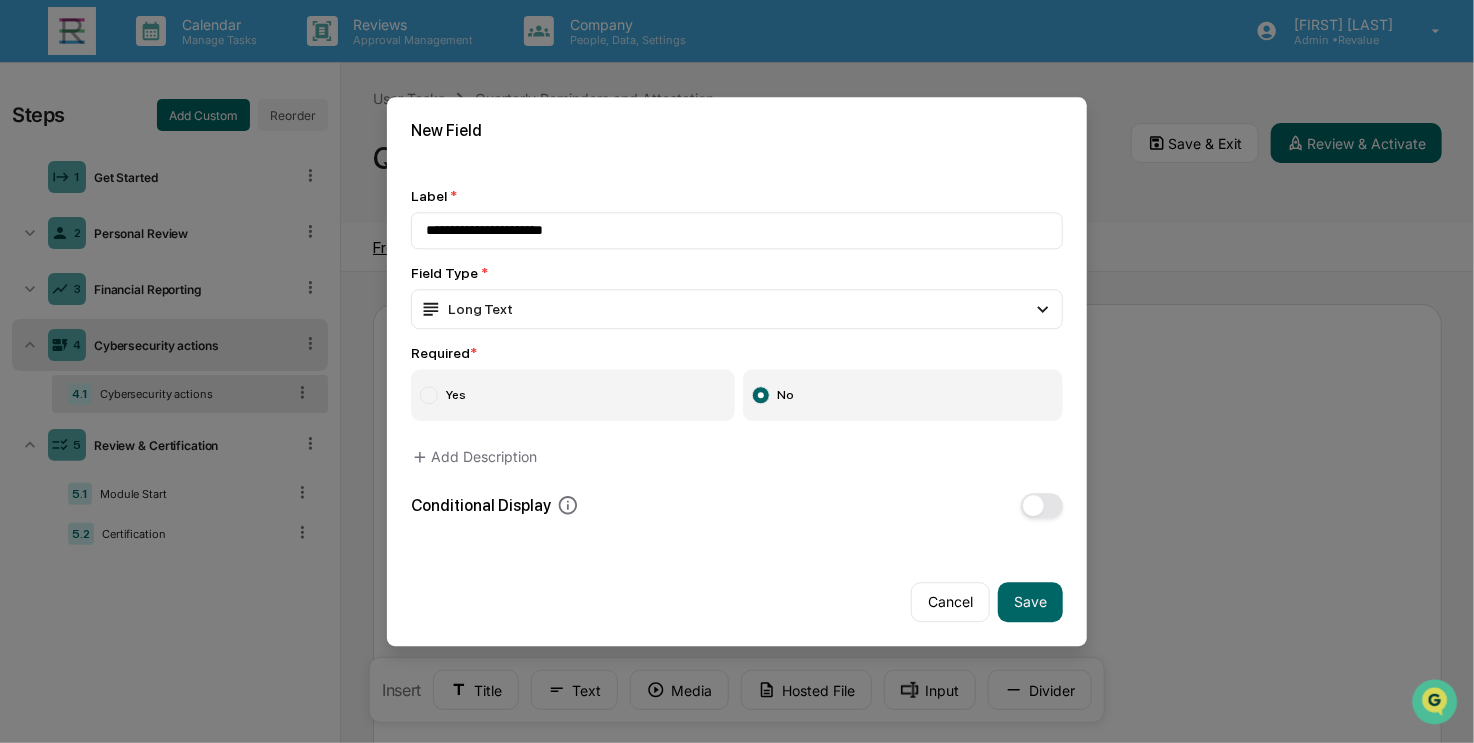 click on "Yes" at bounding box center (573, 395) 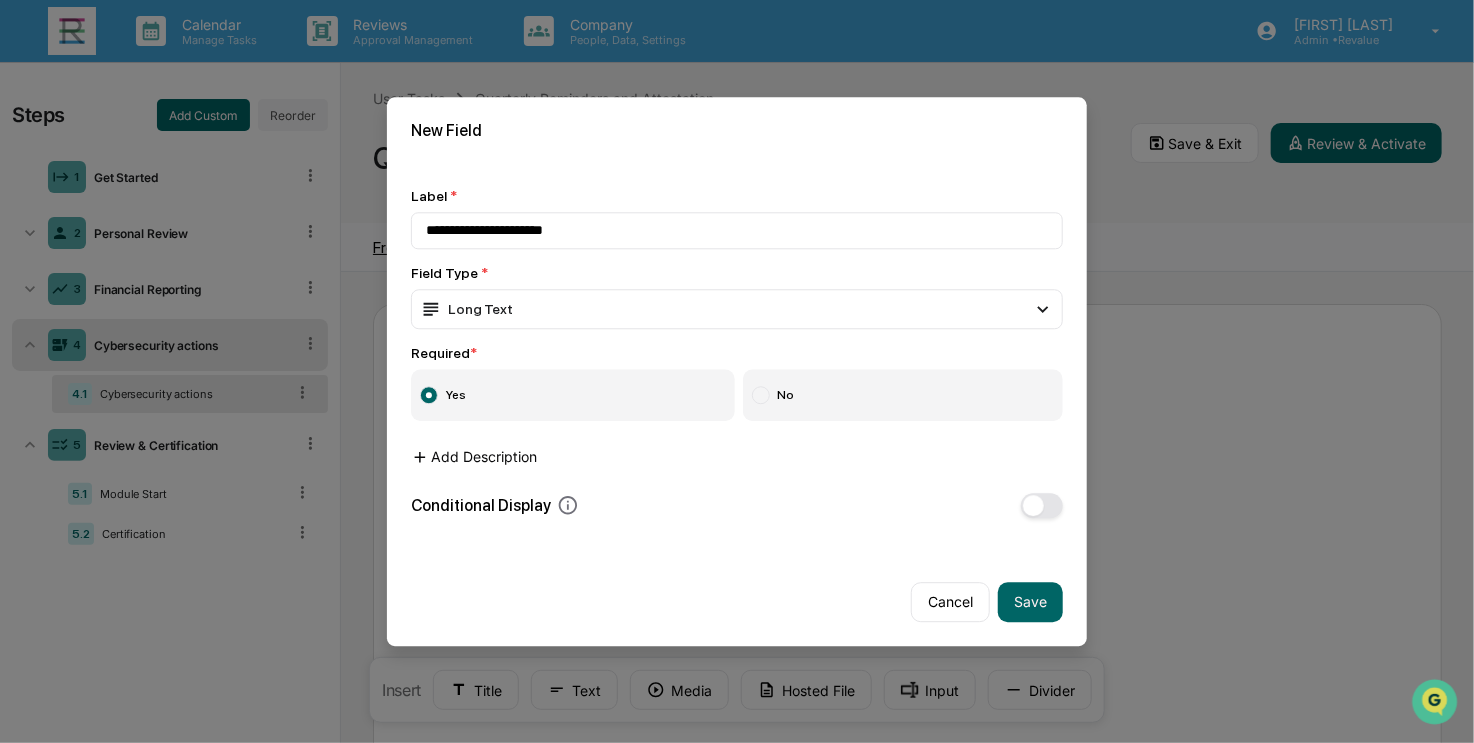 click on "Add Description" at bounding box center [474, 457] 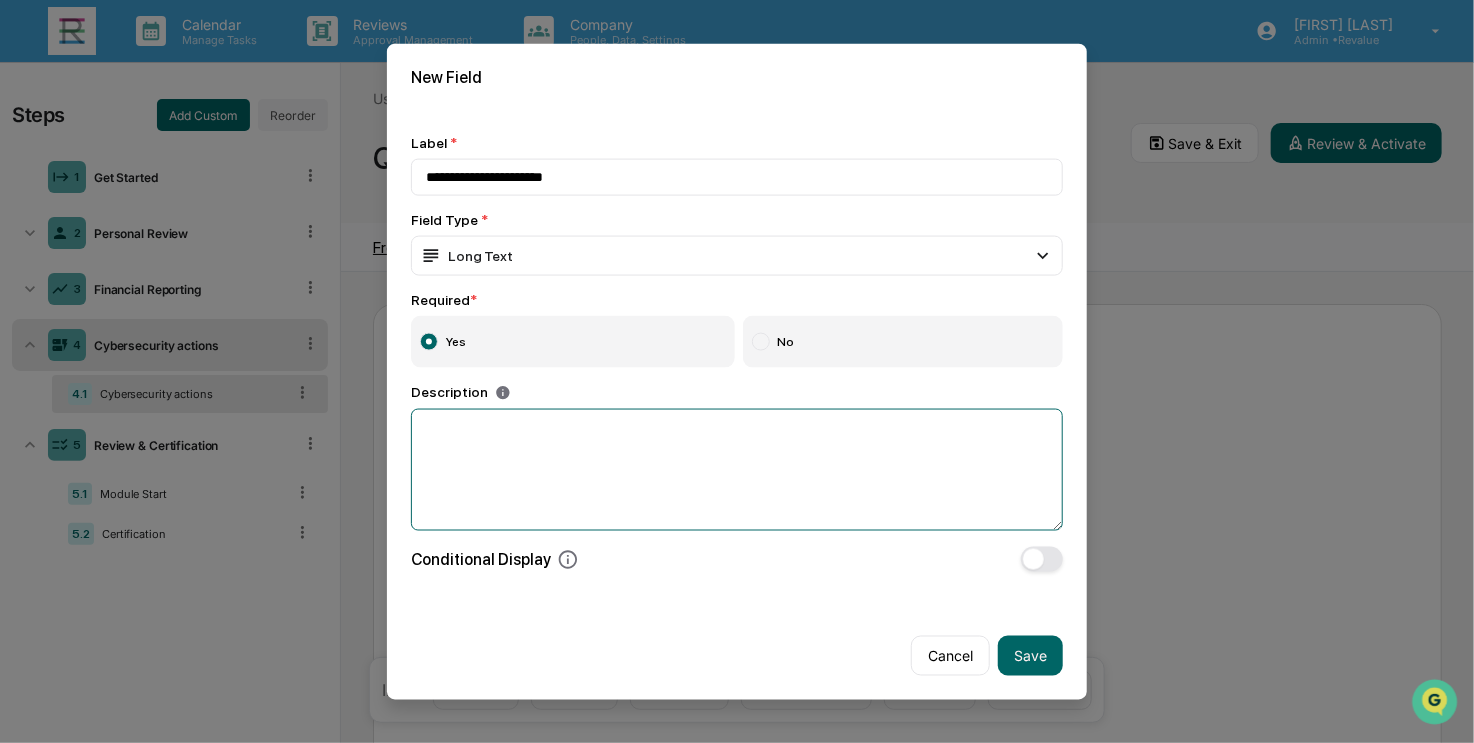 click at bounding box center (737, 470) 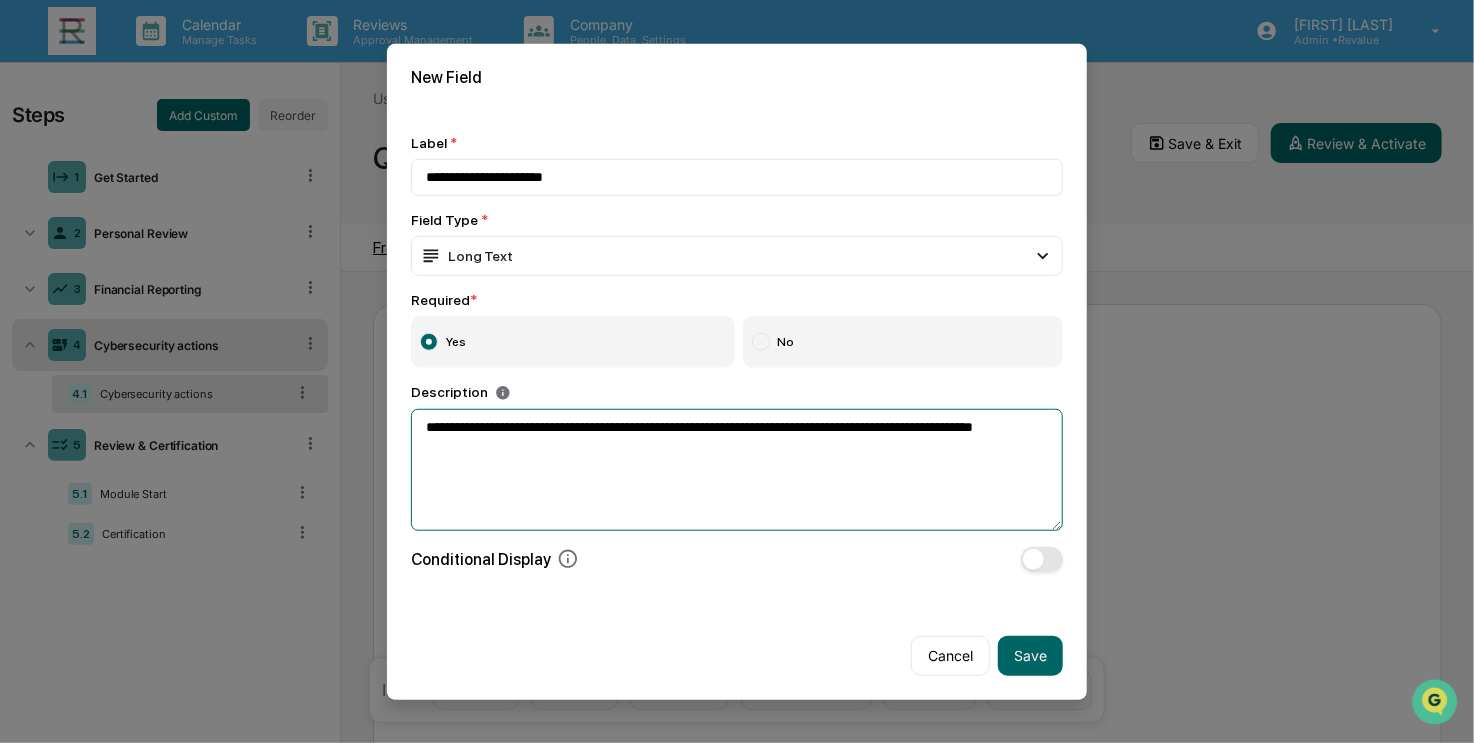 click on "**********" at bounding box center (737, 470) 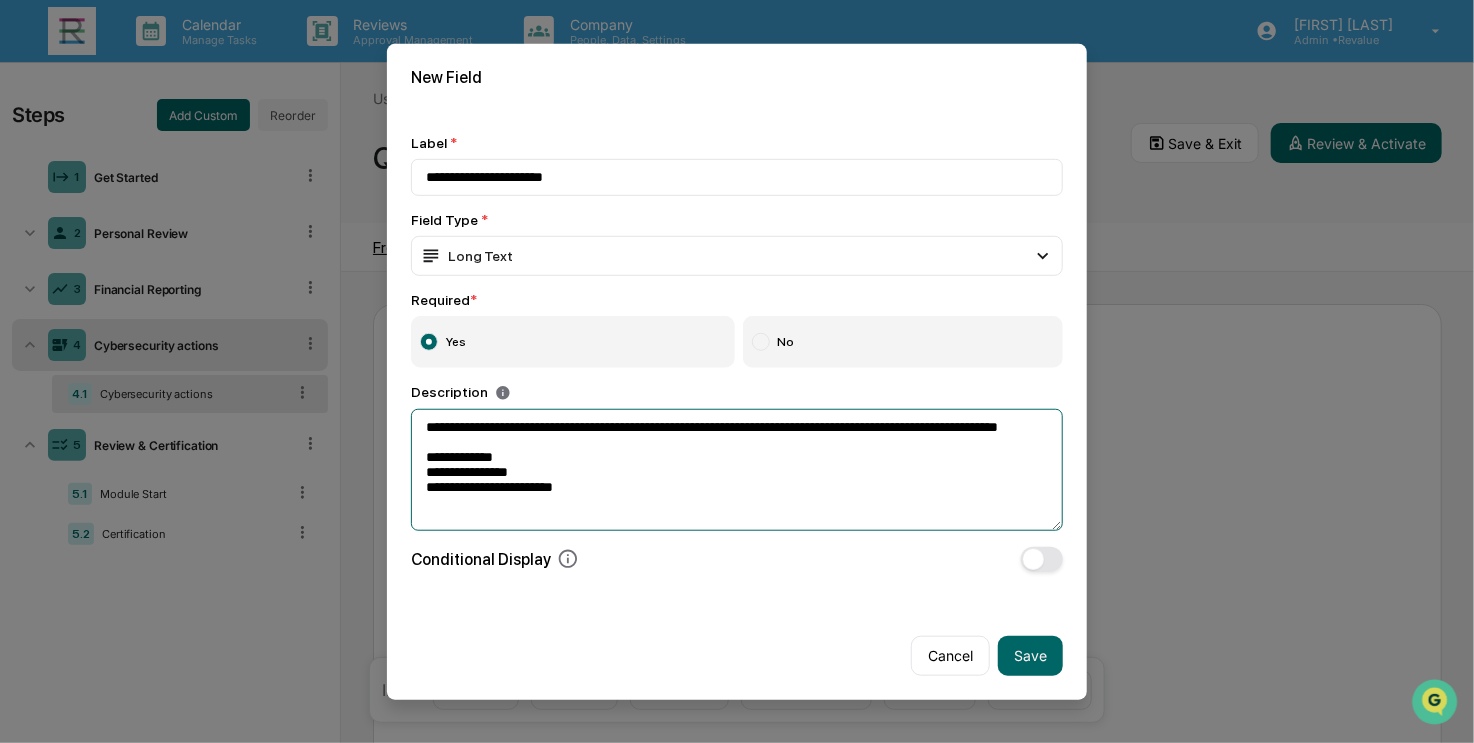 scroll, scrollTop: 0, scrollLeft: 0, axis: both 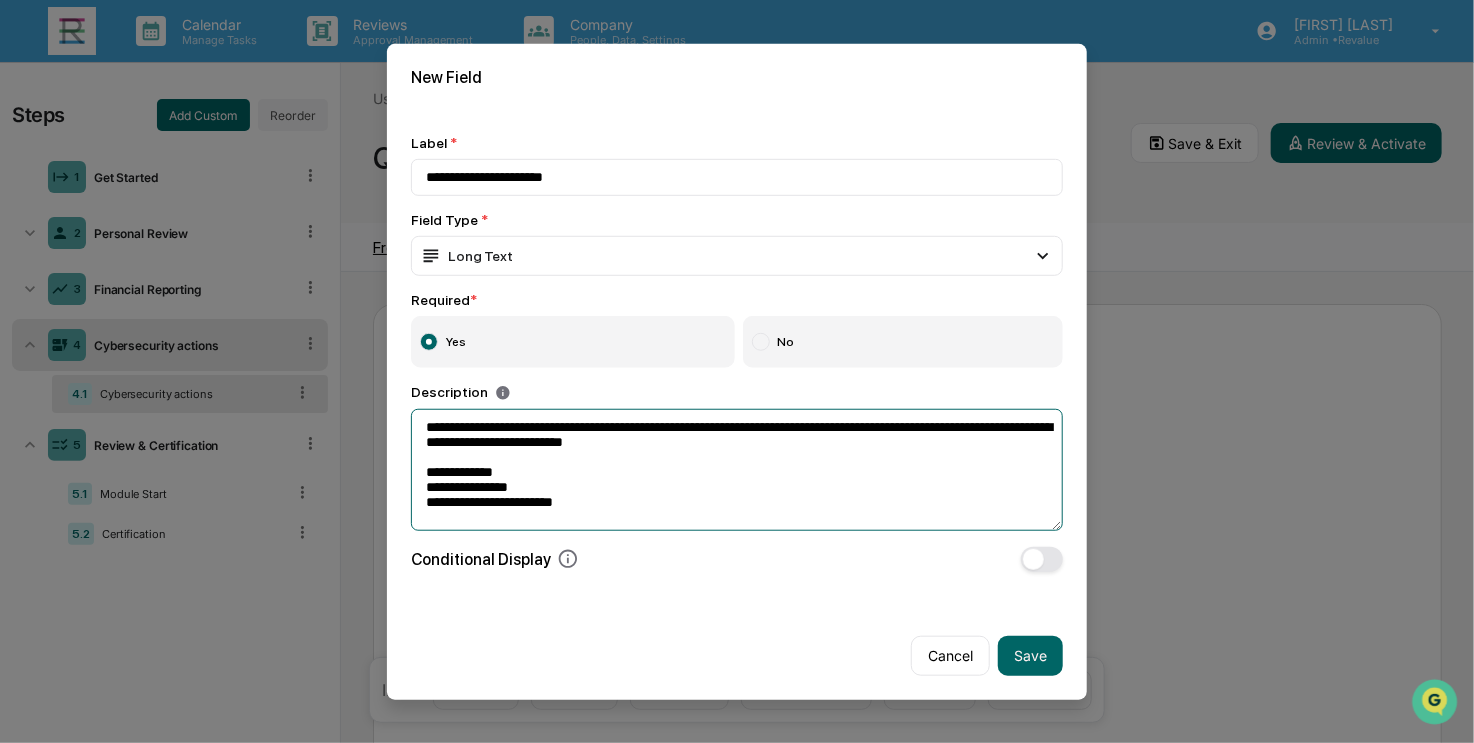 click on "**********" at bounding box center (737, 470) 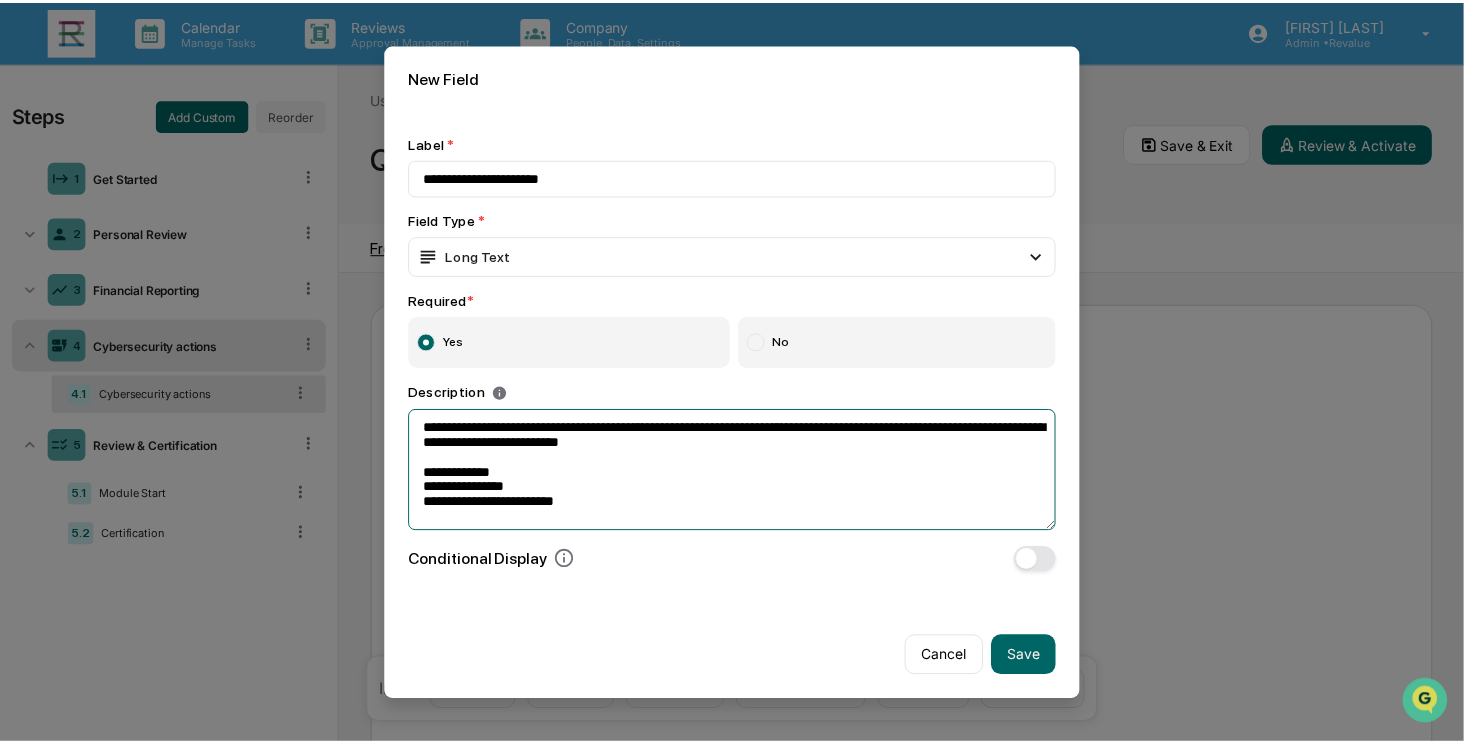 scroll, scrollTop: 8, scrollLeft: 0, axis: vertical 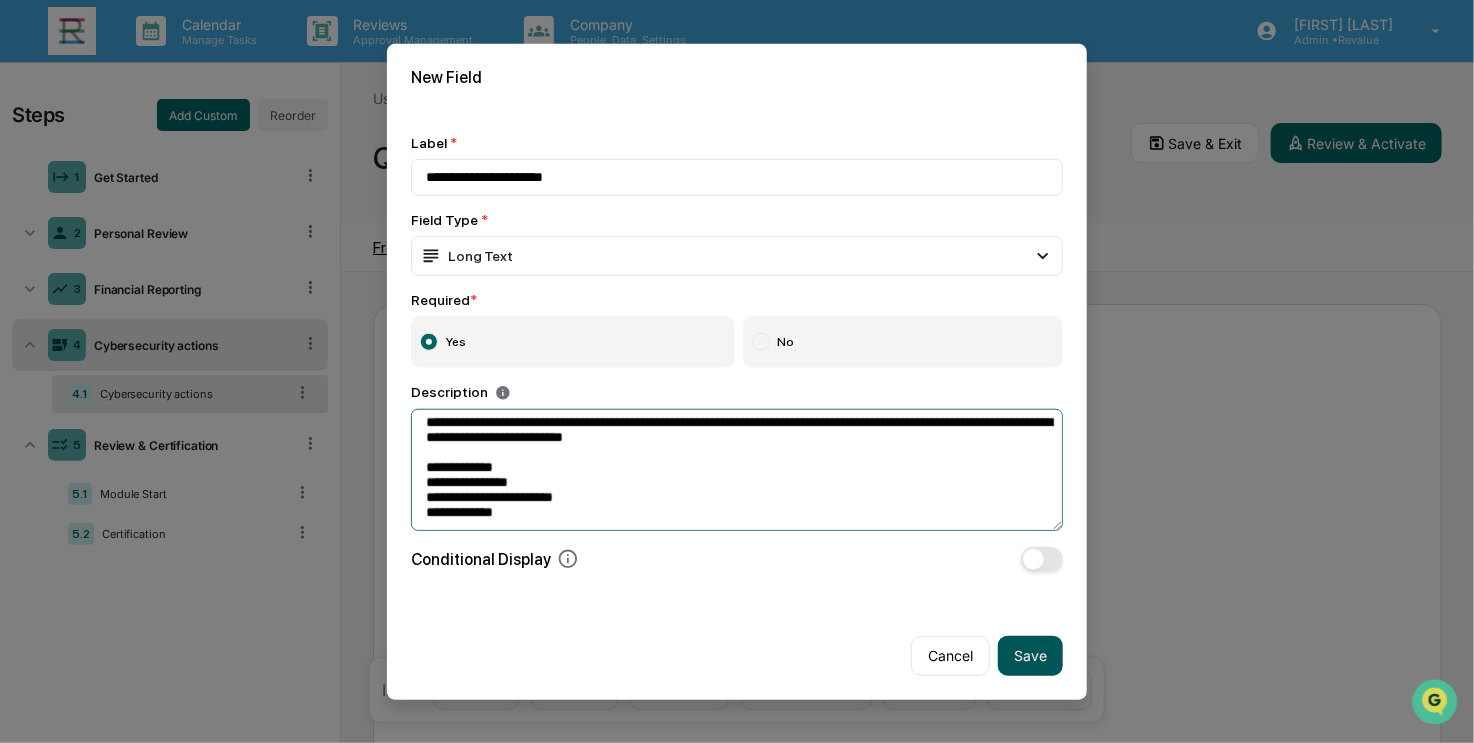 type on "**********" 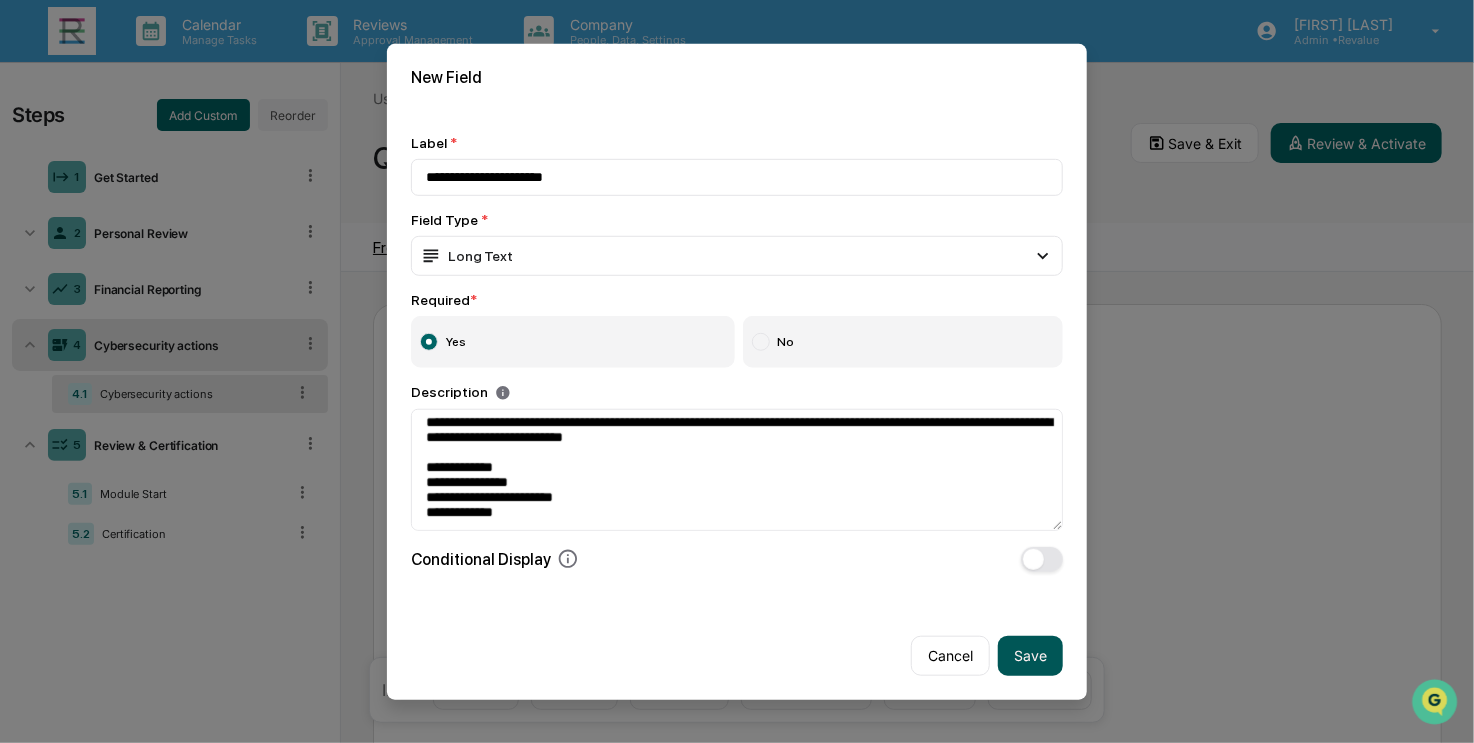 click on "Save" at bounding box center (1030, 656) 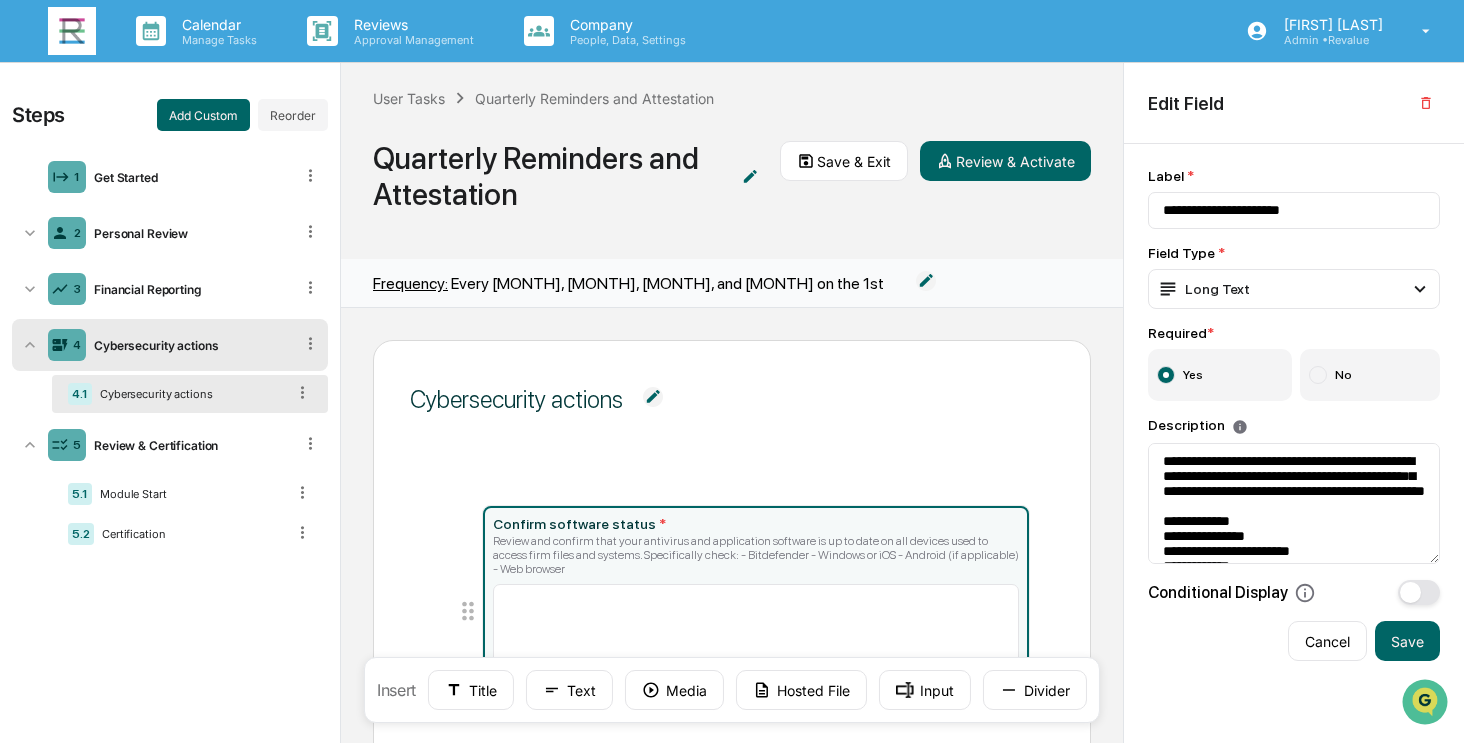 scroll, scrollTop: 172, scrollLeft: 0, axis: vertical 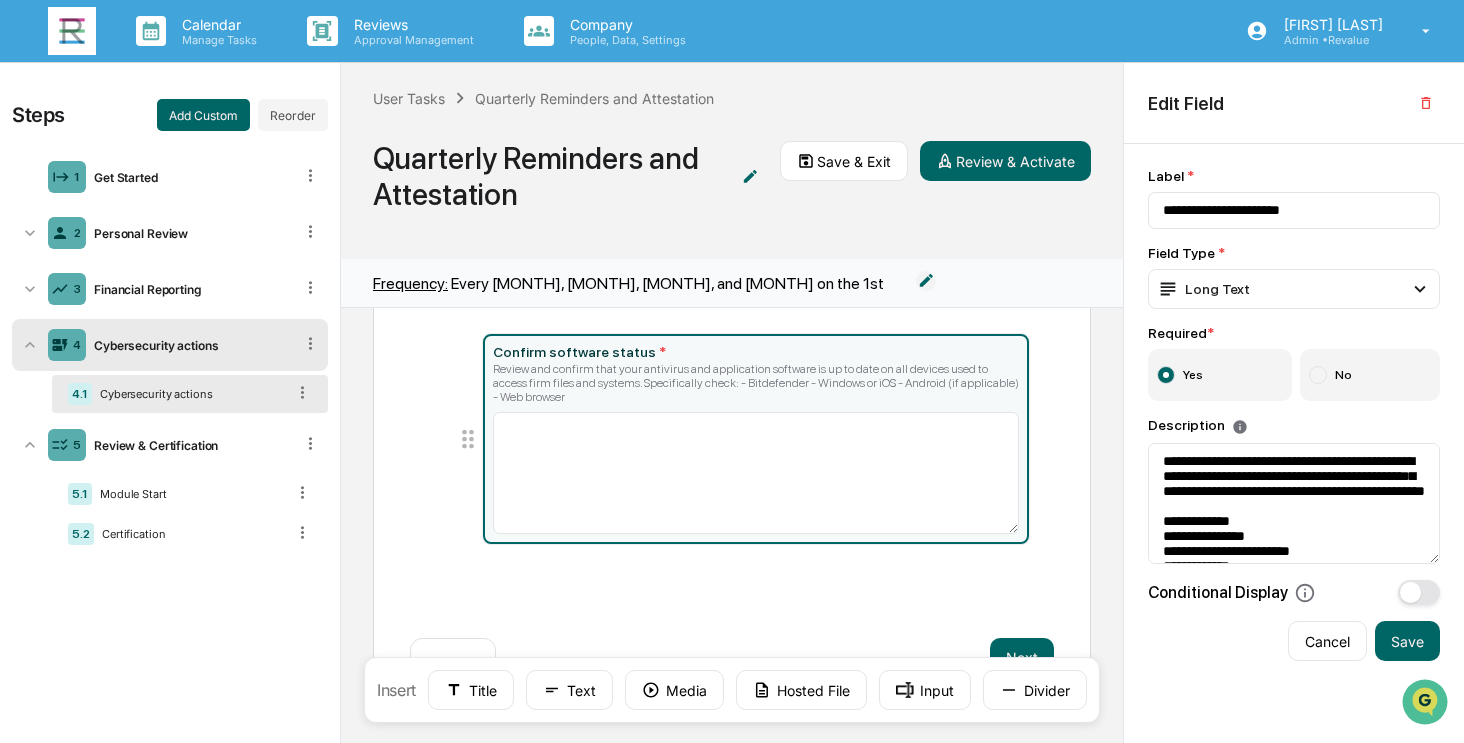 click on "Cybersecurity actions Confirm software status   * Review and confirm that your antivirus and application software is up to date on all devices used to access firm files and systems. Specifically check:
- Bitdefender
- Windows or iOS
- Android (if applicable)
- Web browser Next ← Back     Insert Title Text Media Hosted File Input Divider" at bounding box center (732, 526) 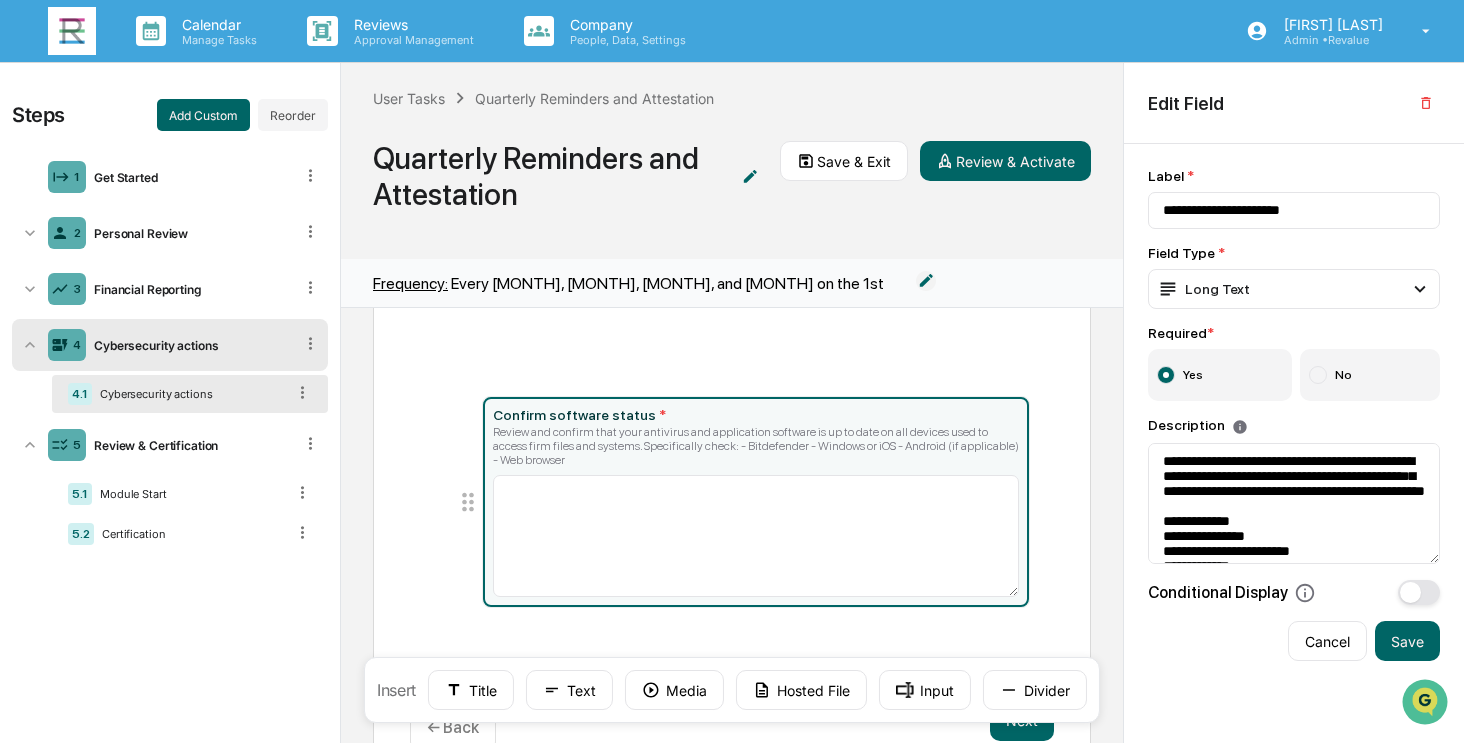 scroll, scrollTop: 172, scrollLeft: 0, axis: vertical 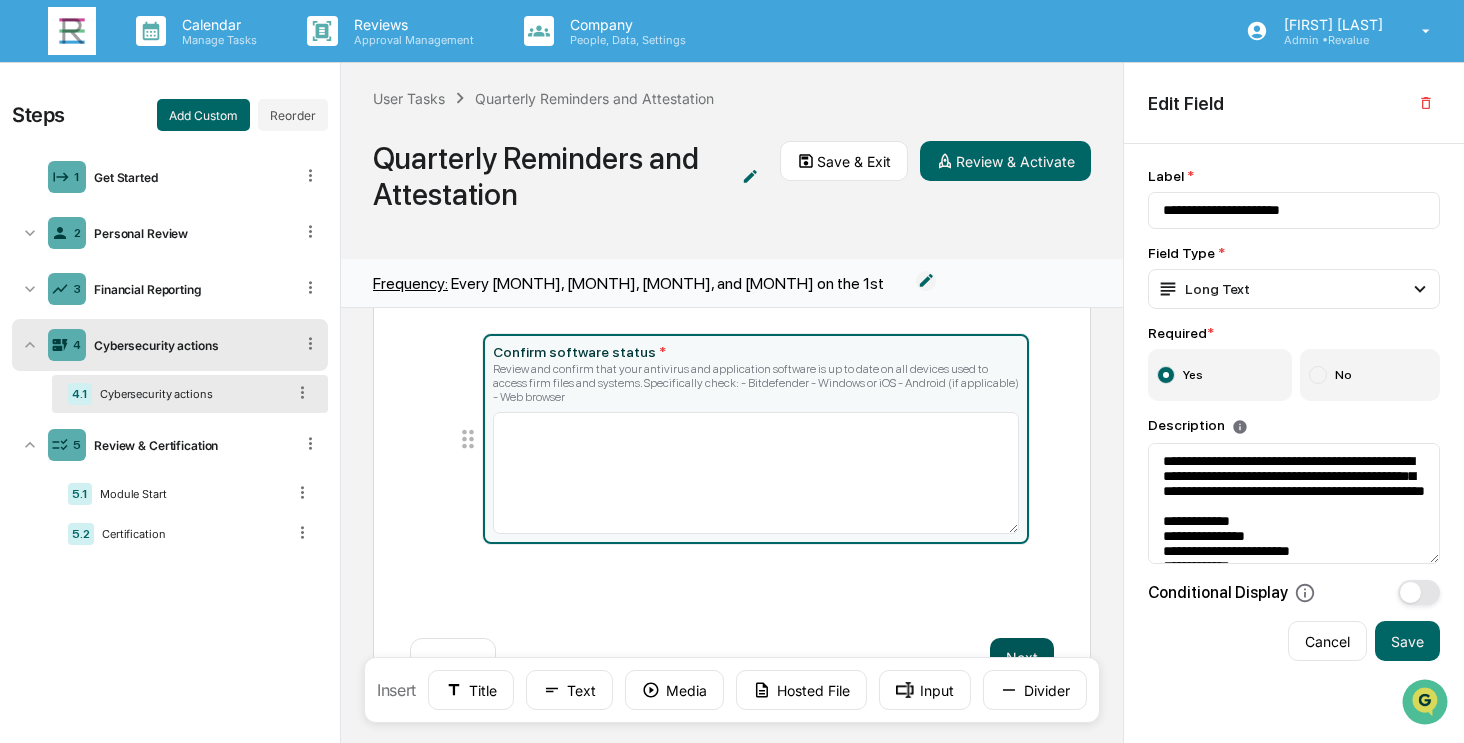 click on "Next" at bounding box center (1022, 658) 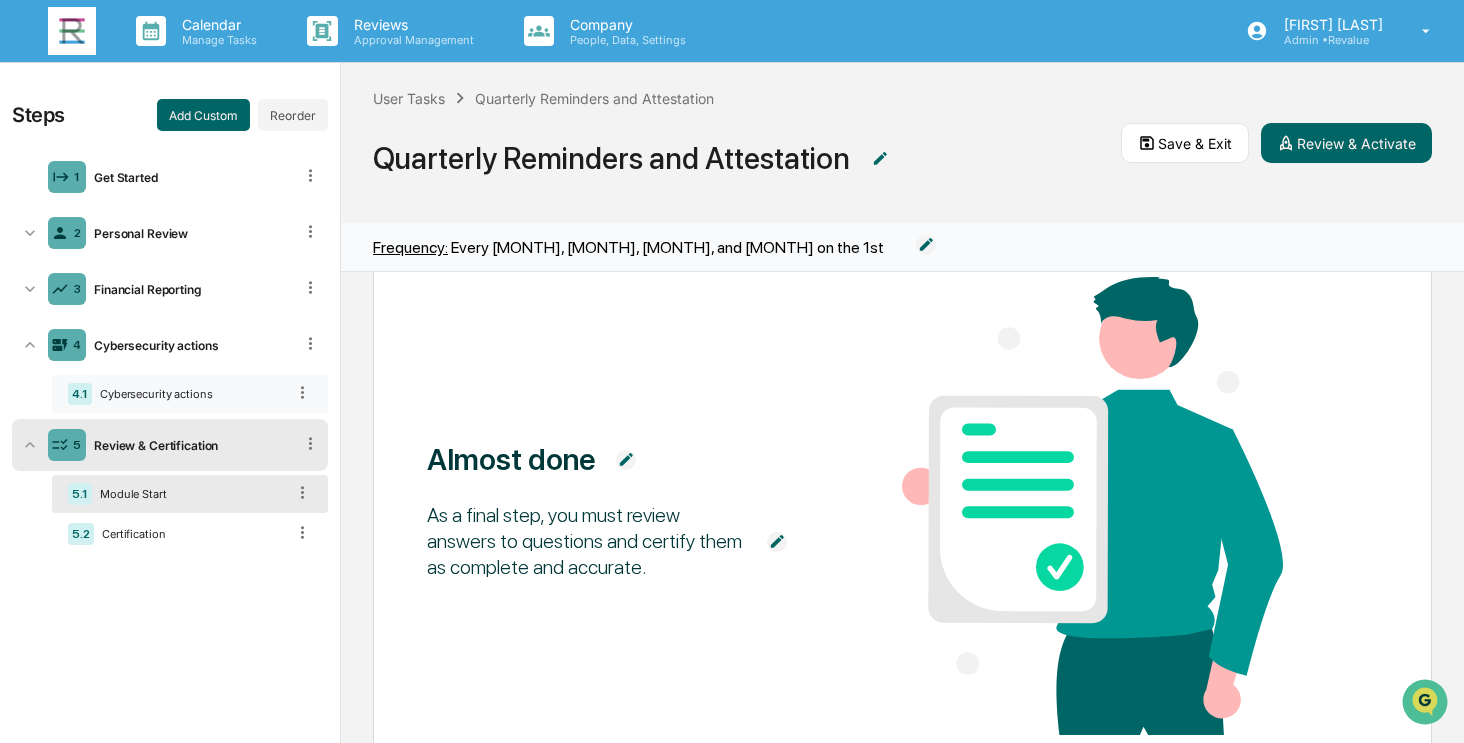 click on "Cybersecurity actions" at bounding box center [188, 394] 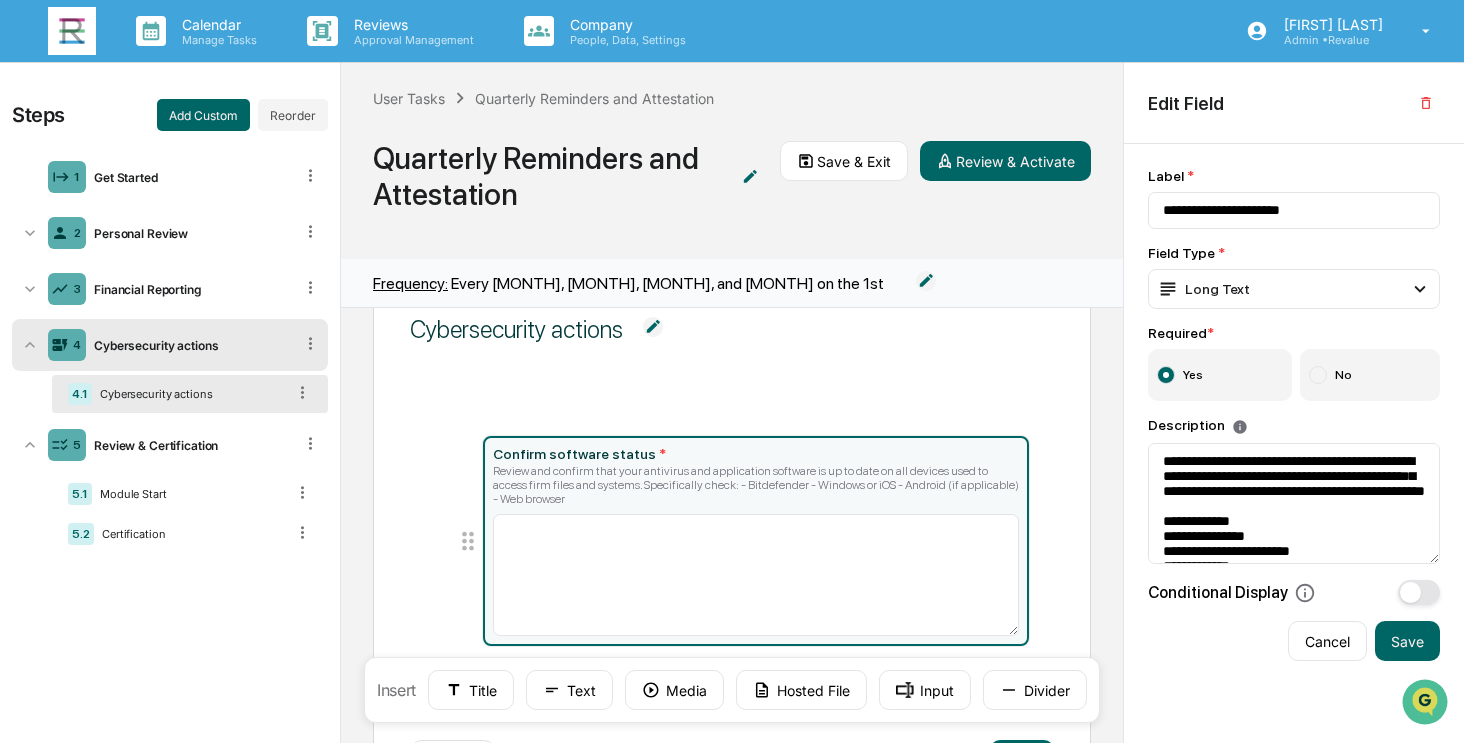scroll, scrollTop: 60, scrollLeft: 0, axis: vertical 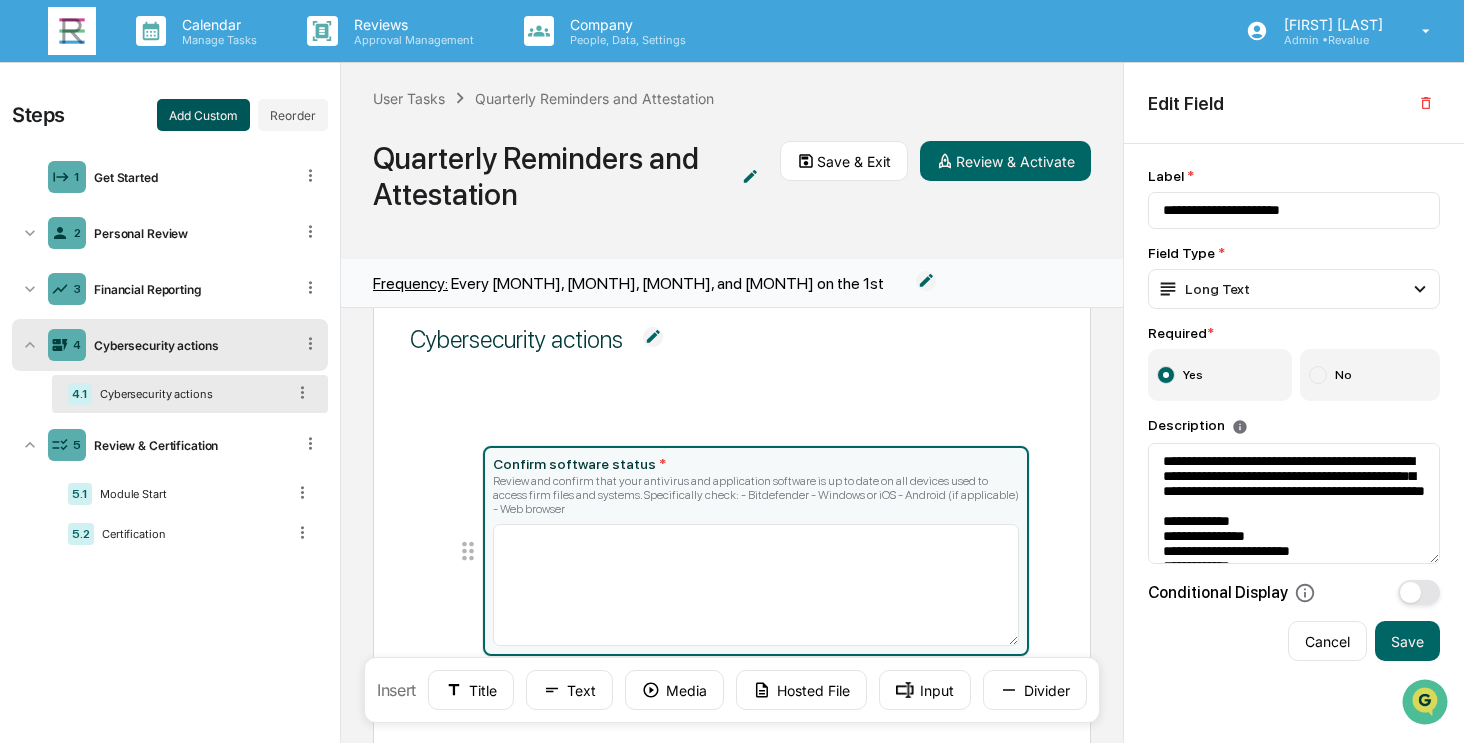 click on "Add Custom" at bounding box center [203, 115] 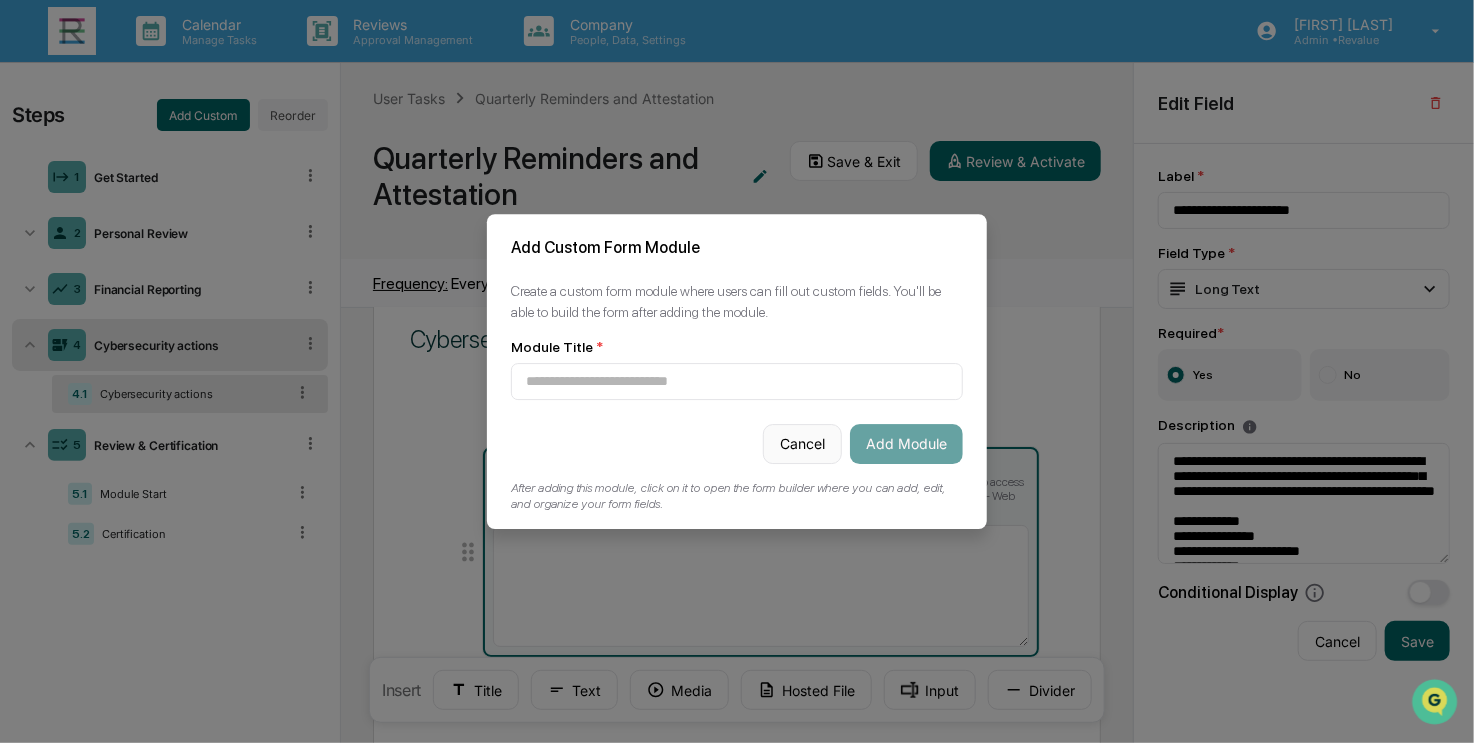 click on "Cancel" at bounding box center (802, 444) 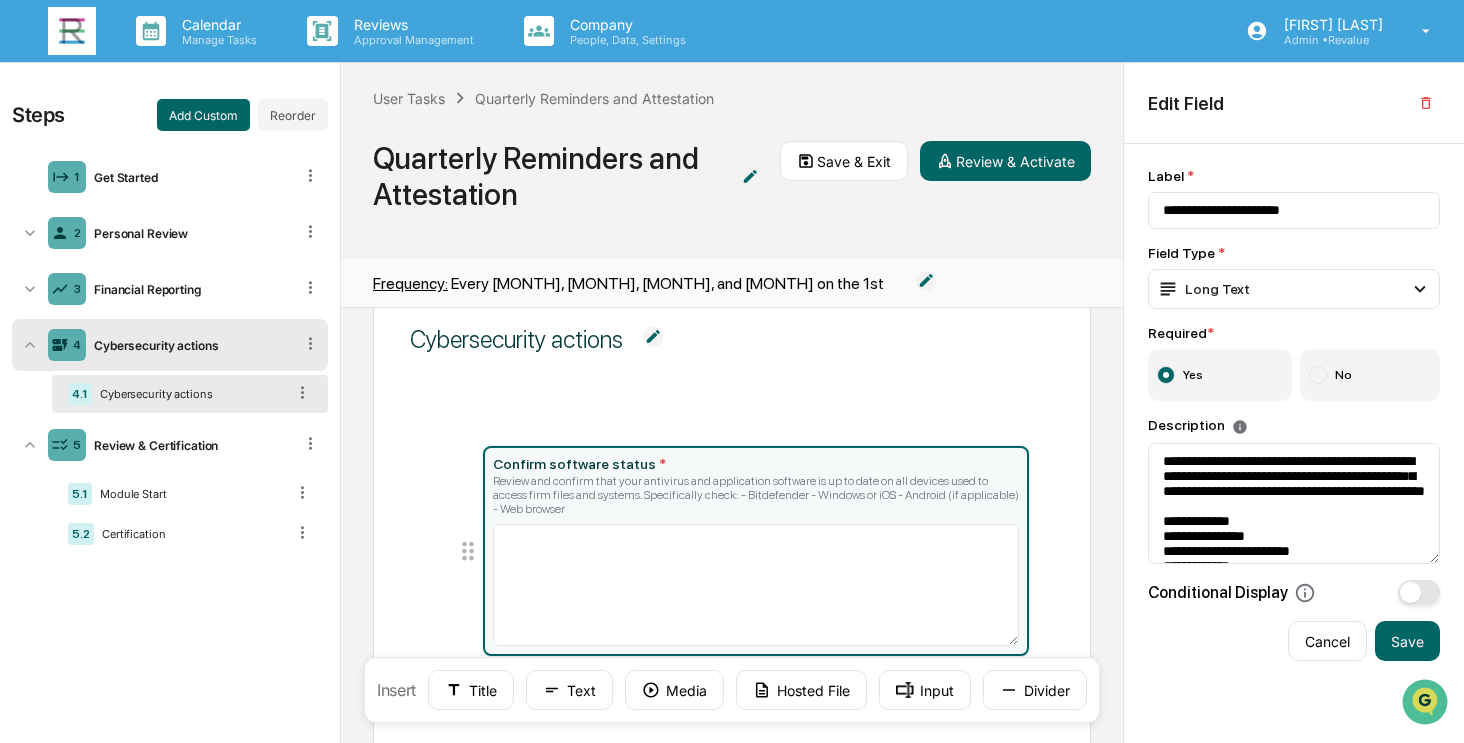 click 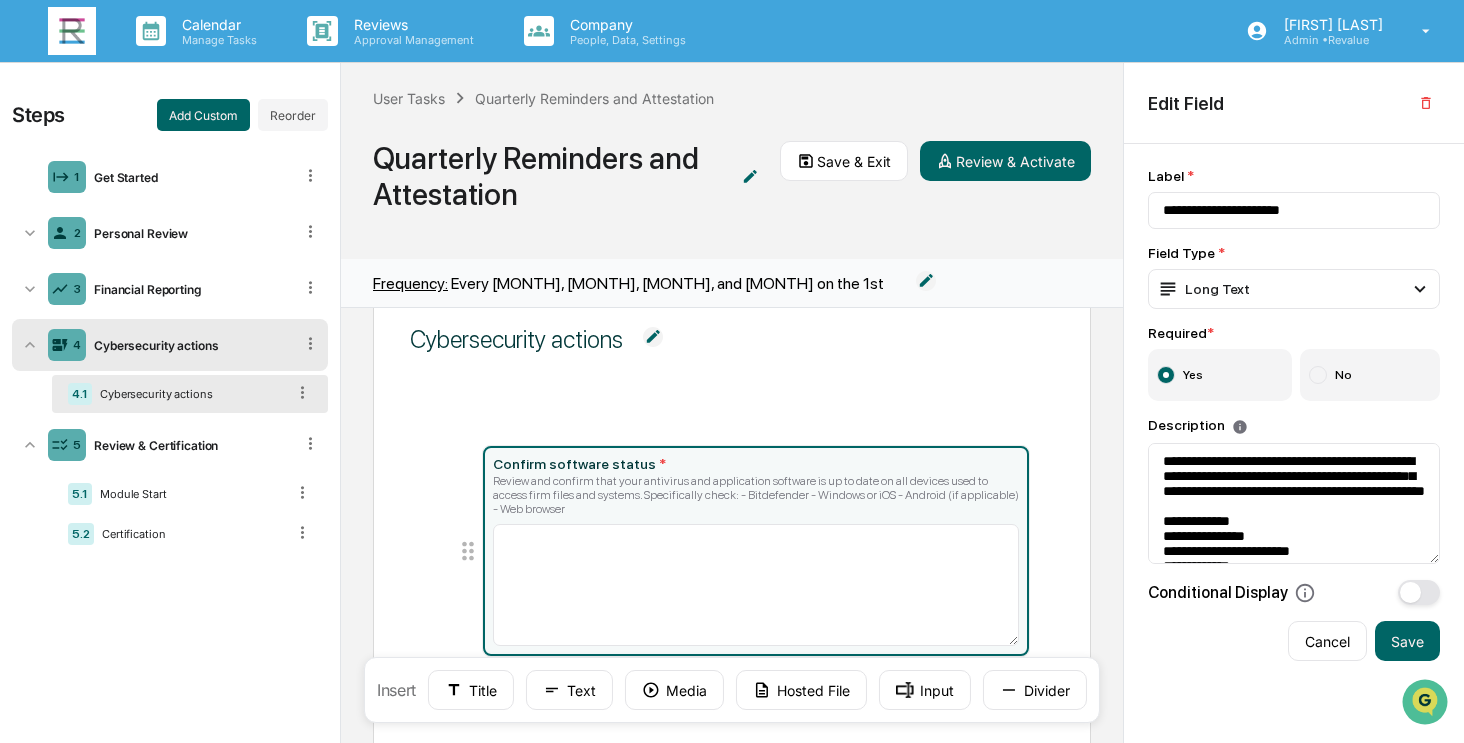 click 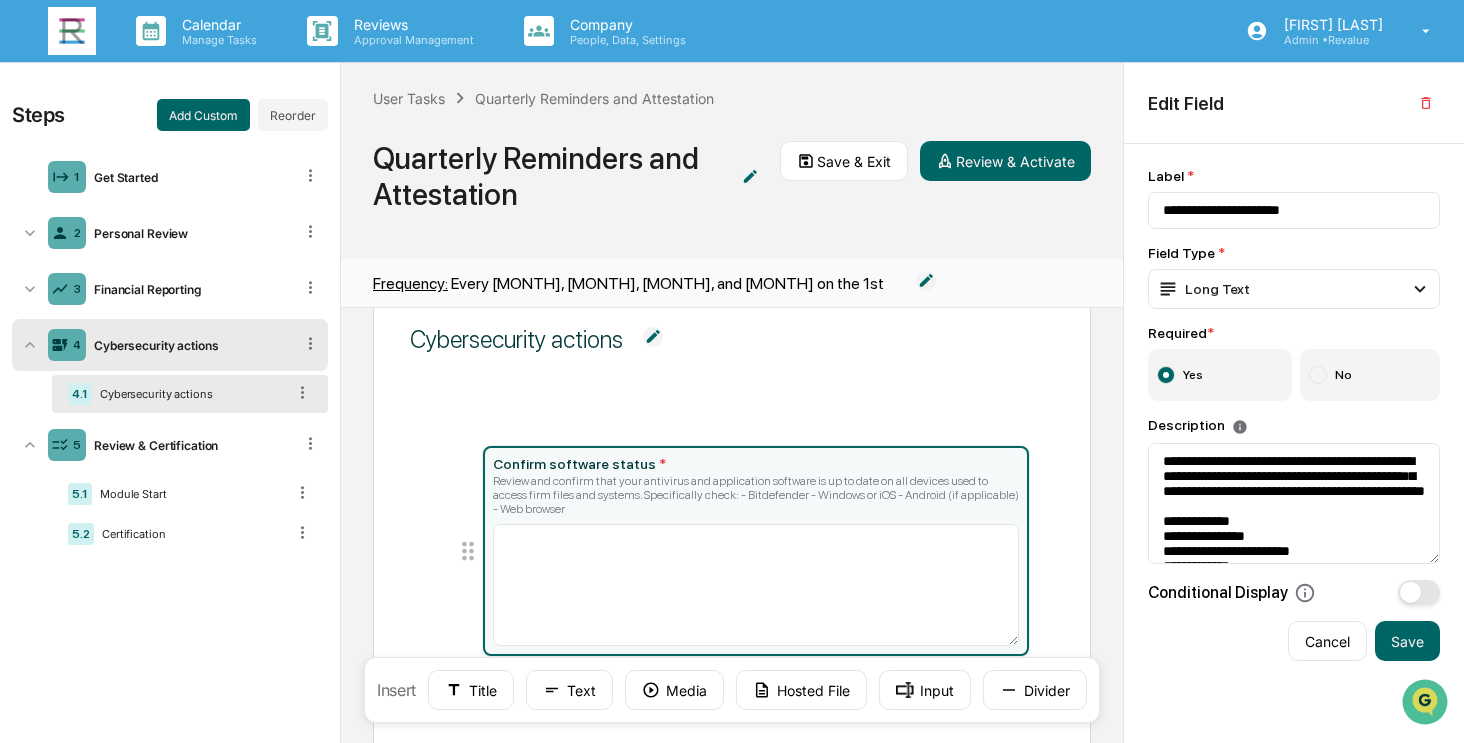 click on "Cybersecurity actions" at bounding box center [188, 394] 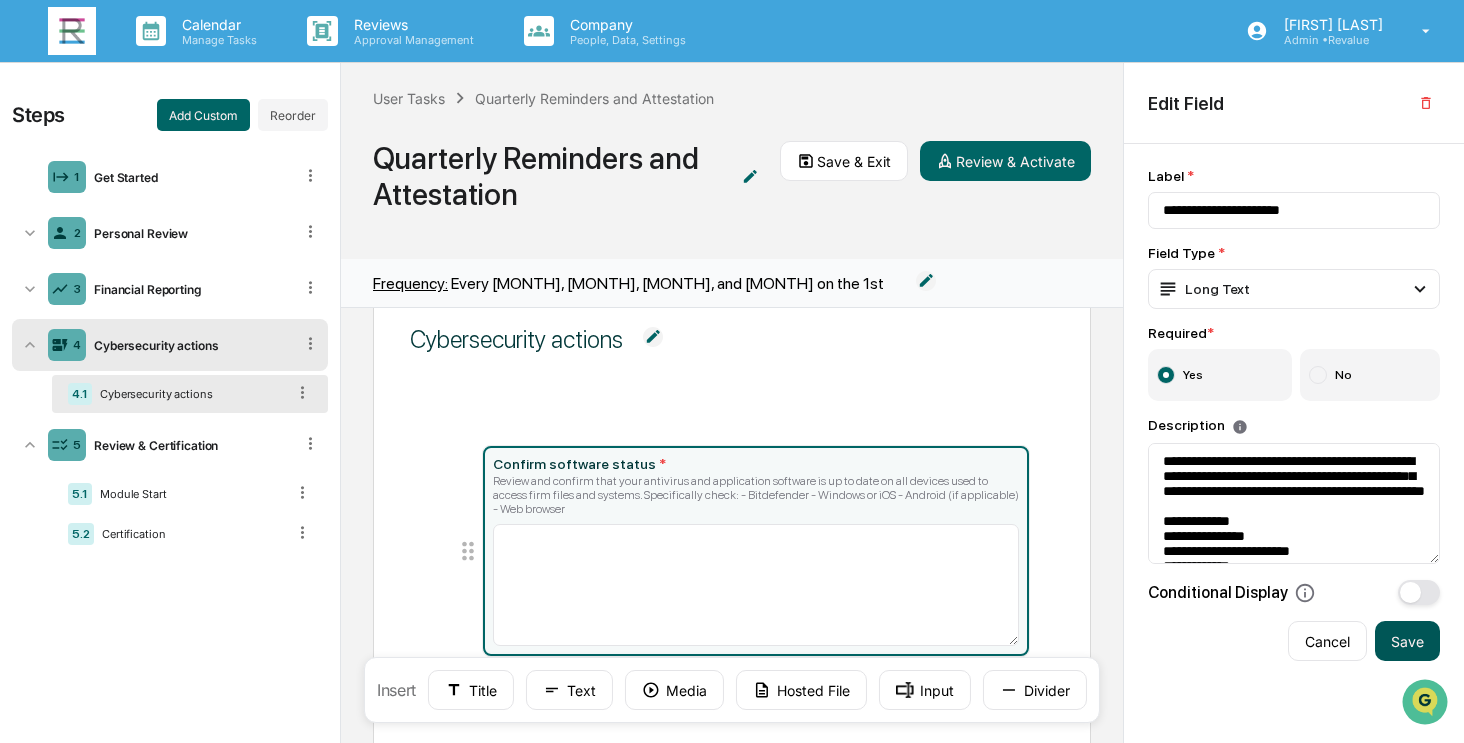 click on "Save" at bounding box center (1407, 641) 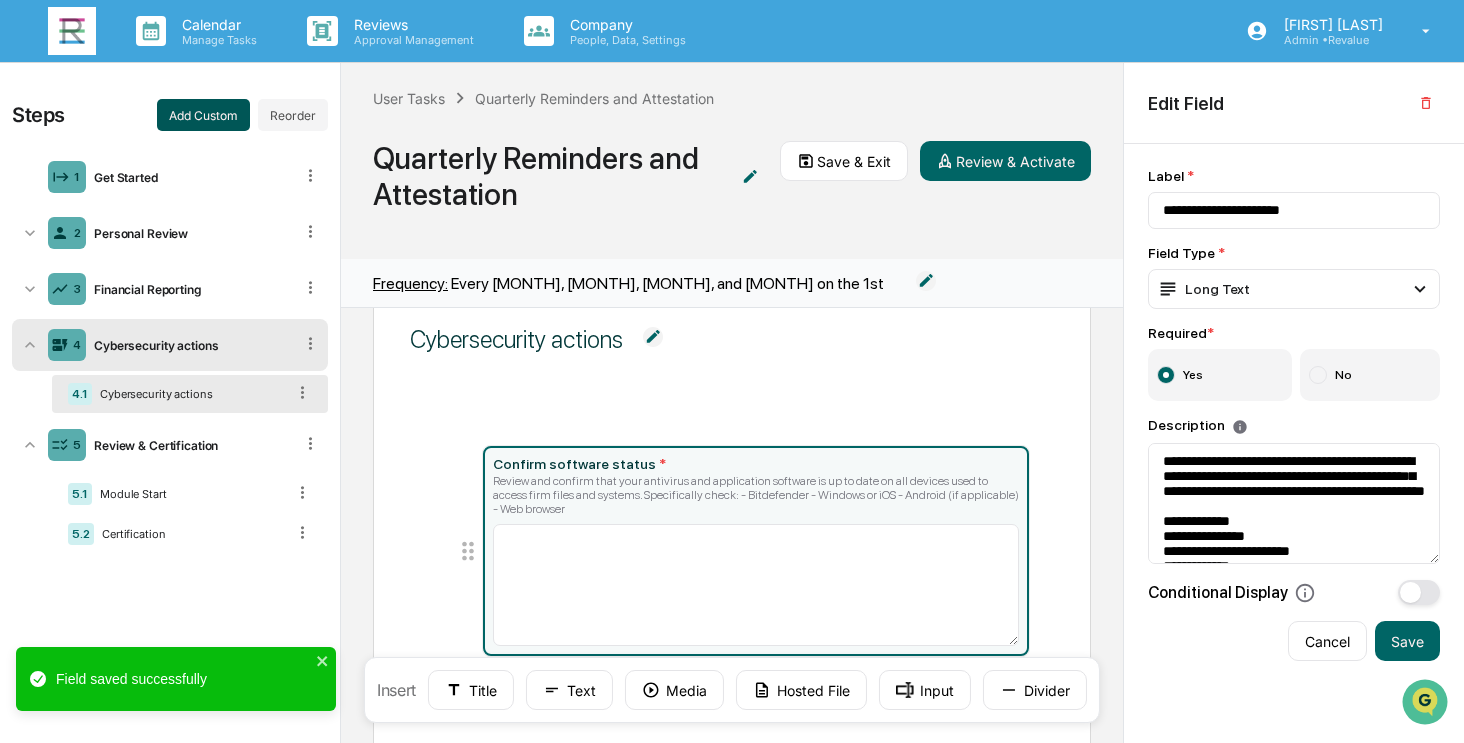 click on "Add Custom" at bounding box center (203, 115) 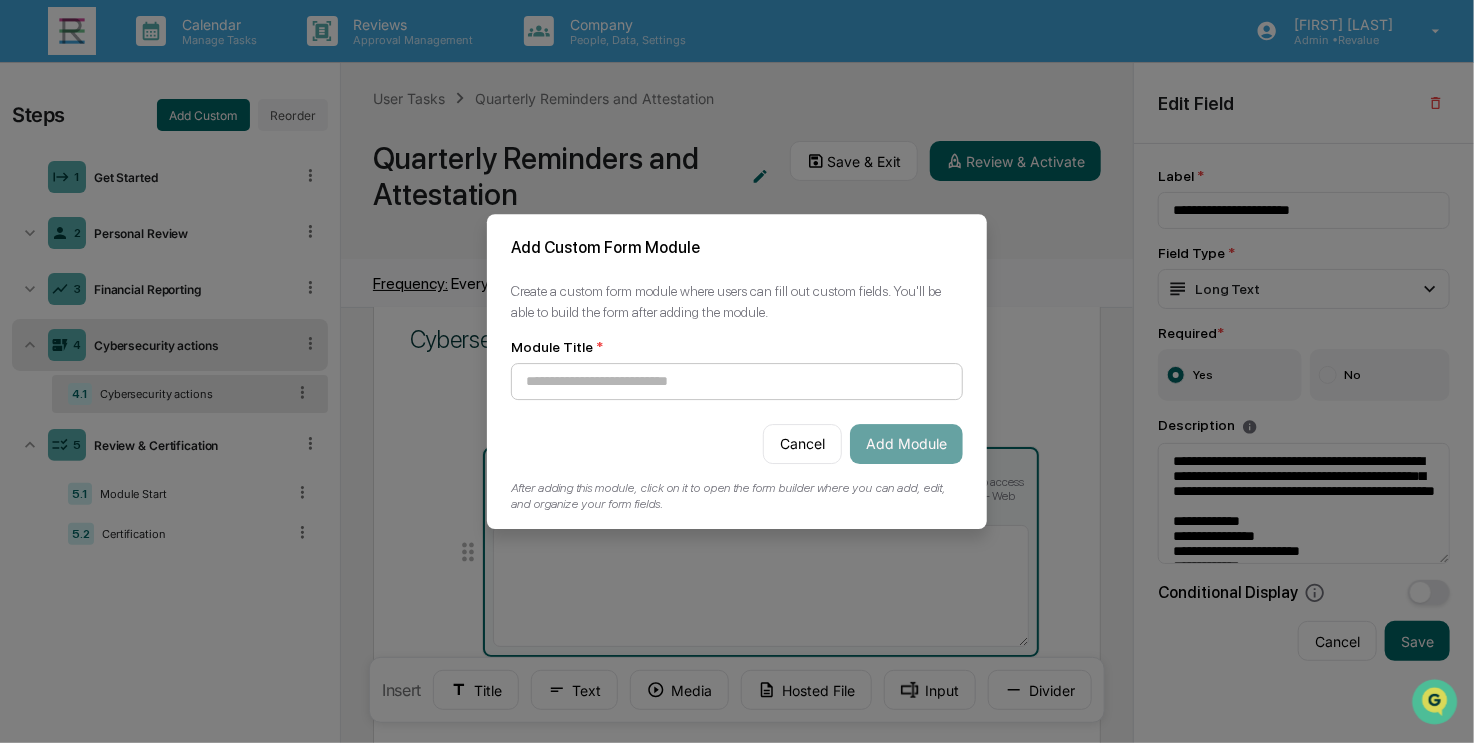 click at bounding box center (737, 381) 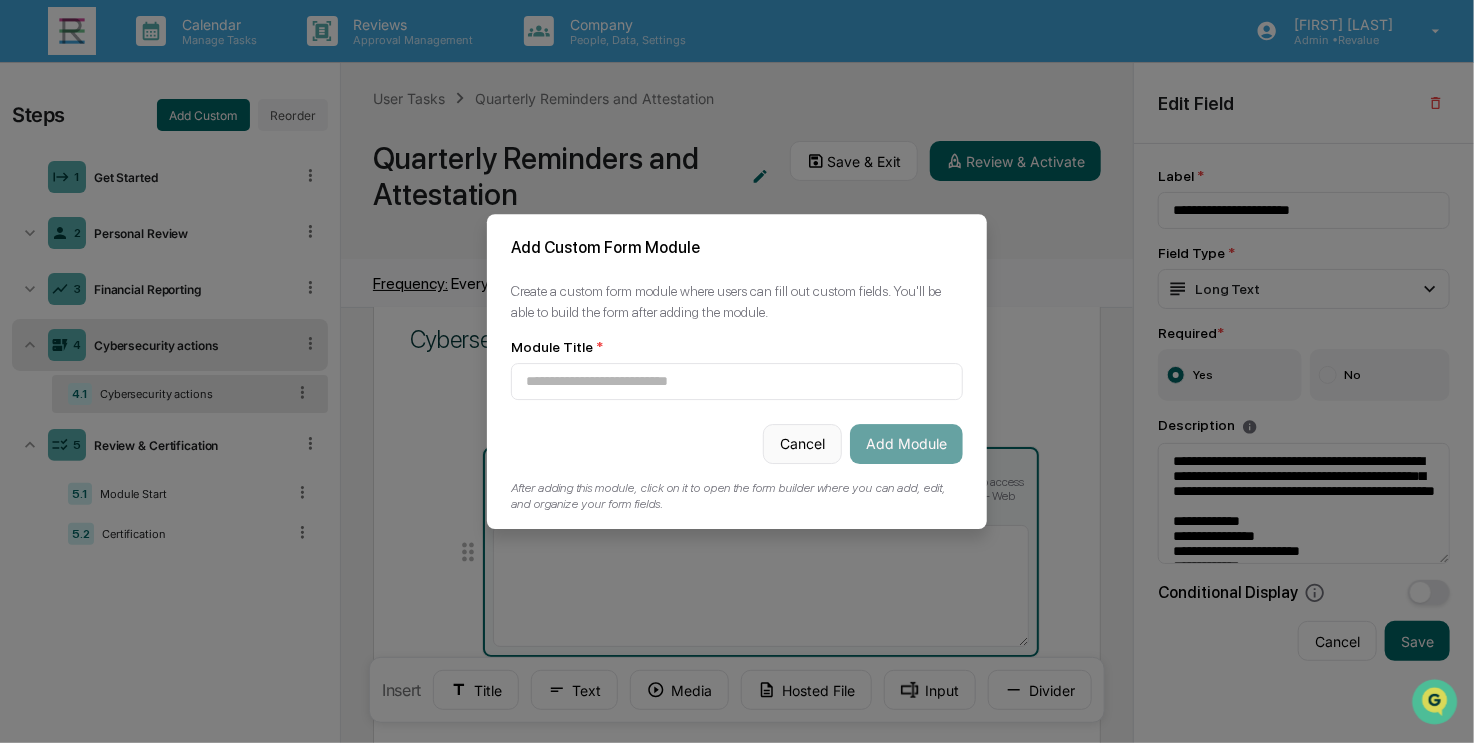 click on "Cancel" at bounding box center (802, 444) 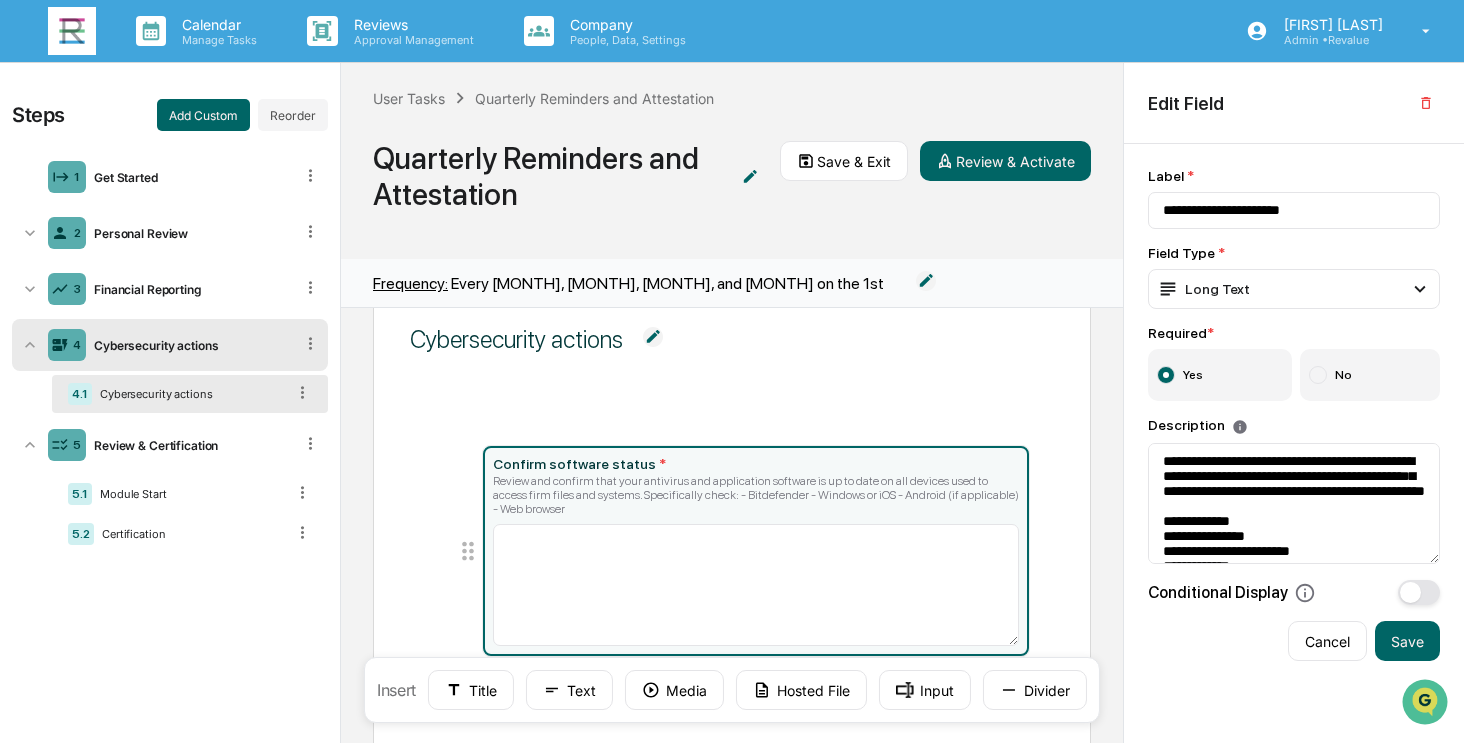 click at bounding box center [653, 337] 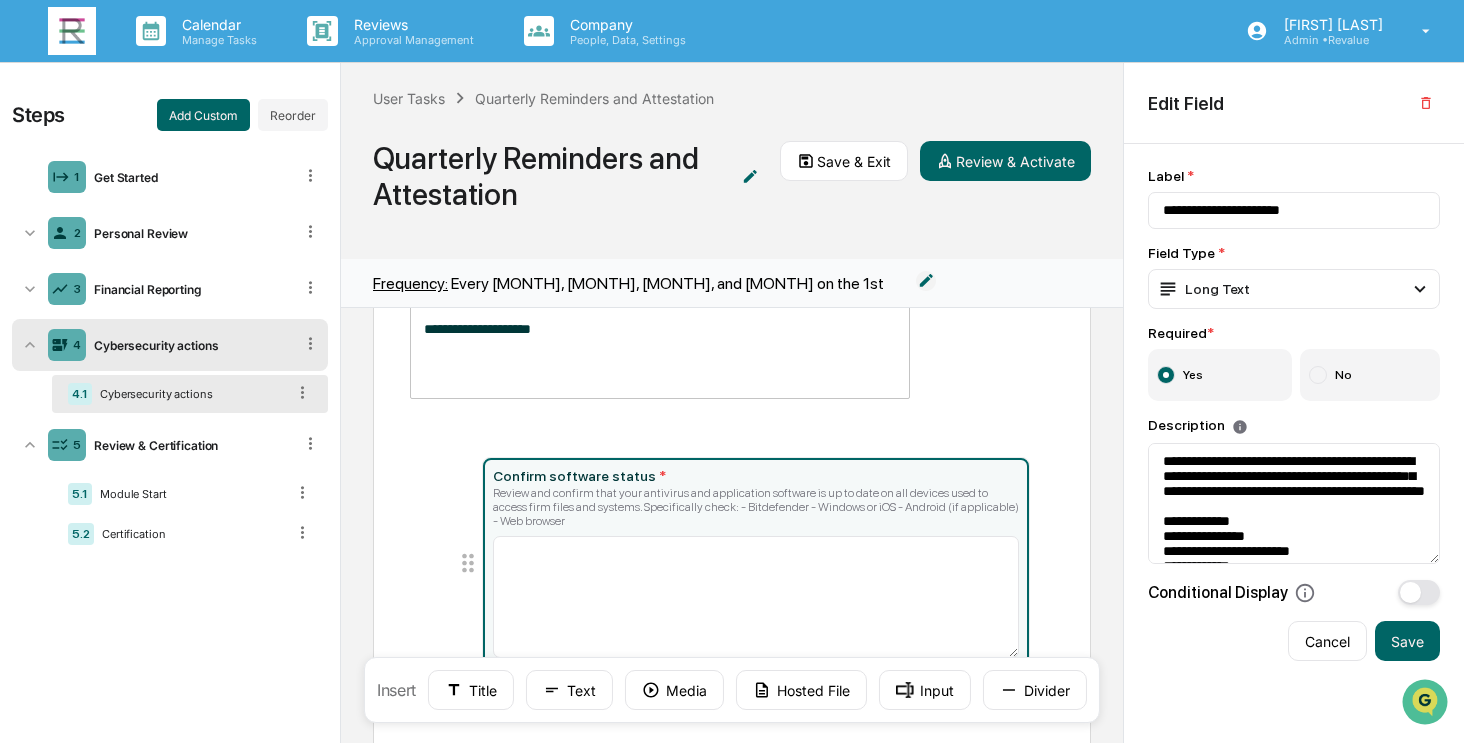 click on "**********" at bounding box center (732, 552) 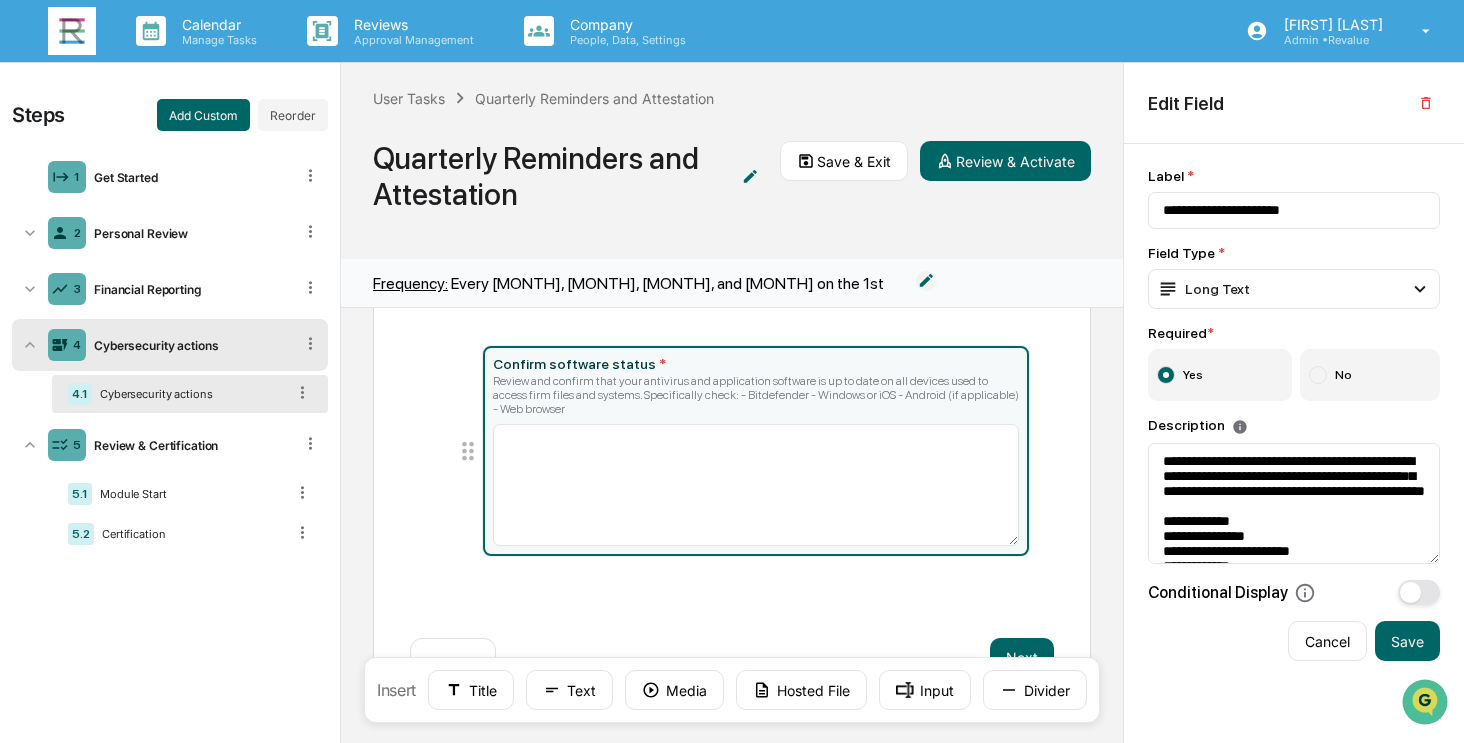 scroll, scrollTop: 0, scrollLeft: 0, axis: both 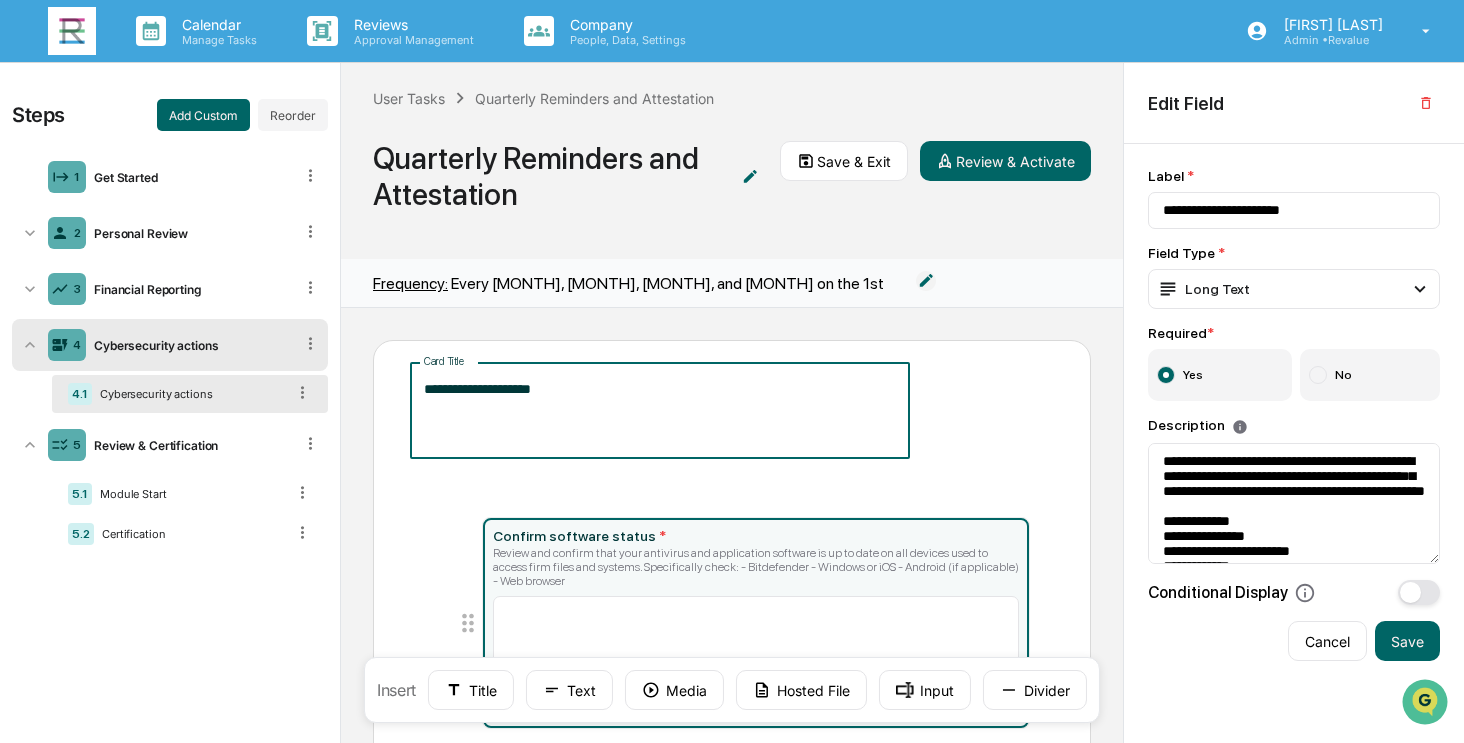 click on "**********" at bounding box center (660, 410) 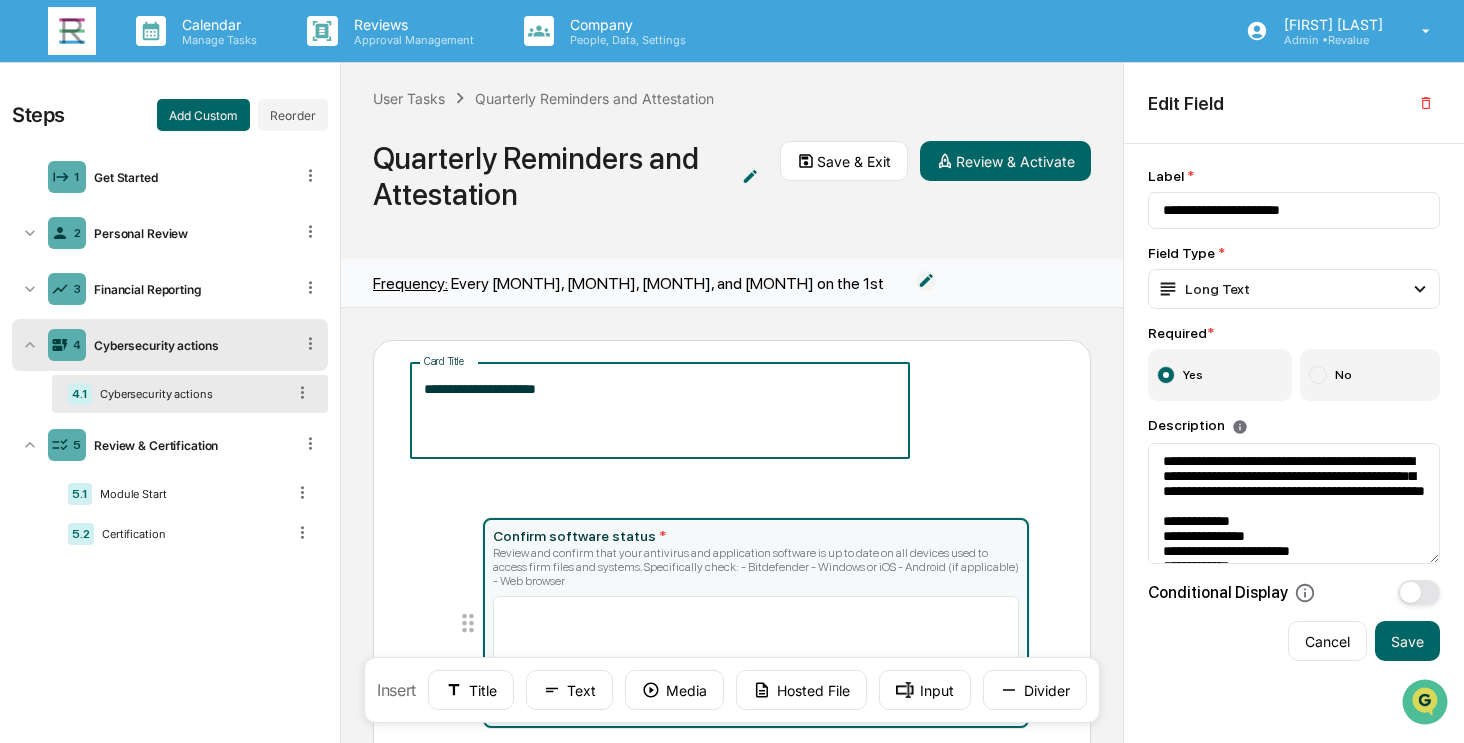 type on "**********" 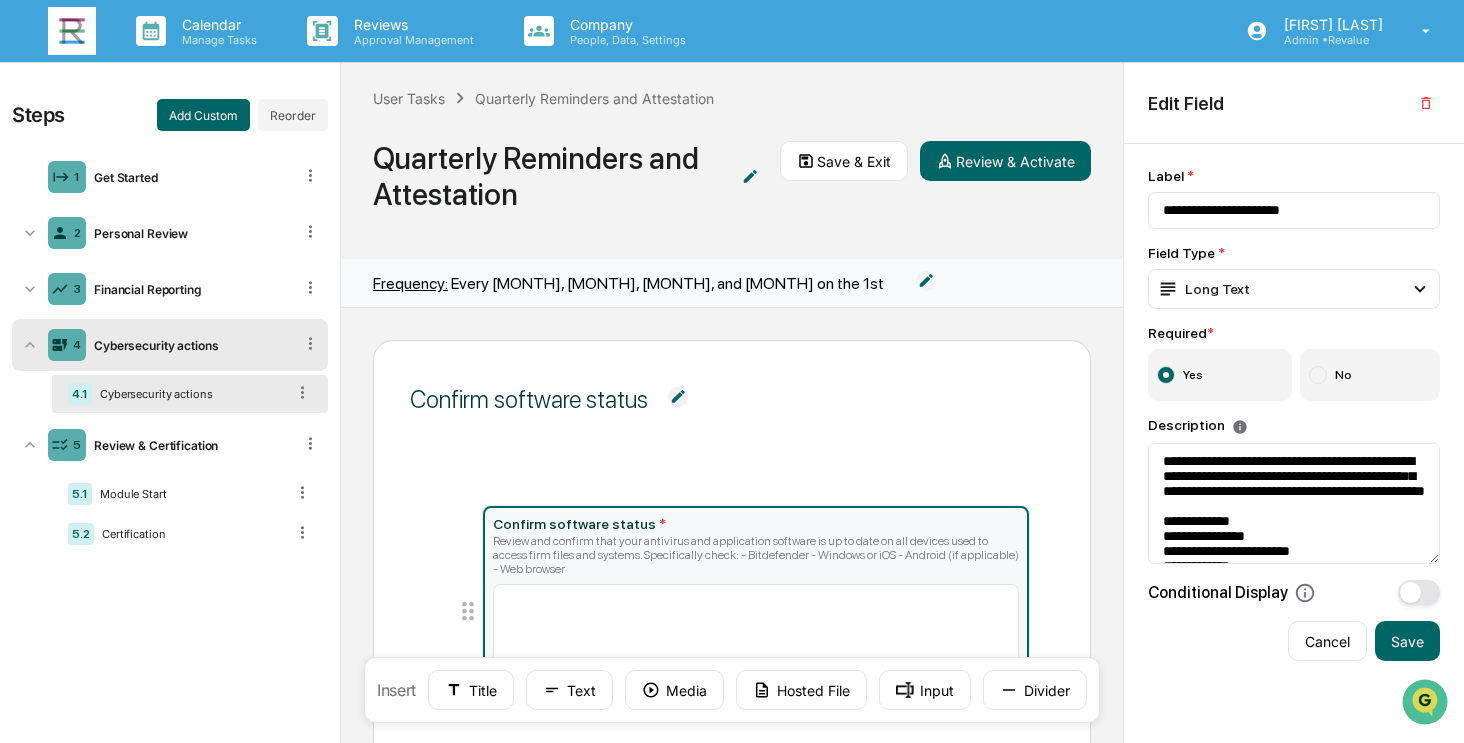click on "Confirm software status Confirm software status   * Review and confirm that your antivirus and application software is up to date on all devices used to access firm files and systems. Specifically check:
- Bitdefender
- Windows or iOS
- Android (if applicable)
- Web browser Next ← Back" at bounding box center (732, 612) 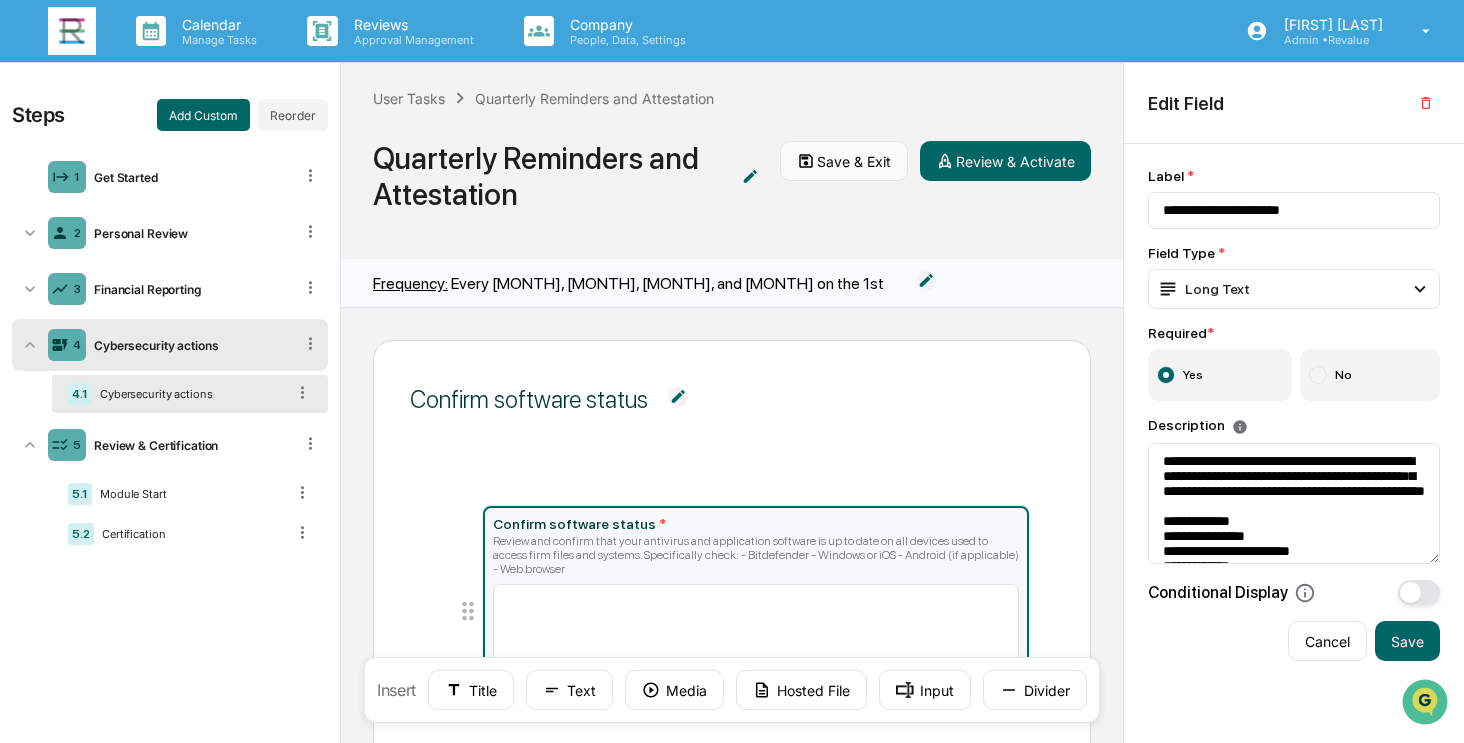 click on "Save & Exit" at bounding box center (844, 161) 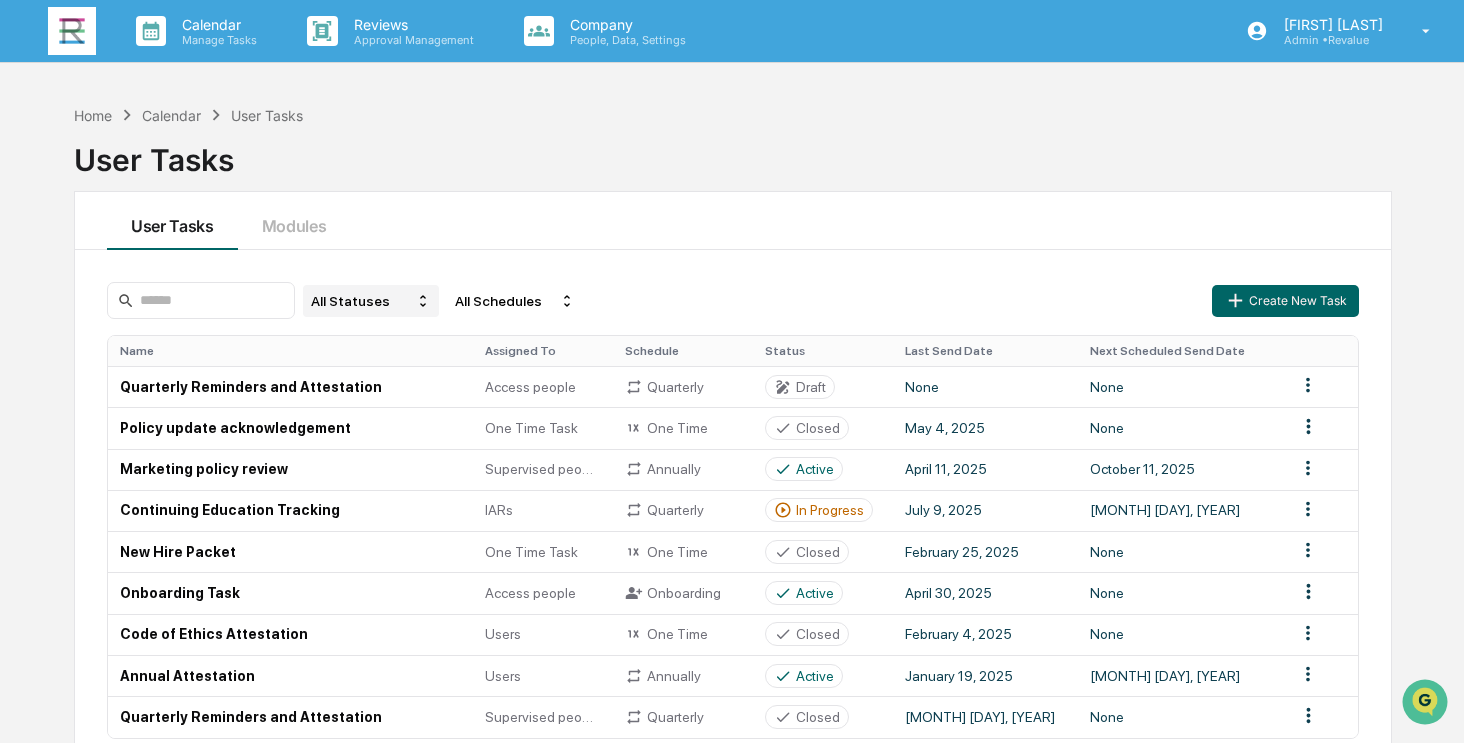 click on "All Statuses" at bounding box center [371, 301] 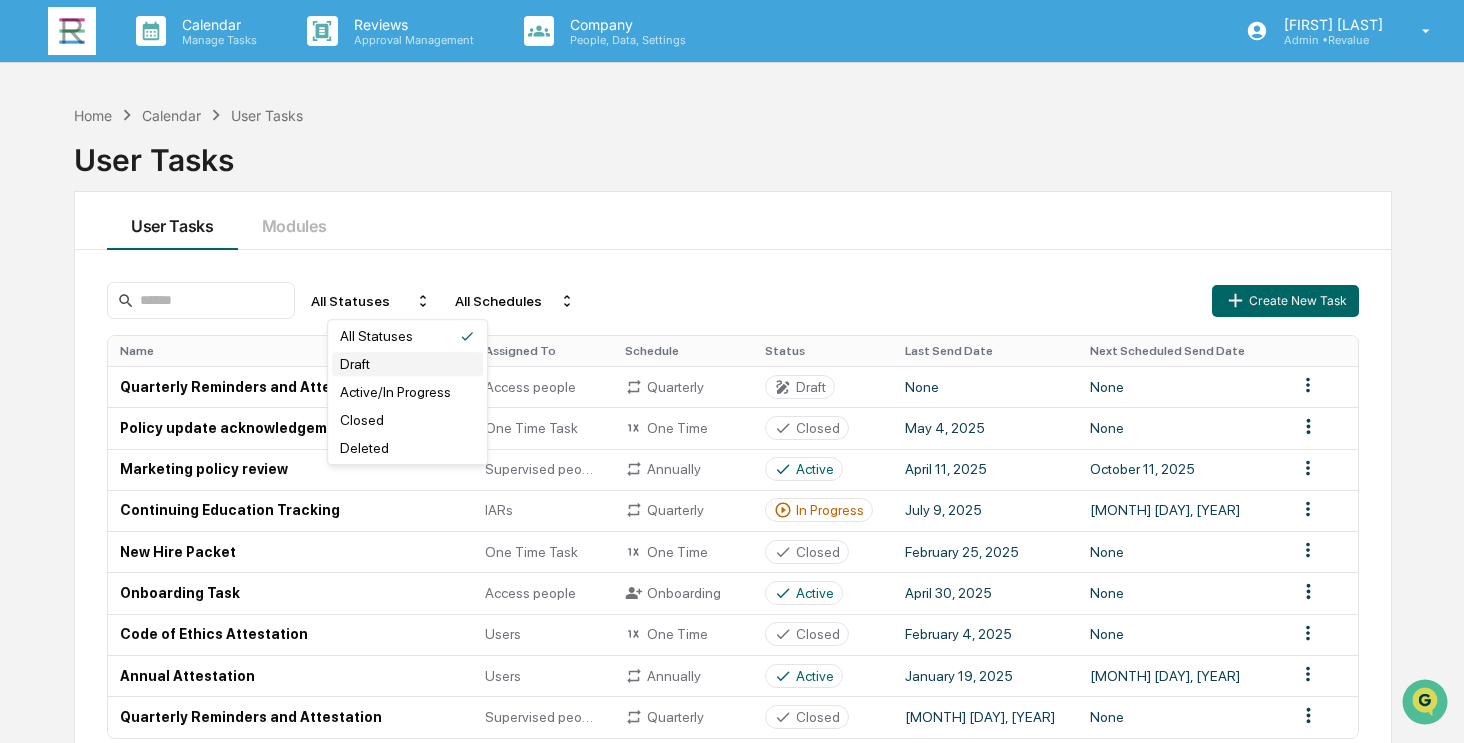 click on "Draft" at bounding box center [407, 364] 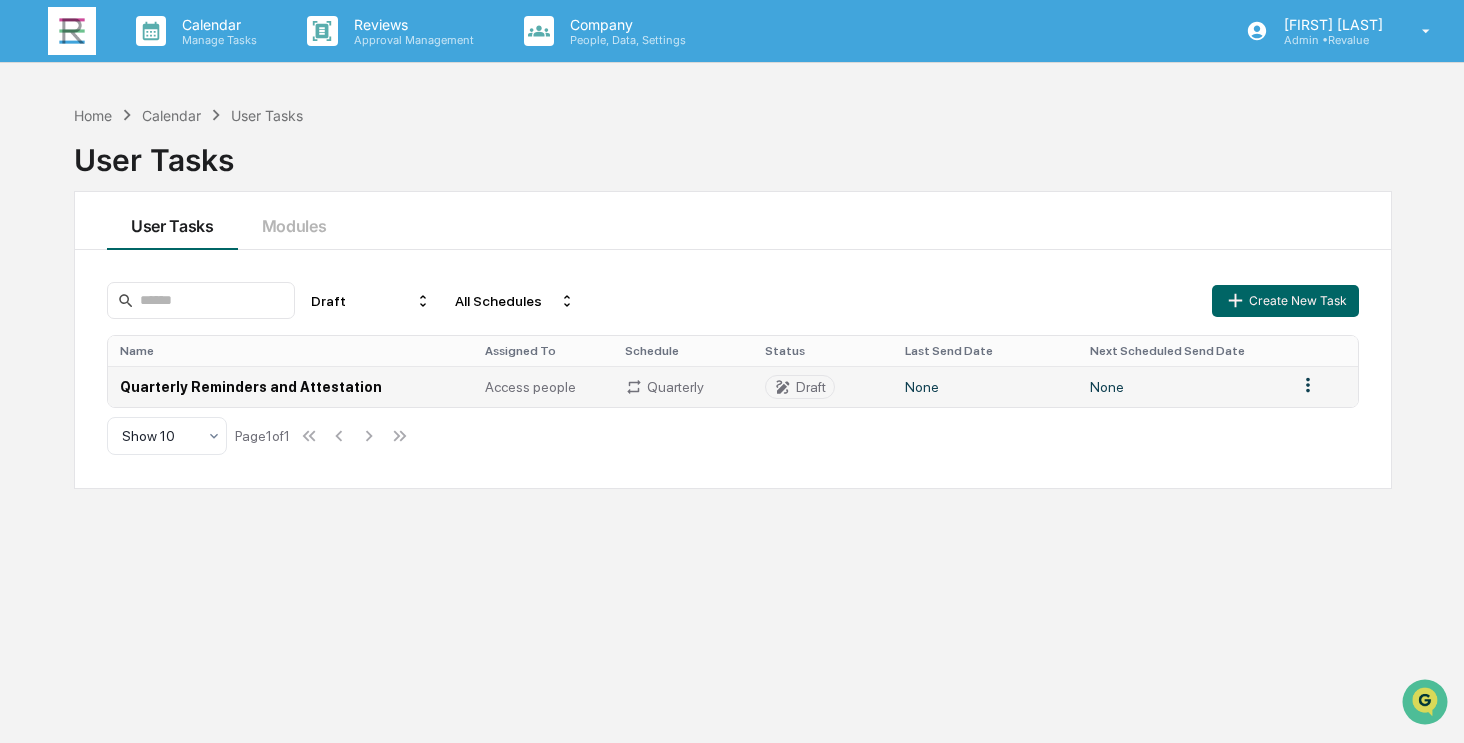 click on "Quarterly Reminders and Attestation" at bounding box center [290, 386] 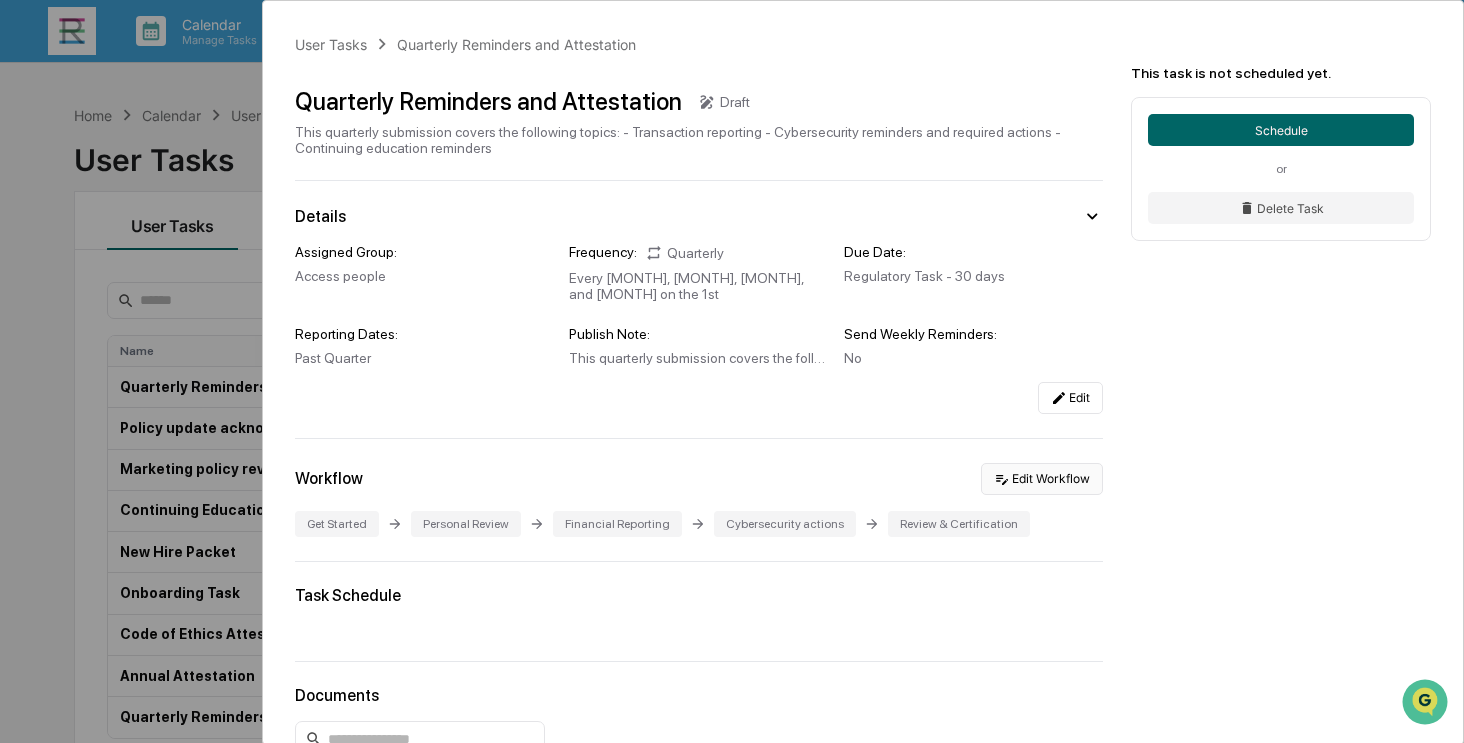 click on "Edit Workflow" at bounding box center (1042, 479) 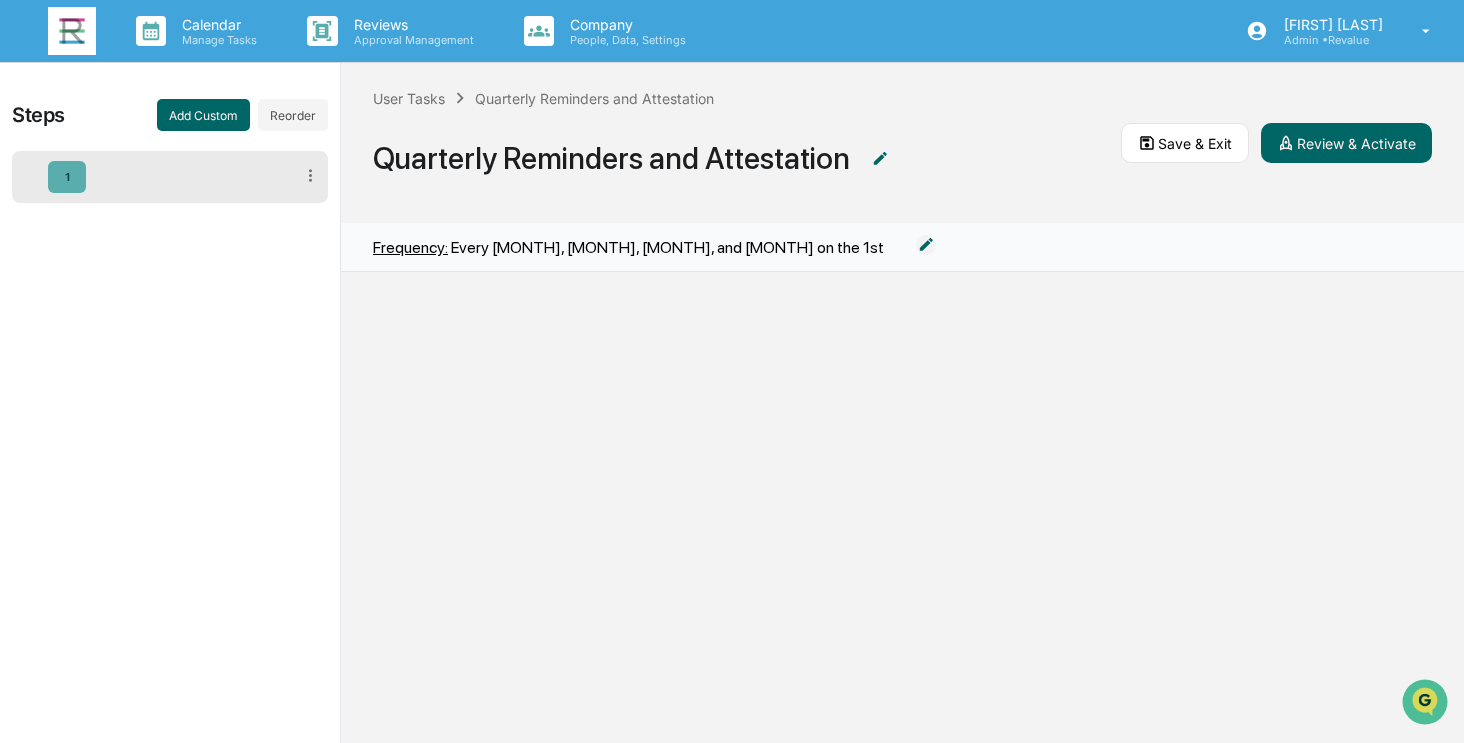 scroll, scrollTop: 0, scrollLeft: 0, axis: both 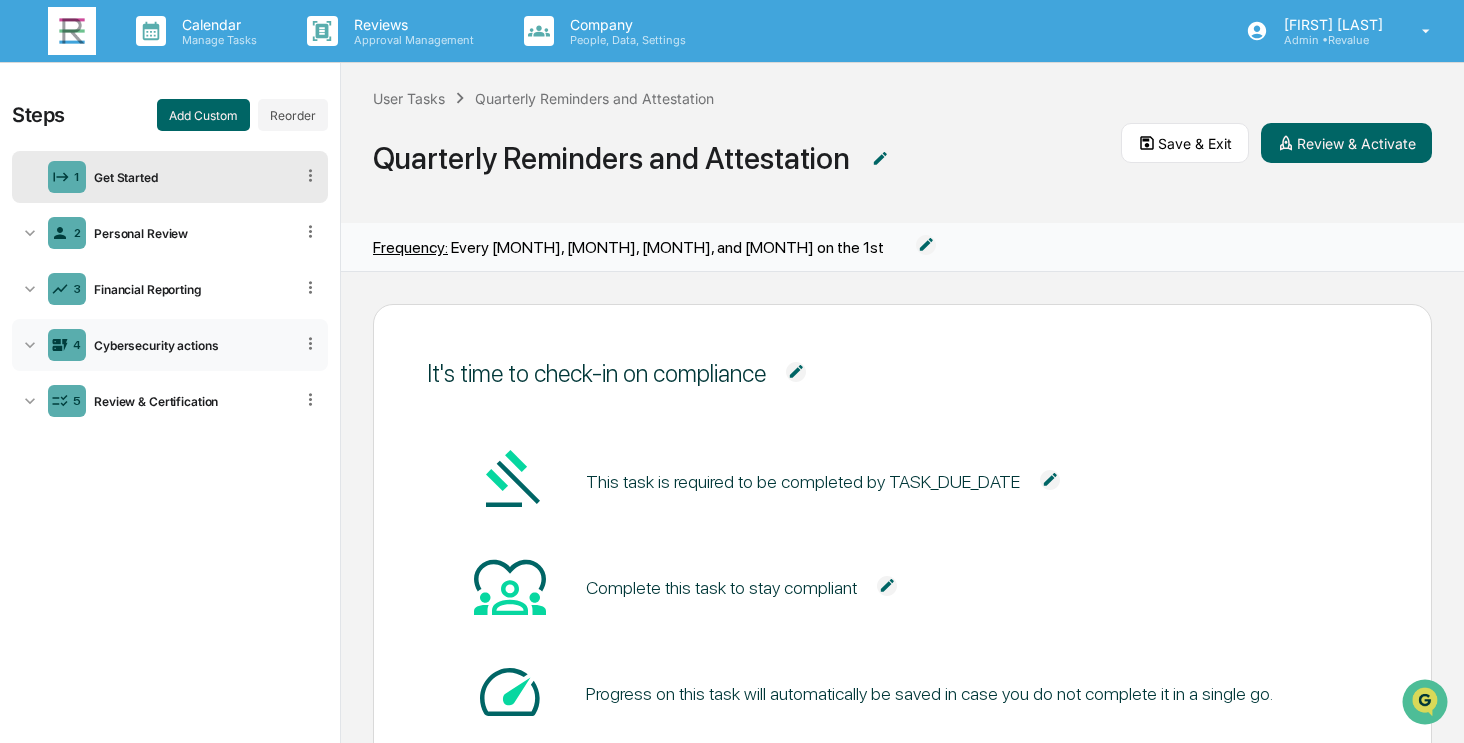 click on "Cybersecurity actions" at bounding box center [189, 345] 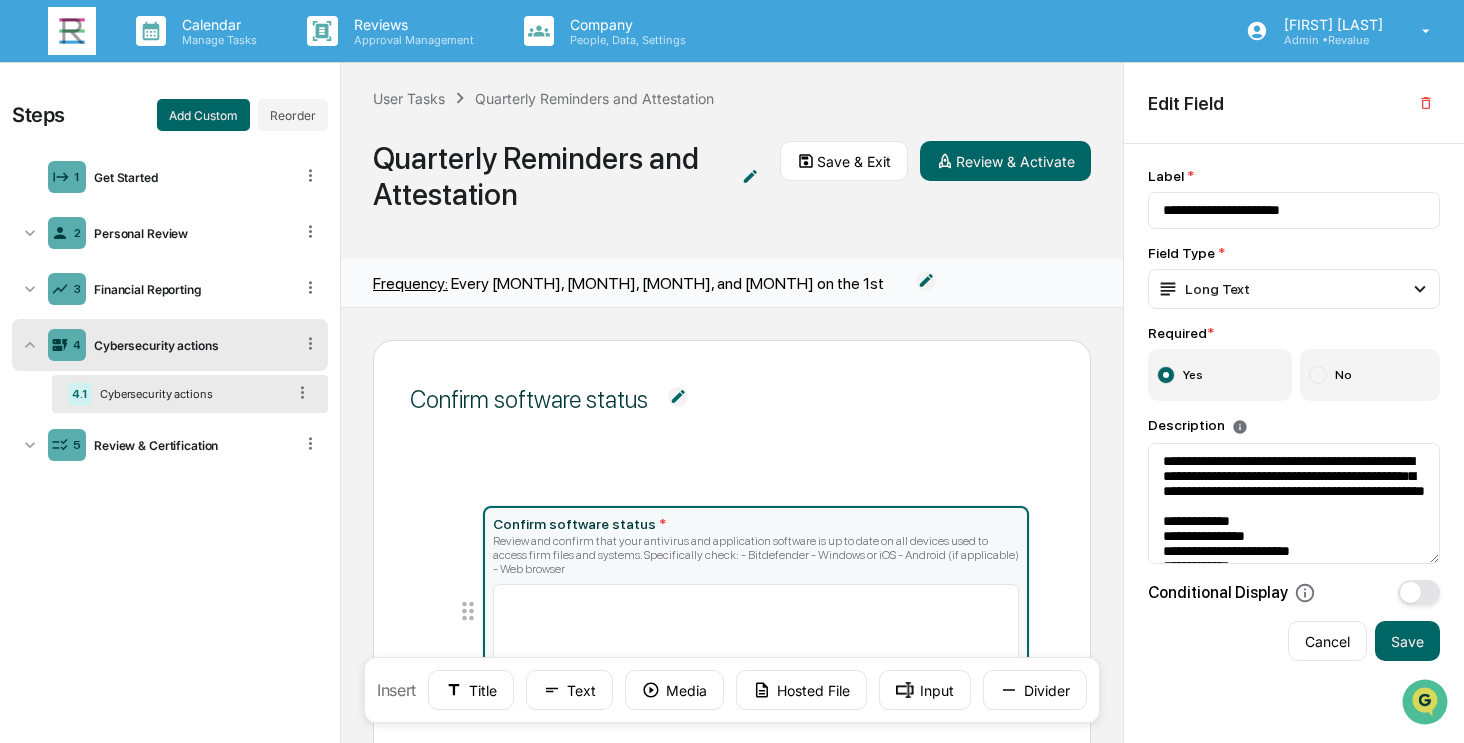 click on "4.1 Cybersecurity actions" at bounding box center [190, 394] 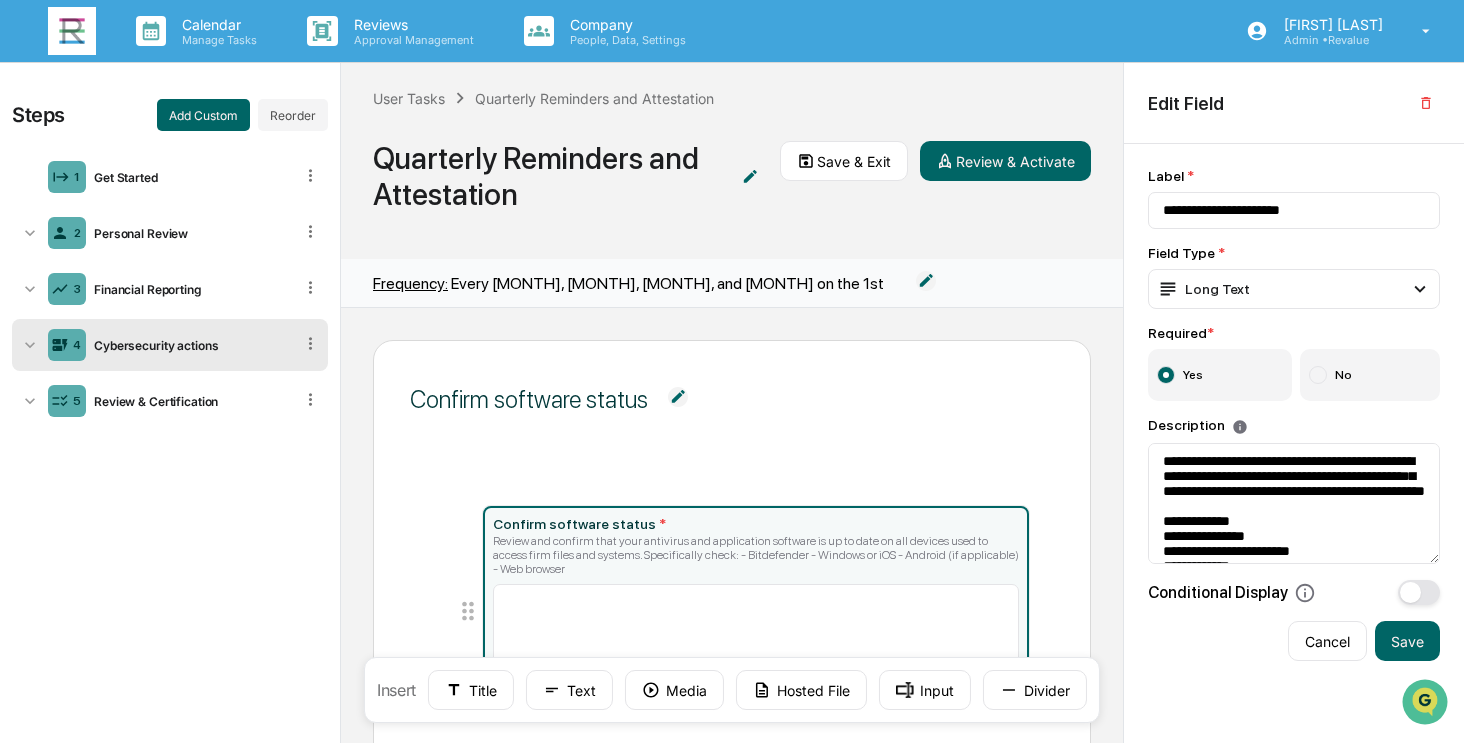 click on "4 Cybersecurity actions" at bounding box center [170, 345] 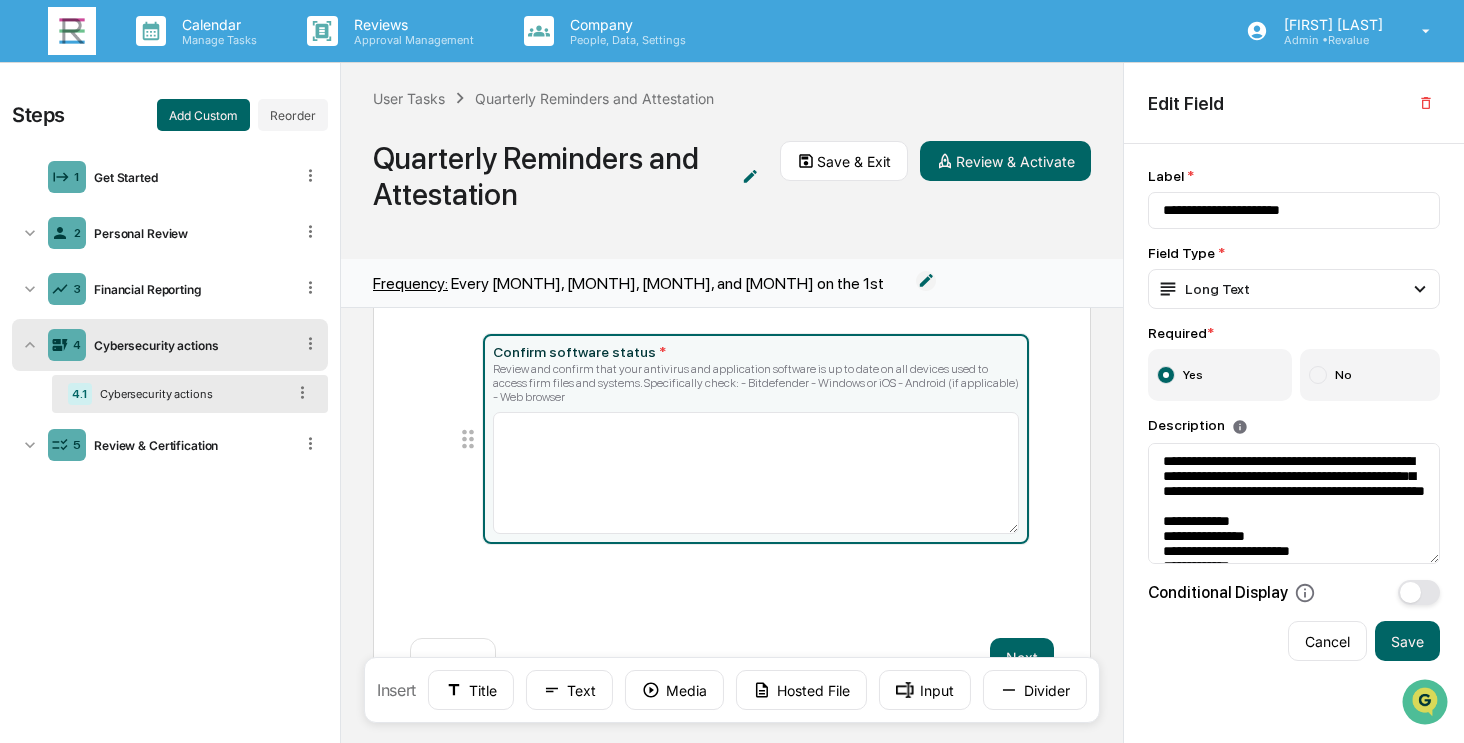 scroll, scrollTop: 0, scrollLeft: 0, axis: both 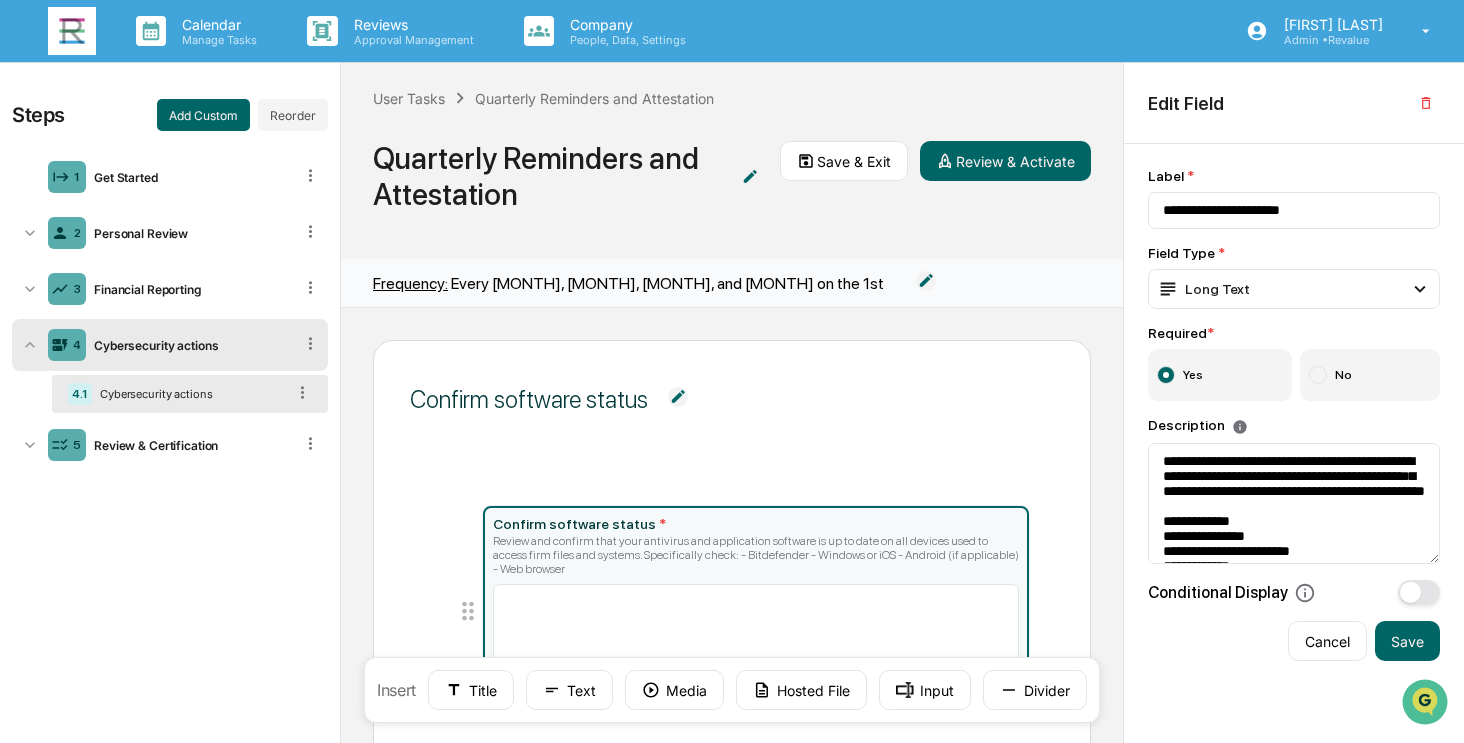 click on "Cybersecurity actions" at bounding box center (188, 394) 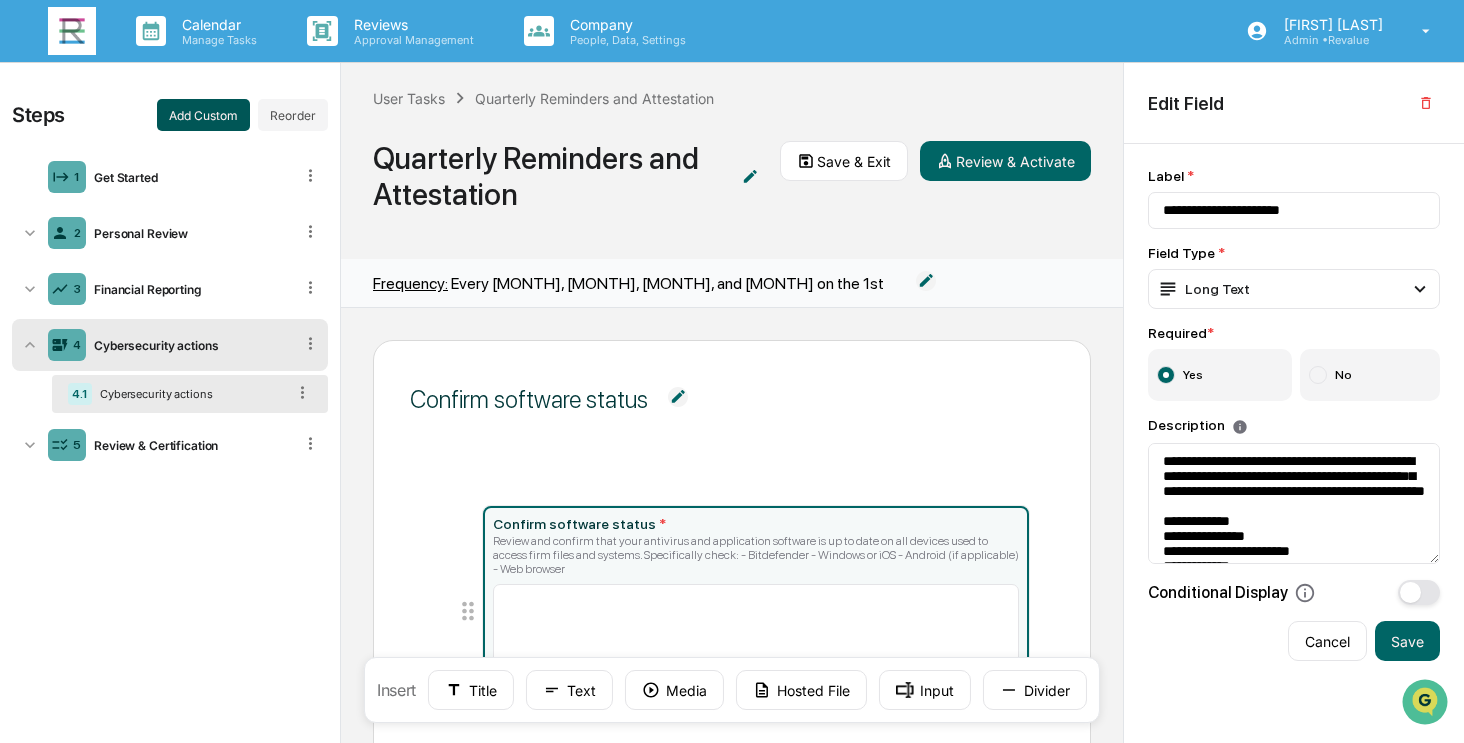 click on "Add Custom" at bounding box center (203, 115) 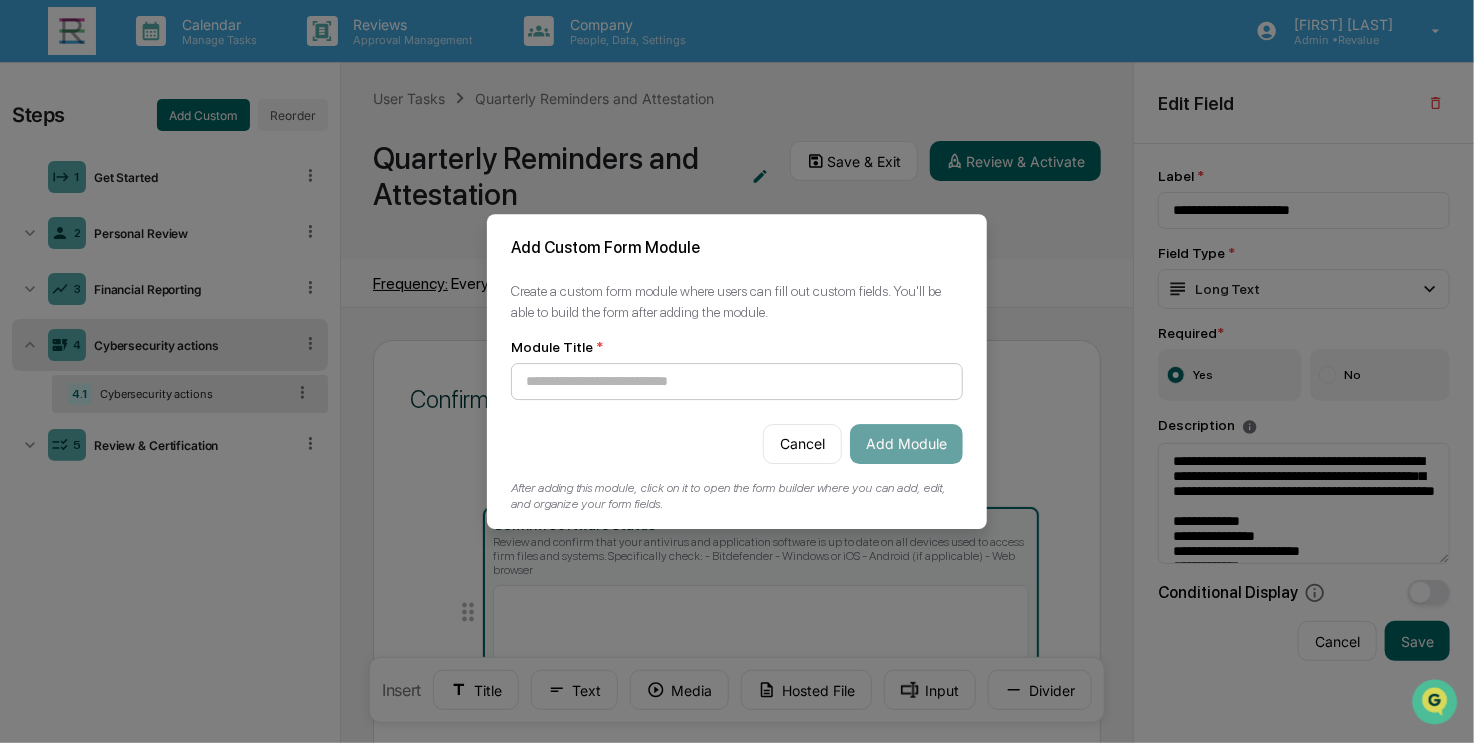 click at bounding box center (737, 381) 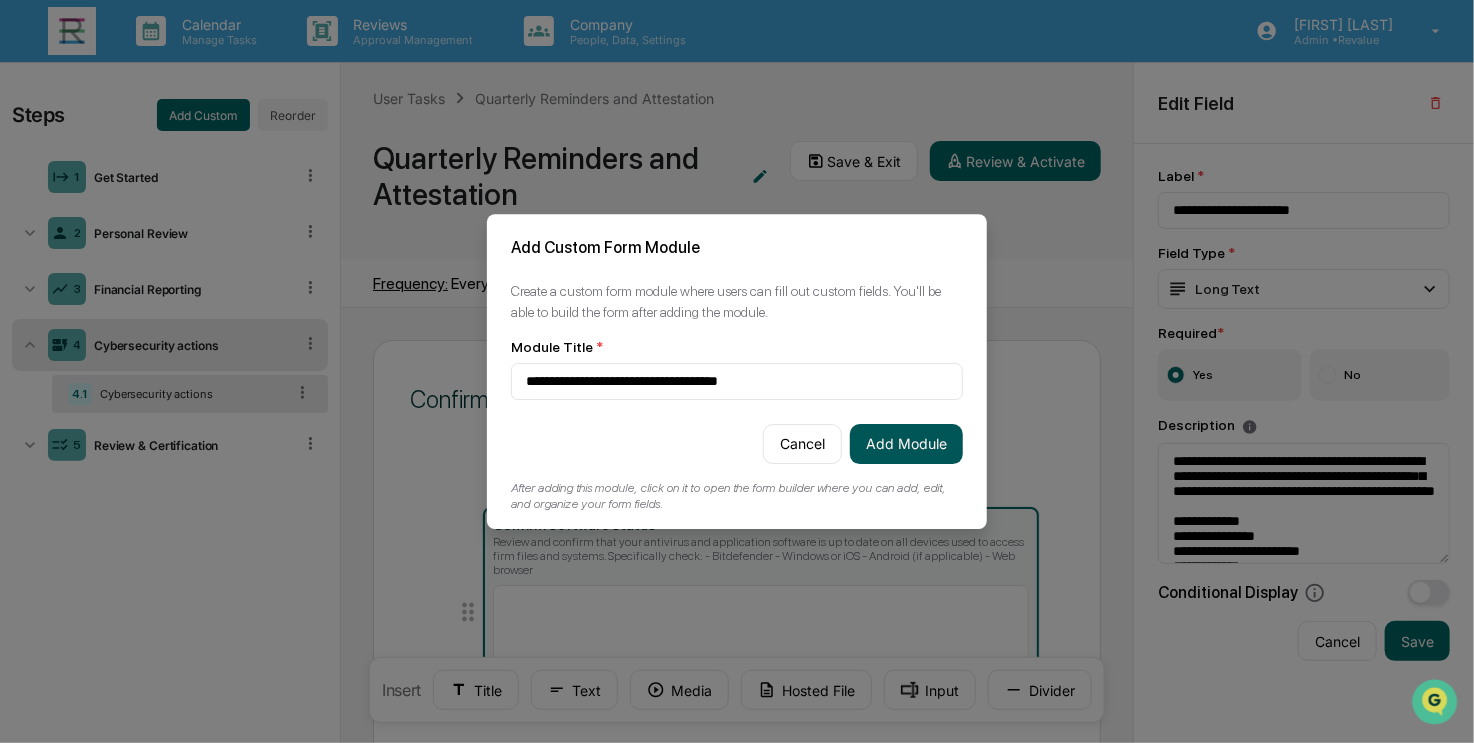 type on "**********" 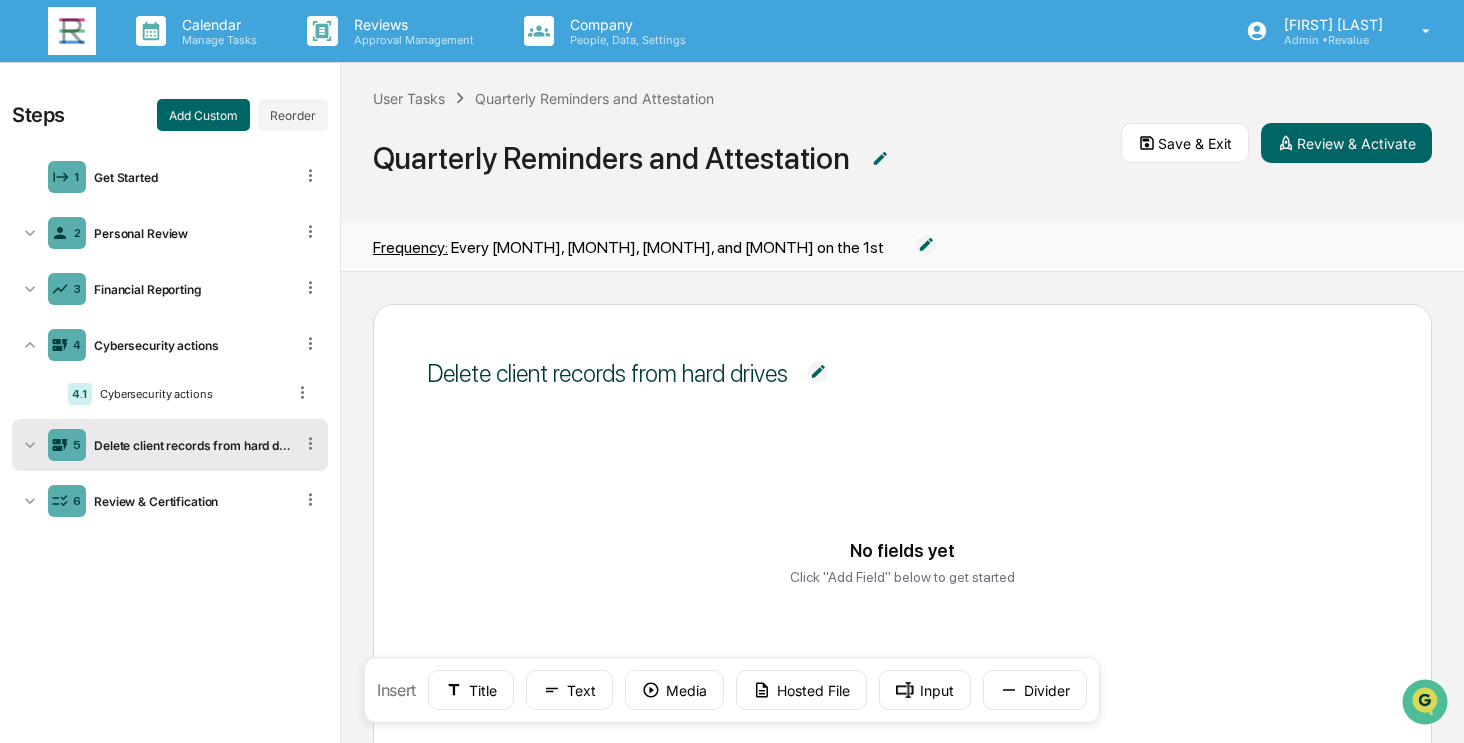 click 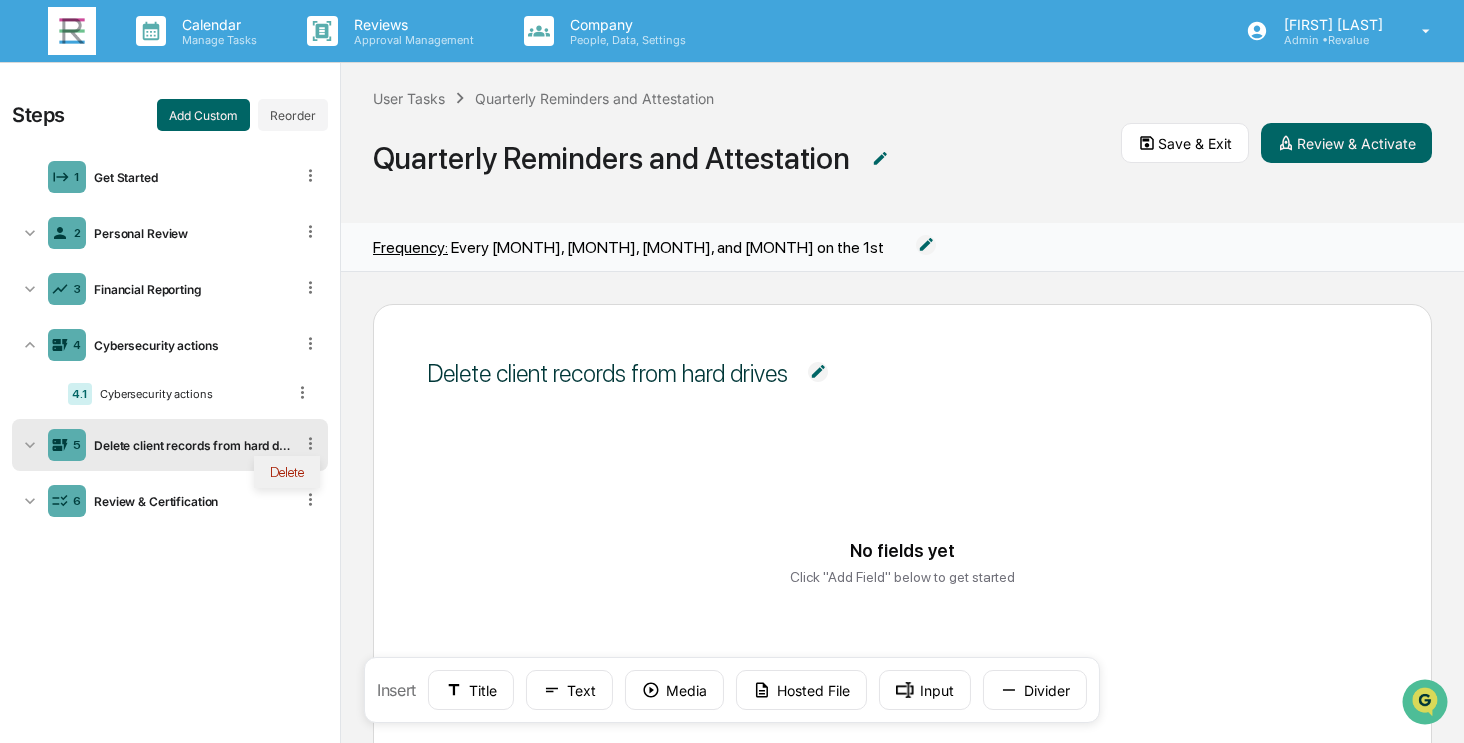 click on "Delete" at bounding box center (287, 472) 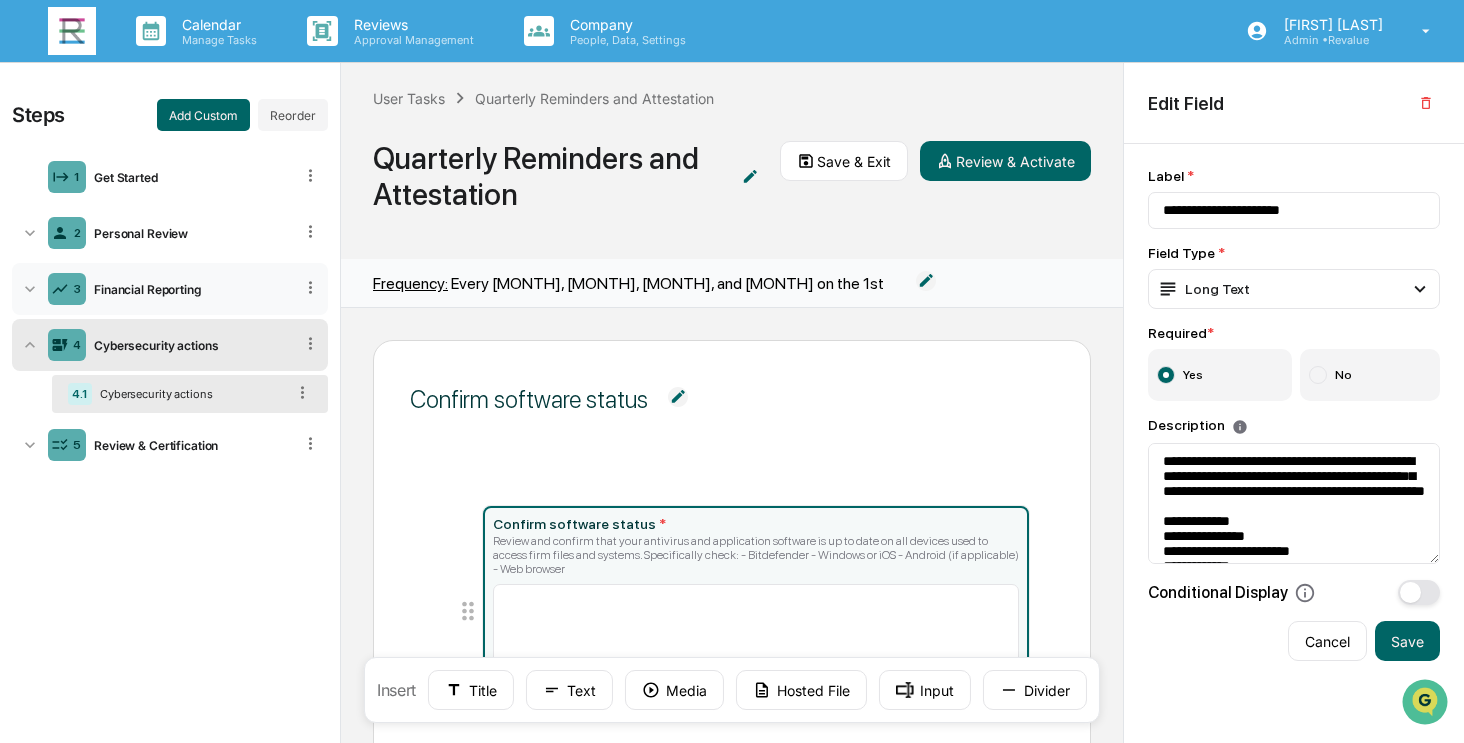 click on "Financial Reporting" at bounding box center [189, 289] 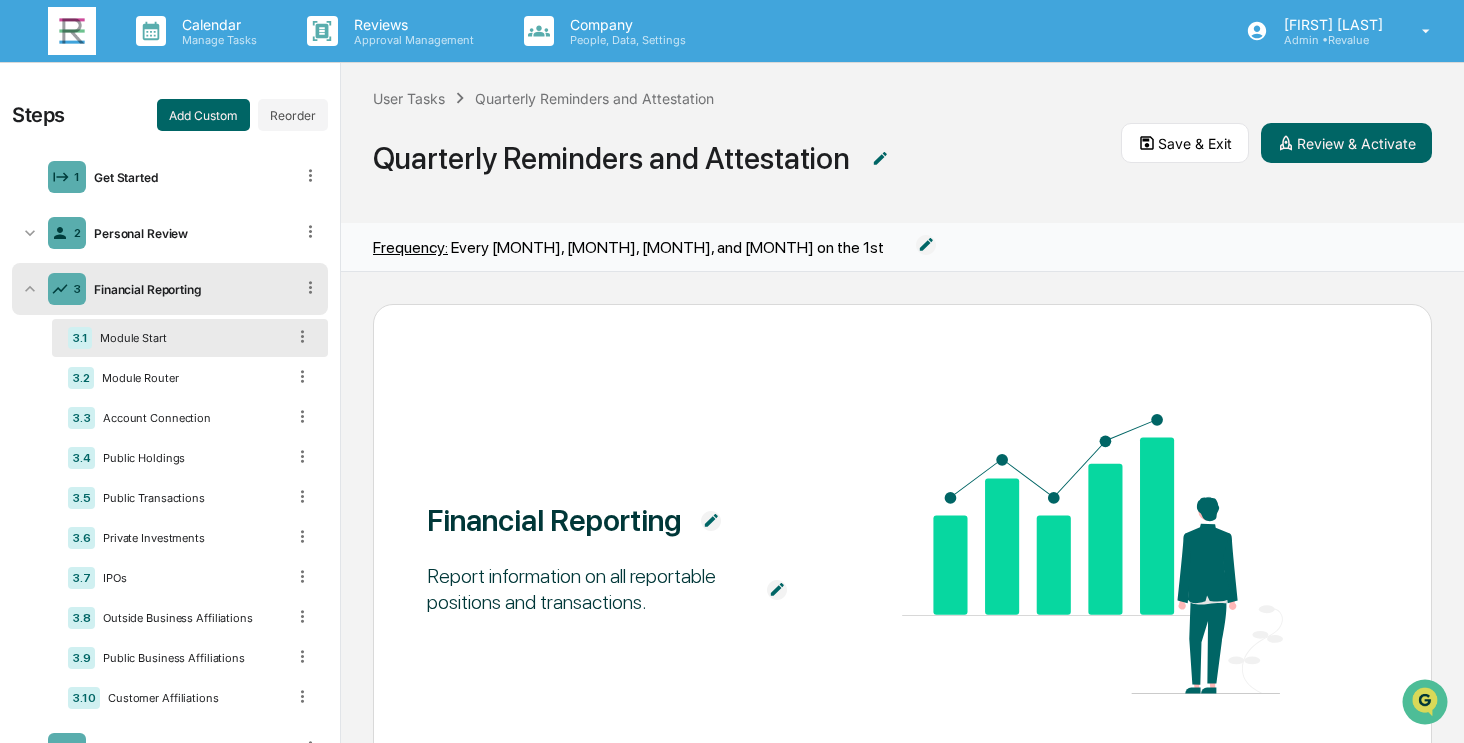 click on "Module Start" at bounding box center (188, 338) 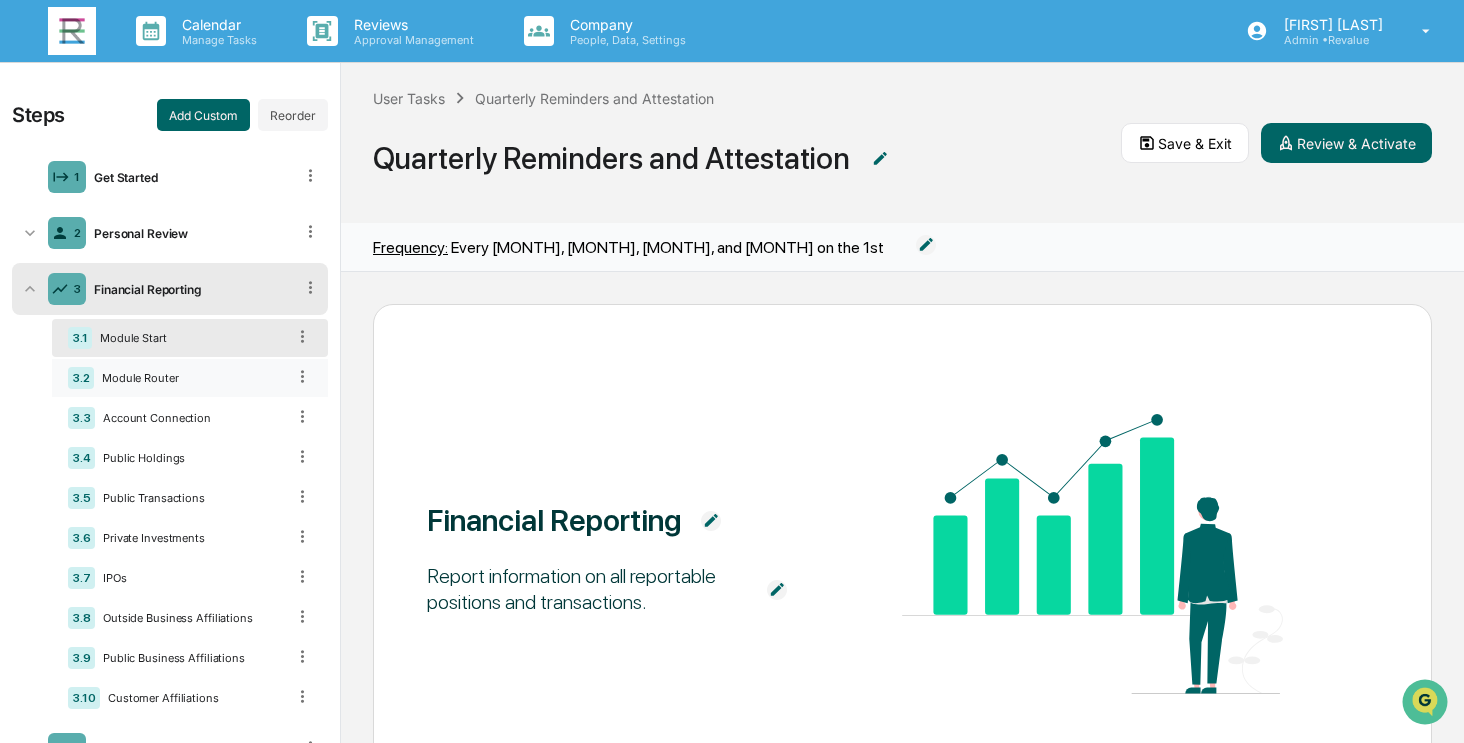 click on "Module Router" at bounding box center [189, 378] 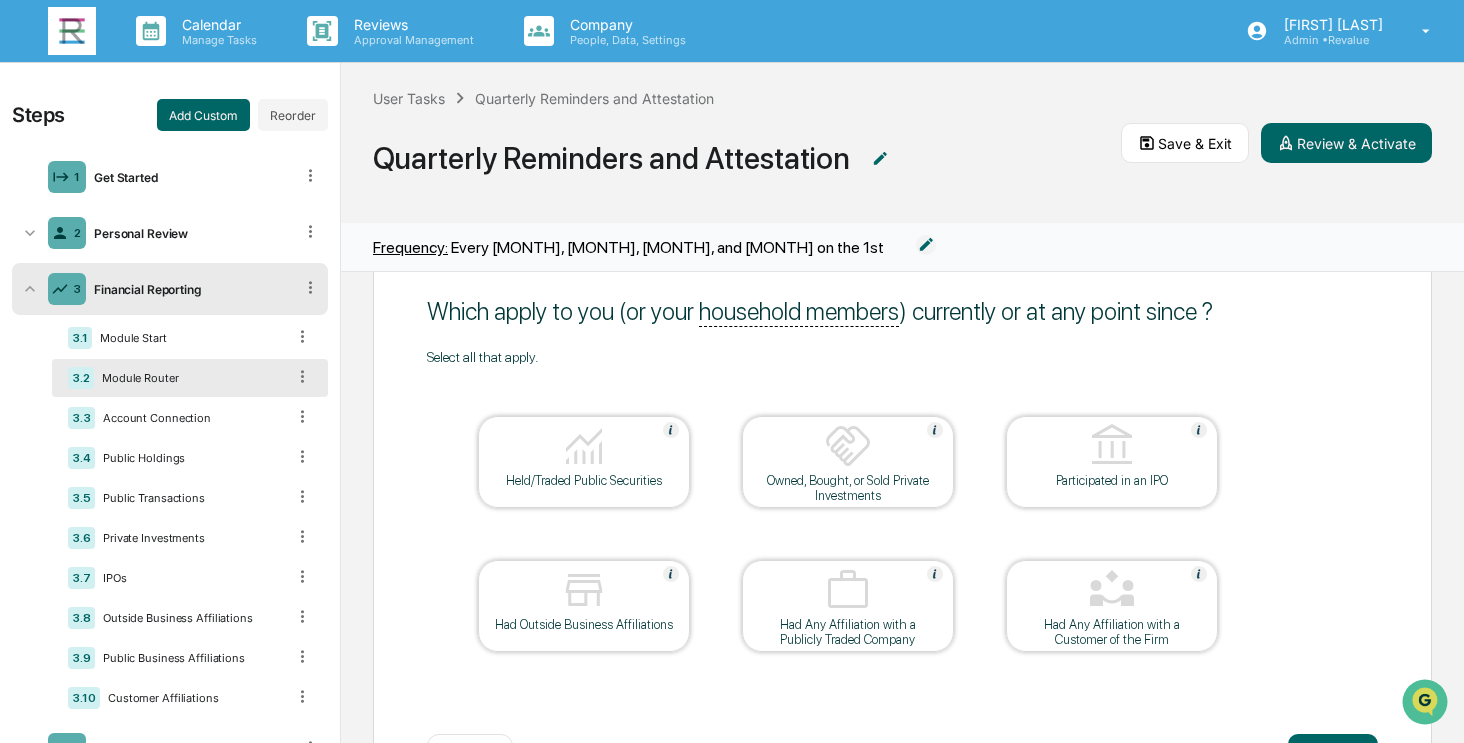 scroll, scrollTop: 156, scrollLeft: 0, axis: vertical 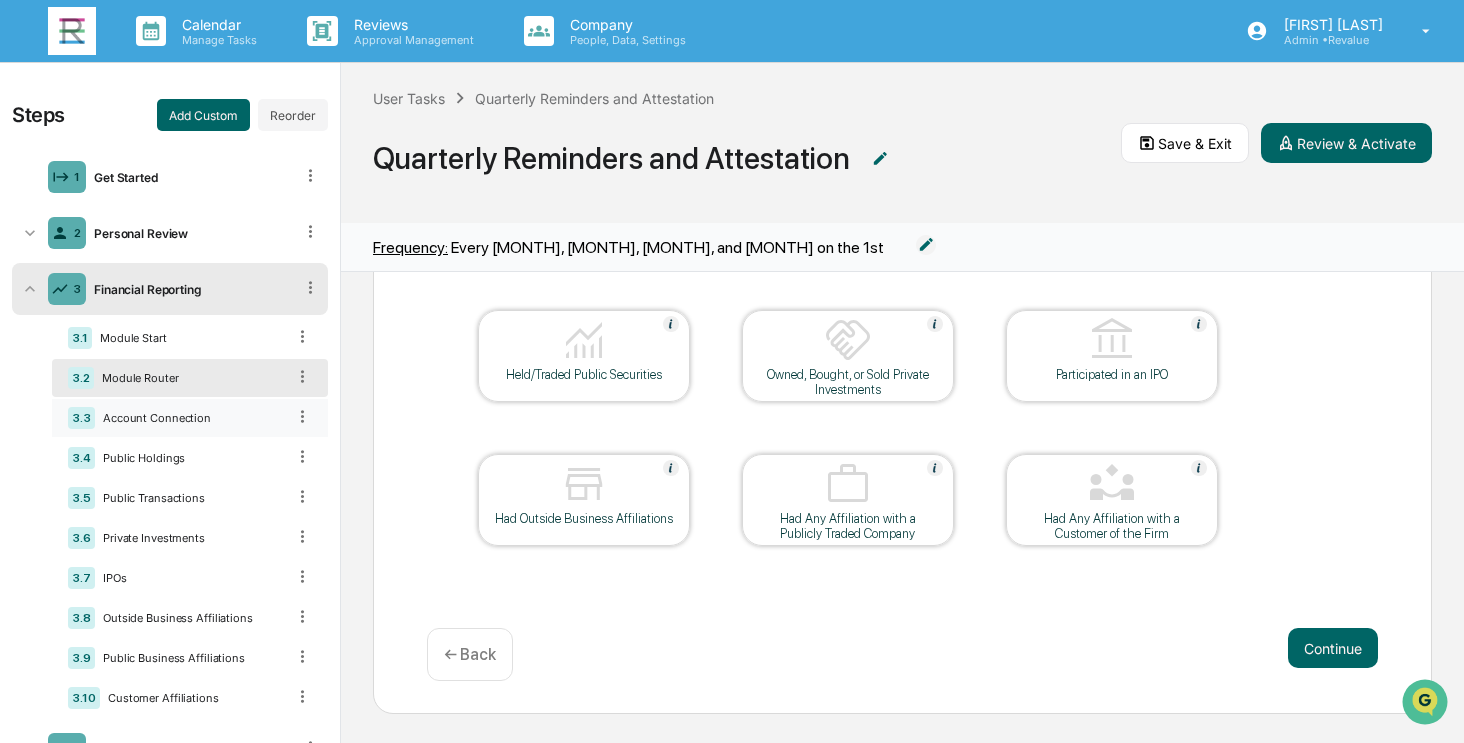 click on "3.3 Account Connection" at bounding box center (190, 418) 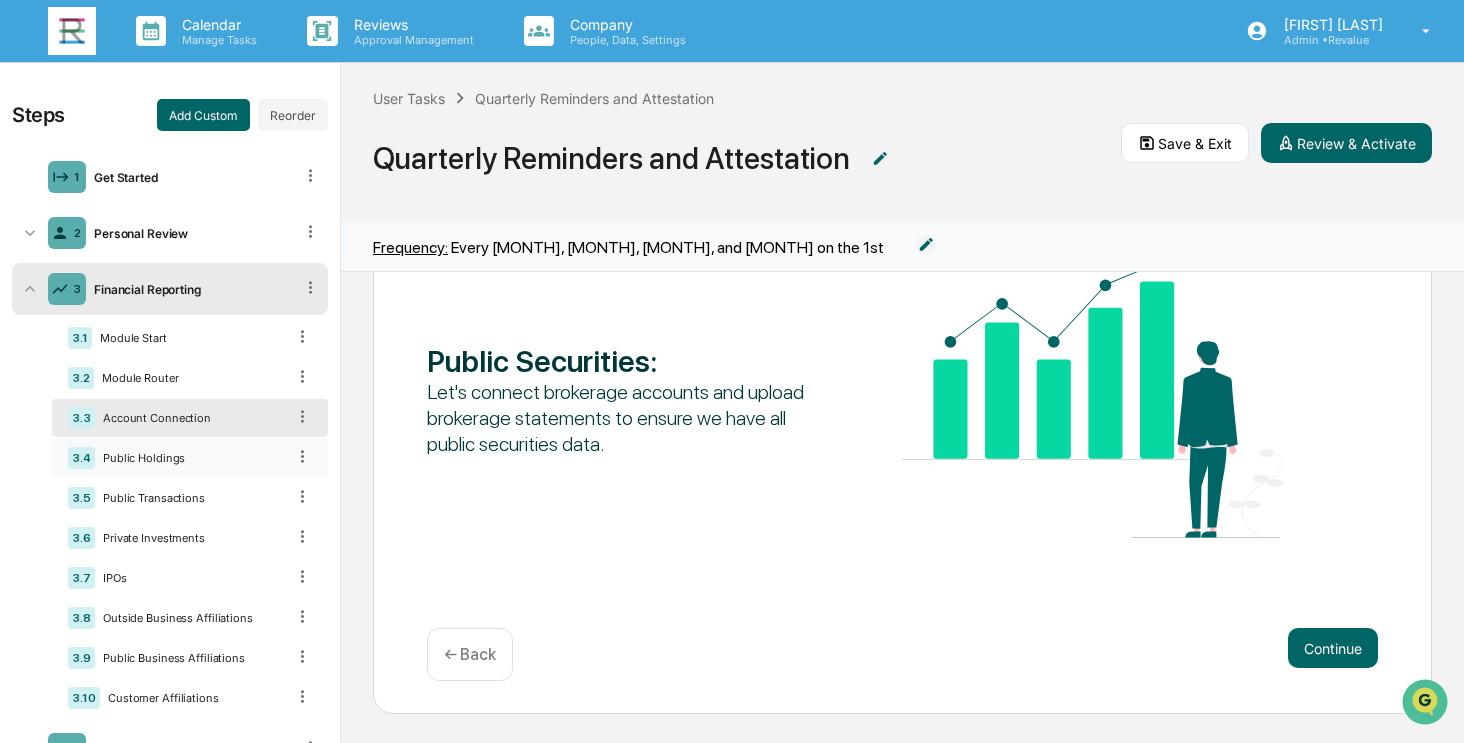 click on "Public Holdings" at bounding box center [190, 458] 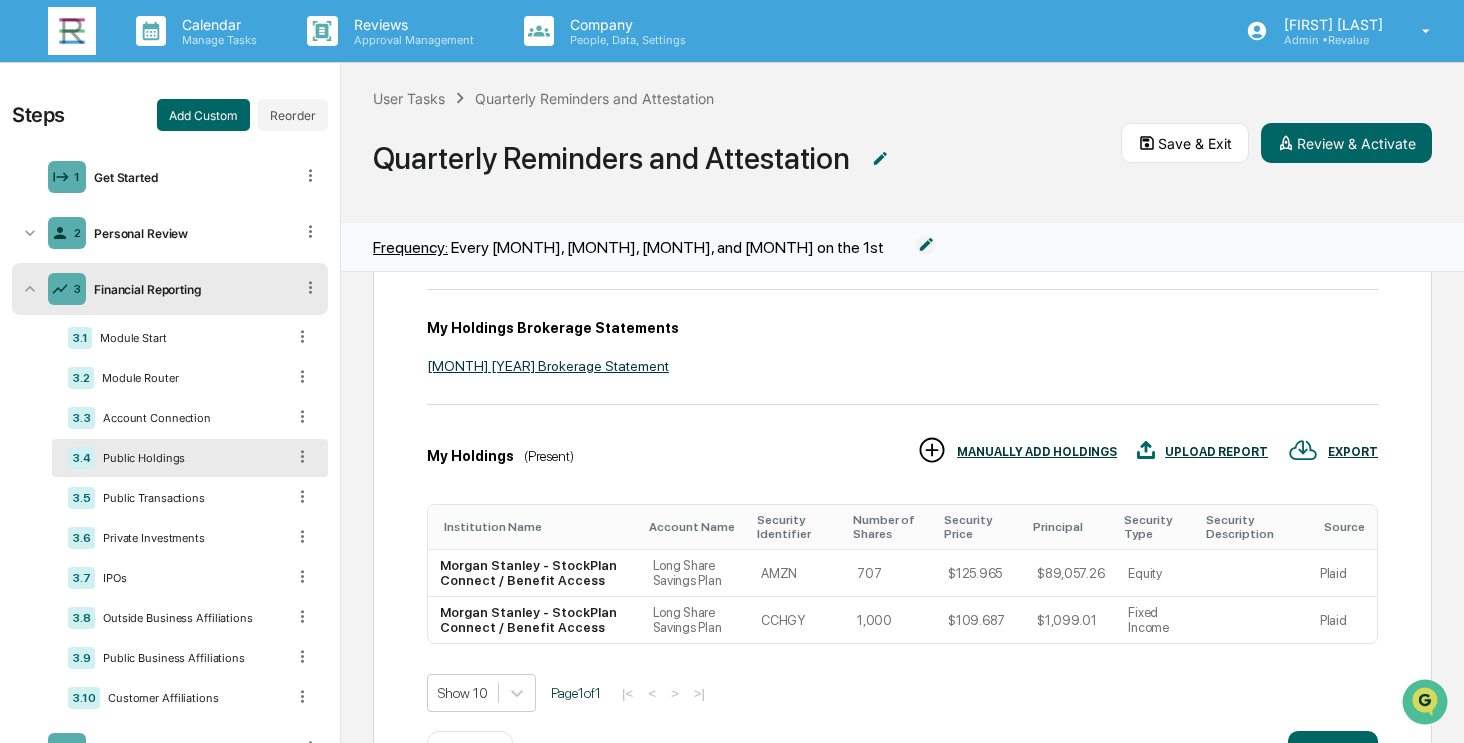 scroll, scrollTop: 172, scrollLeft: 0, axis: vertical 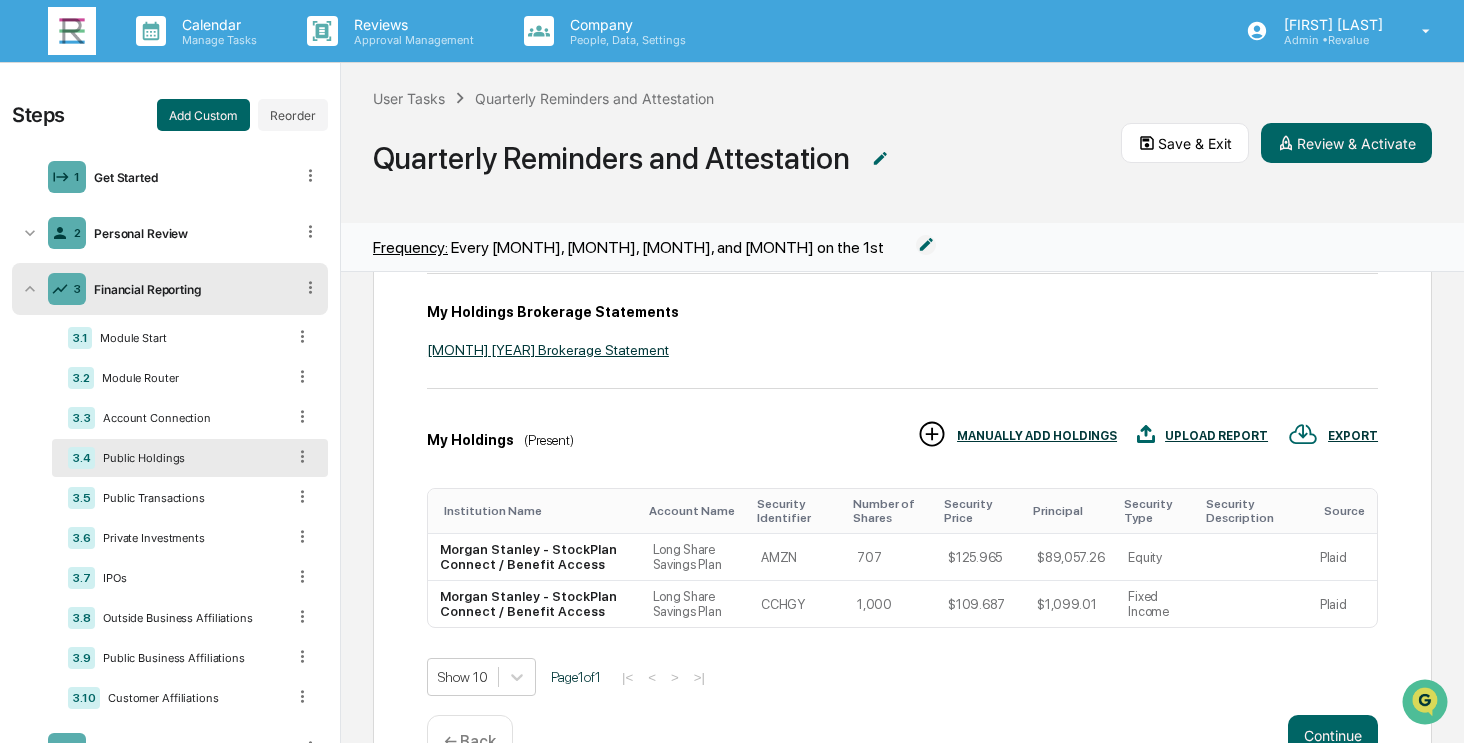 click 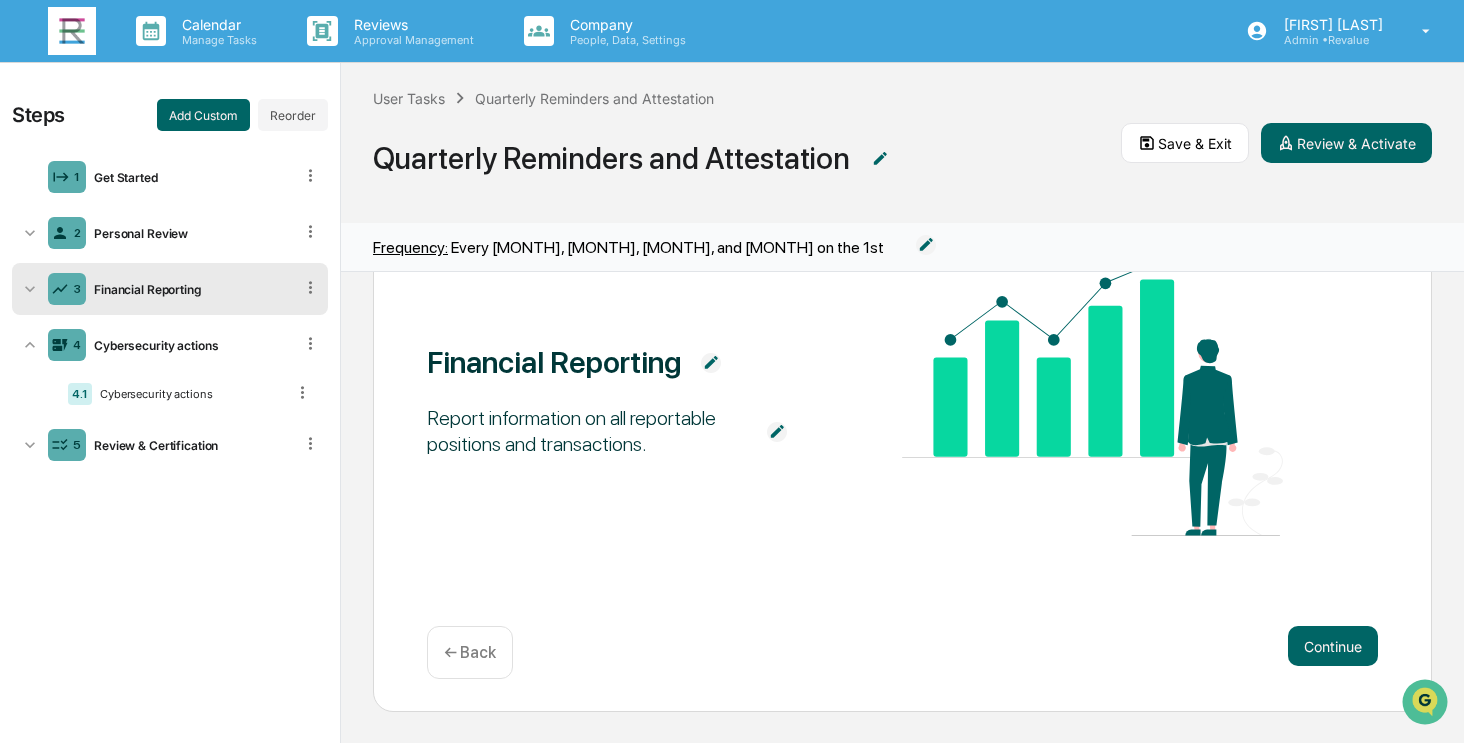scroll, scrollTop: 156, scrollLeft: 0, axis: vertical 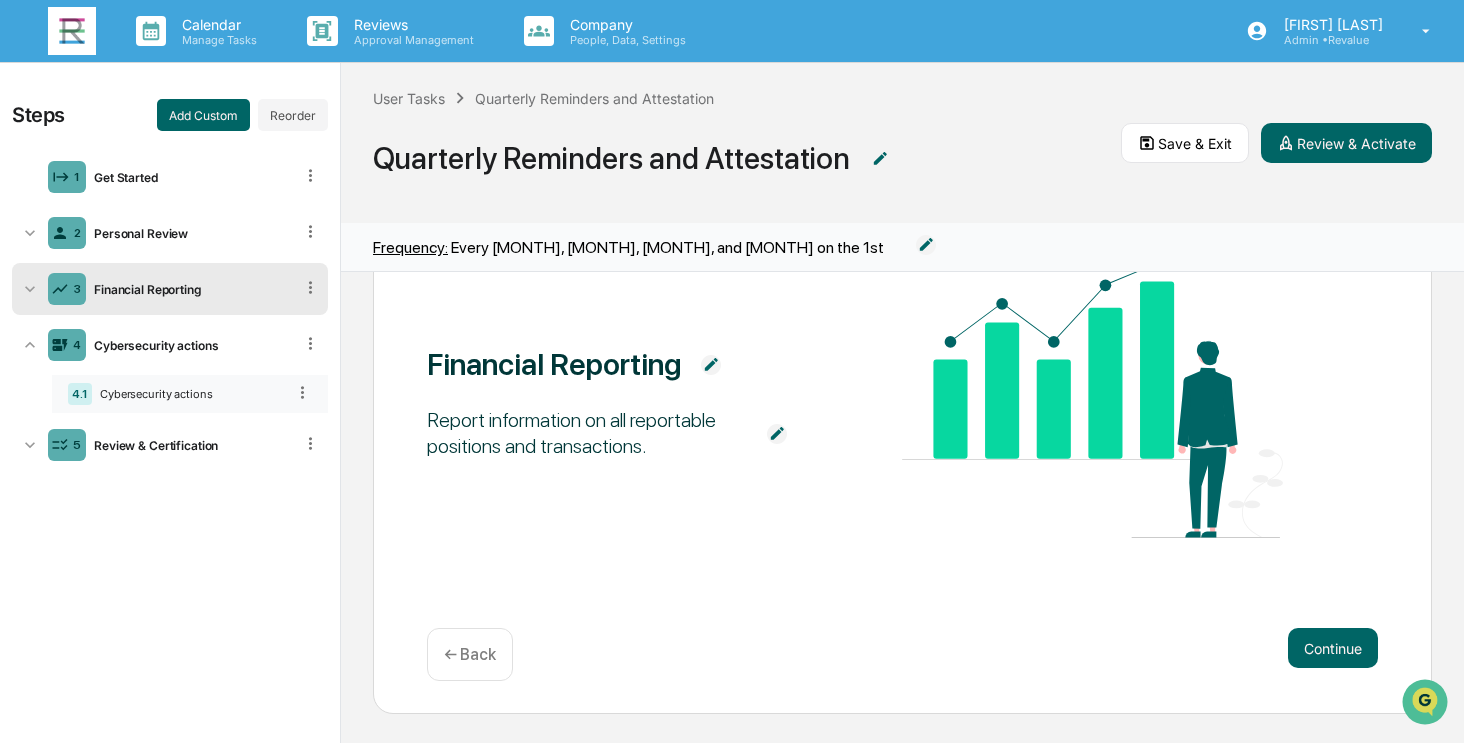 click on "4.1 Cybersecurity actions" at bounding box center [190, 394] 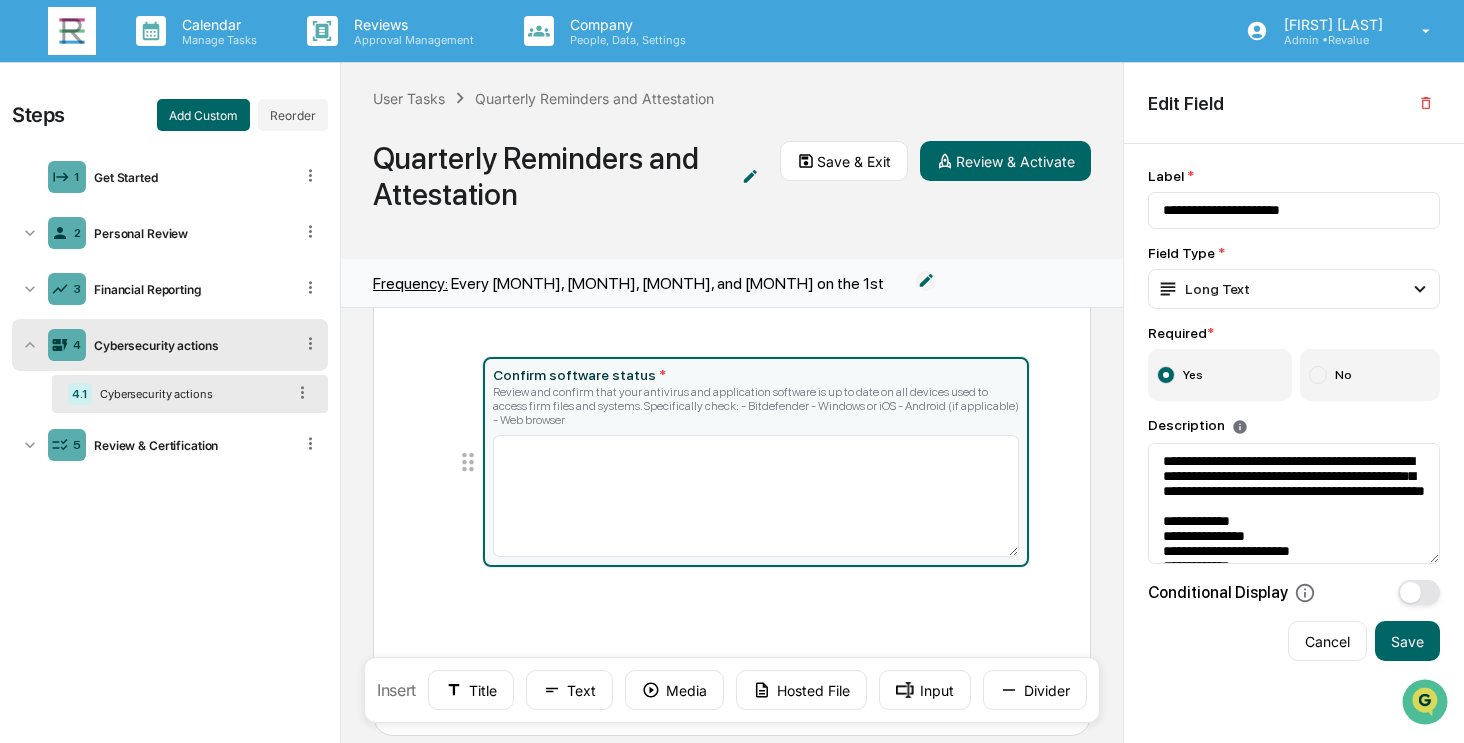 scroll, scrollTop: 172, scrollLeft: 0, axis: vertical 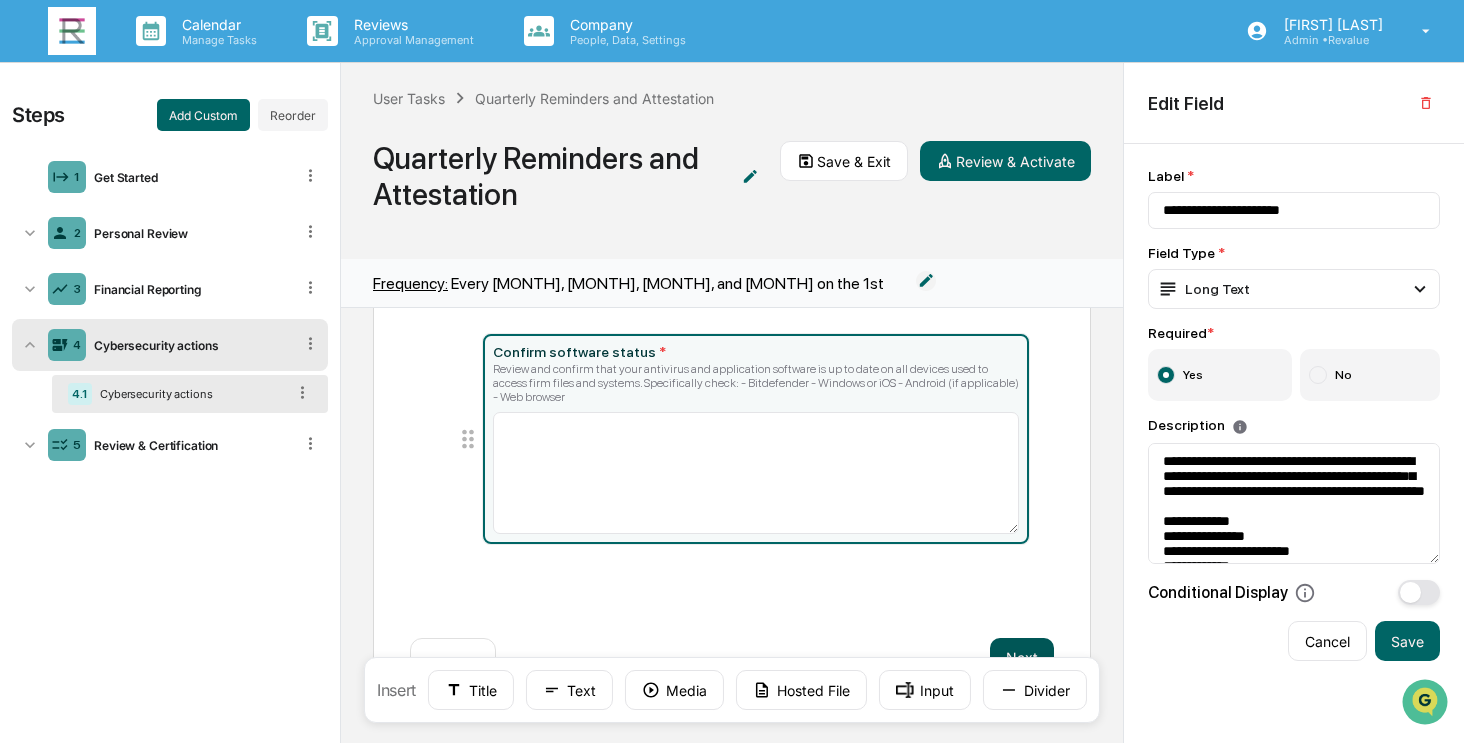 click on "Next" at bounding box center (1022, 658) 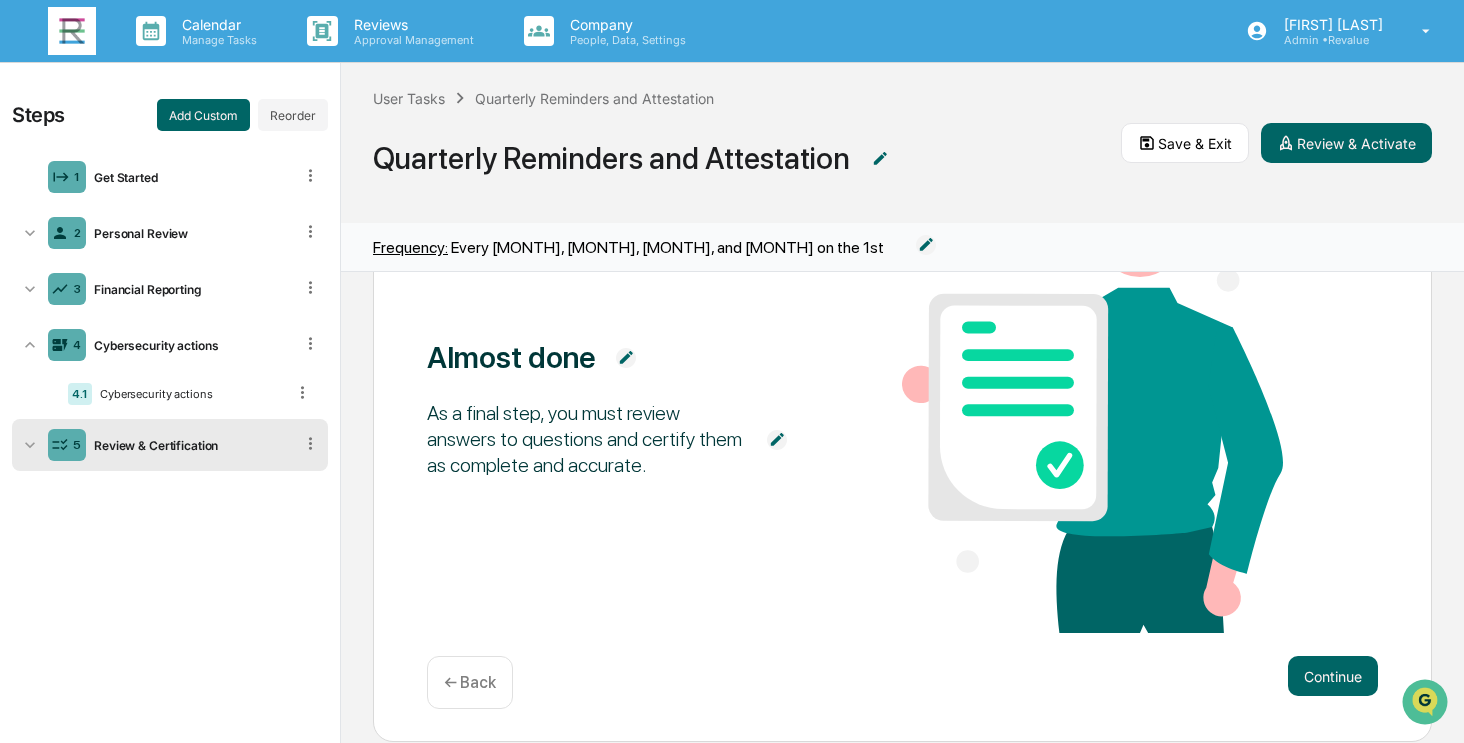 scroll, scrollTop: 70, scrollLeft: 0, axis: vertical 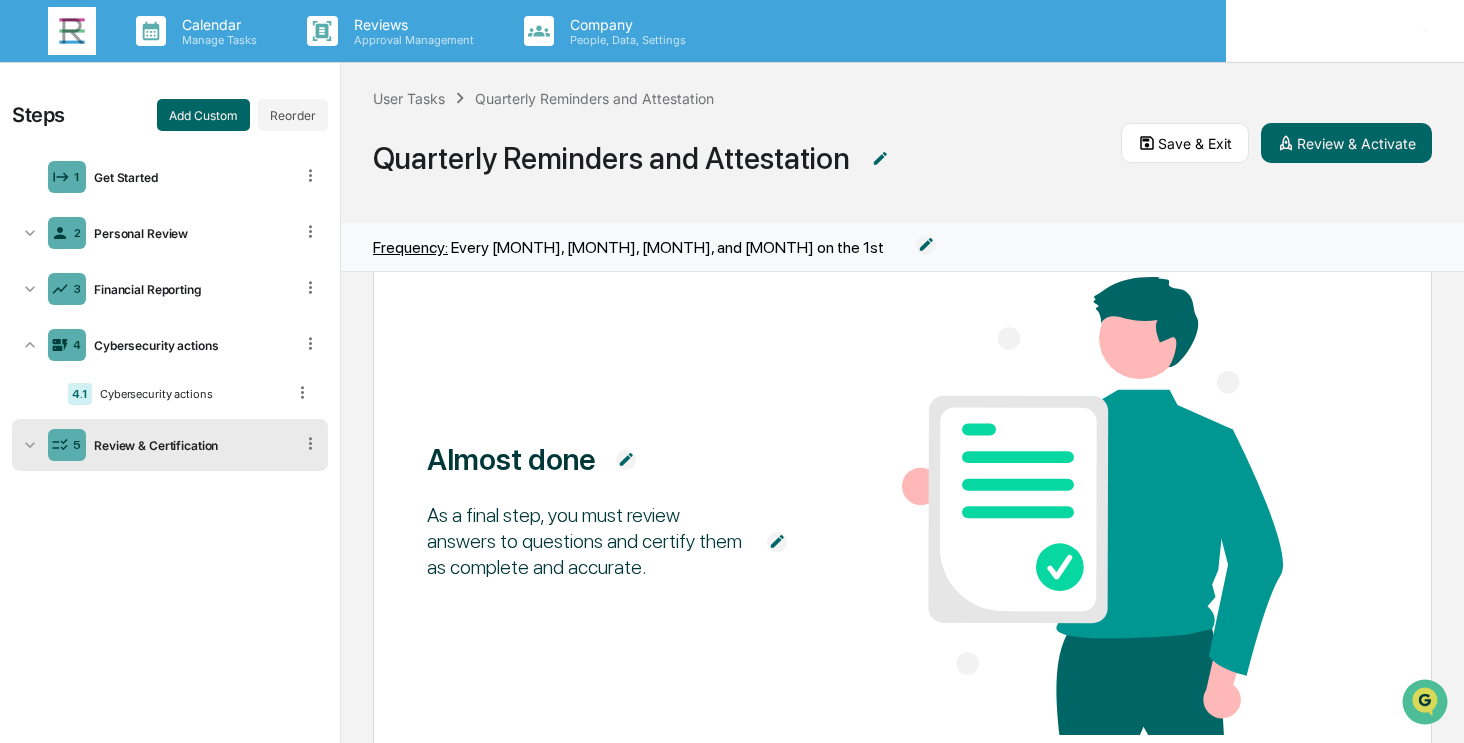 click on "Admin •  Revalue" at bounding box center (1330, 40) 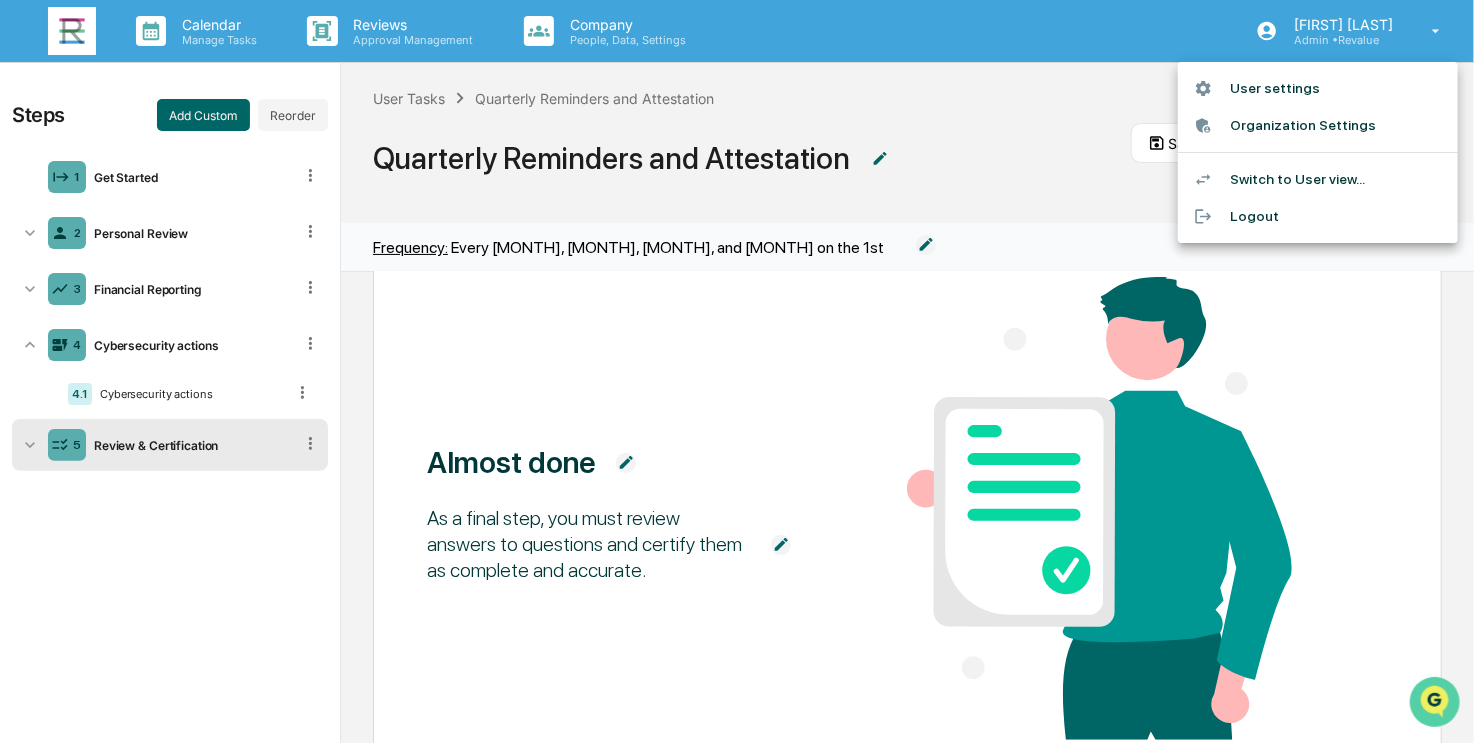 click at bounding box center [1434, 701] 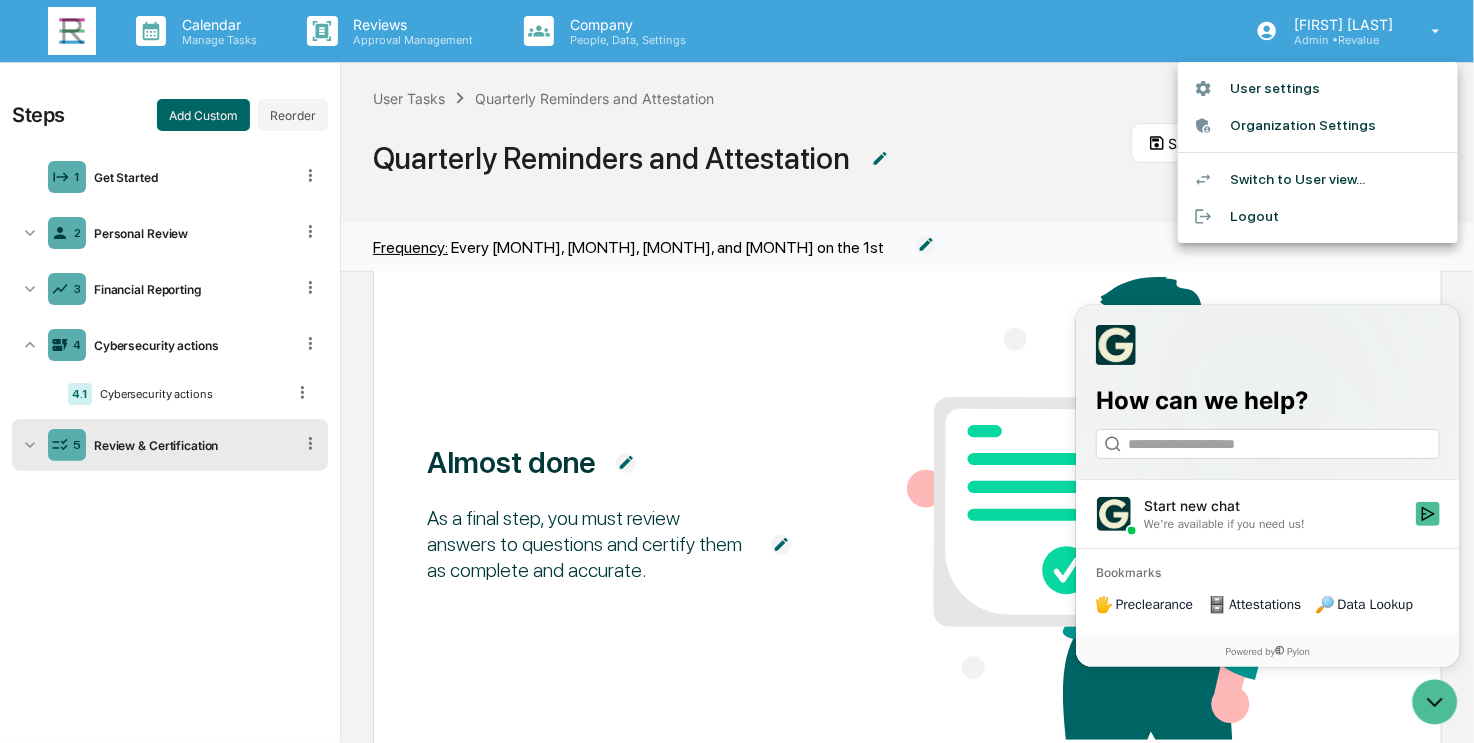 click at bounding box center (737, 371) 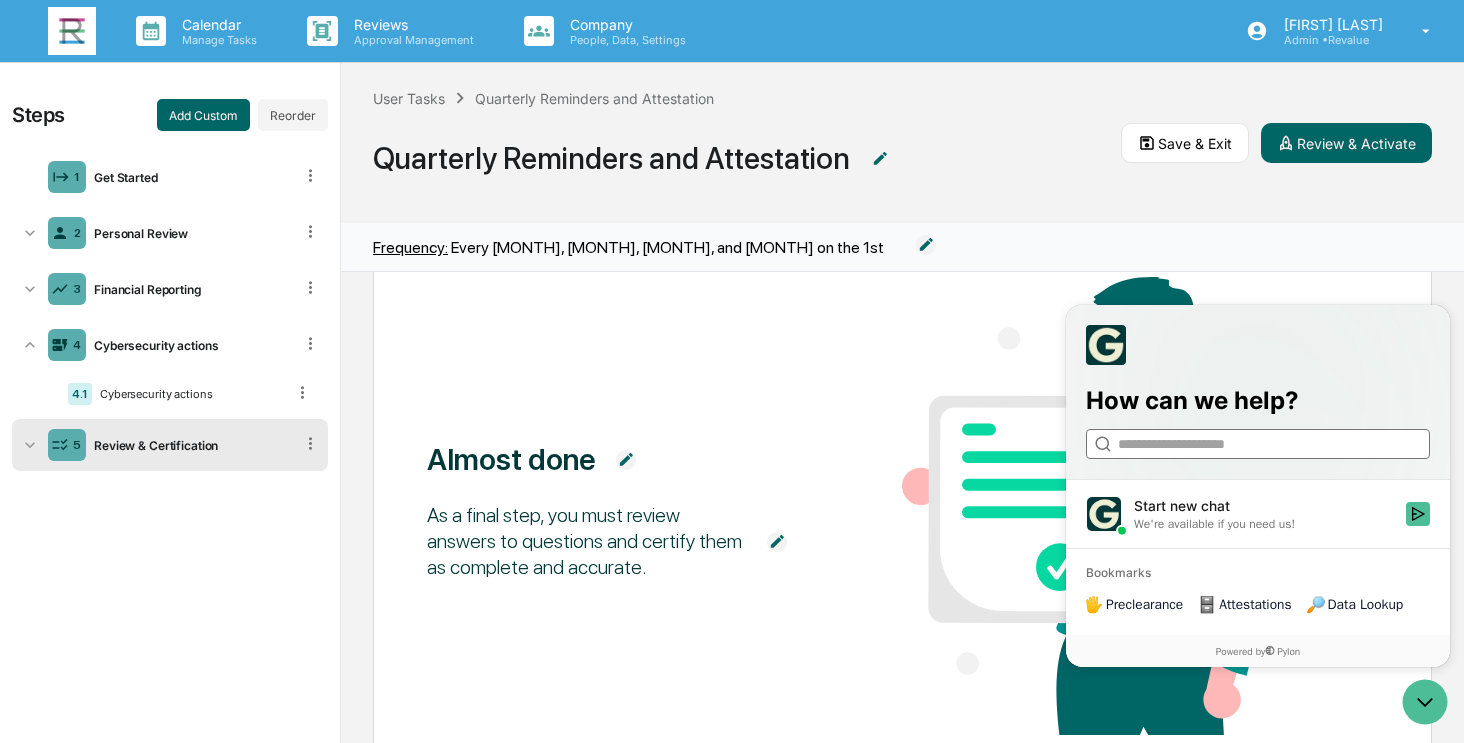 click at bounding box center (1257, 444) 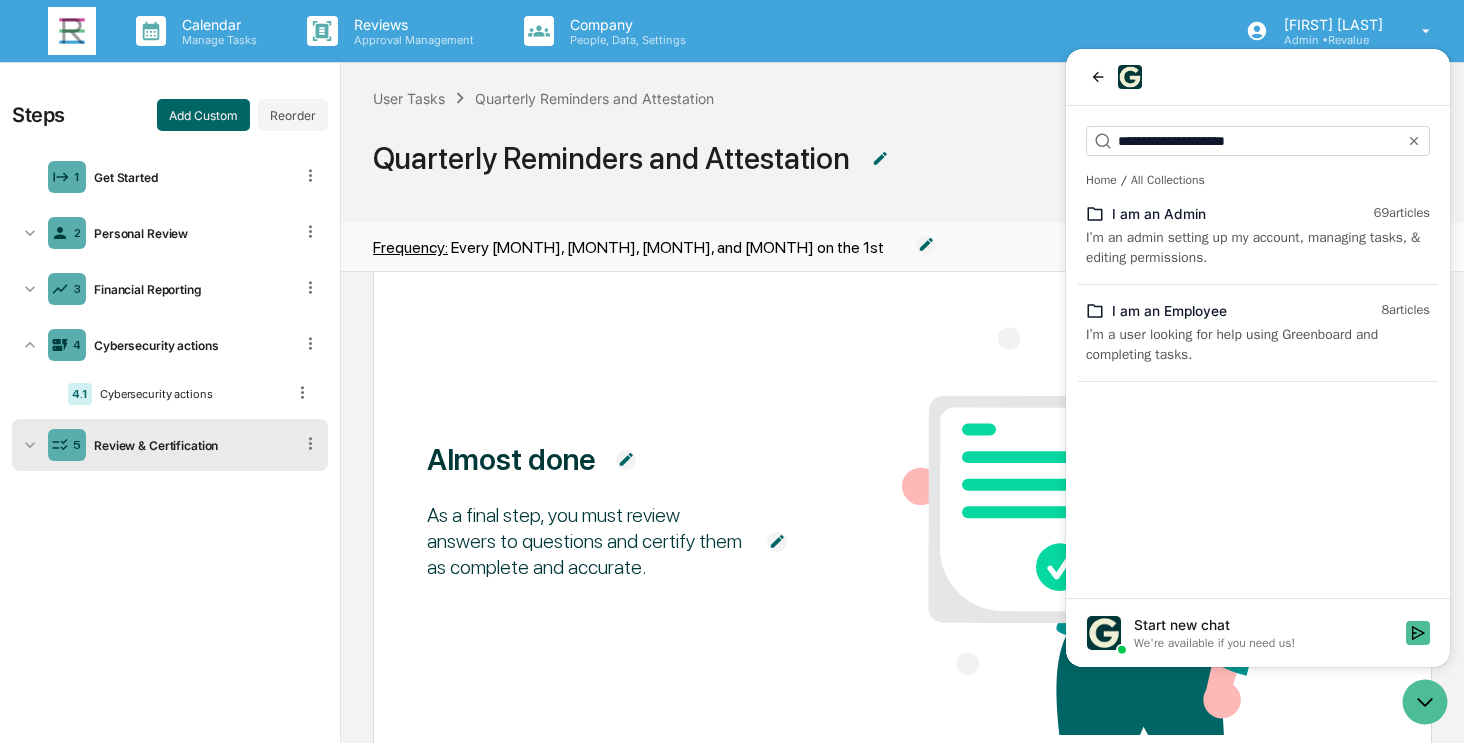 type on "**********" 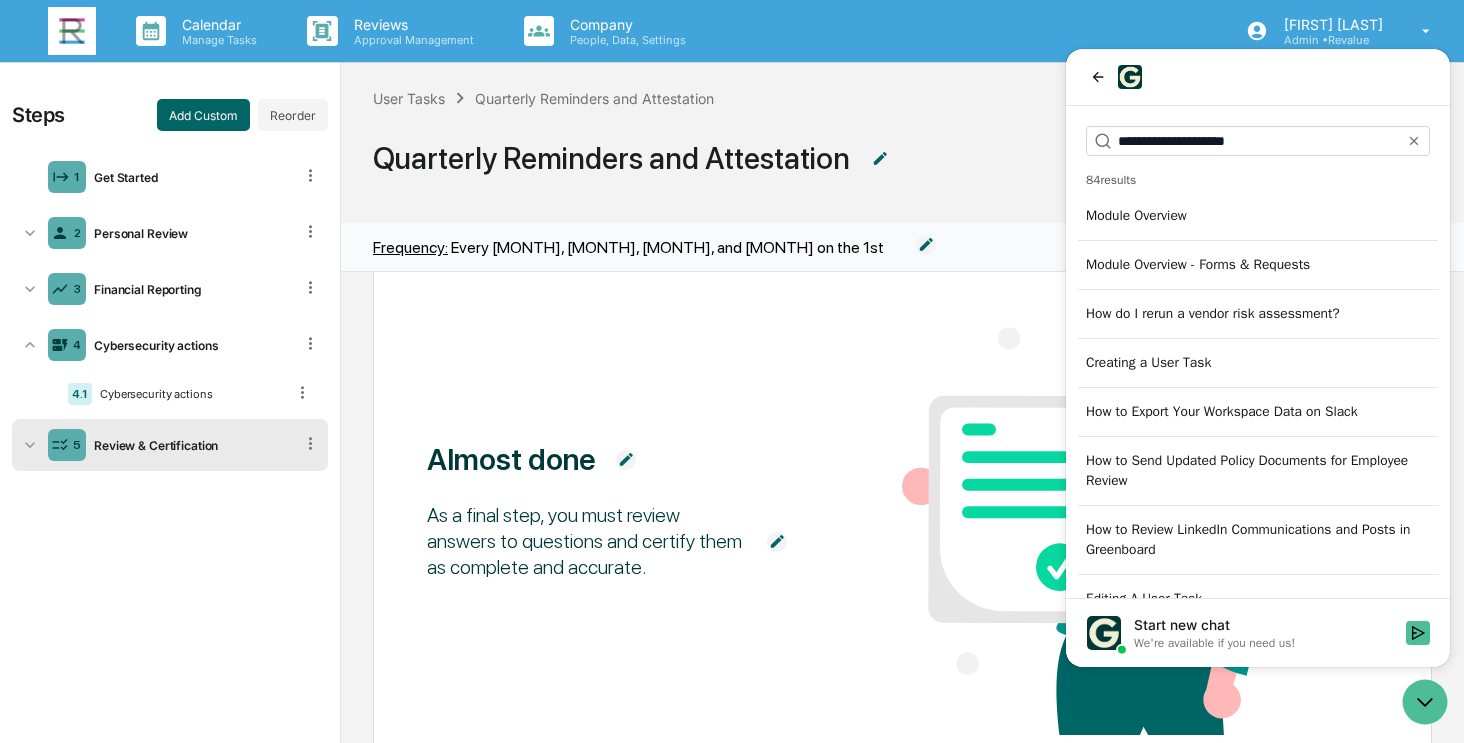 click on "Module Overview" at bounding box center [1258, 216] 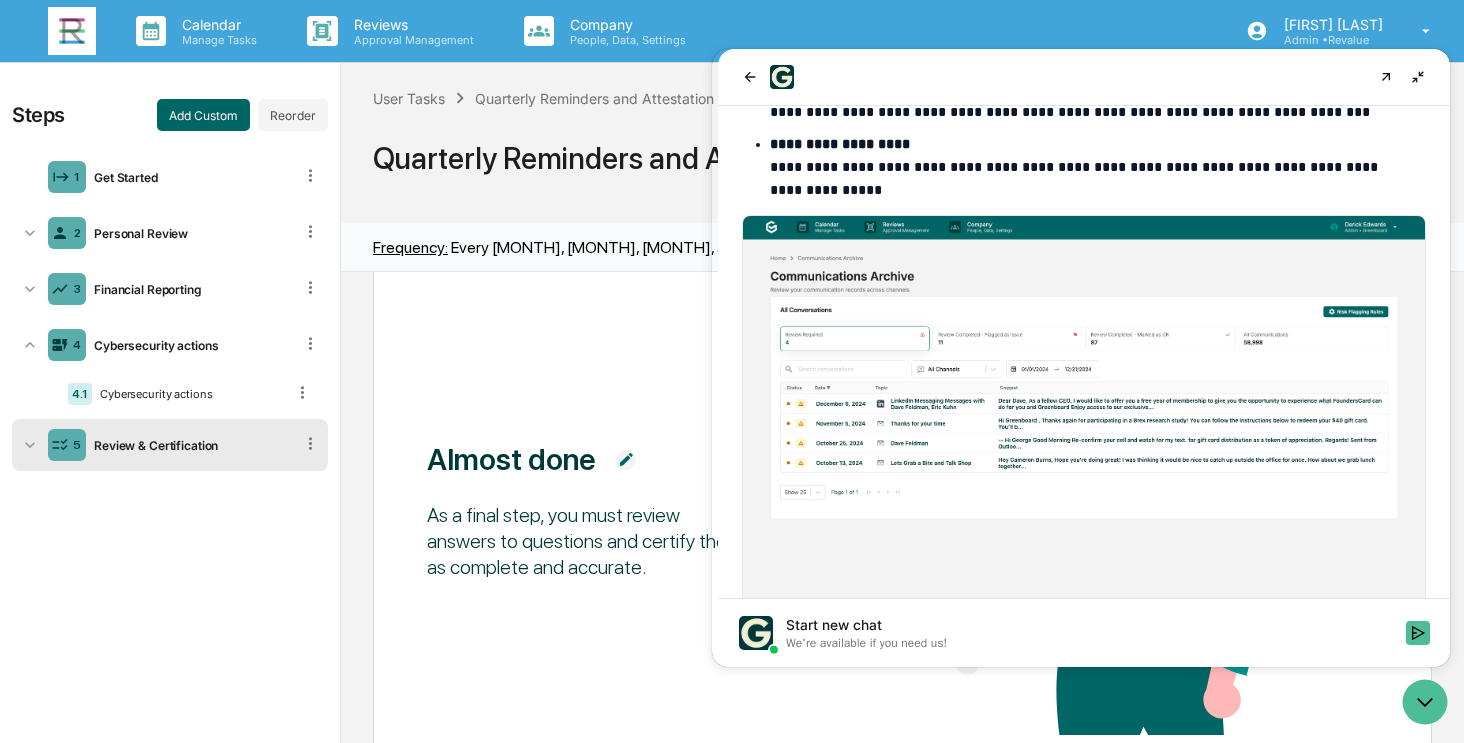 scroll, scrollTop: 468, scrollLeft: 0, axis: vertical 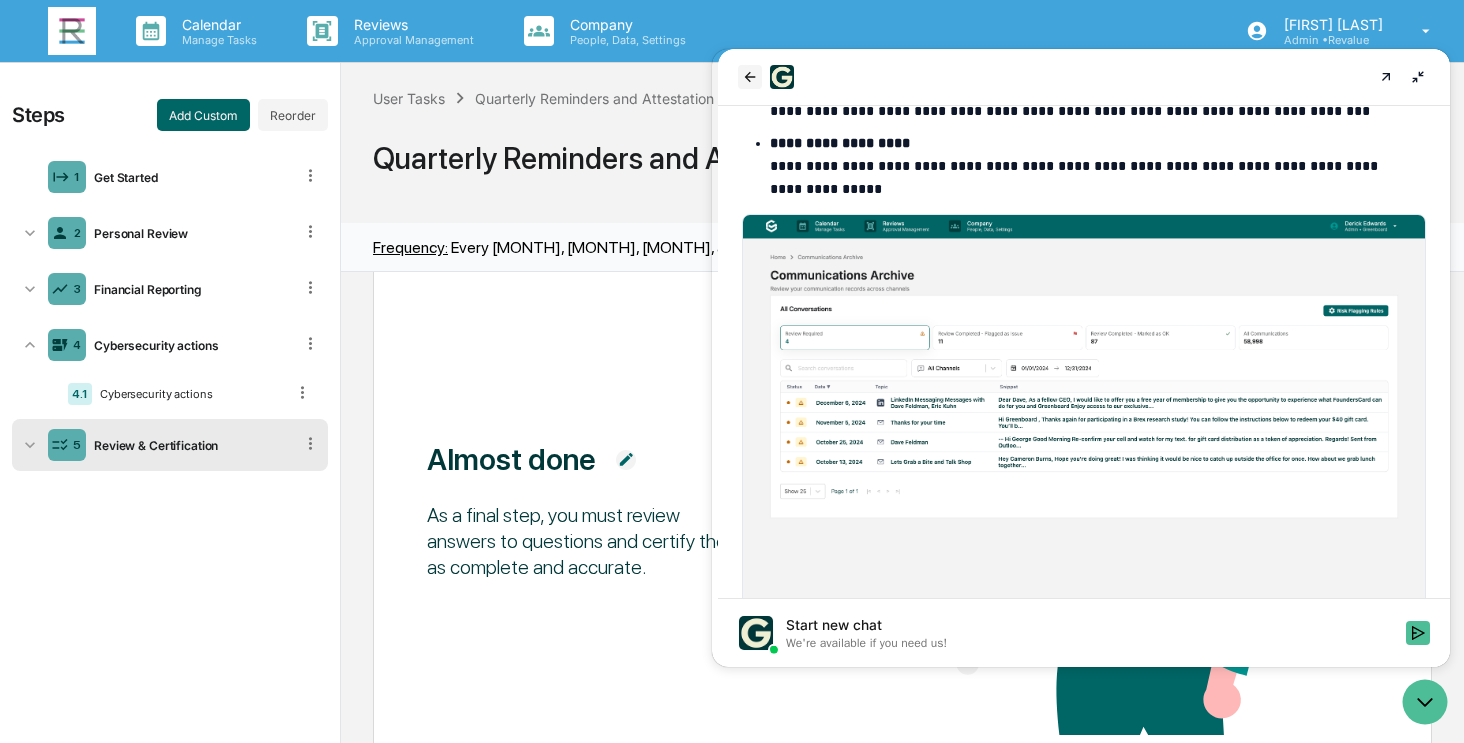 click 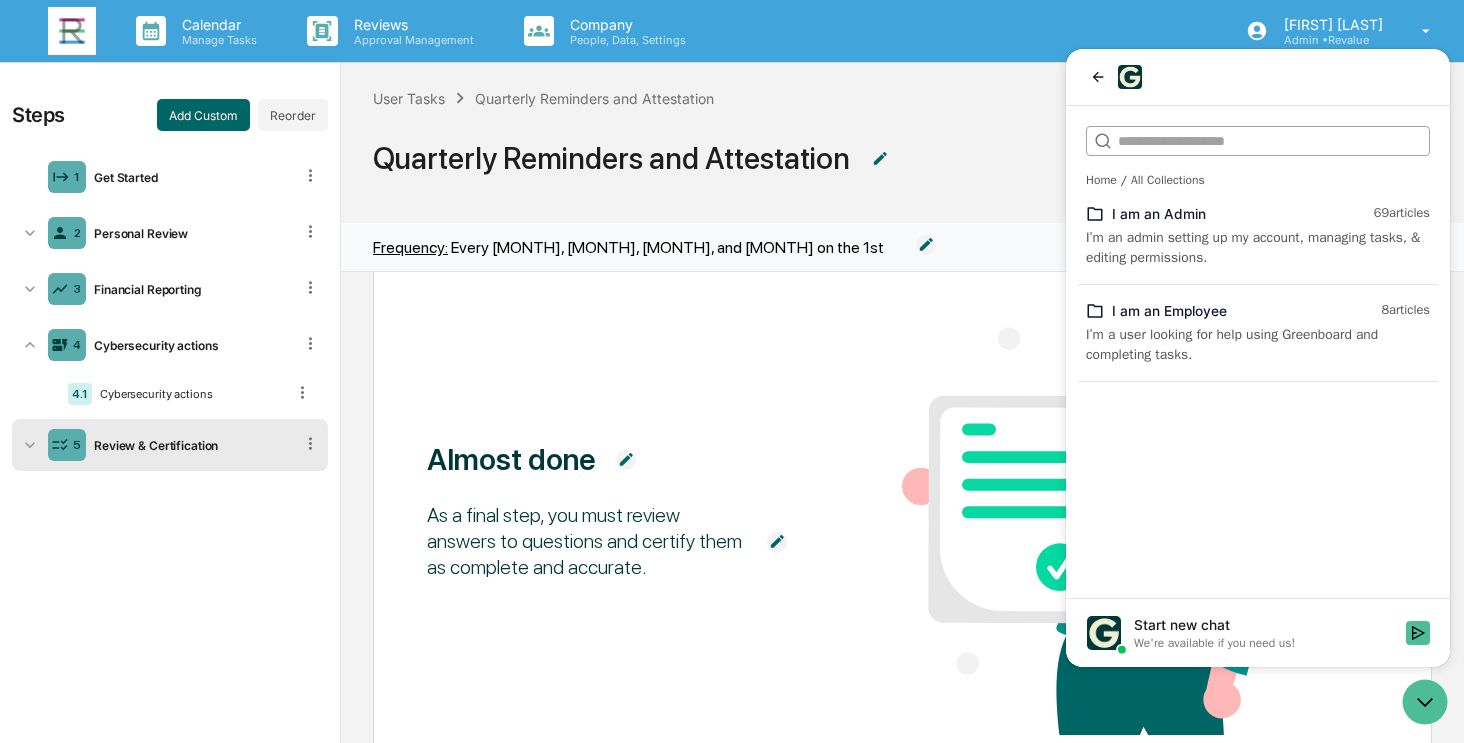click at bounding box center [1257, 141] 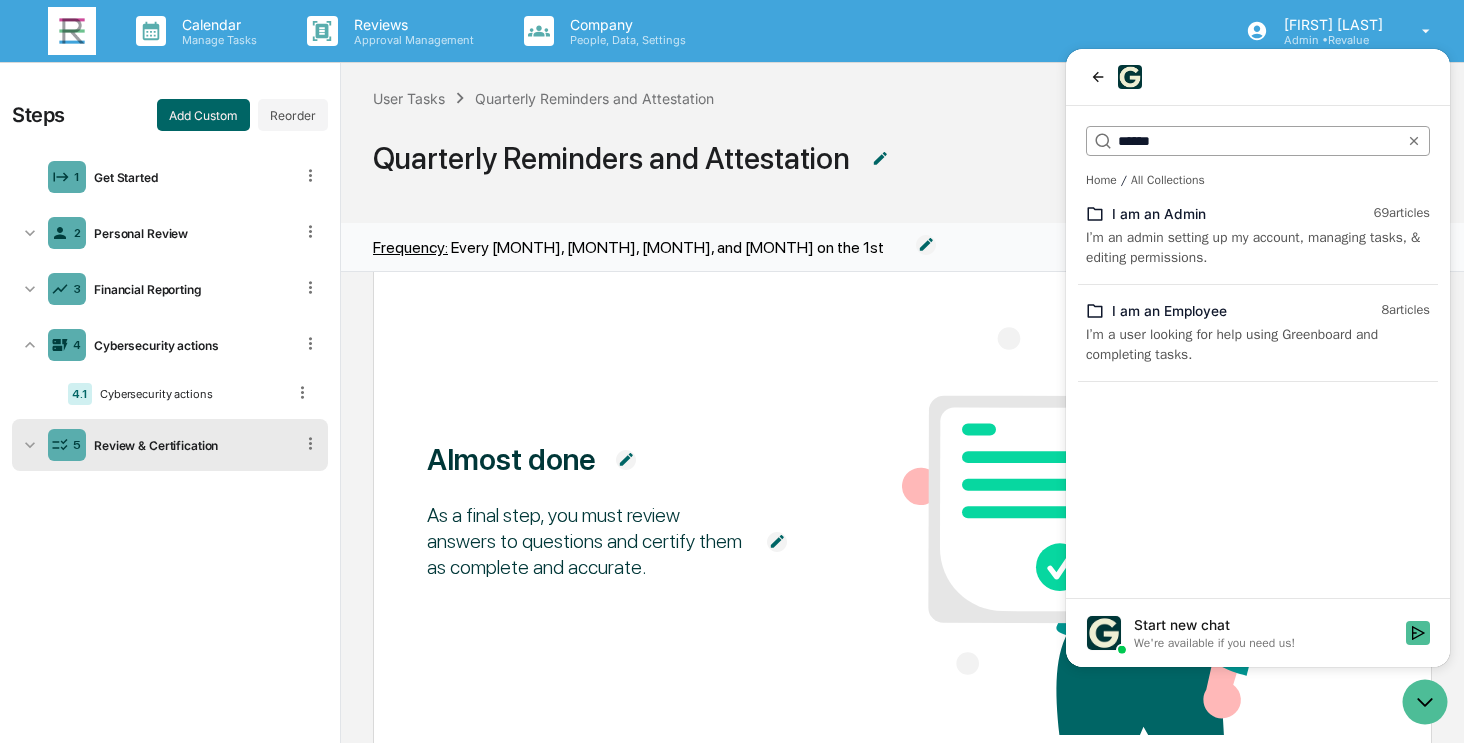 type on "******" 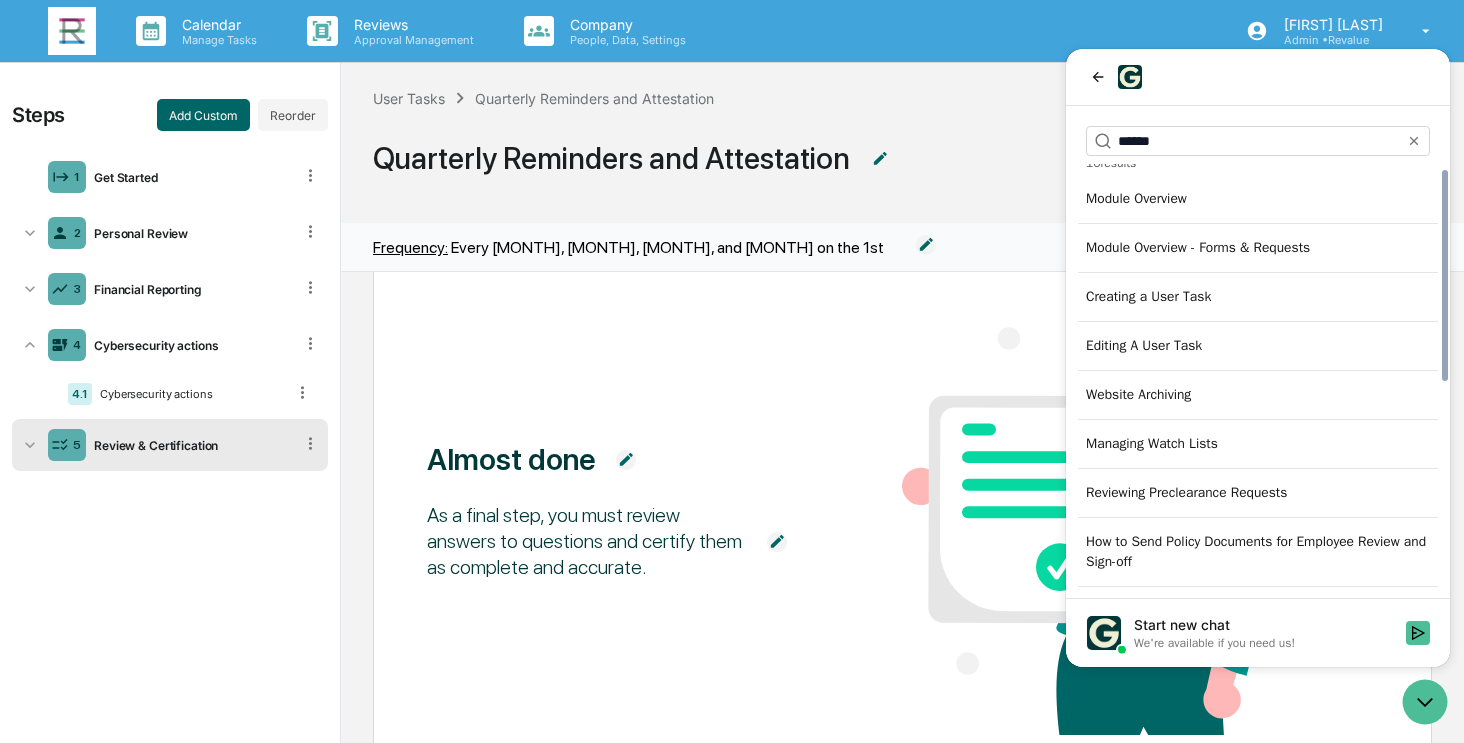 scroll, scrollTop: 0, scrollLeft: 0, axis: both 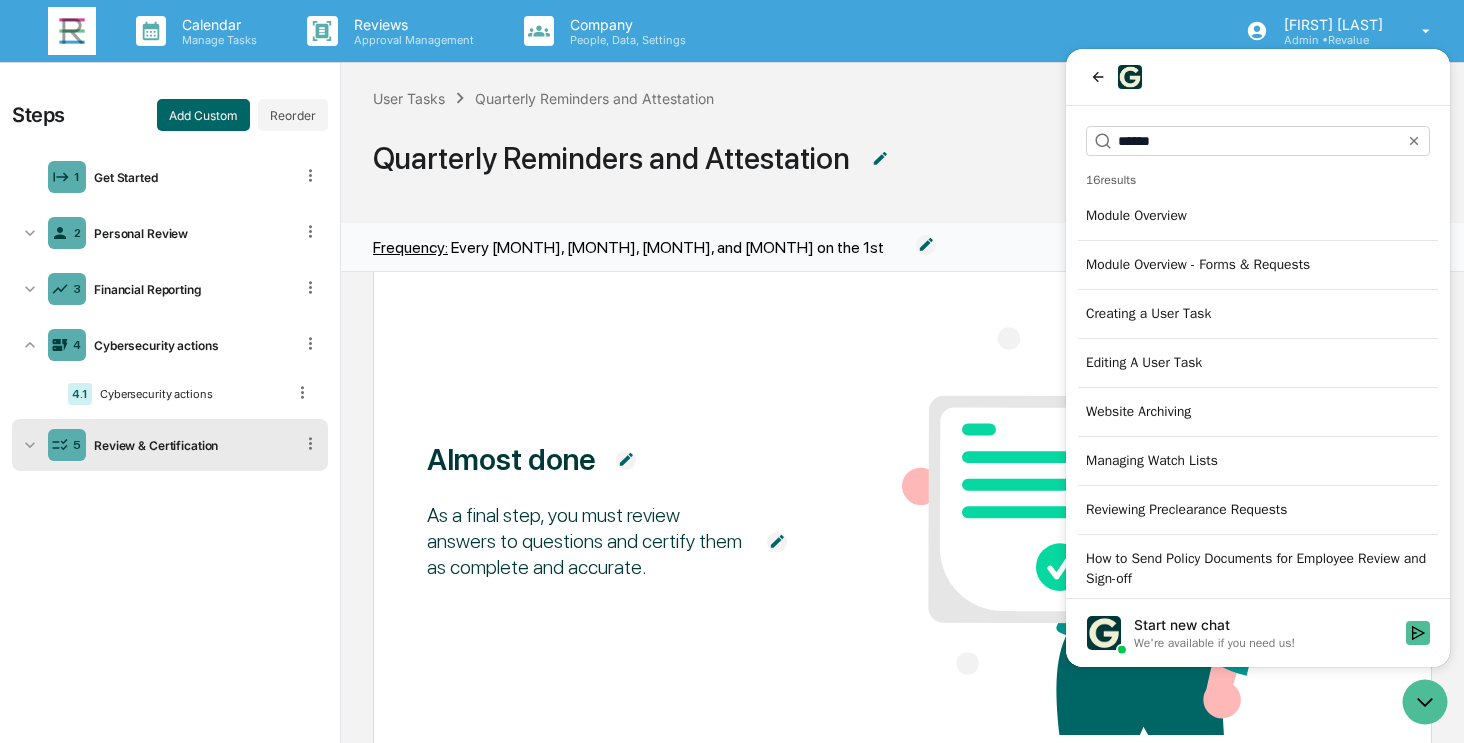 click on "Module Overview" at bounding box center [1258, 216] 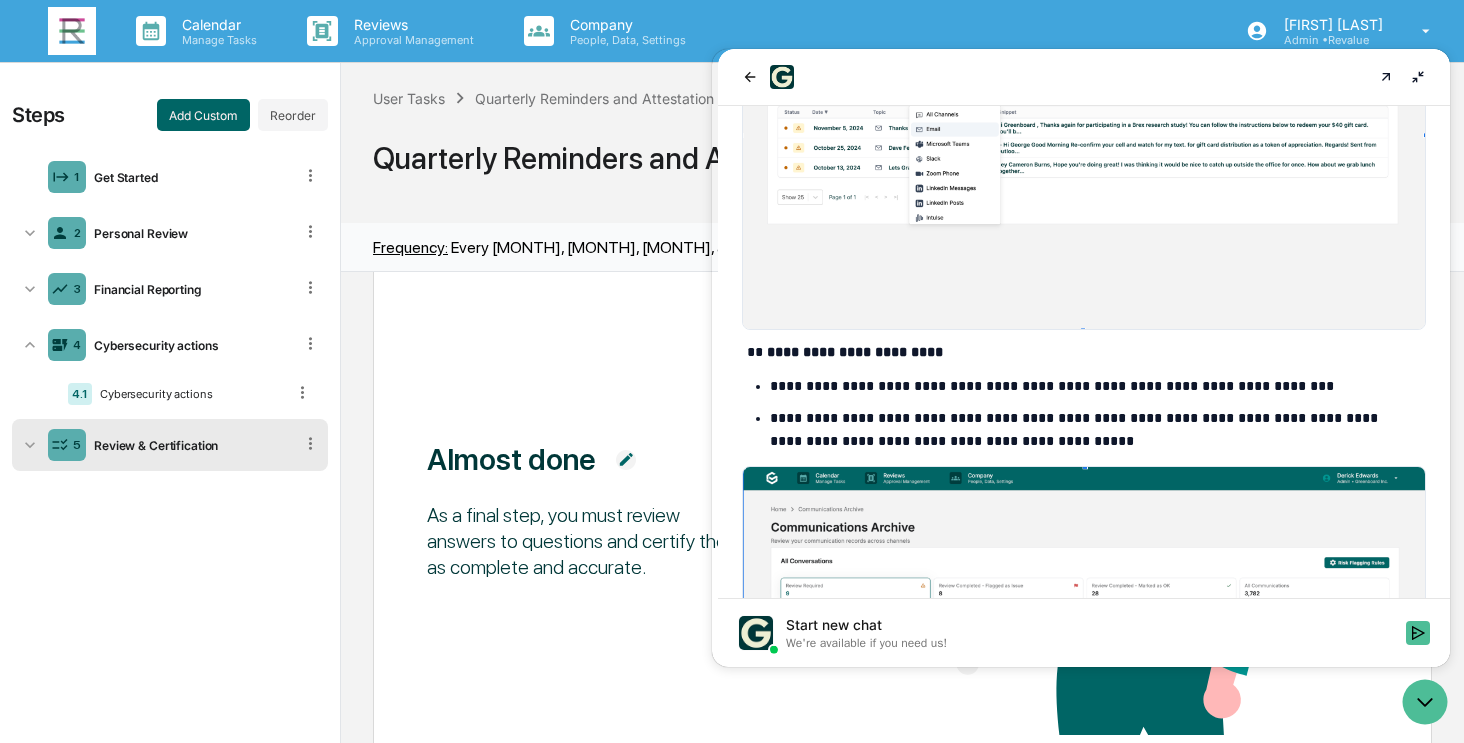 scroll, scrollTop: 2000, scrollLeft: 0, axis: vertical 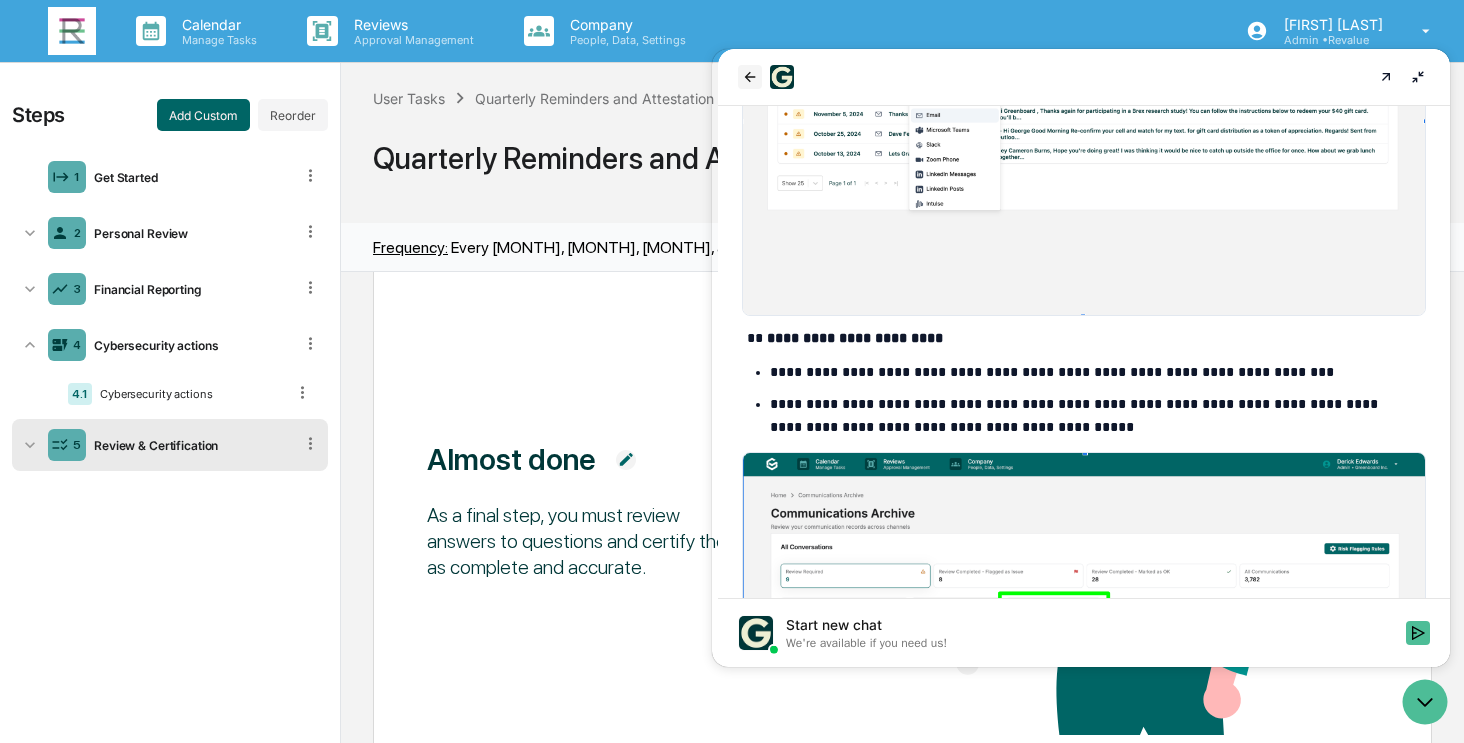 click 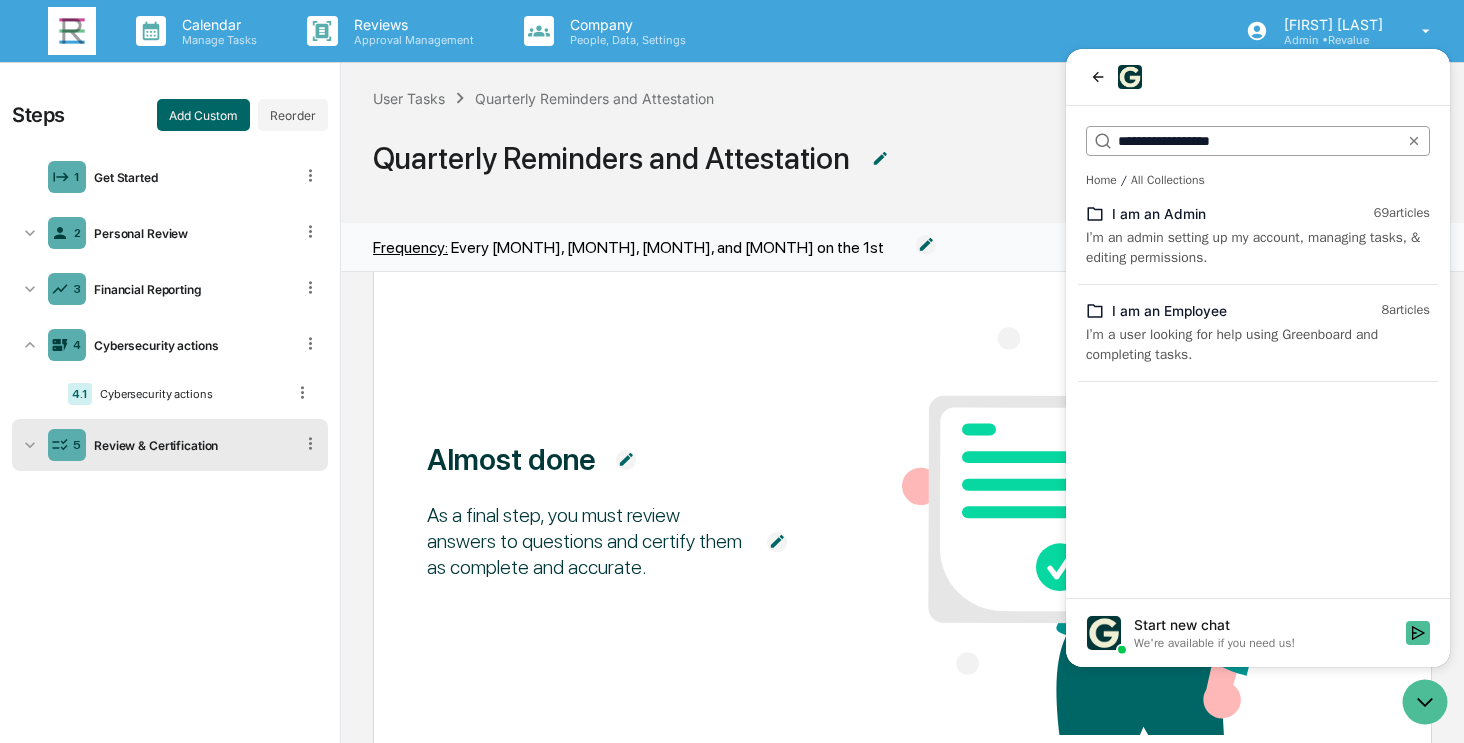 type on "**********" 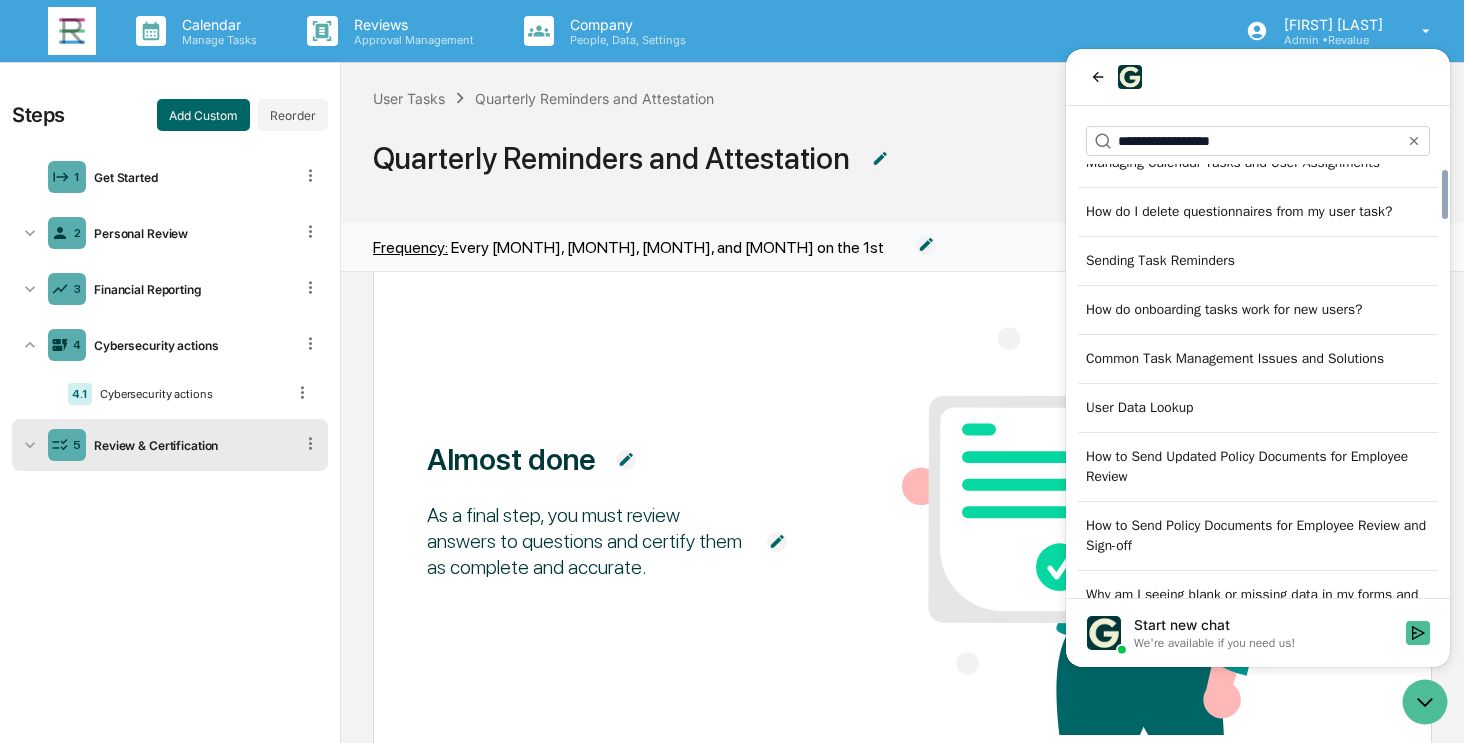 scroll, scrollTop: 200, scrollLeft: 0, axis: vertical 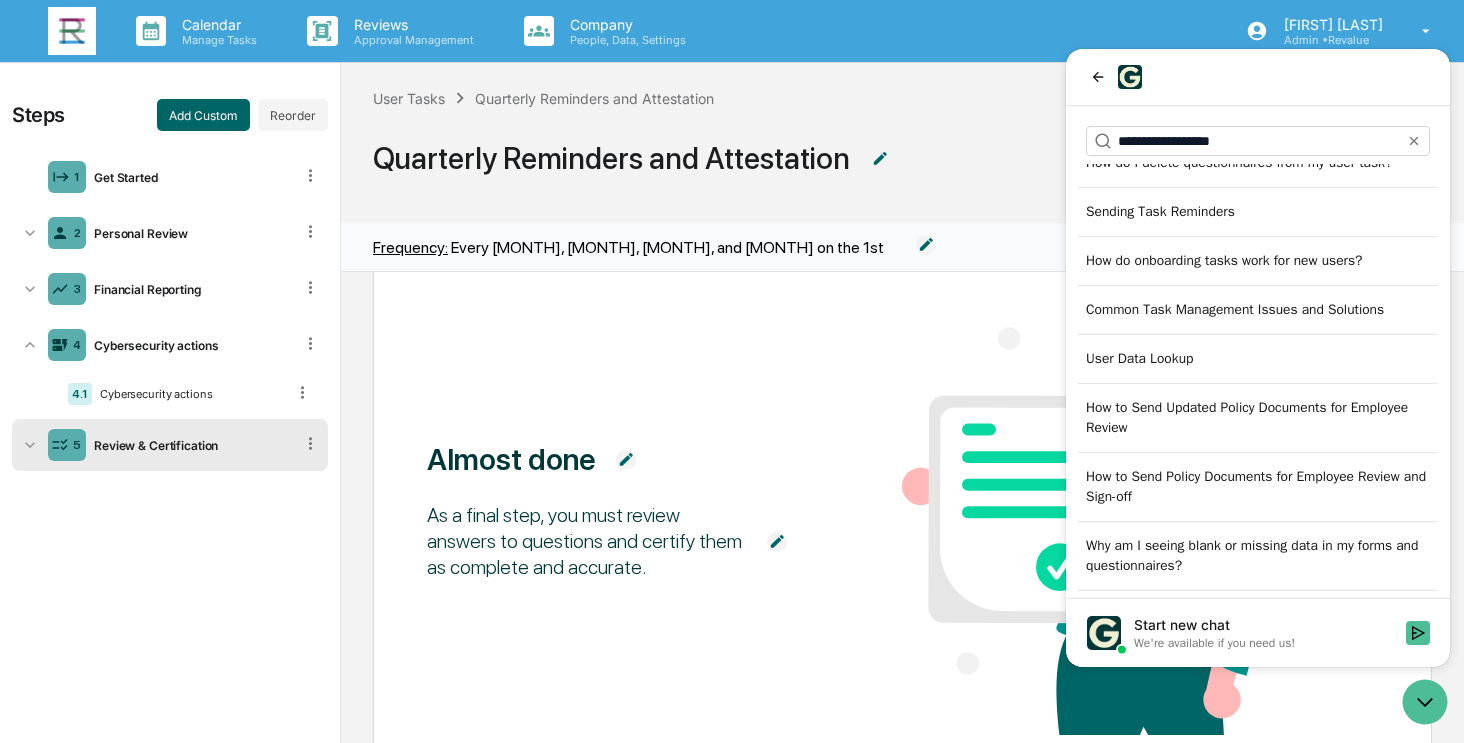 click on "Common Task Management Issues and Solutions" at bounding box center [1258, 310] 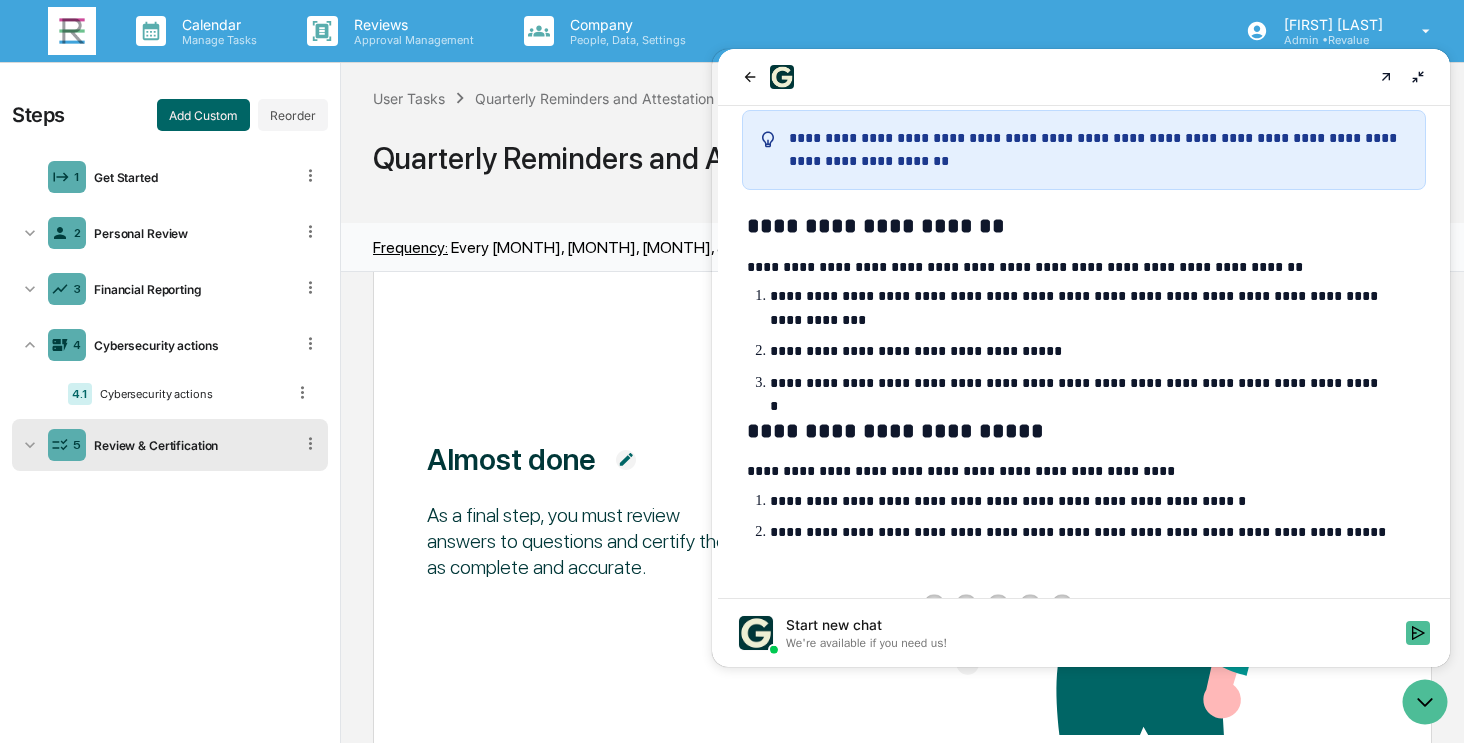 scroll, scrollTop: 648, scrollLeft: 0, axis: vertical 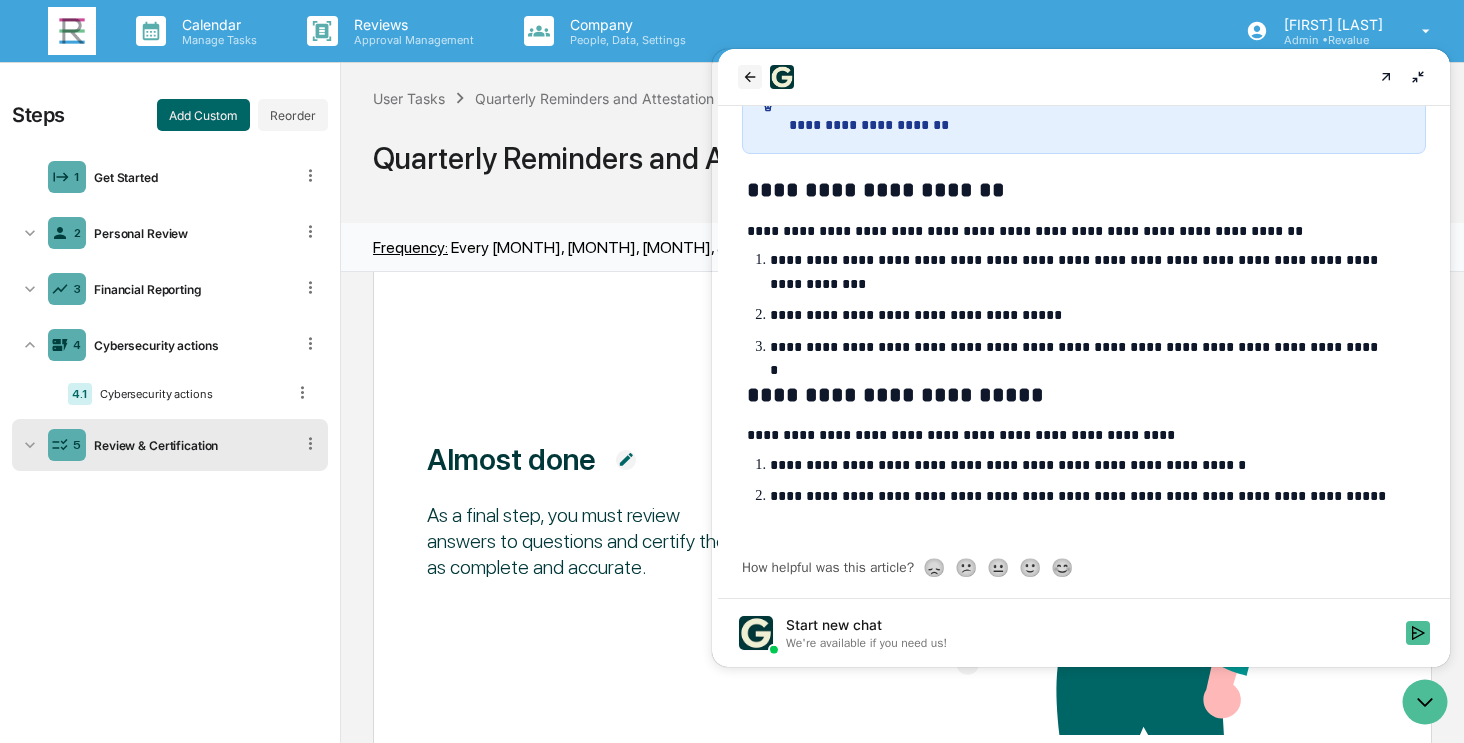 click 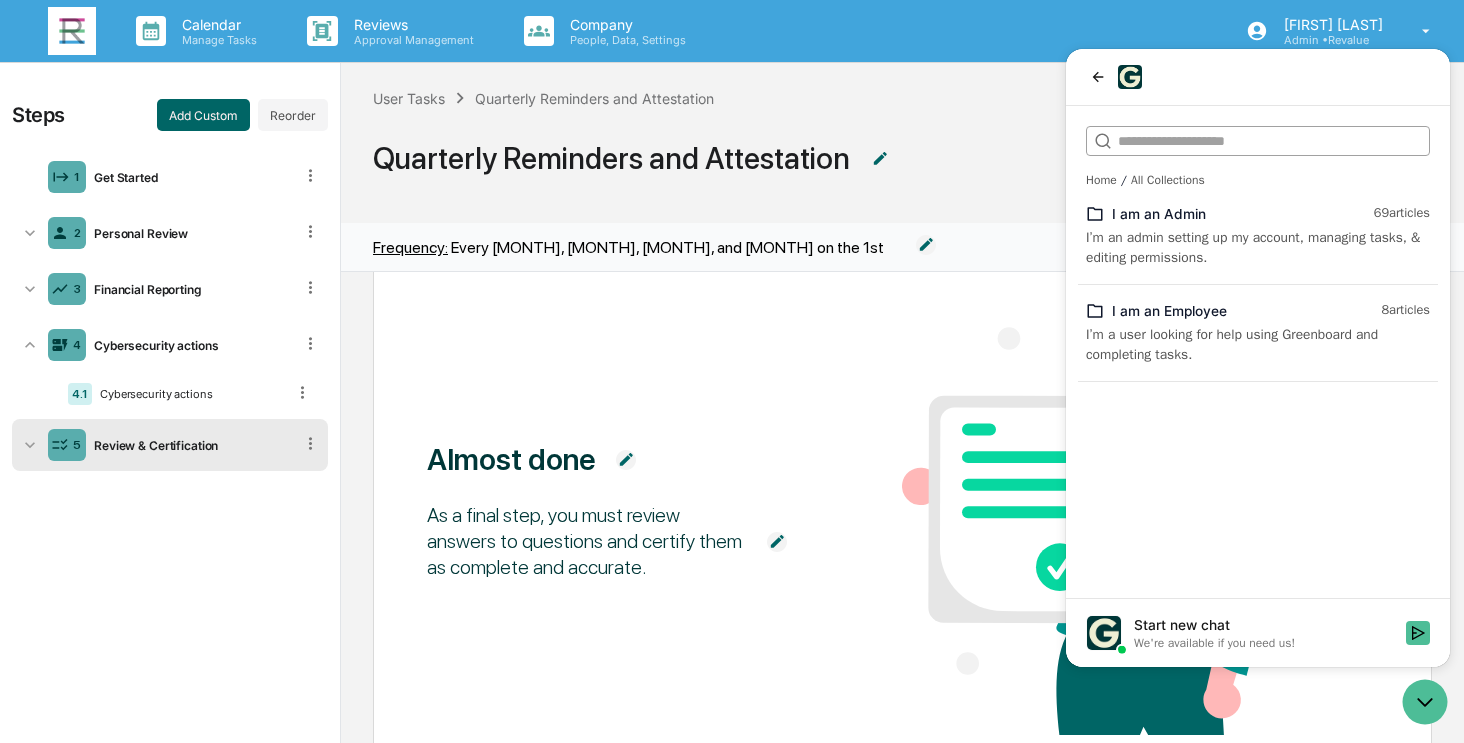 click at bounding box center [1257, 141] 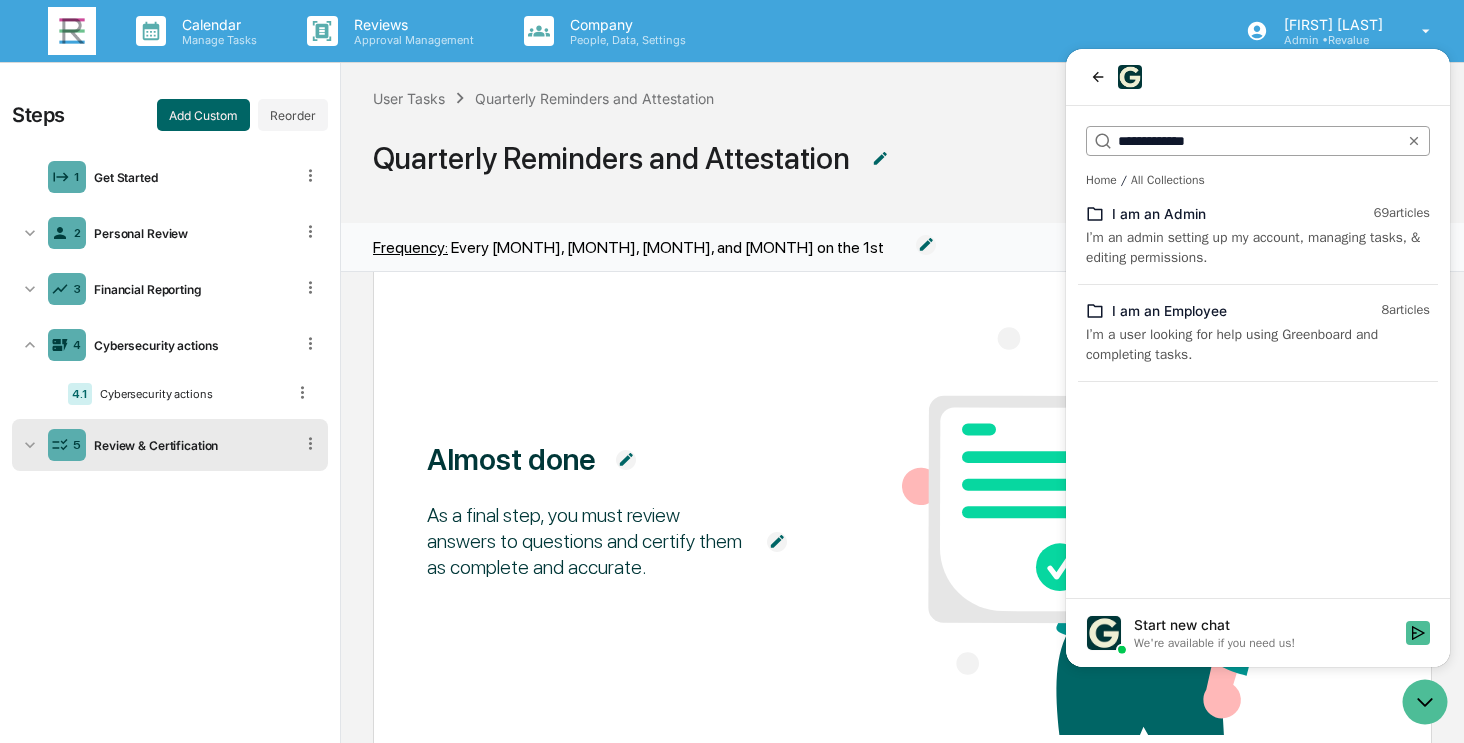type on "**********" 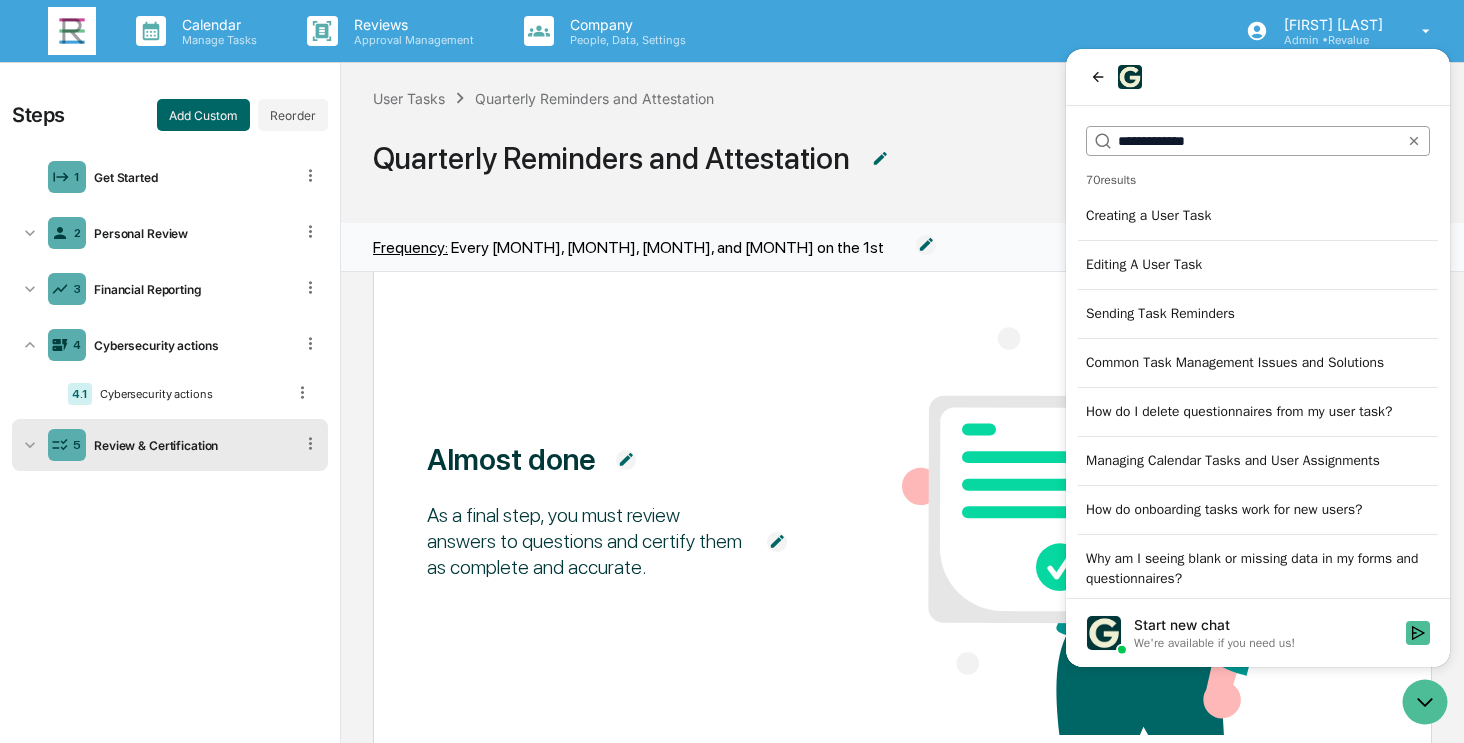 scroll, scrollTop: 0, scrollLeft: 0, axis: both 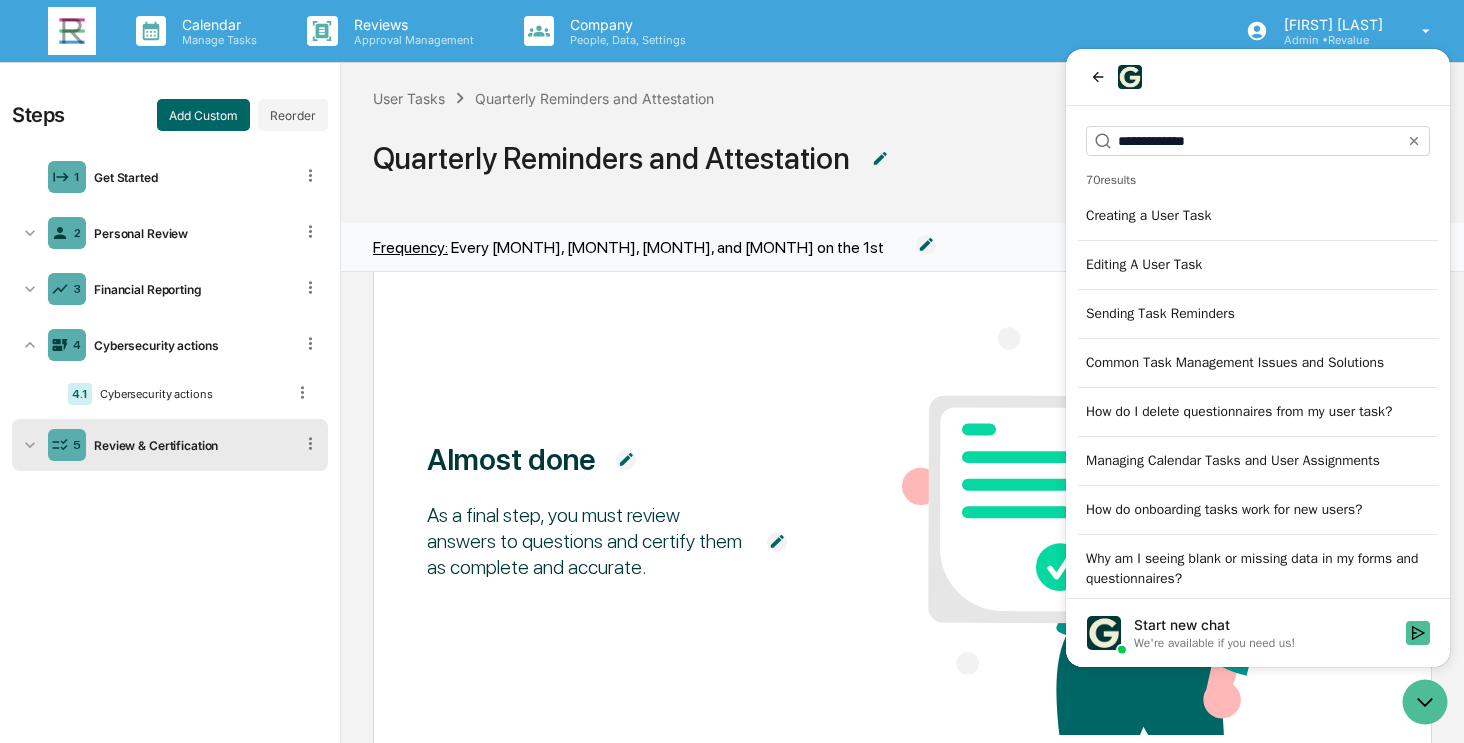 click on "Creating a User Task" at bounding box center (1258, 216) 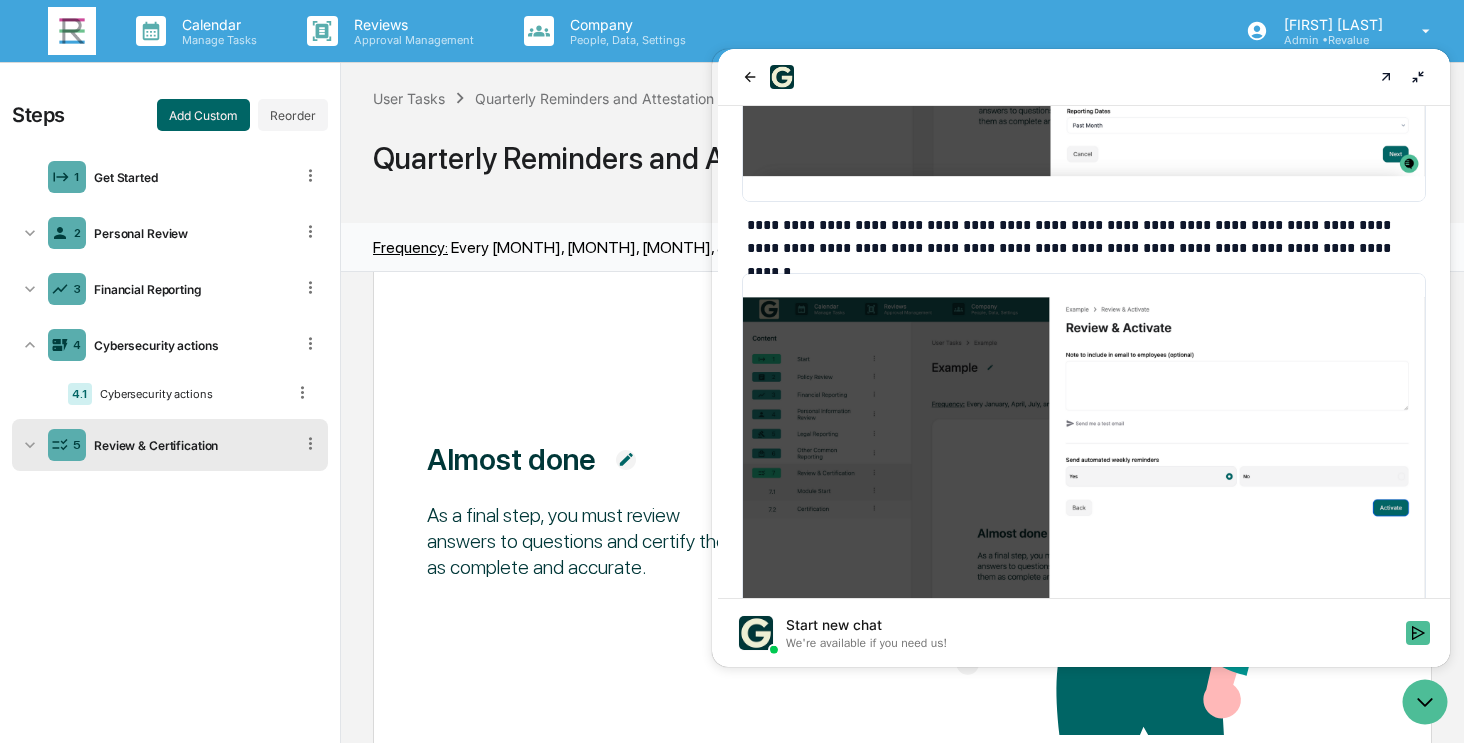 scroll, scrollTop: 4554, scrollLeft: 0, axis: vertical 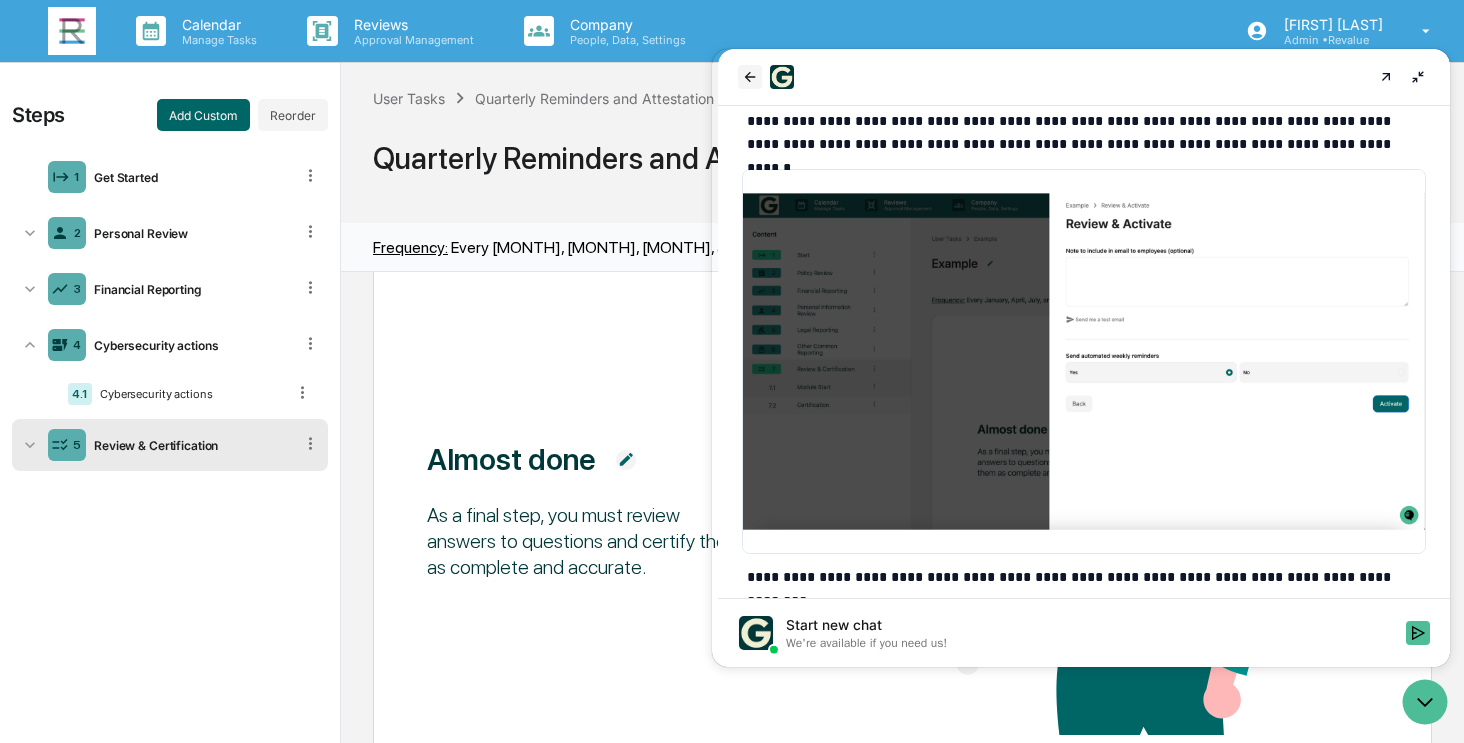 click 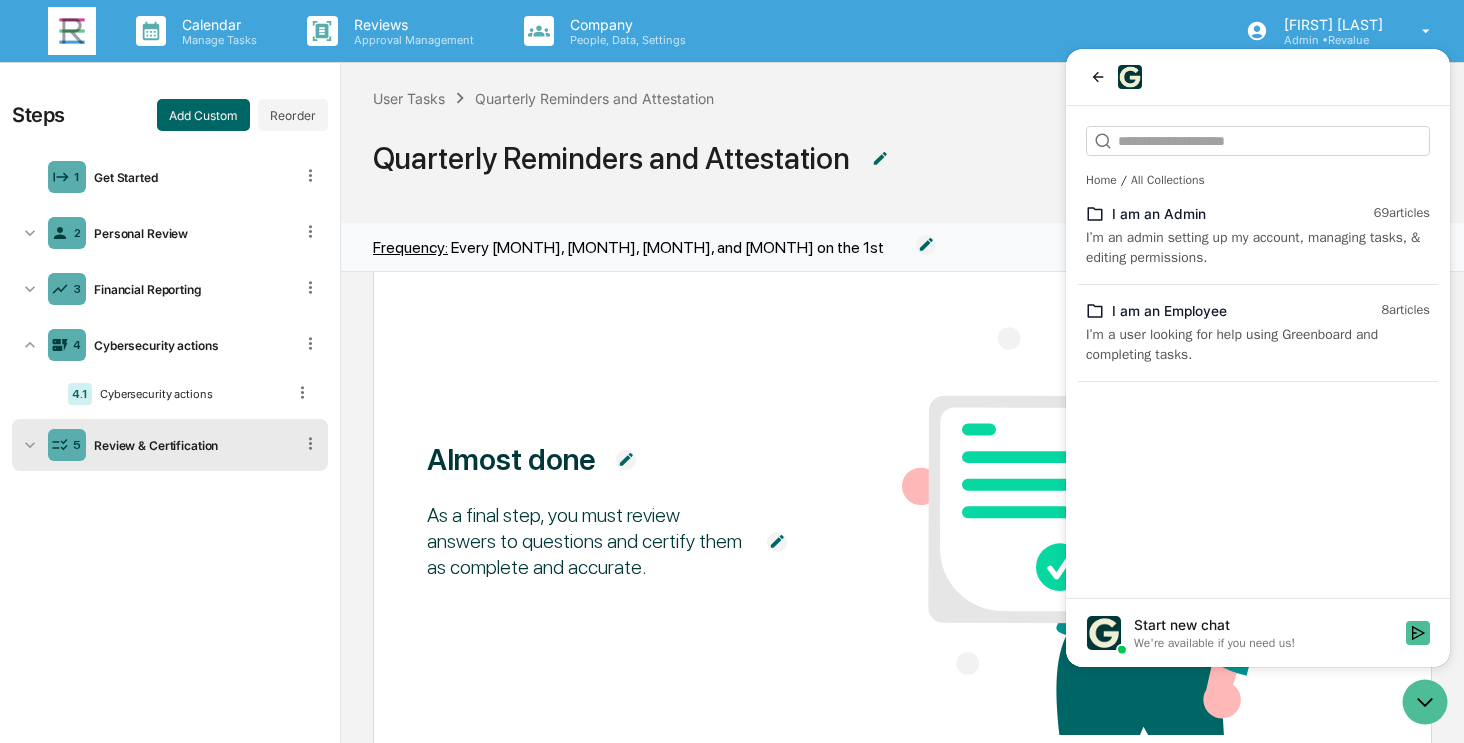 click on "We're available if you need us!" at bounding box center (1214, 643) 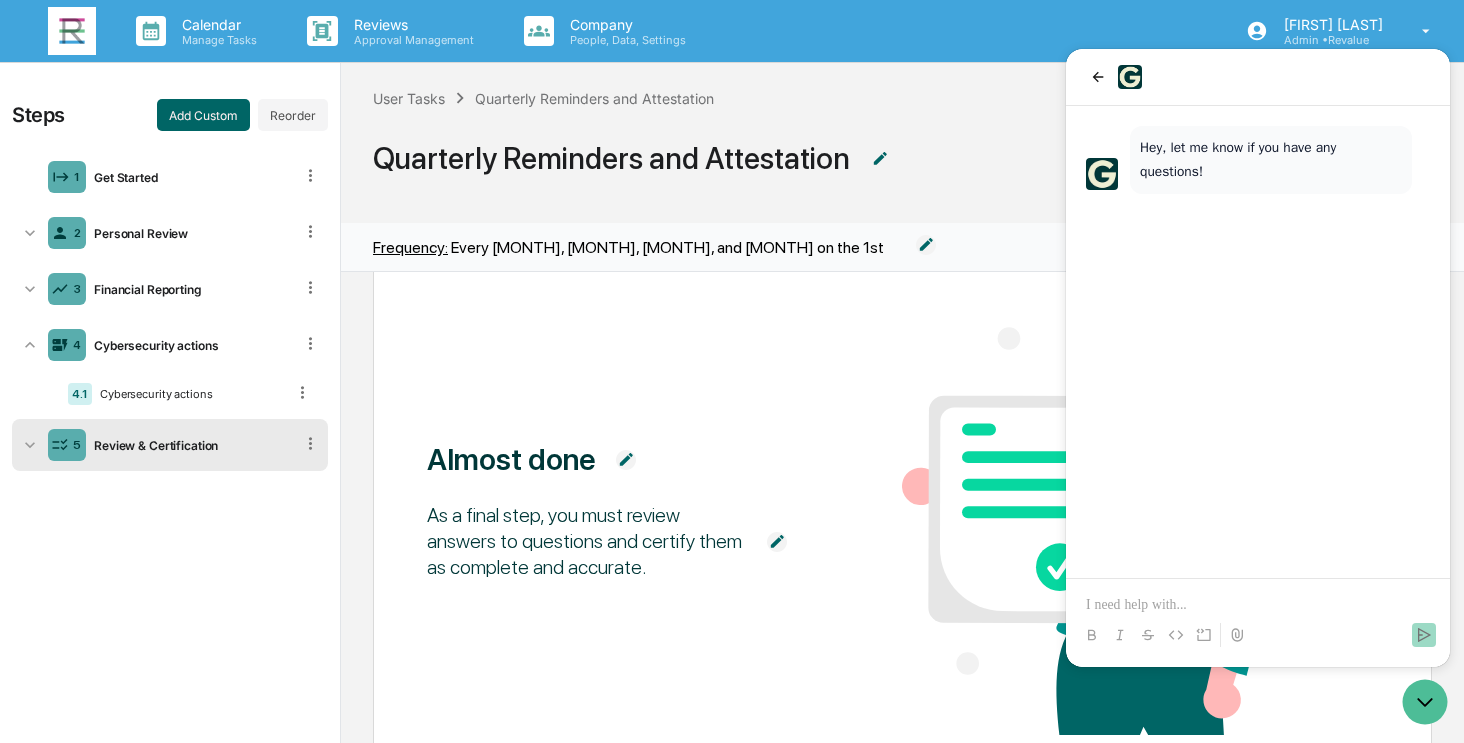 click at bounding box center [1258, 605] 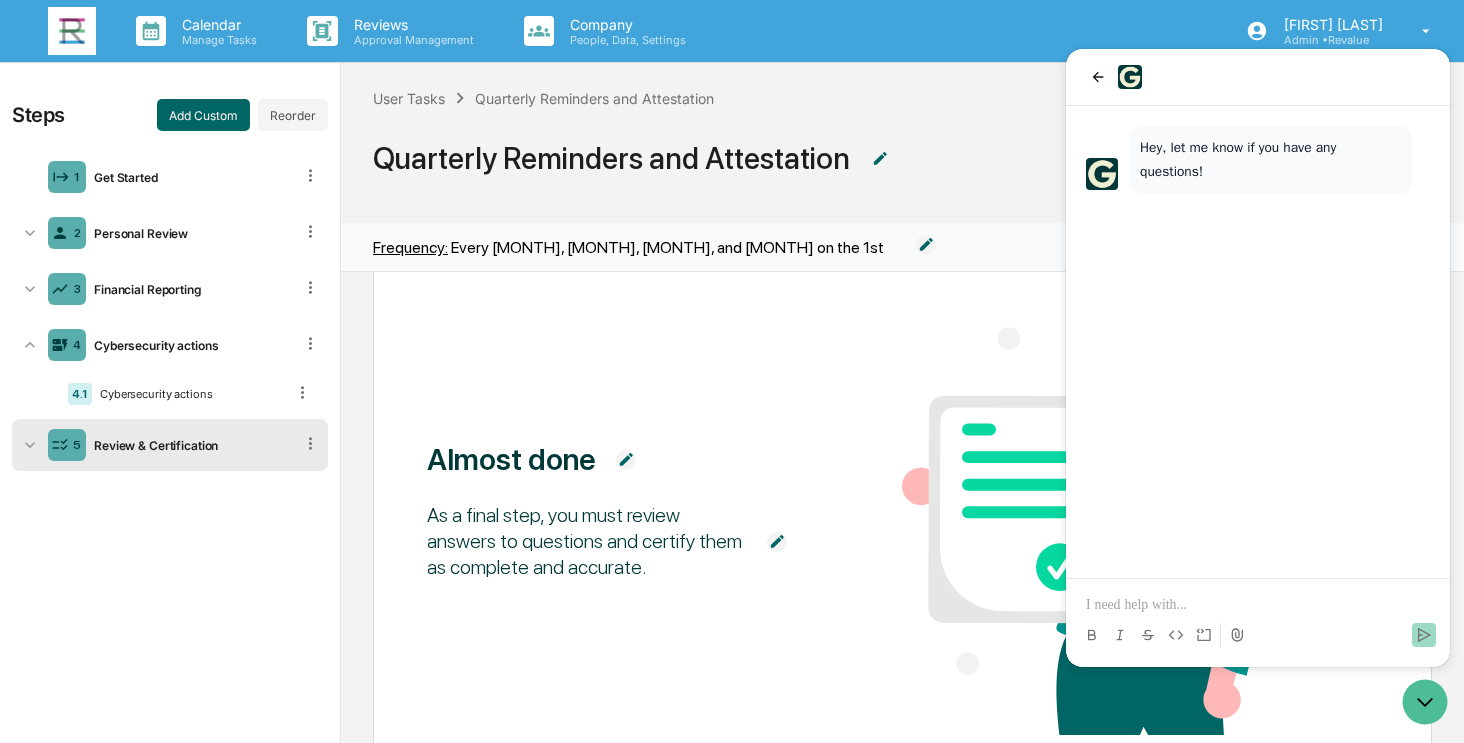 type 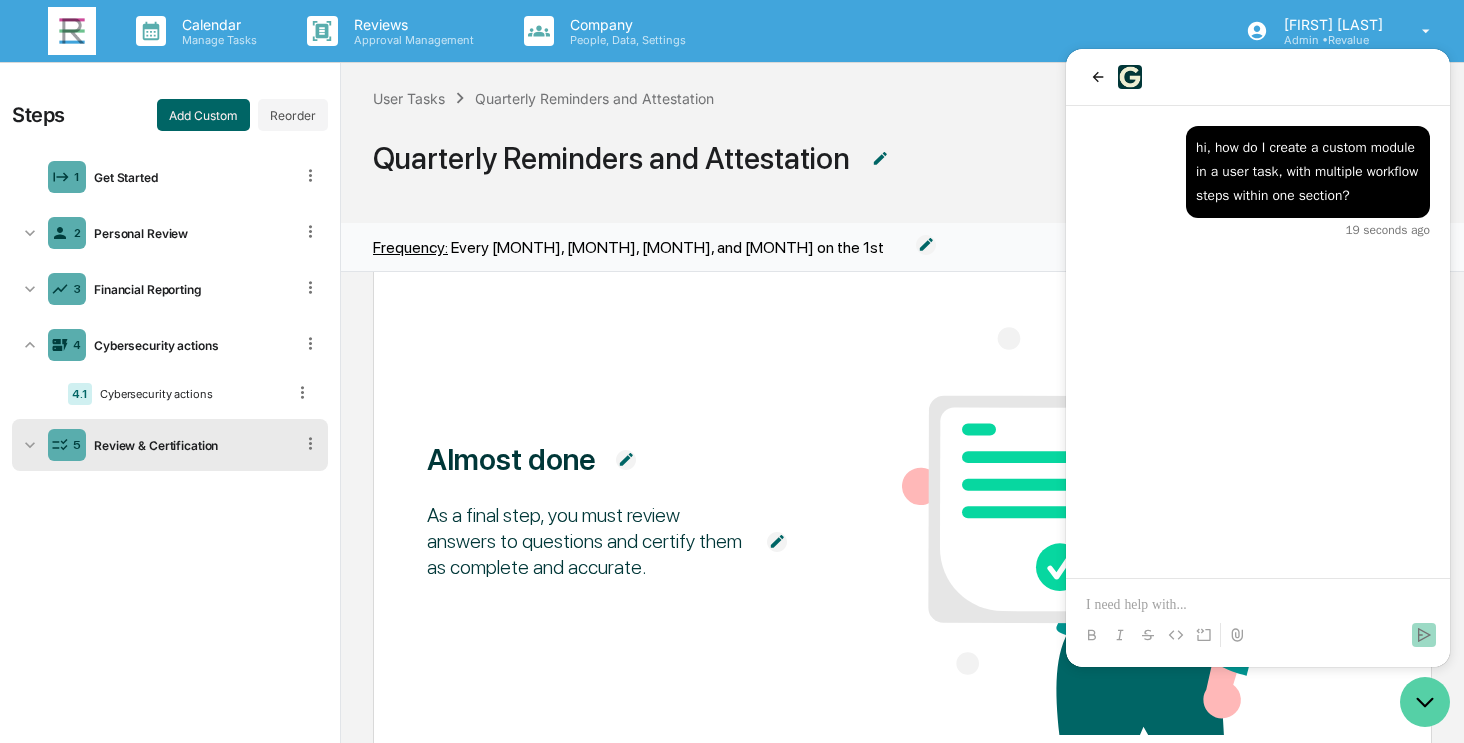 click 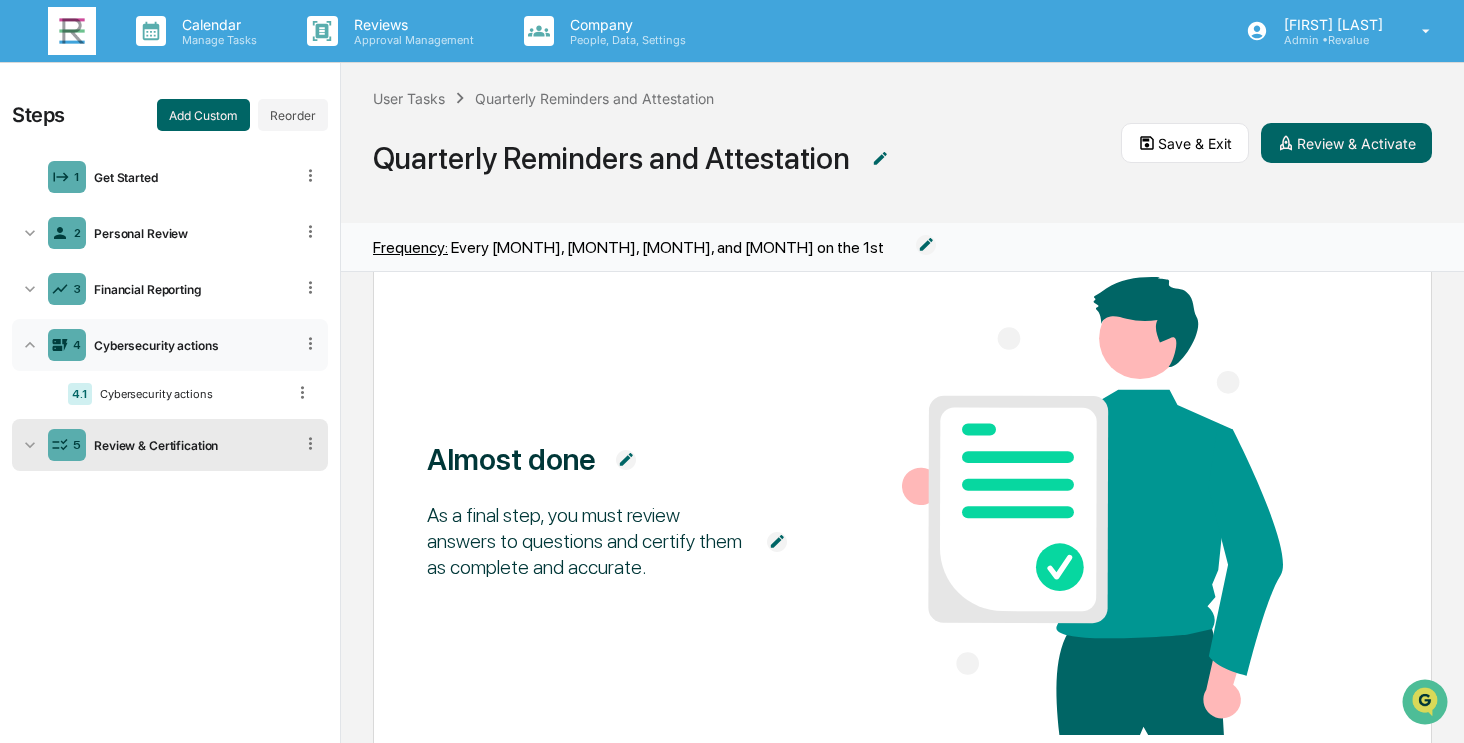 click on "4 Cybersecurity actions" at bounding box center (170, 345) 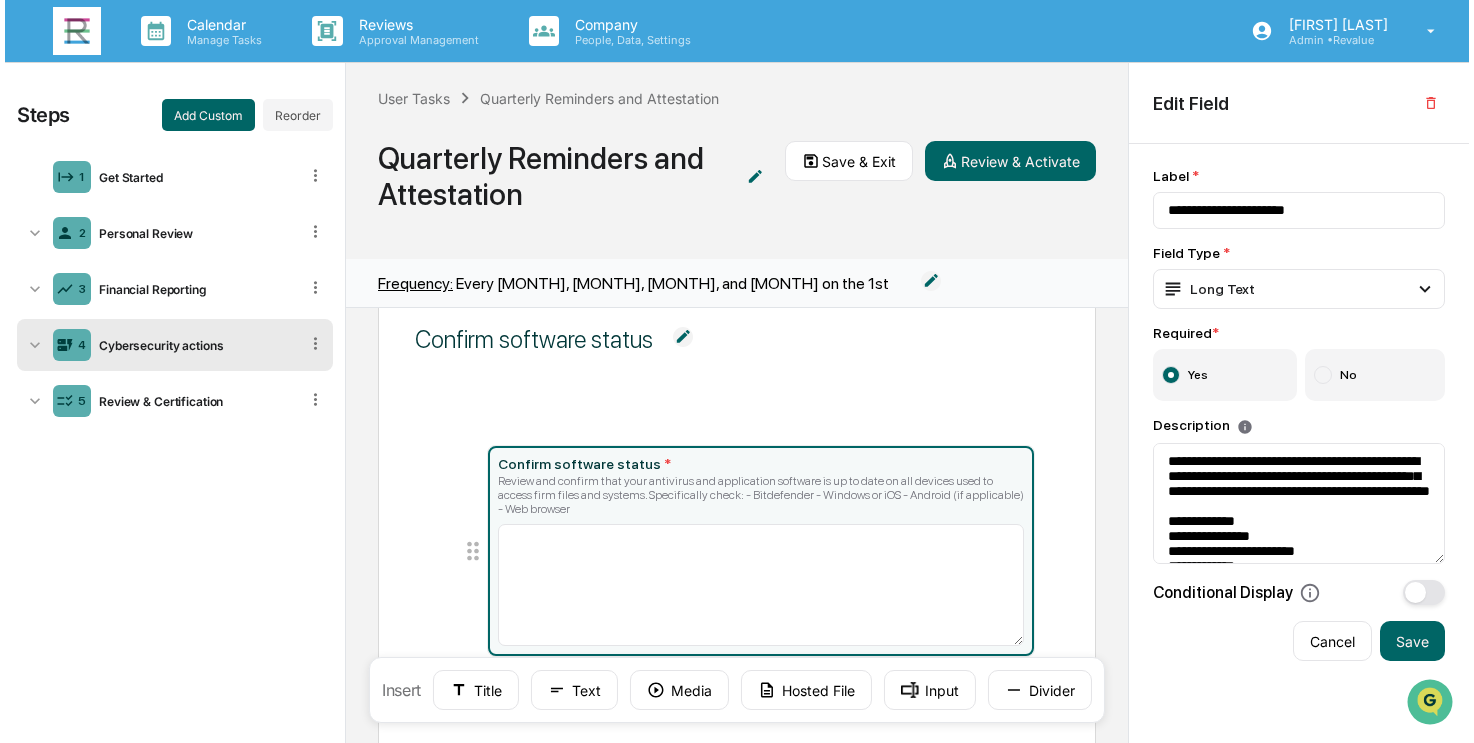 scroll, scrollTop: 0, scrollLeft: 0, axis: both 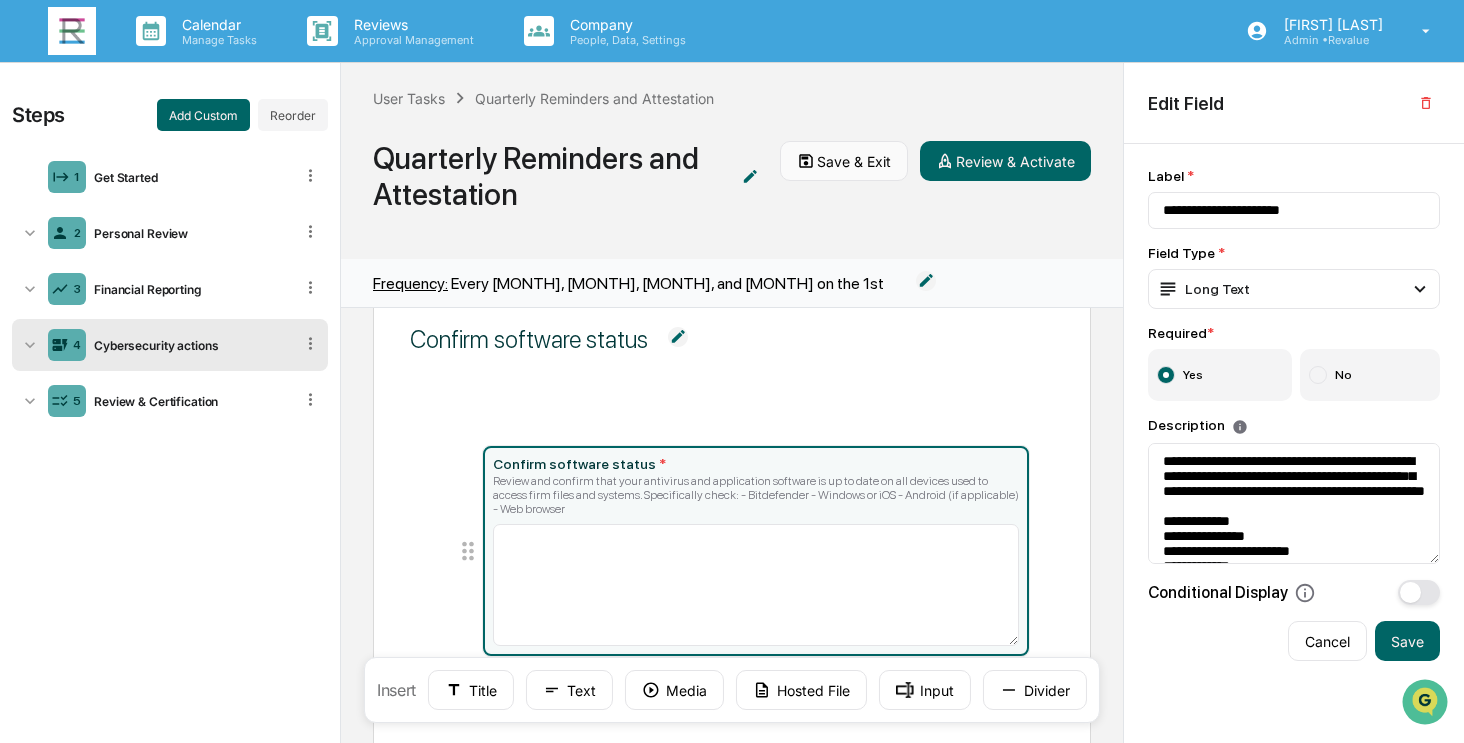 click on "Save & Exit" at bounding box center [844, 161] 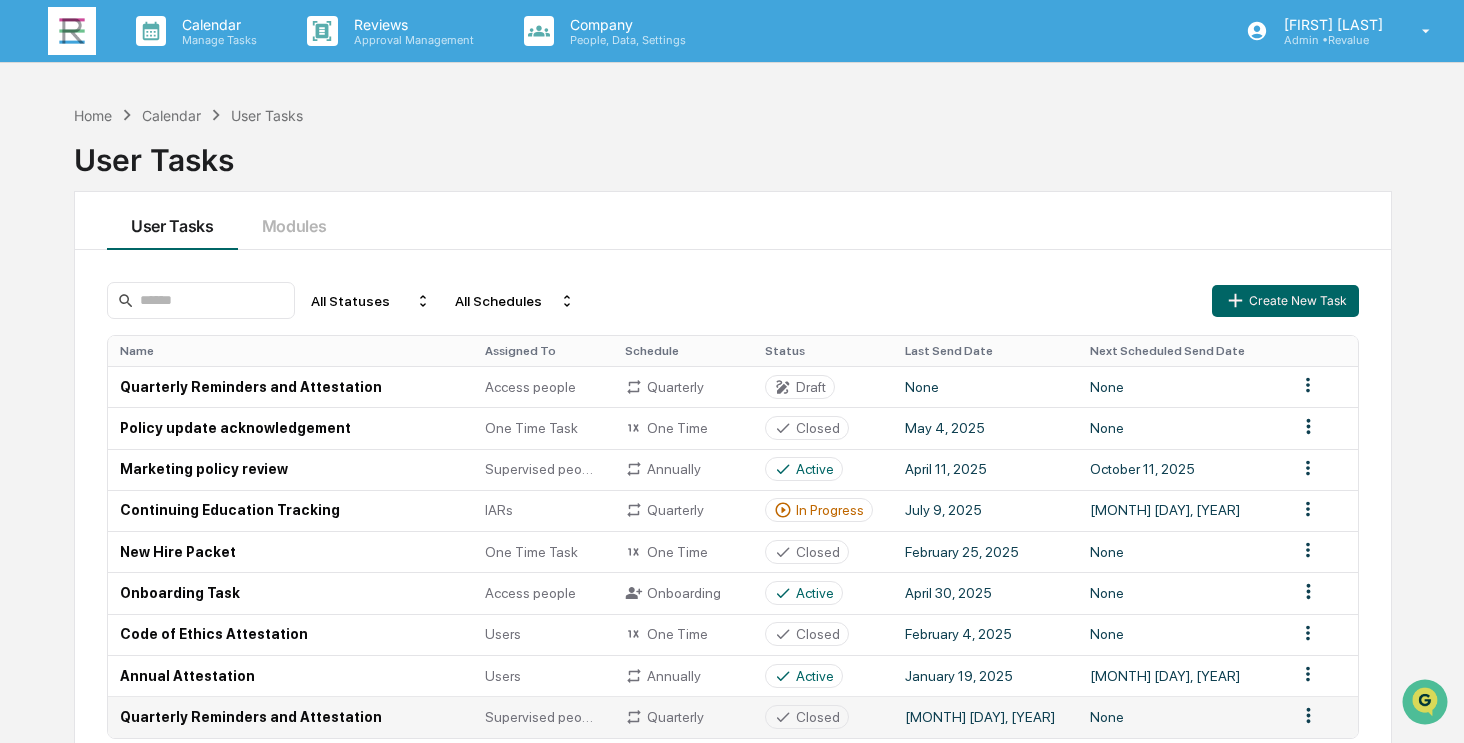 click on "Quarterly Reminders and Attestation" at bounding box center (290, 716) 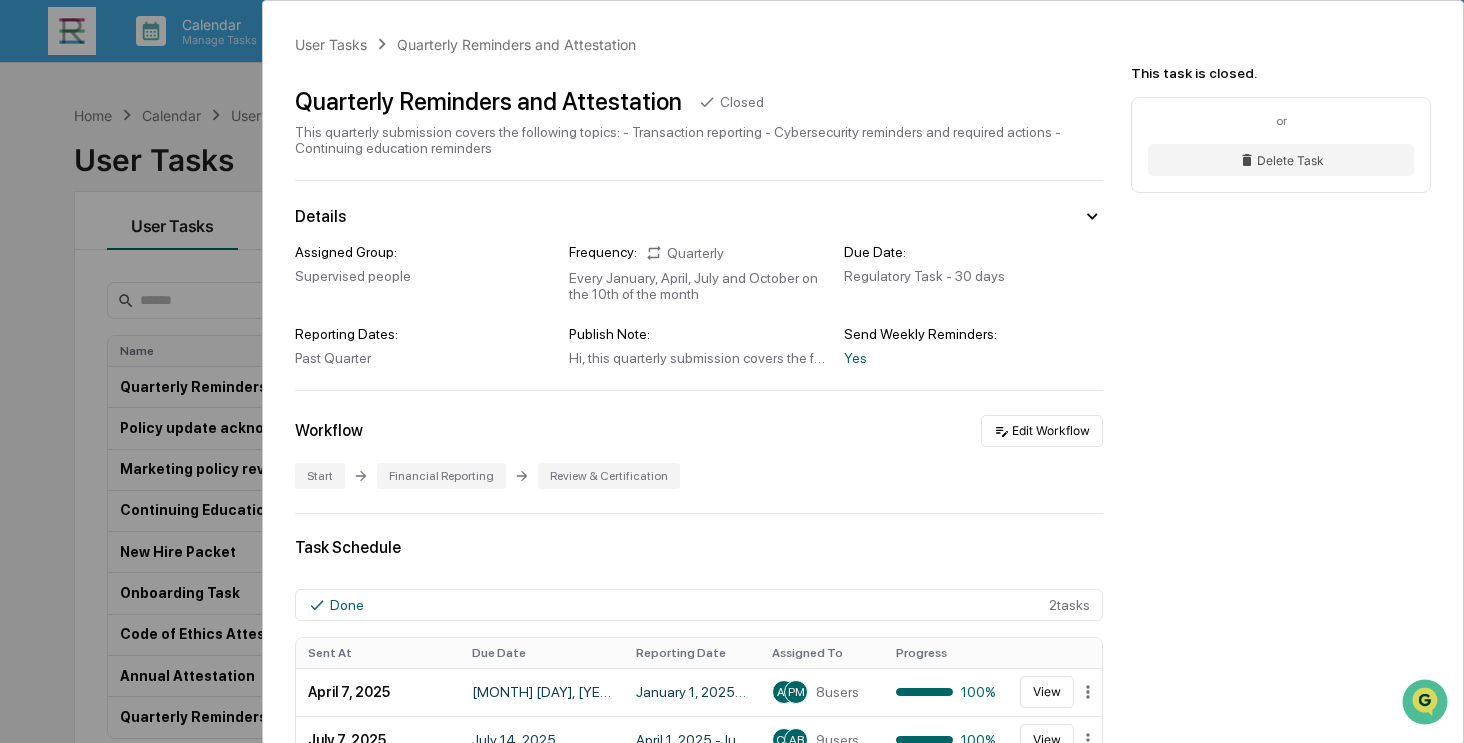 click on "User Tasks Quarterly Reminders and Attestation Quarterly Reminders and Attestation Closed This quarterly submission covers the following topics:
- Transaction reporting
- Cybersecurity reminders and required actions
- Continuing education reminders Details Assigned Group:  Supervised people Frequency:    Quarterly Every January, April, July and October on the 10th of the month Due Date:  Regulatory Task - 30 days Reporting Dates:  Past Quarter Publish Note:  Hi, this quarterly submission covers the following topics:
- Transaction reporting
- Cybersecurity reminders and required actions
- Continuing education reminders (if applicable) Send Weekly Reminders:  Yes Workflow Edit Workflow Start Financial Reporting Review & Certification Task Schedule Done   2  task s Sent At Due Date Reporting Date Assigned To Progress April 7, 2025 April 14, 2025 January 1, 2025   -  March 31, 2025 AB PM 8  users 100% View July 7, 2025 July 14, 2025 April 1, 2025   -  June 30, 2025 CB AB 9  users 100% View Documents Created At" at bounding box center [732, 371] 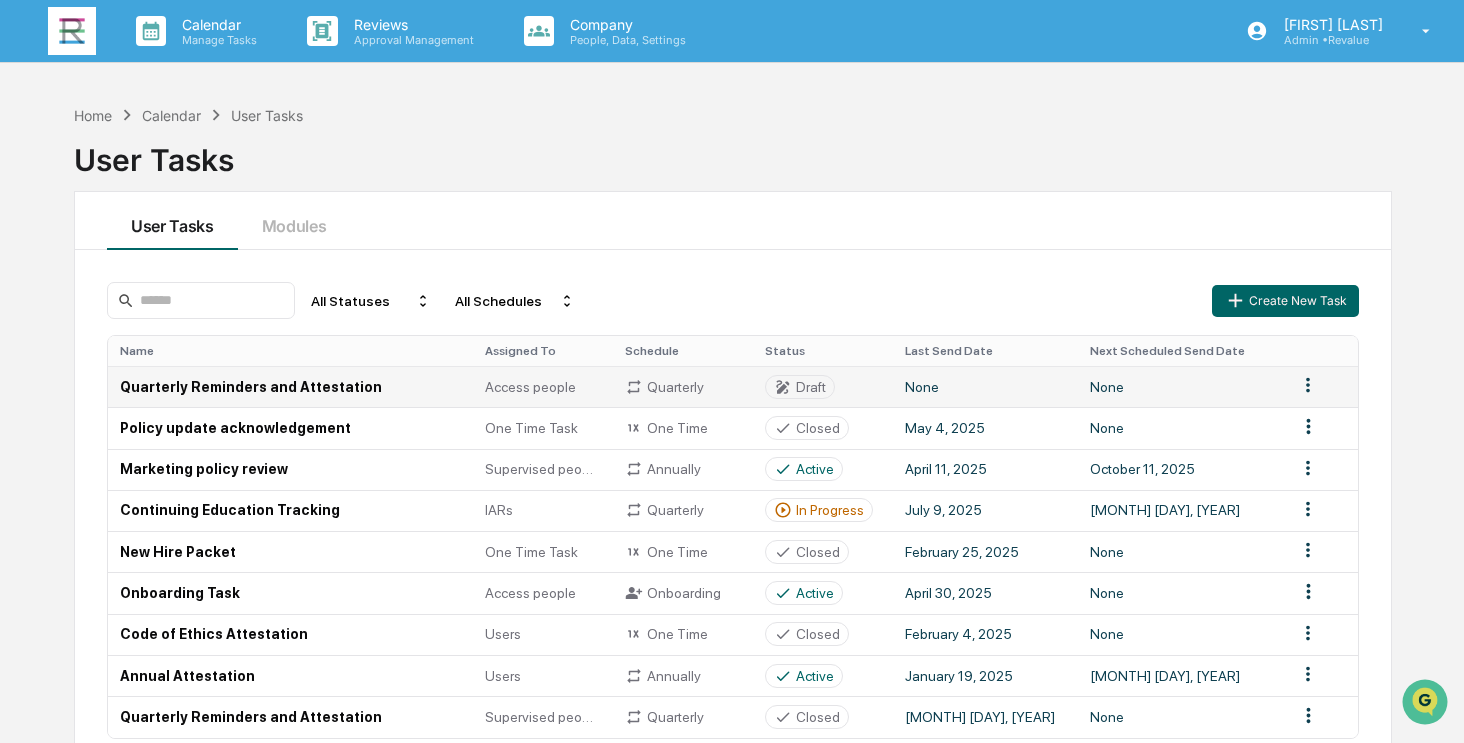 click on "Quarterly Reminders and Attestation" at bounding box center (290, 386) 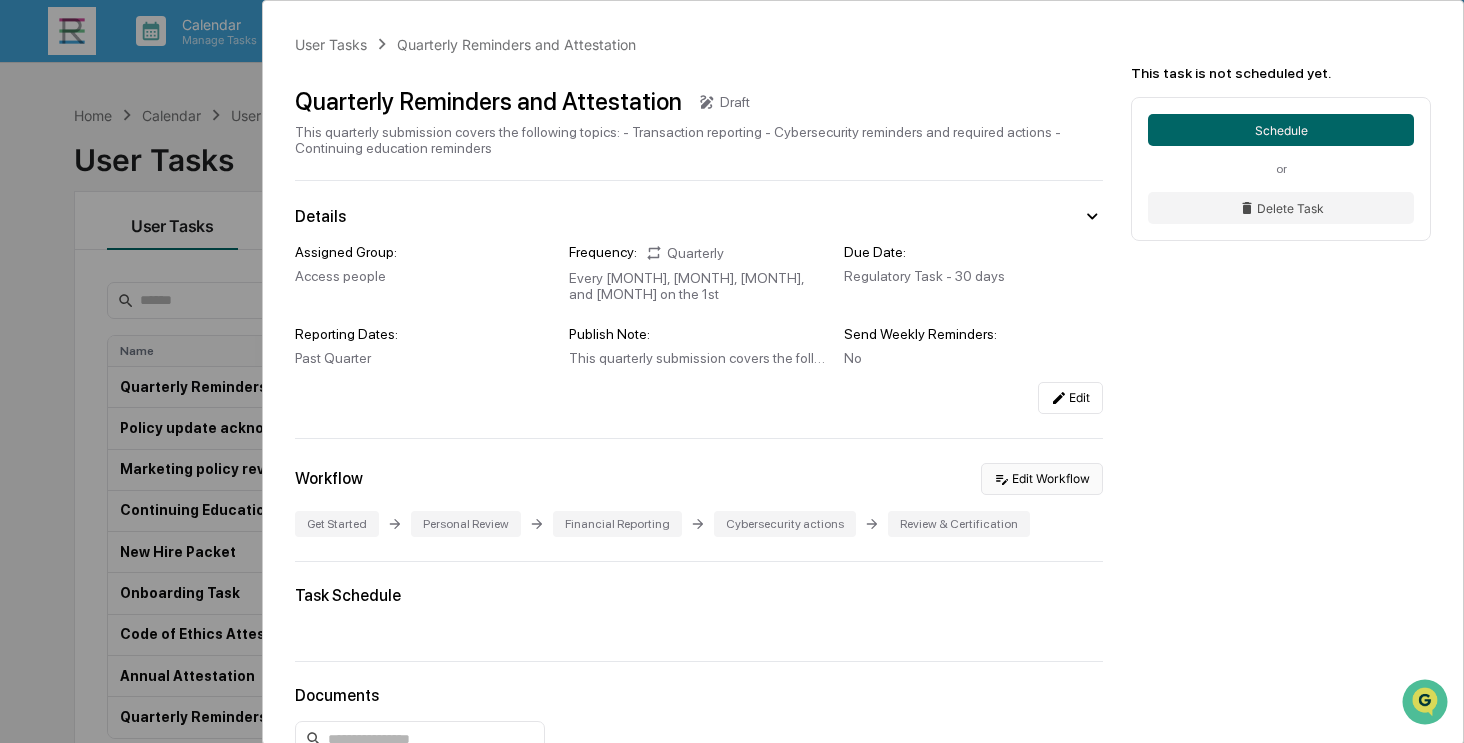 click on "Edit Workflow" at bounding box center [1042, 479] 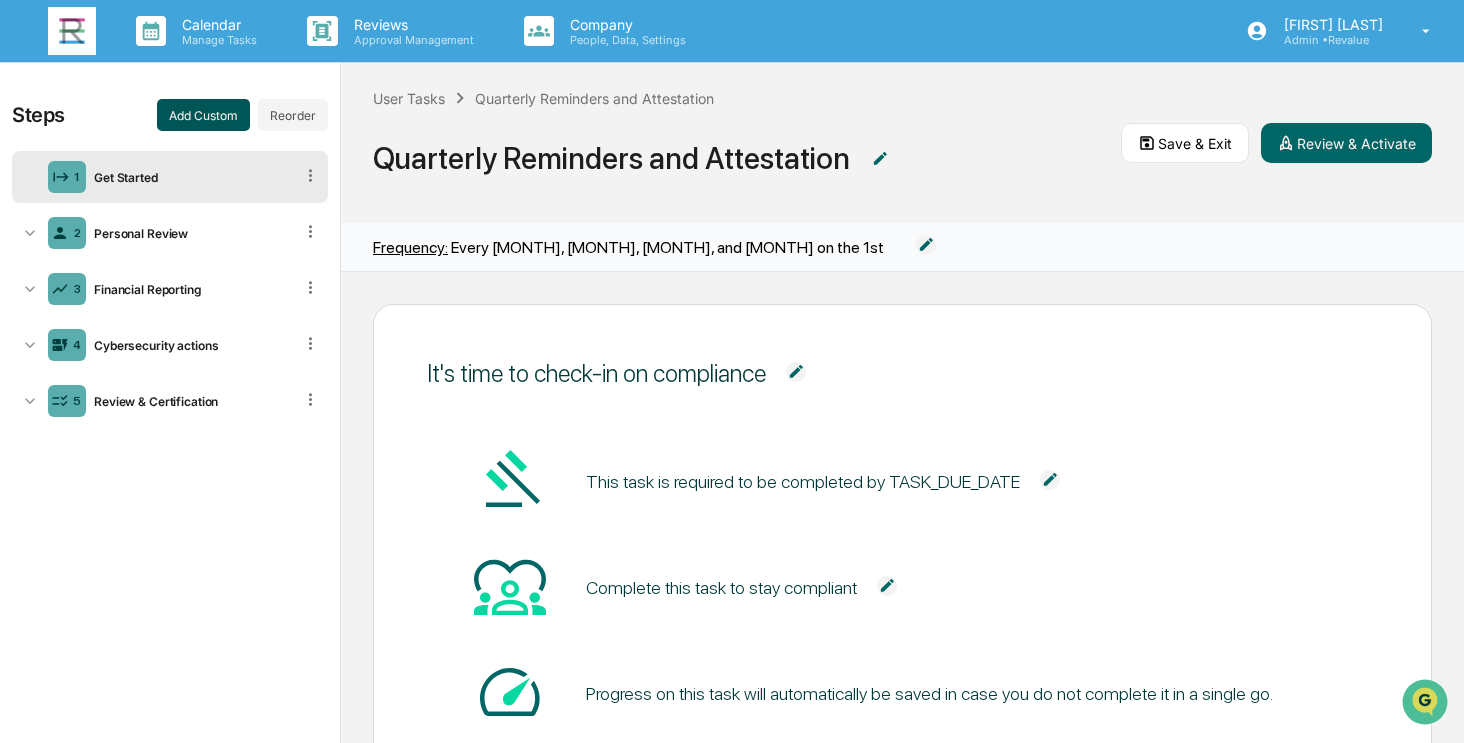 click on "Add Custom" at bounding box center [203, 115] 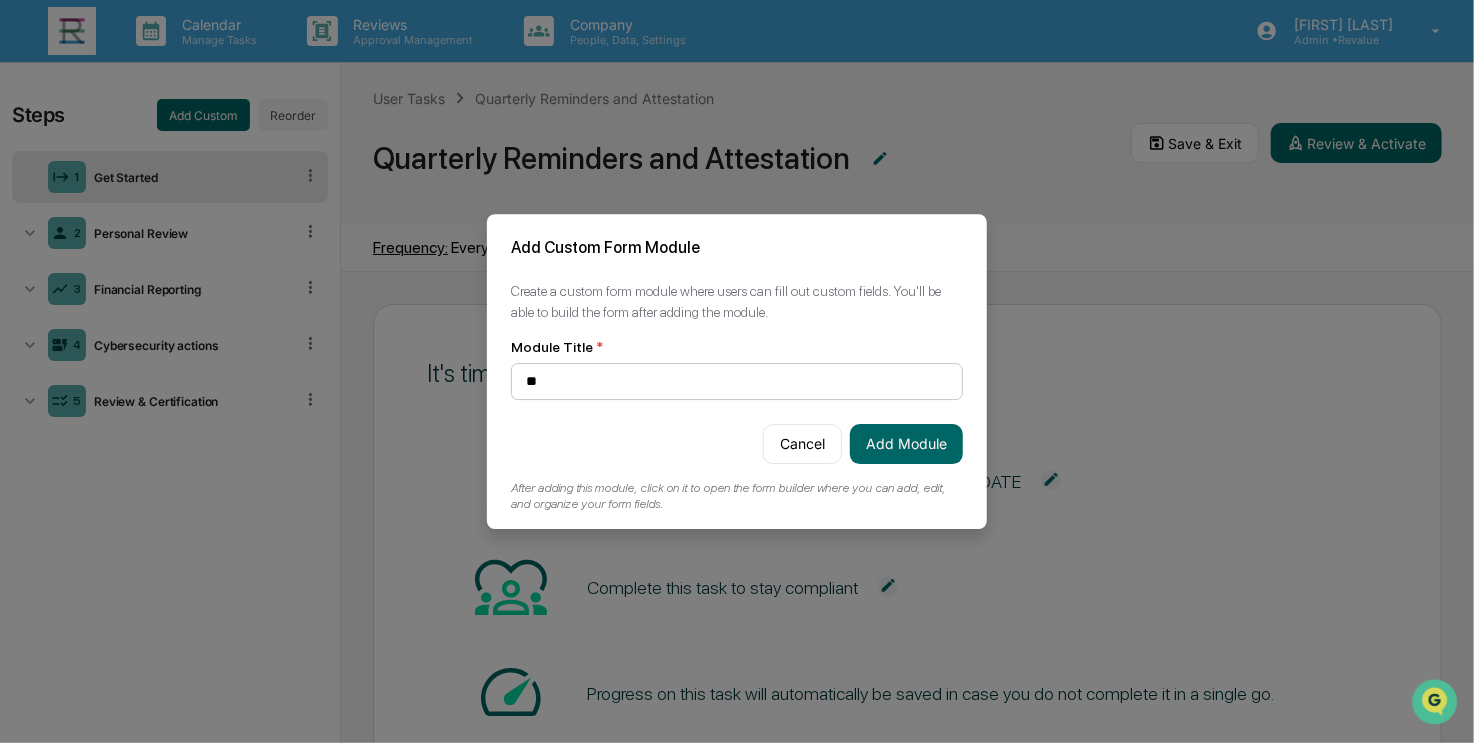 type on "*" 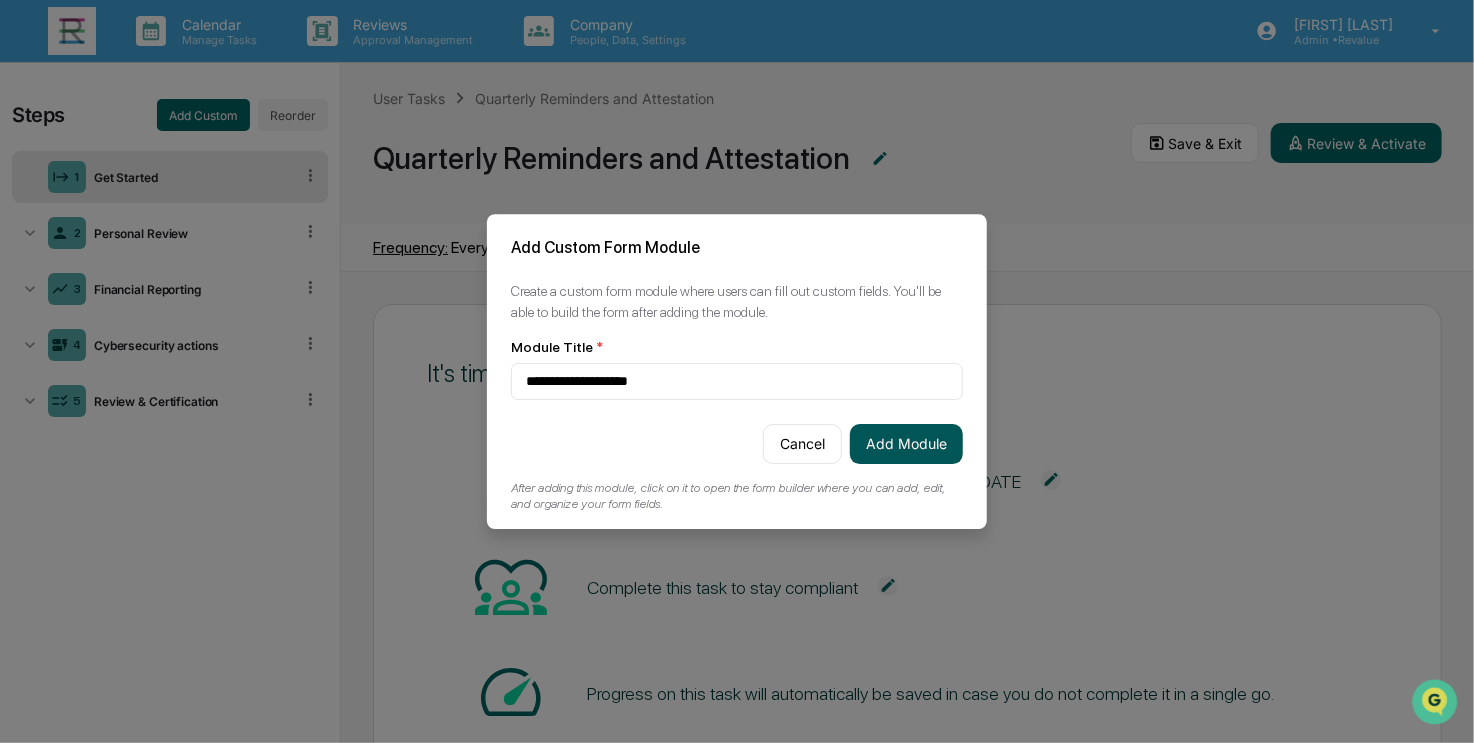 type on "**********" 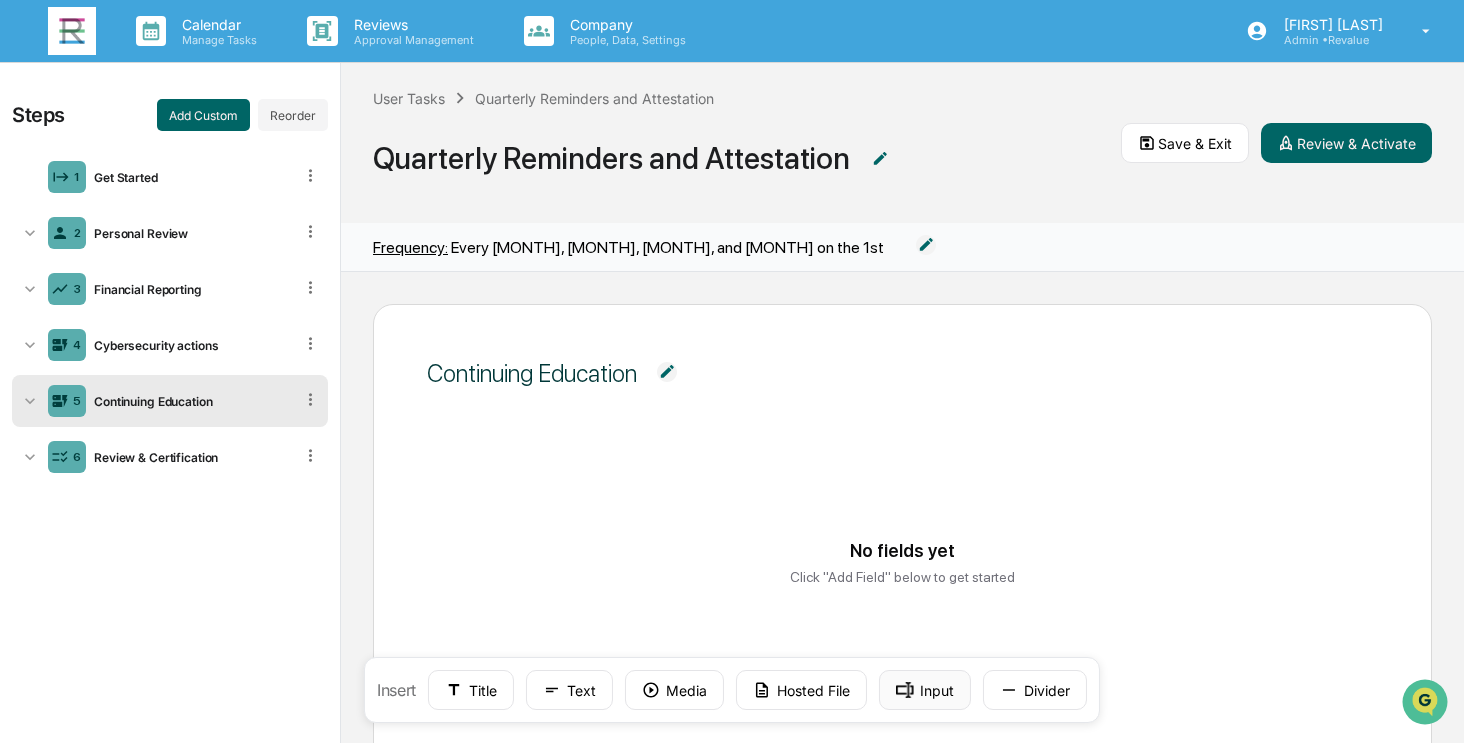 click on "Input" at bounding box center [925, 690] 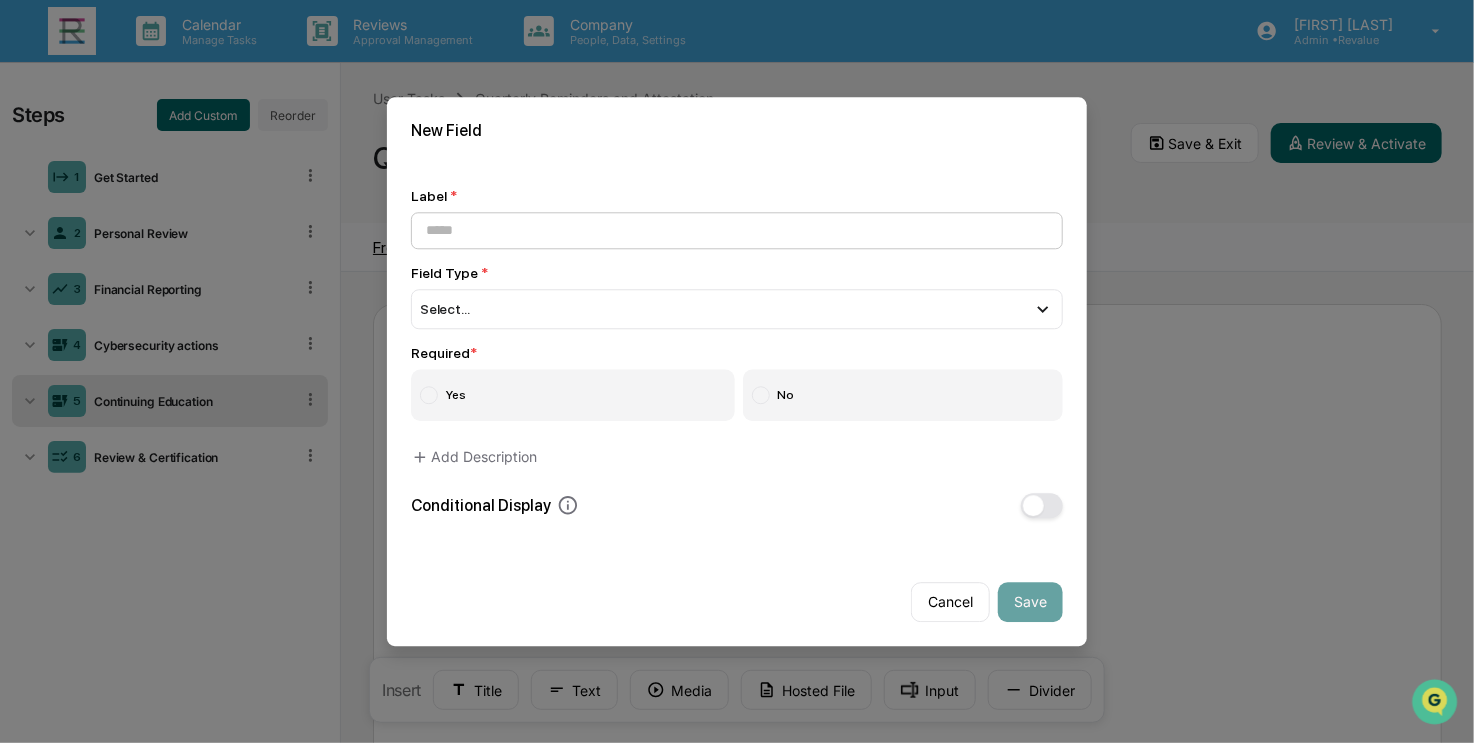 click at bounding box center [737, 230] 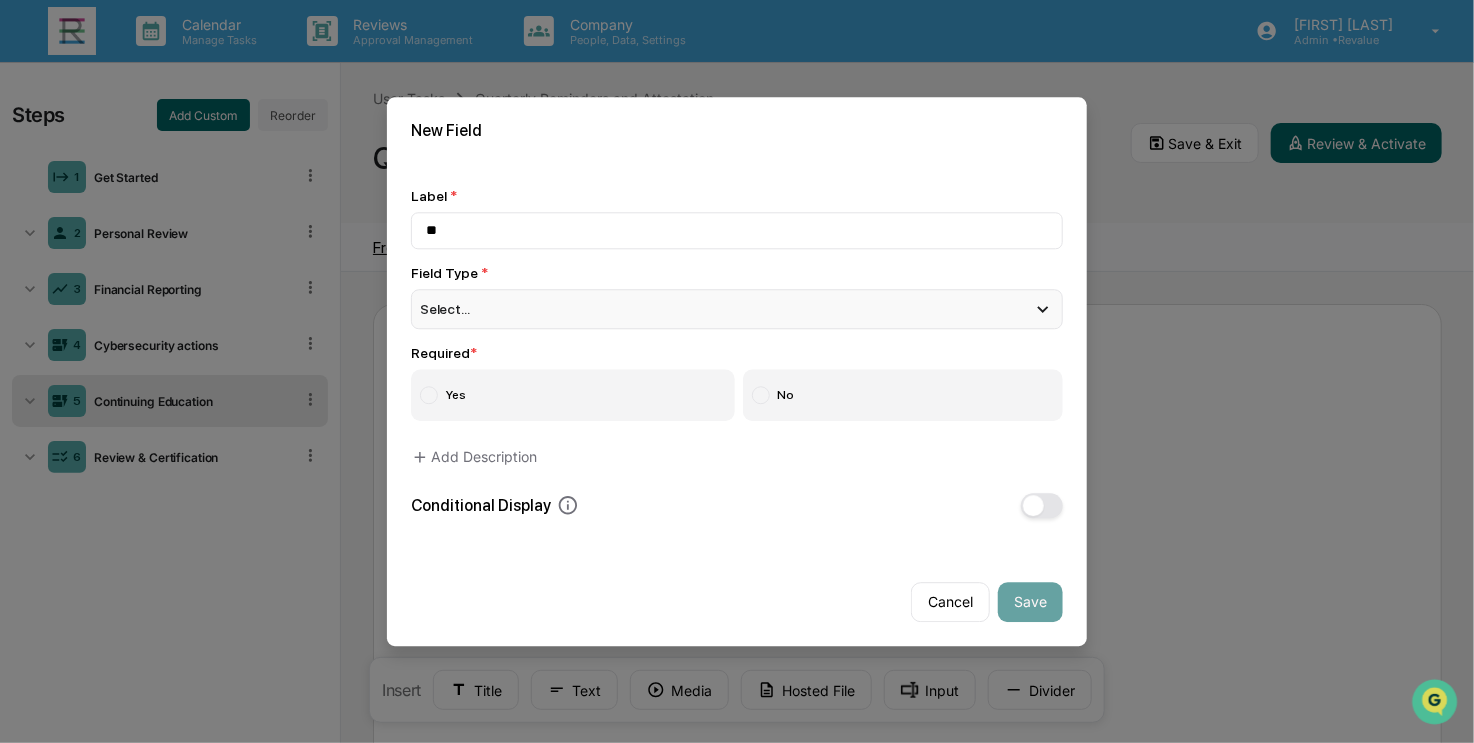 type on "*" 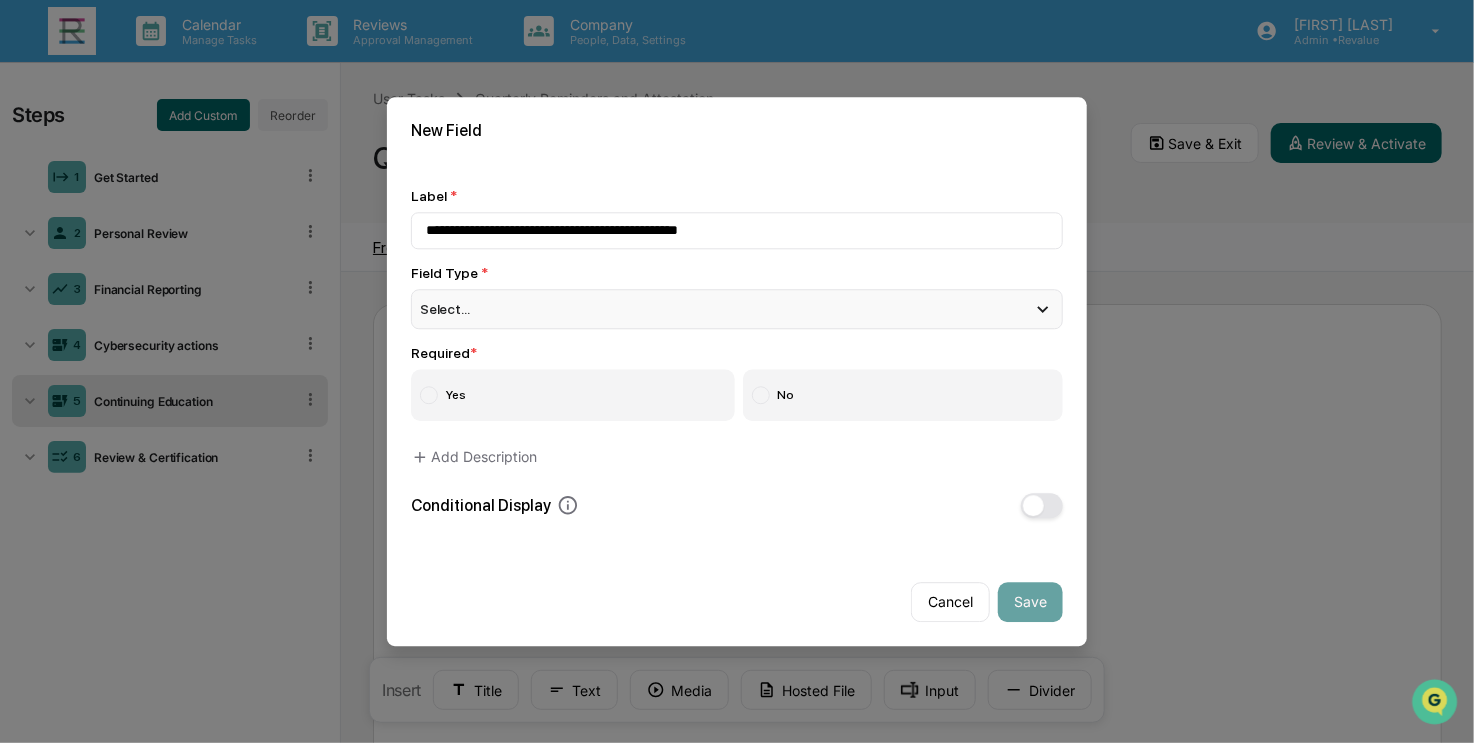 click on "Select..." at bounding box center (737, 309) 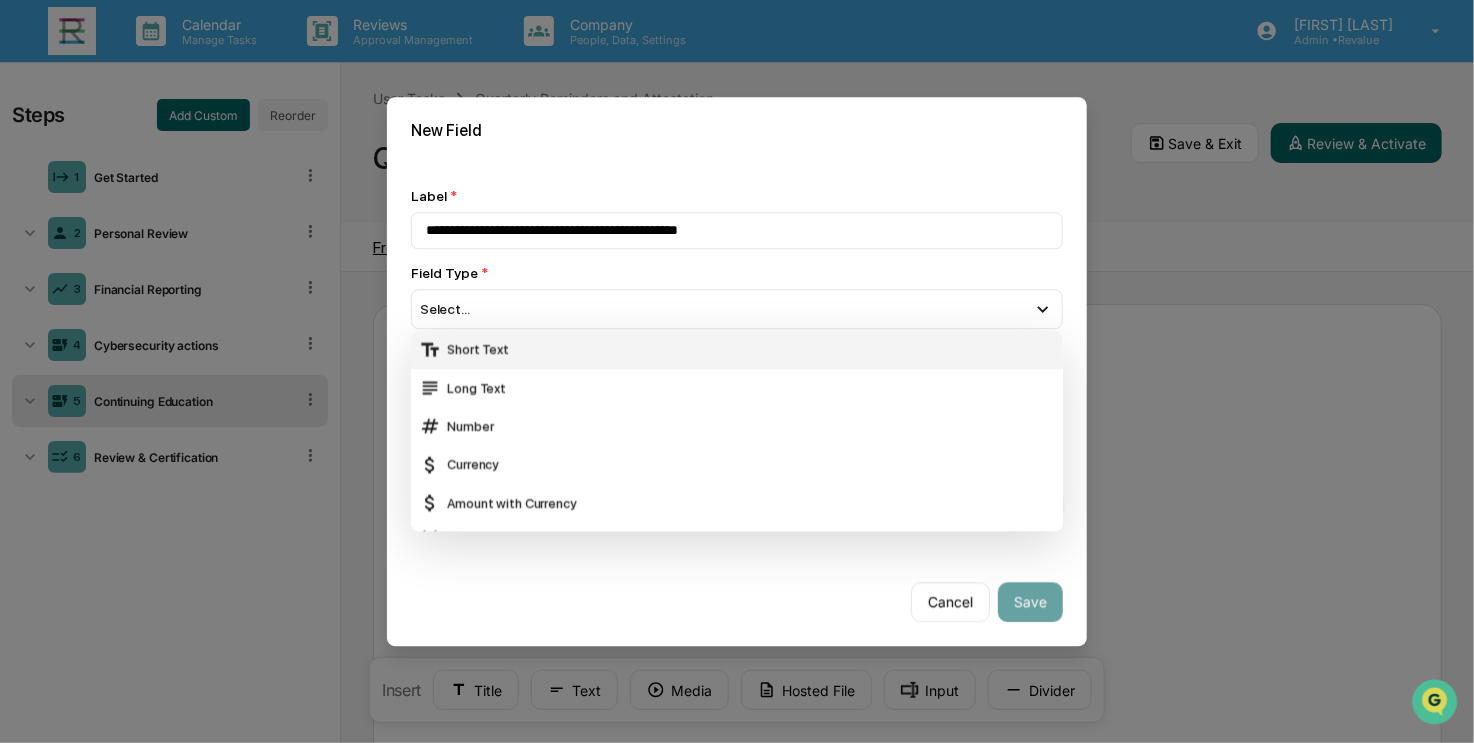 click on "Short Text" at bounding box center (737, 350) 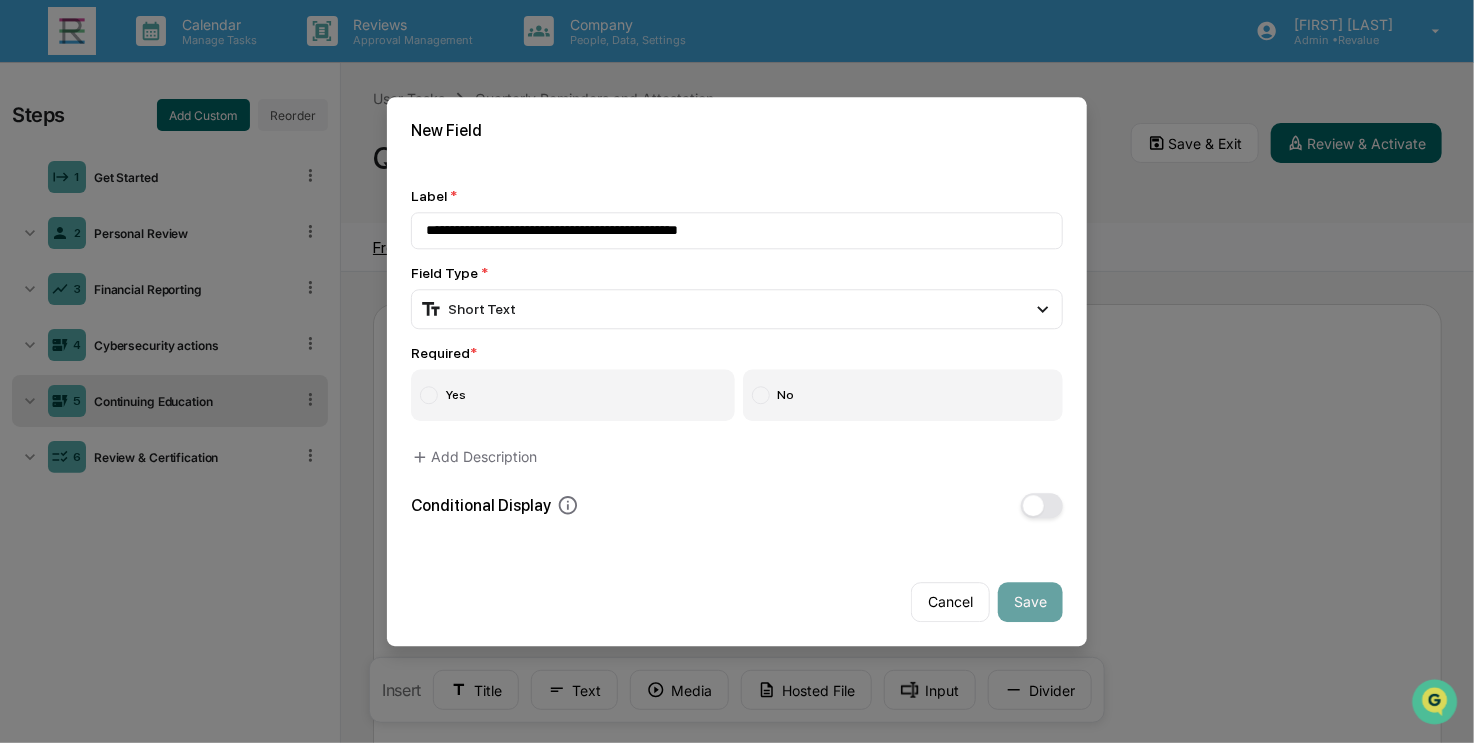 click on "Yes" at bounding box center (573, 395) 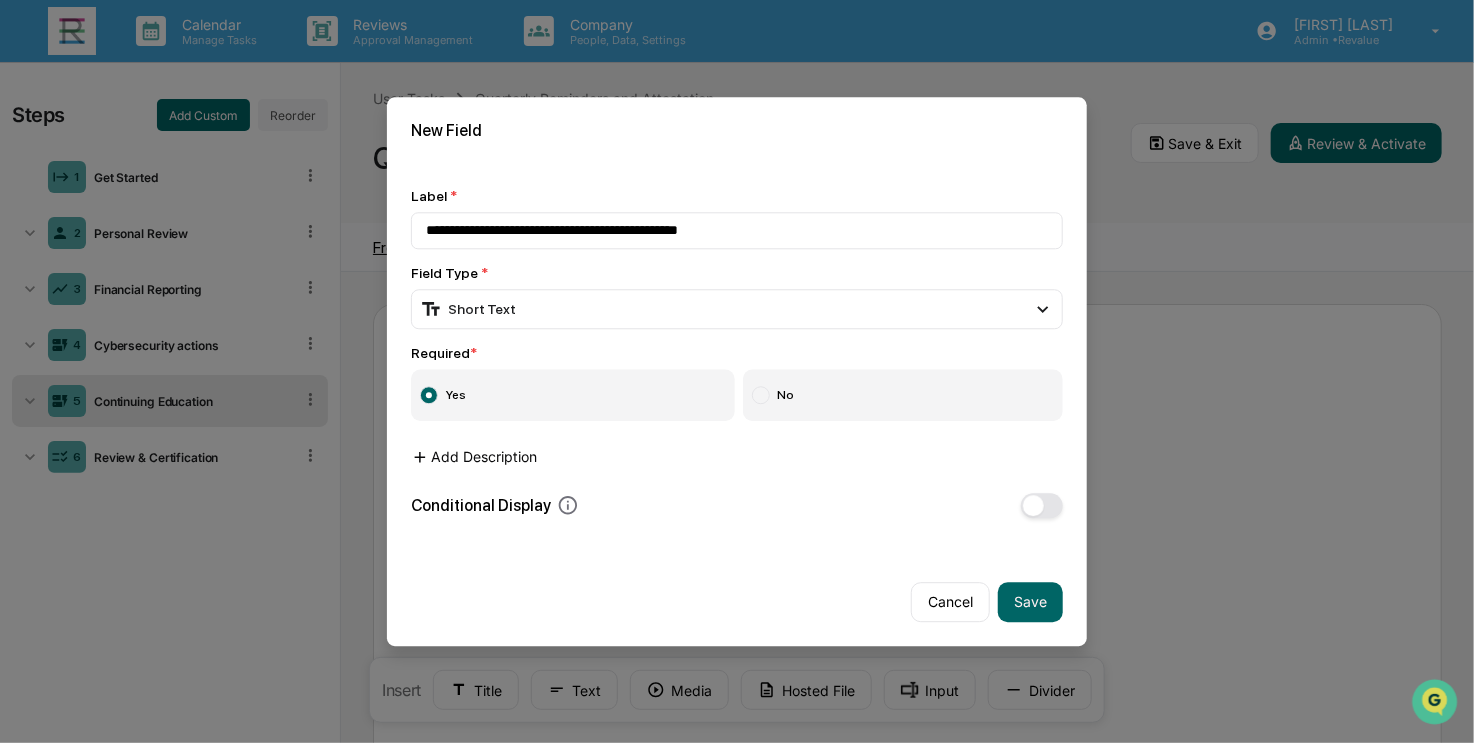 click on "Add Description" at bounding box center (474, 457) 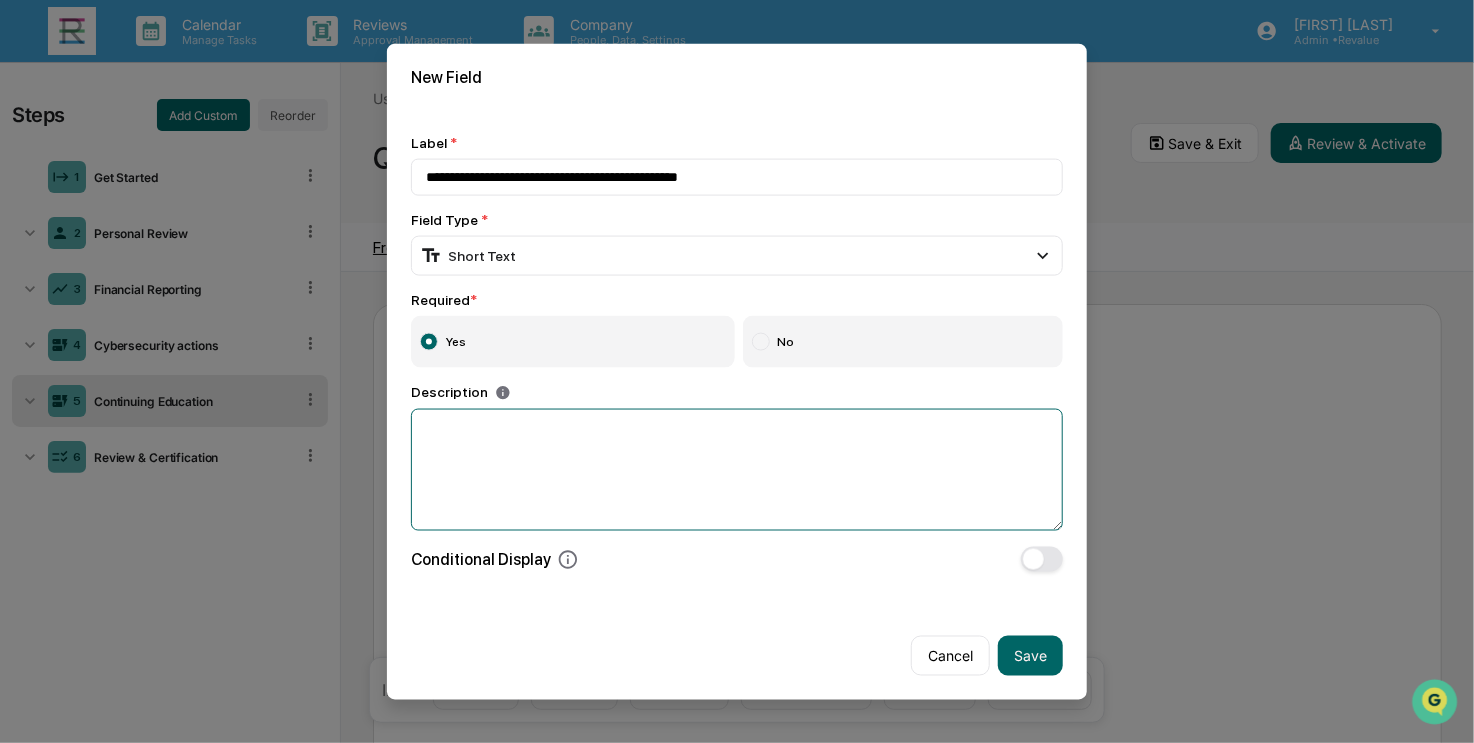 click at bounding box center (737, 470) 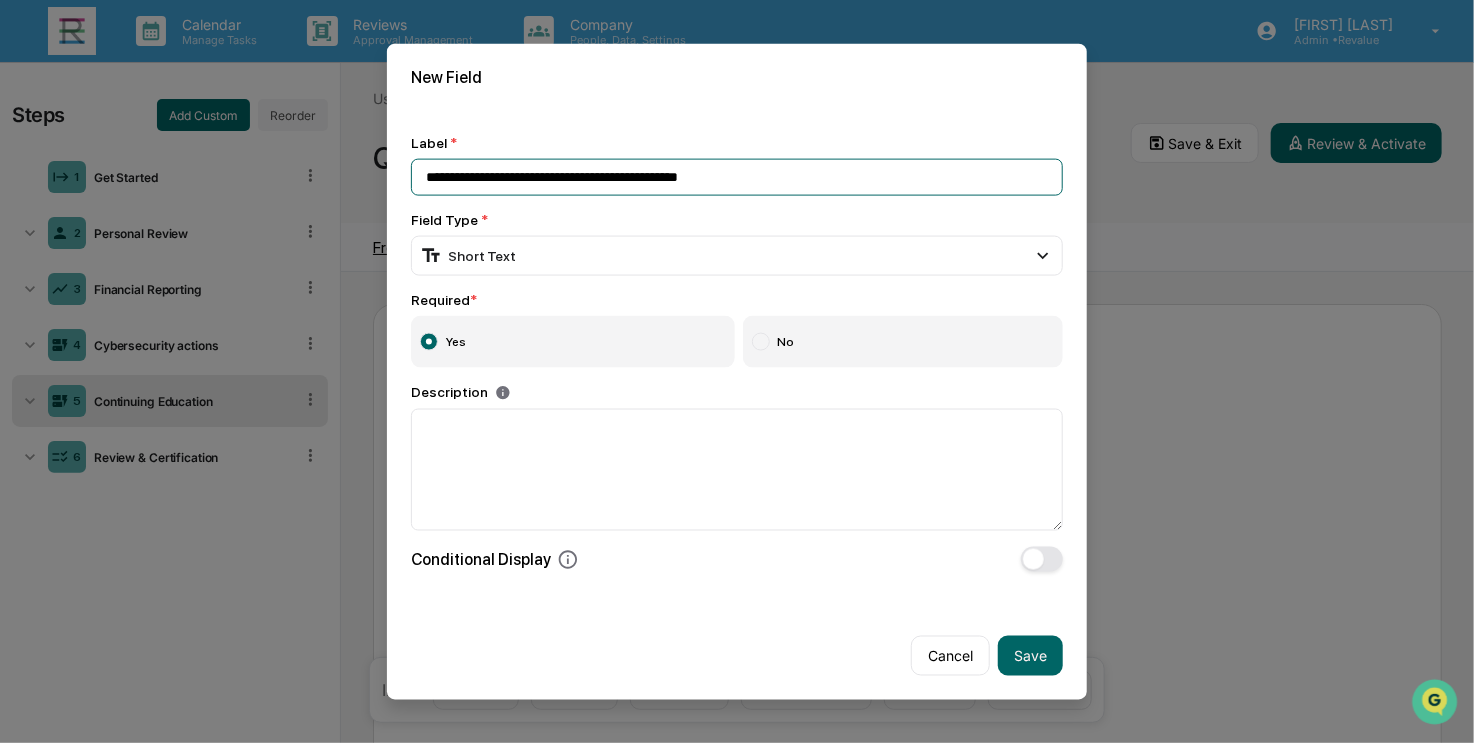 drag, startPoint x: 764, startPoint y: 174, endPoint x: 575, endPoint y: 182, distance: 189.16924 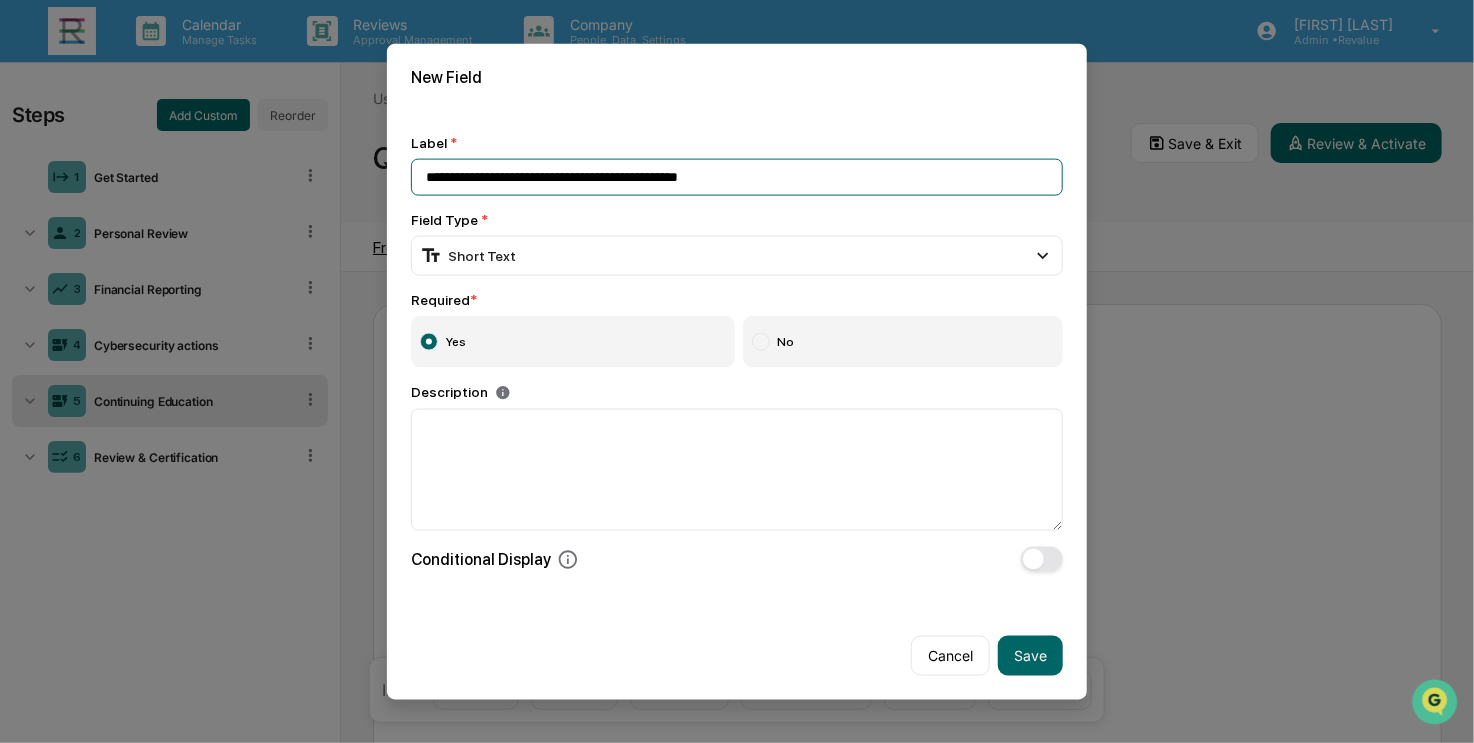click on "**********" at bounding box center (737, 176) 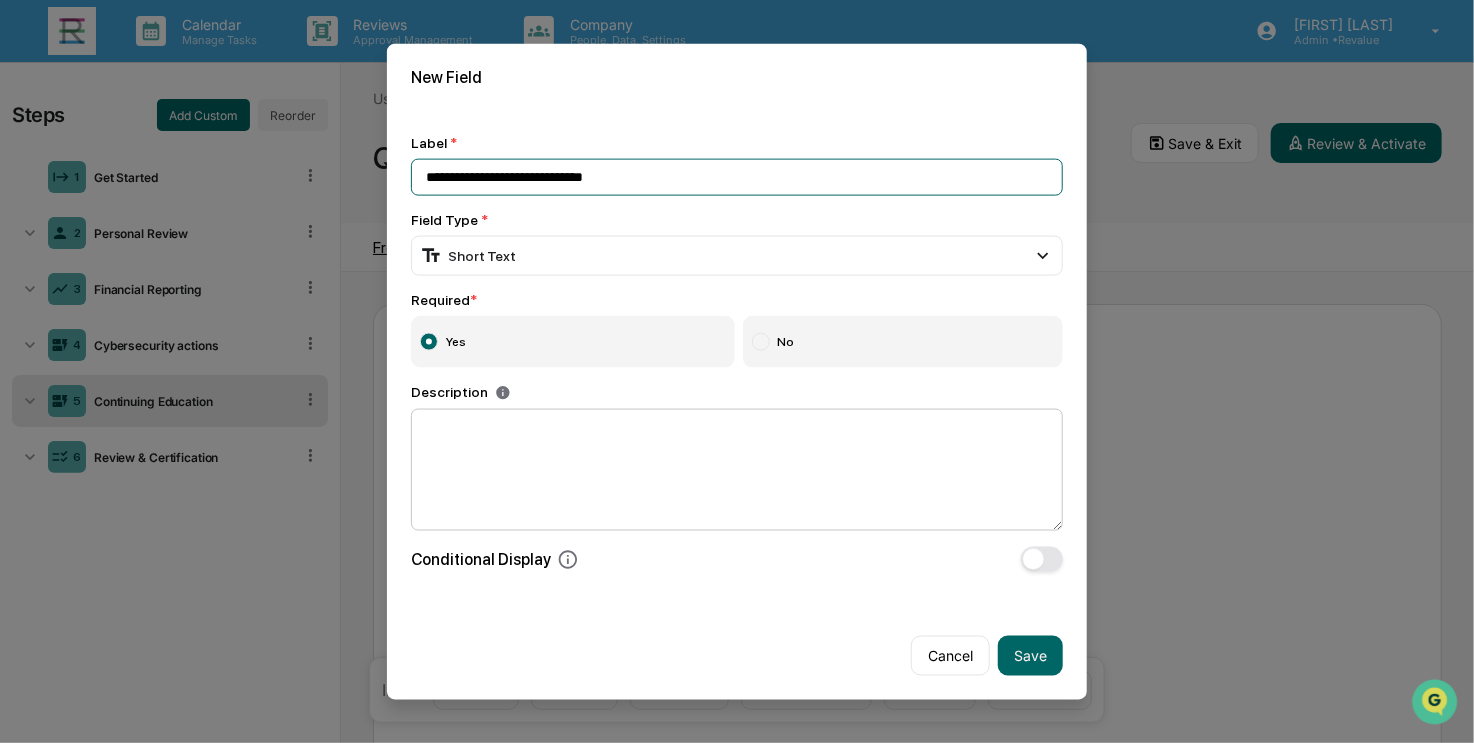 type on "**********" 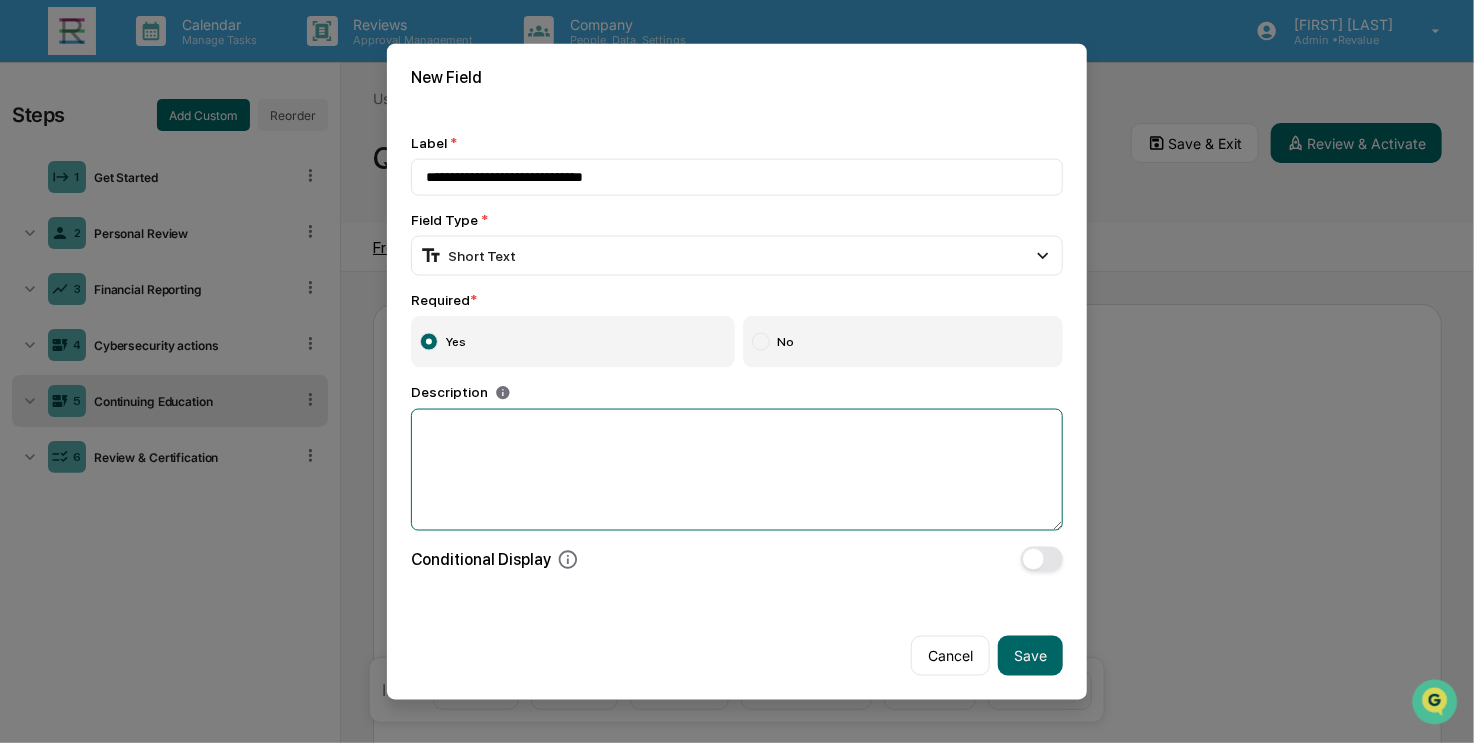 click at bounding box center [737, 470] 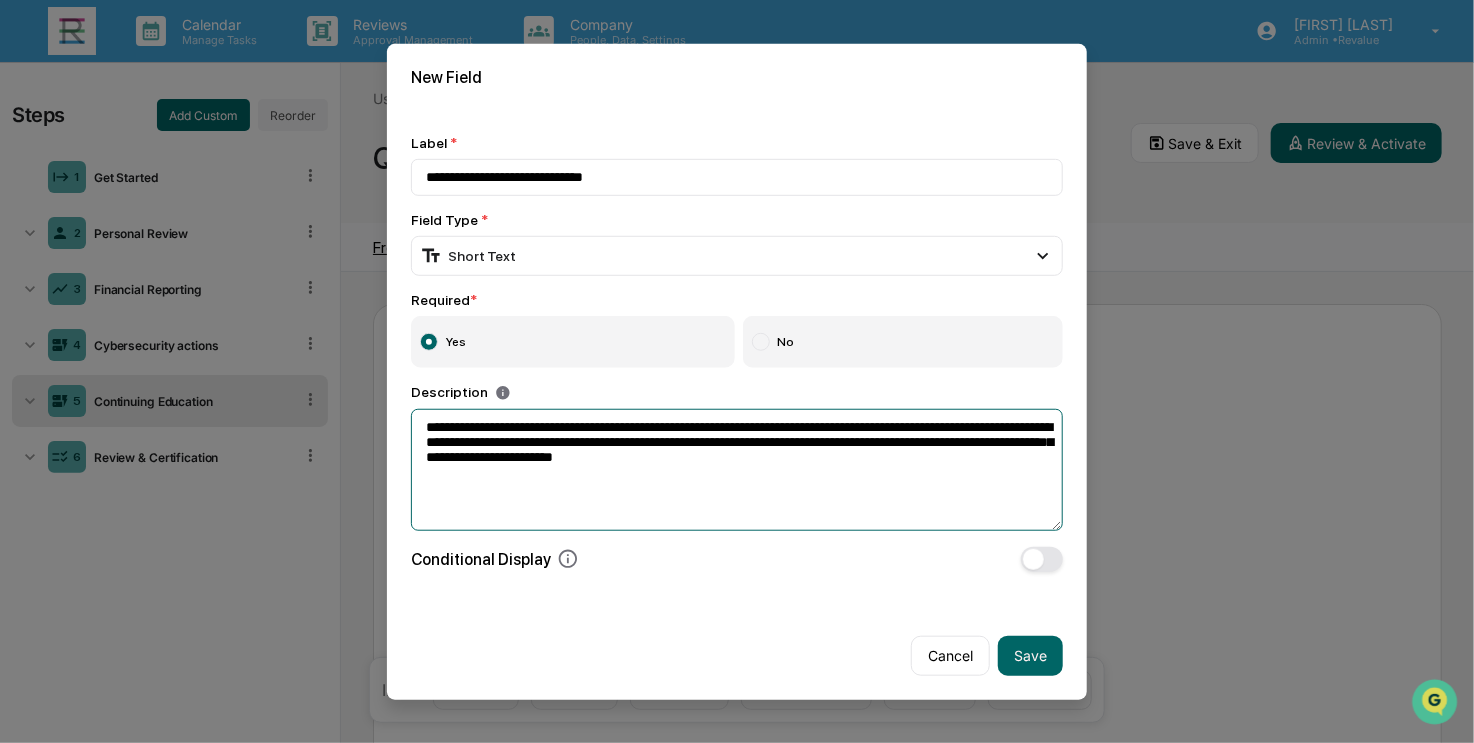 click on "**********" at bounding box center [737, 470] 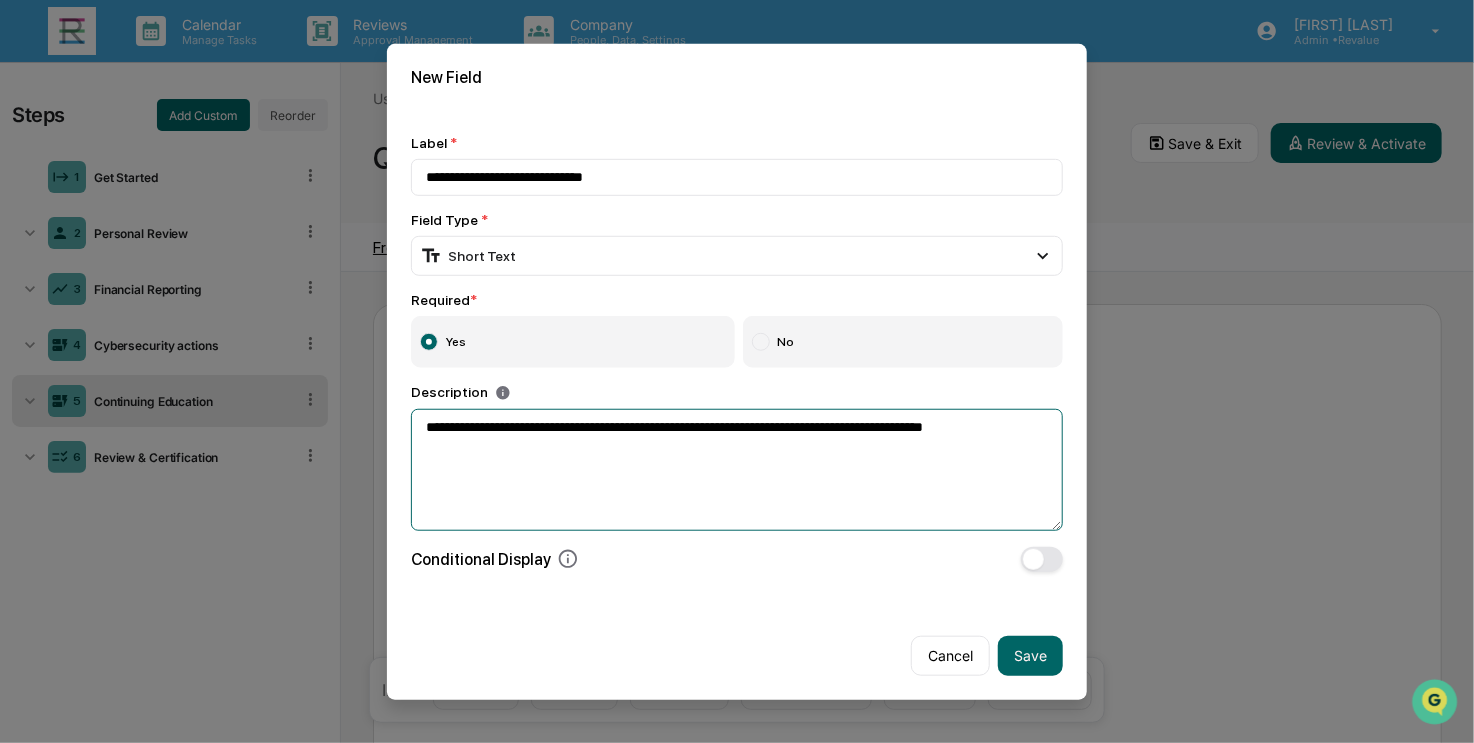 paste on "**********" 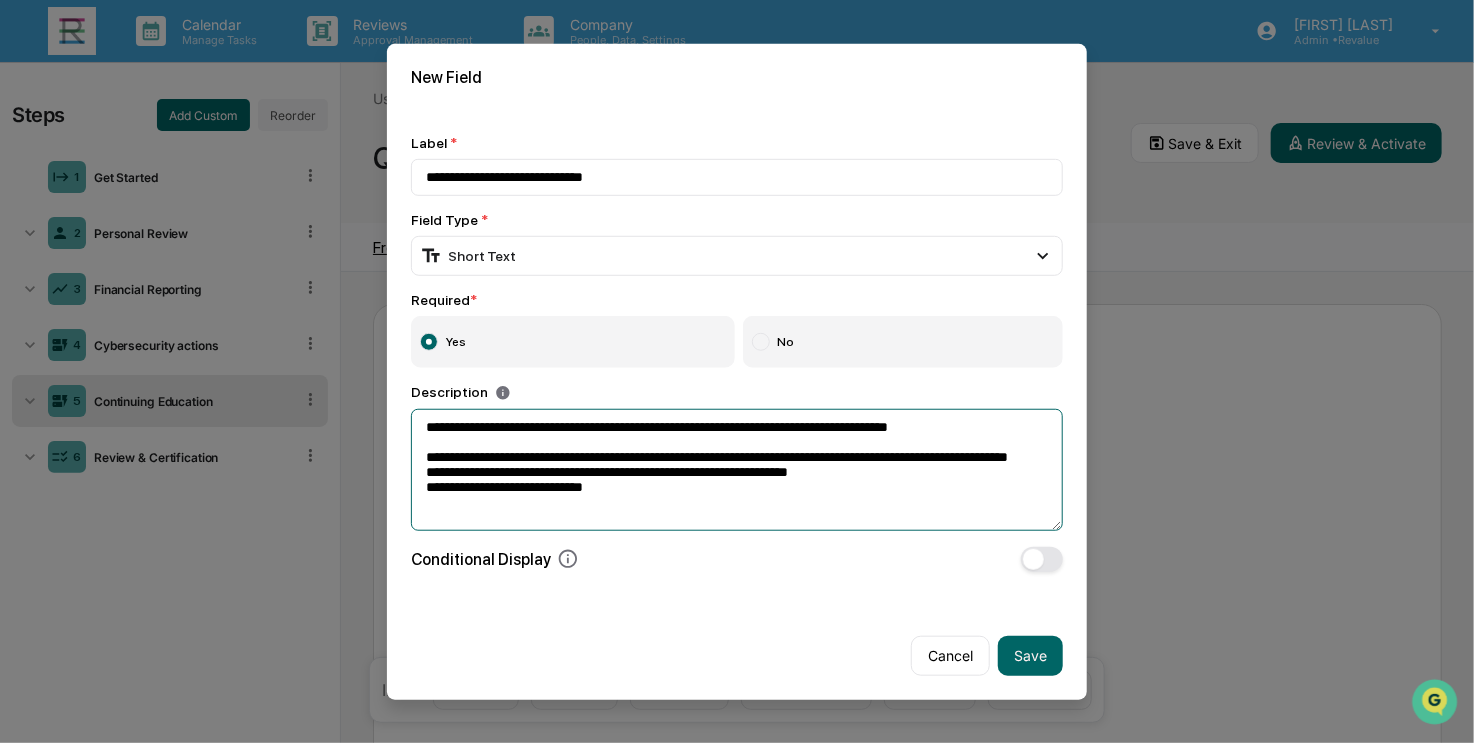 type on "**********" 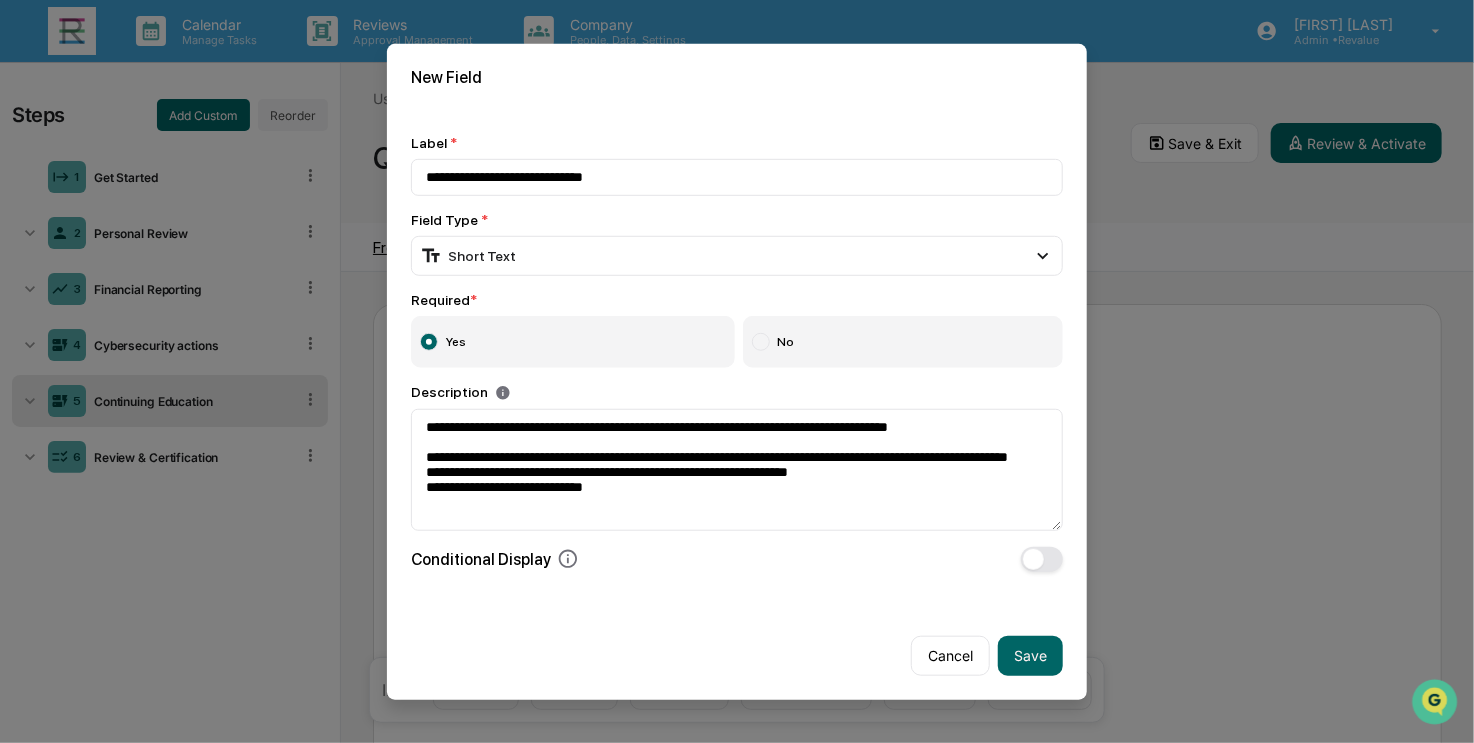click at bounding box center (1042, 559) 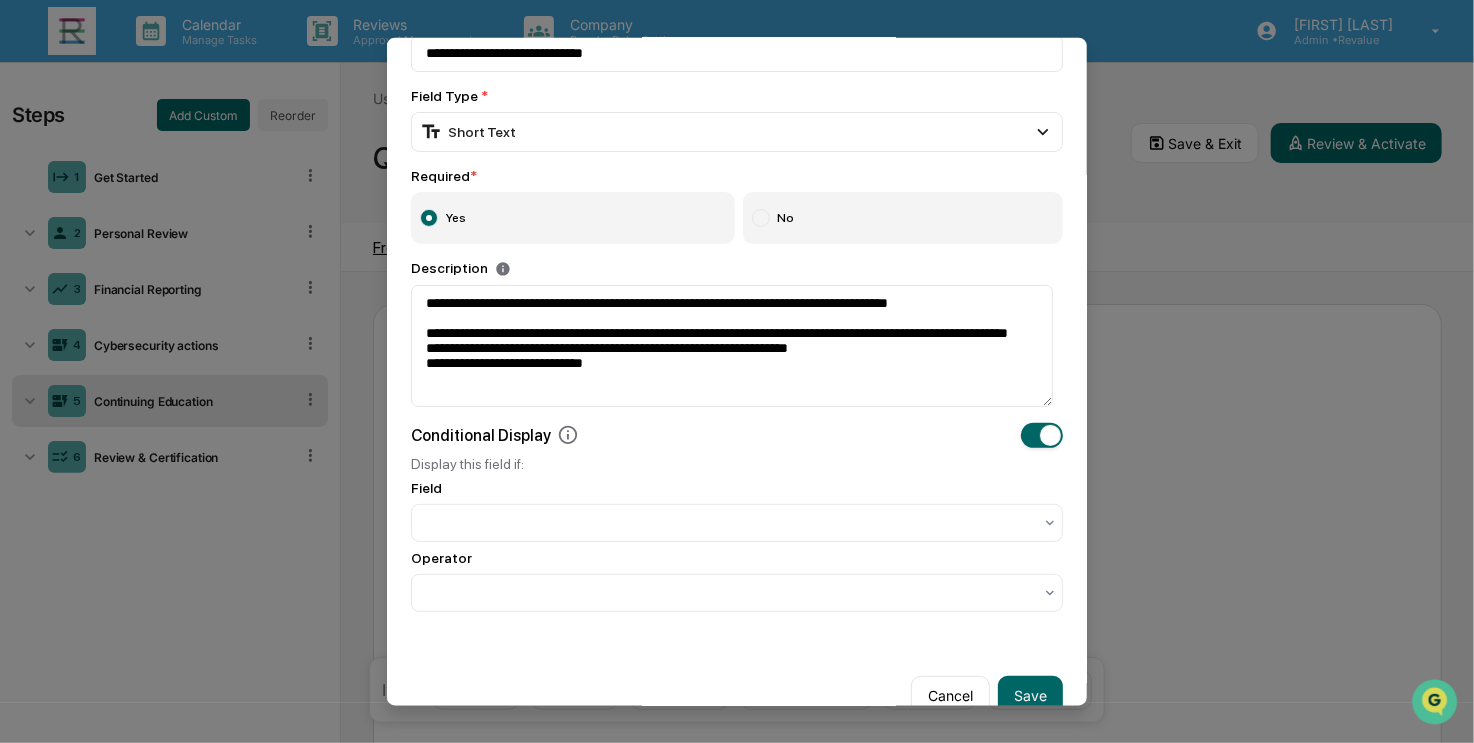 scroll, scrollTop: 156, scrollLeft: 0, axis: vertical 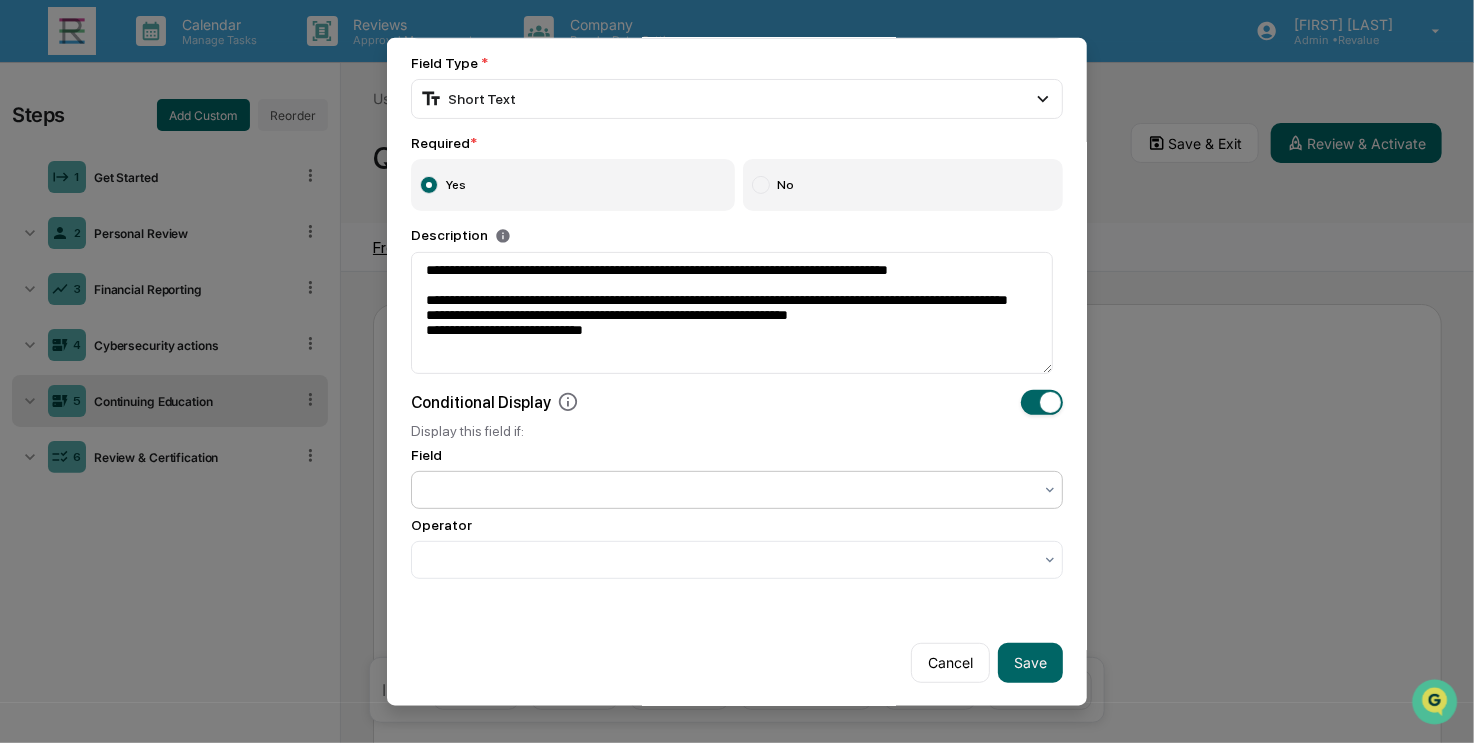 click at bounding box center [729, 489] 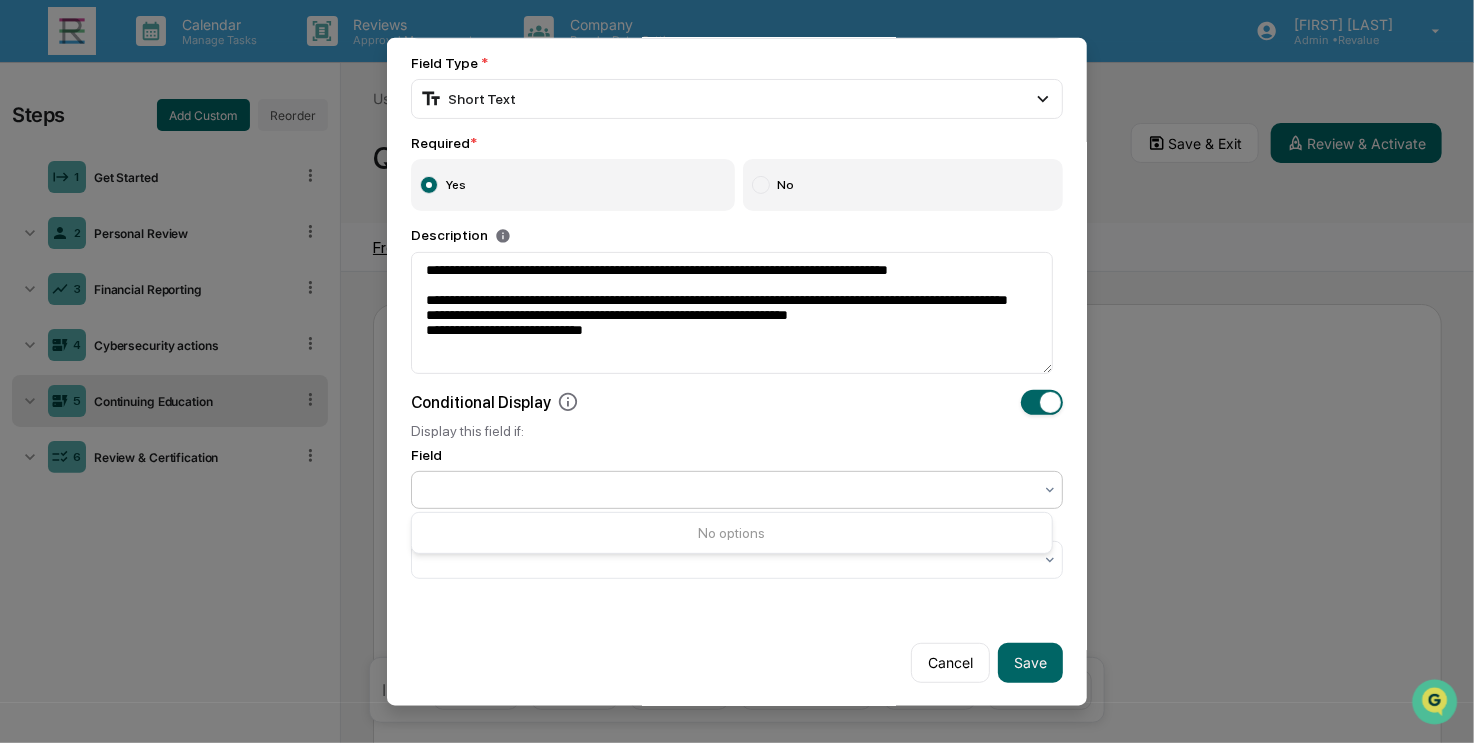 click at bounding box center (729, 489) 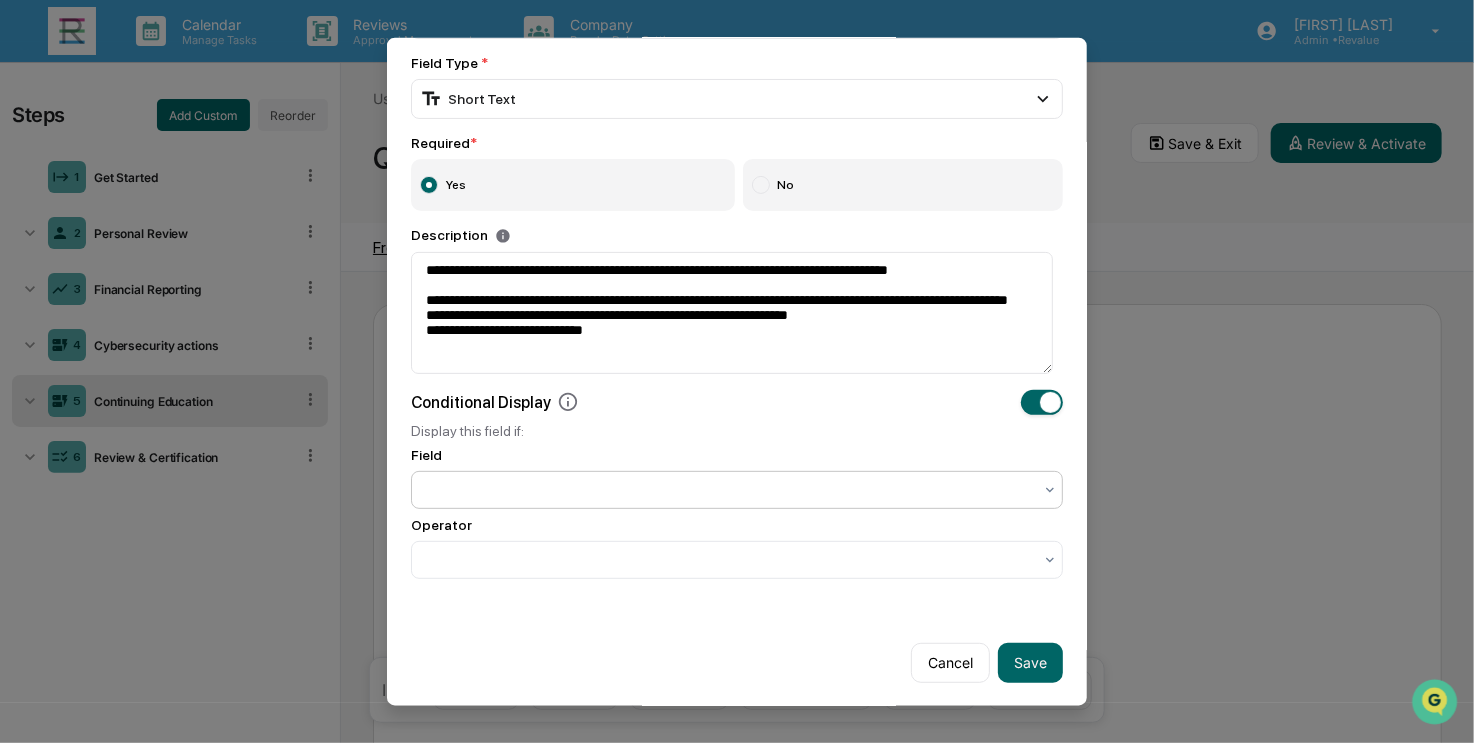 click on "Conditional Display Display this field if: Field Operator" at bounding box center [737, 483] 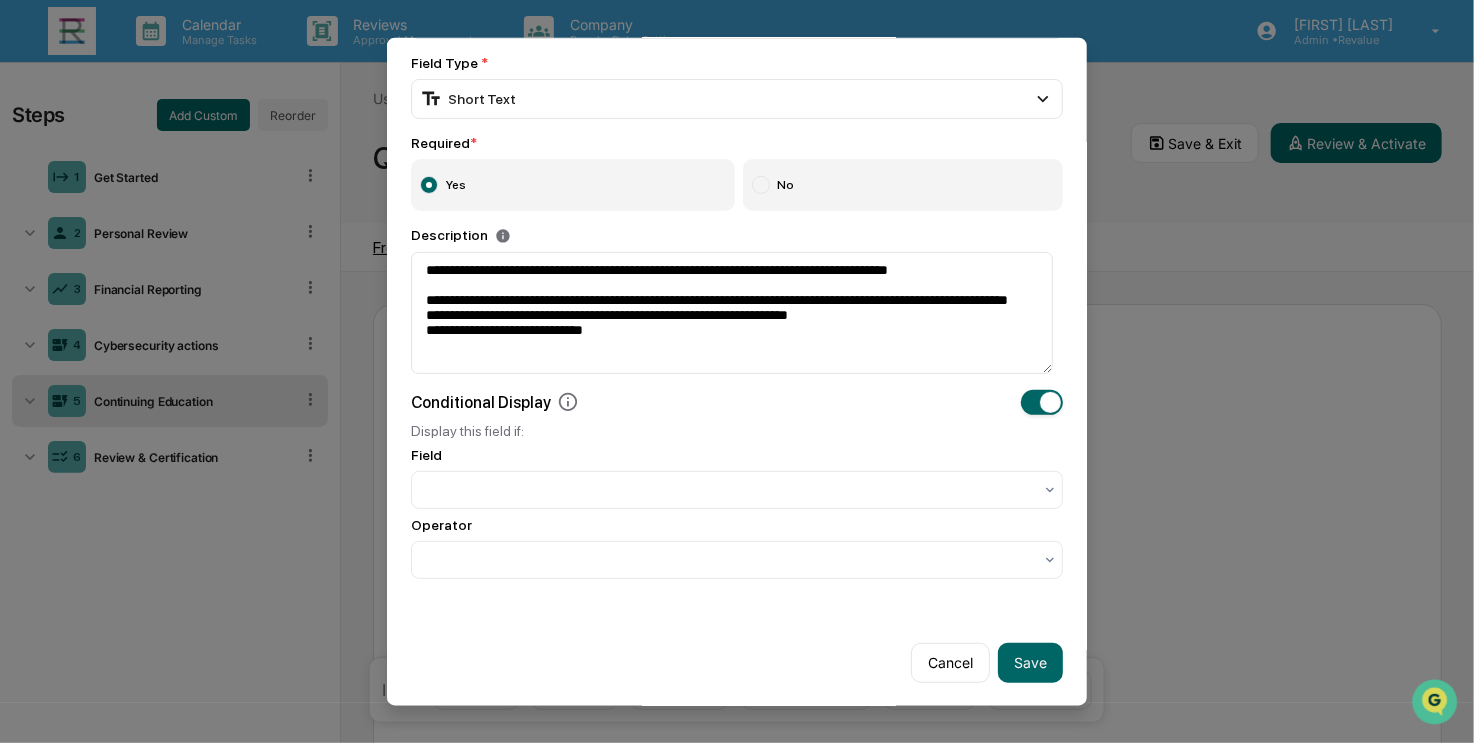 click at bounding box center [1042, 401] 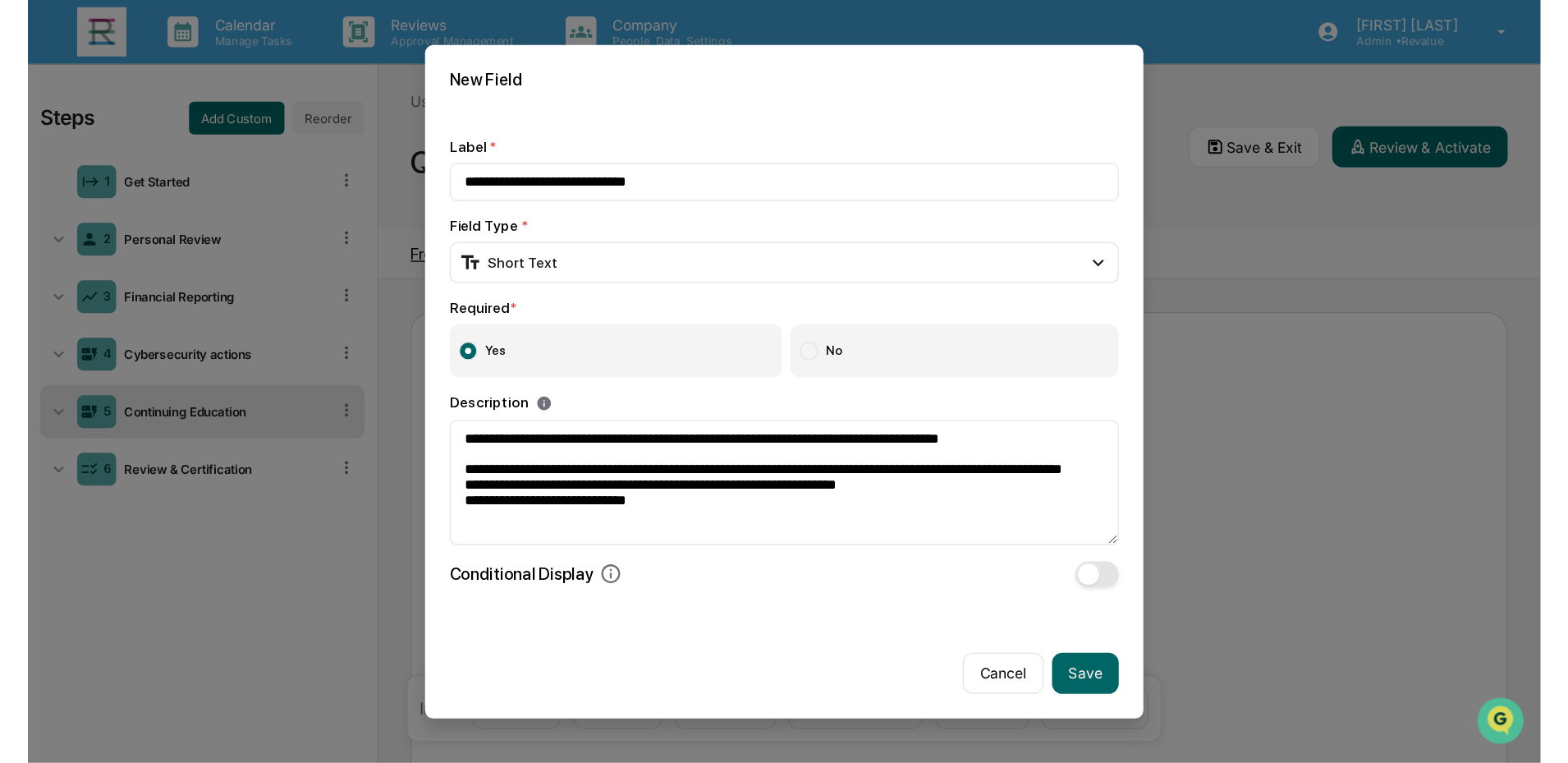 scroll, scrollTop: 0, scrollLeft: 0, axis: both 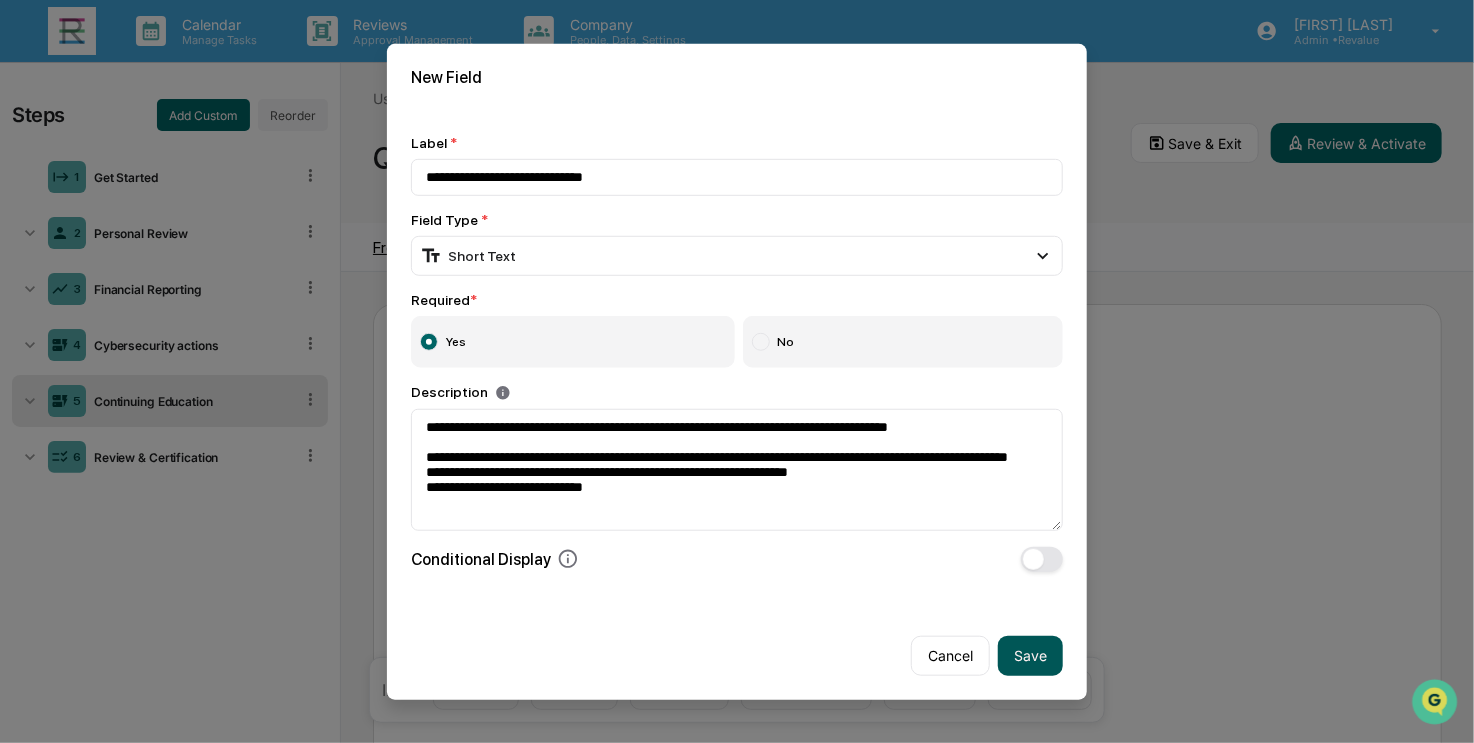 click on "Save" at bounding box center [1030, 656] 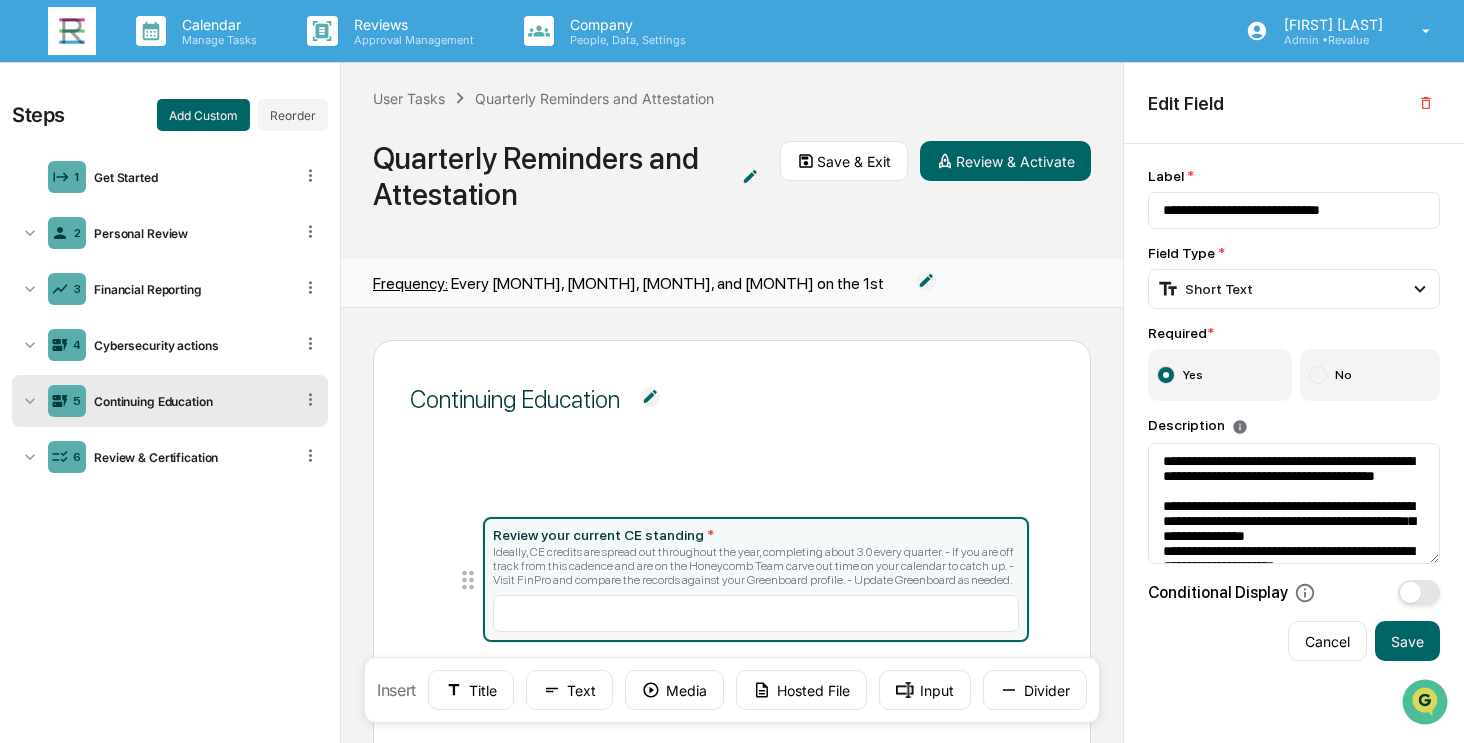 click 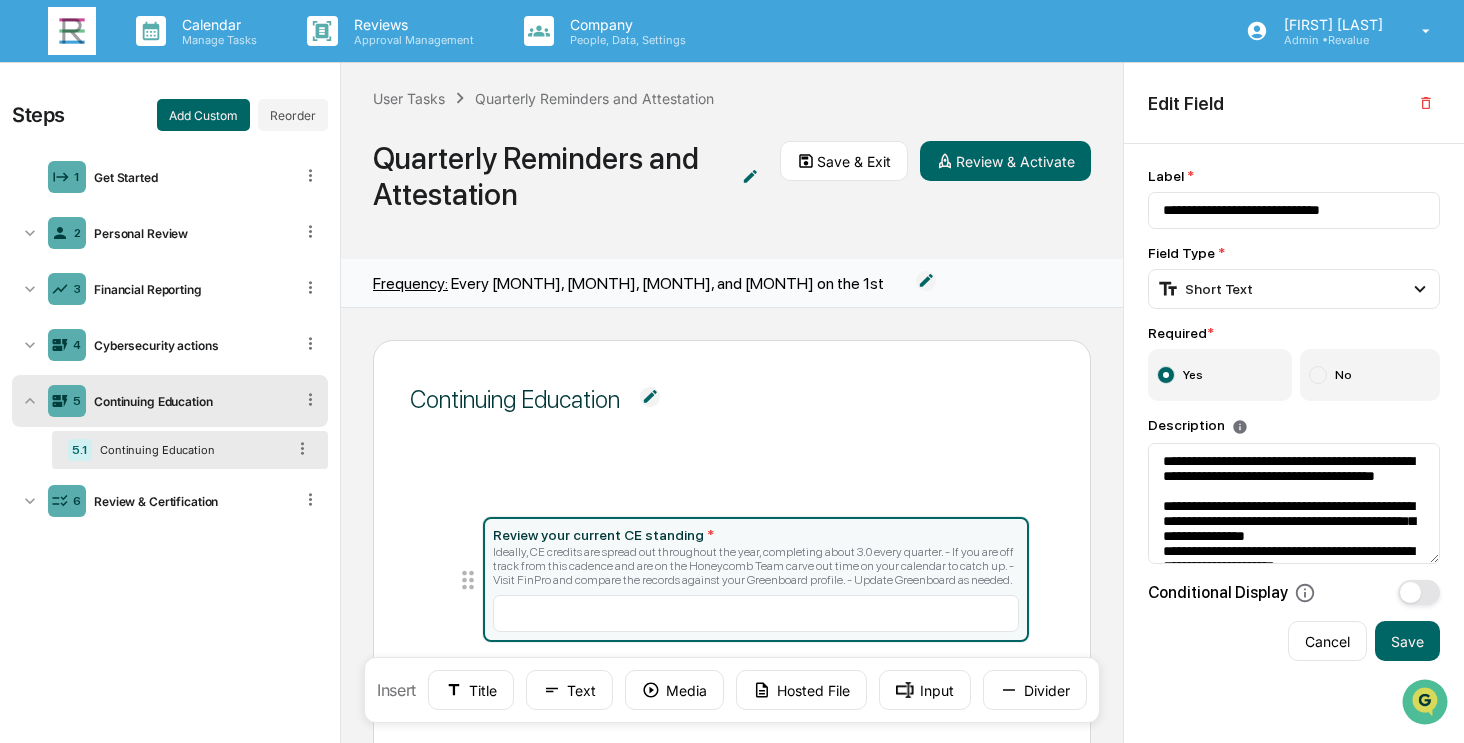 click 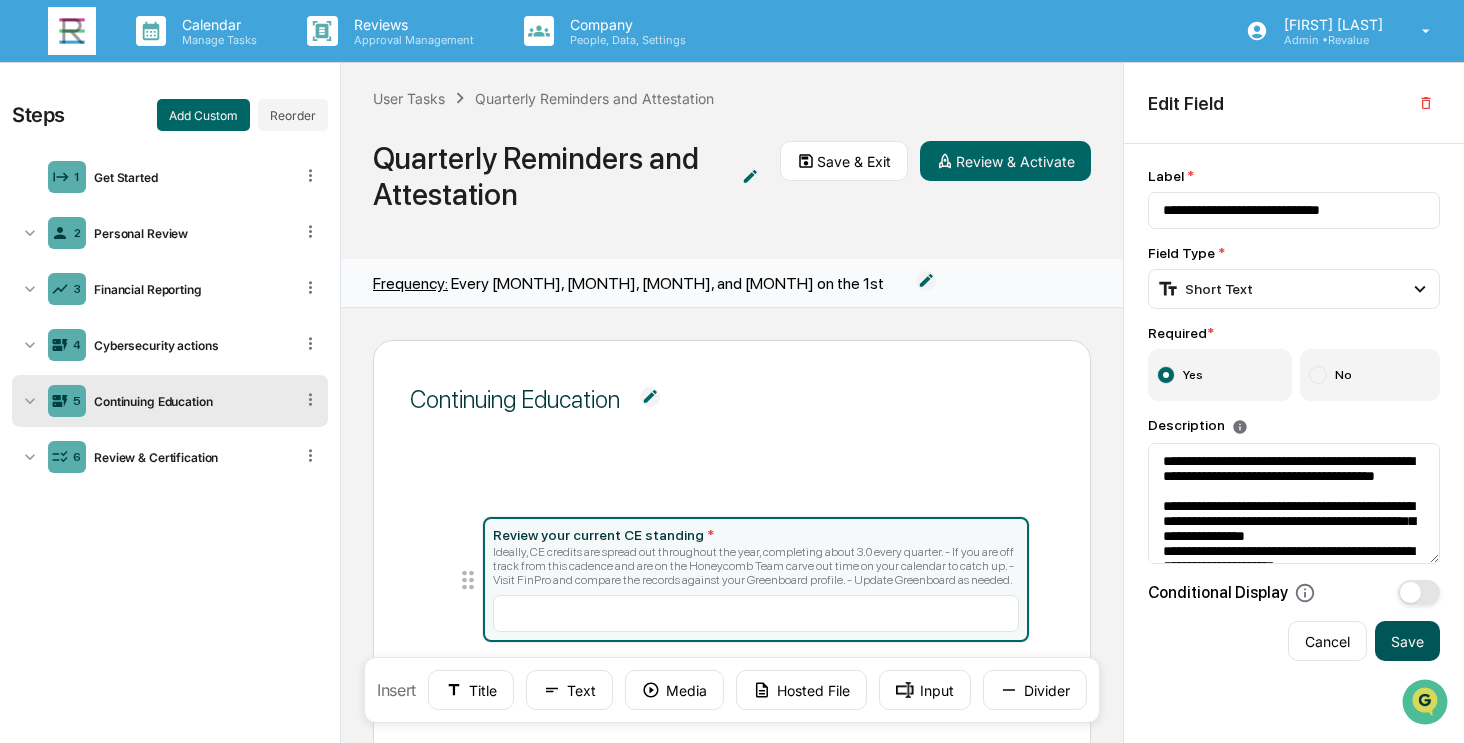 click on "Save" at bounding box center [1407, 641] 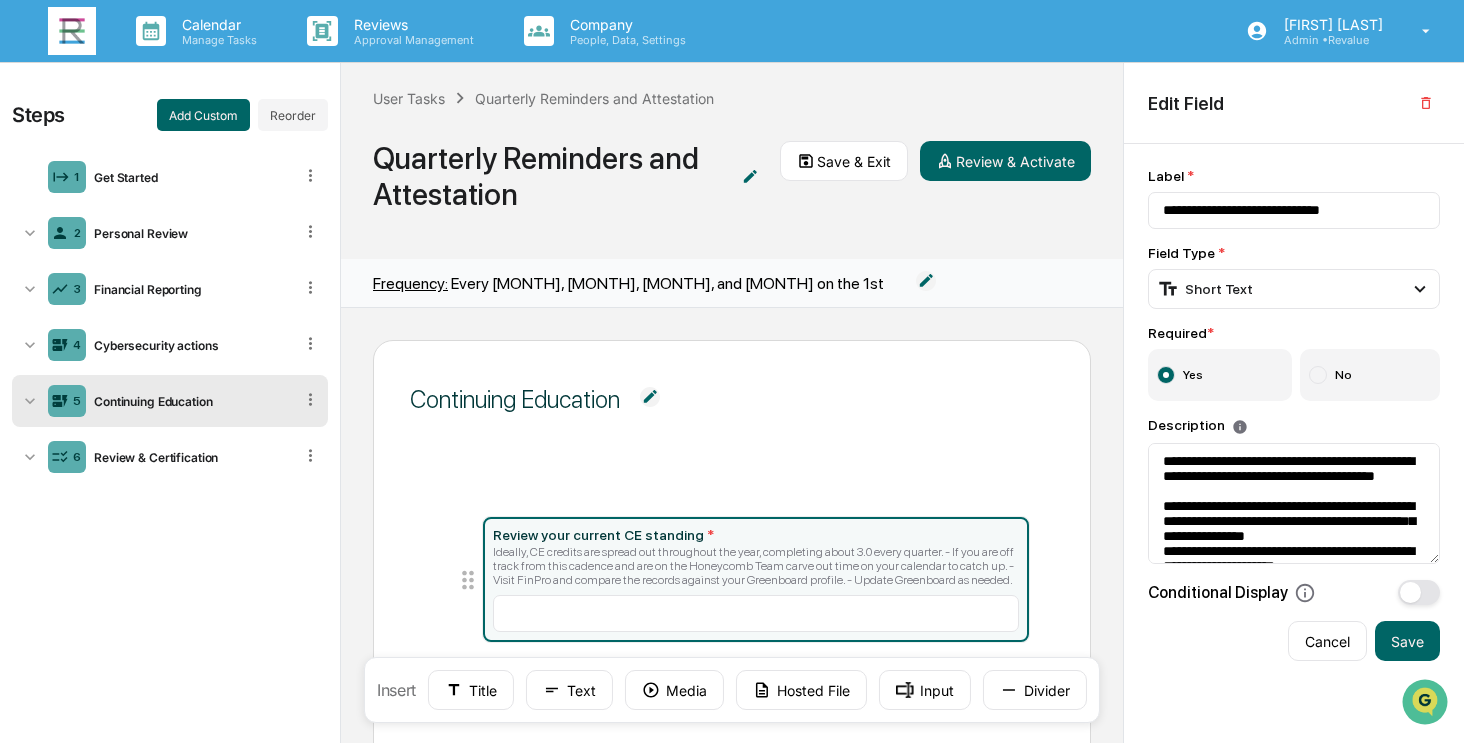 click at bounding box center [72, 31] 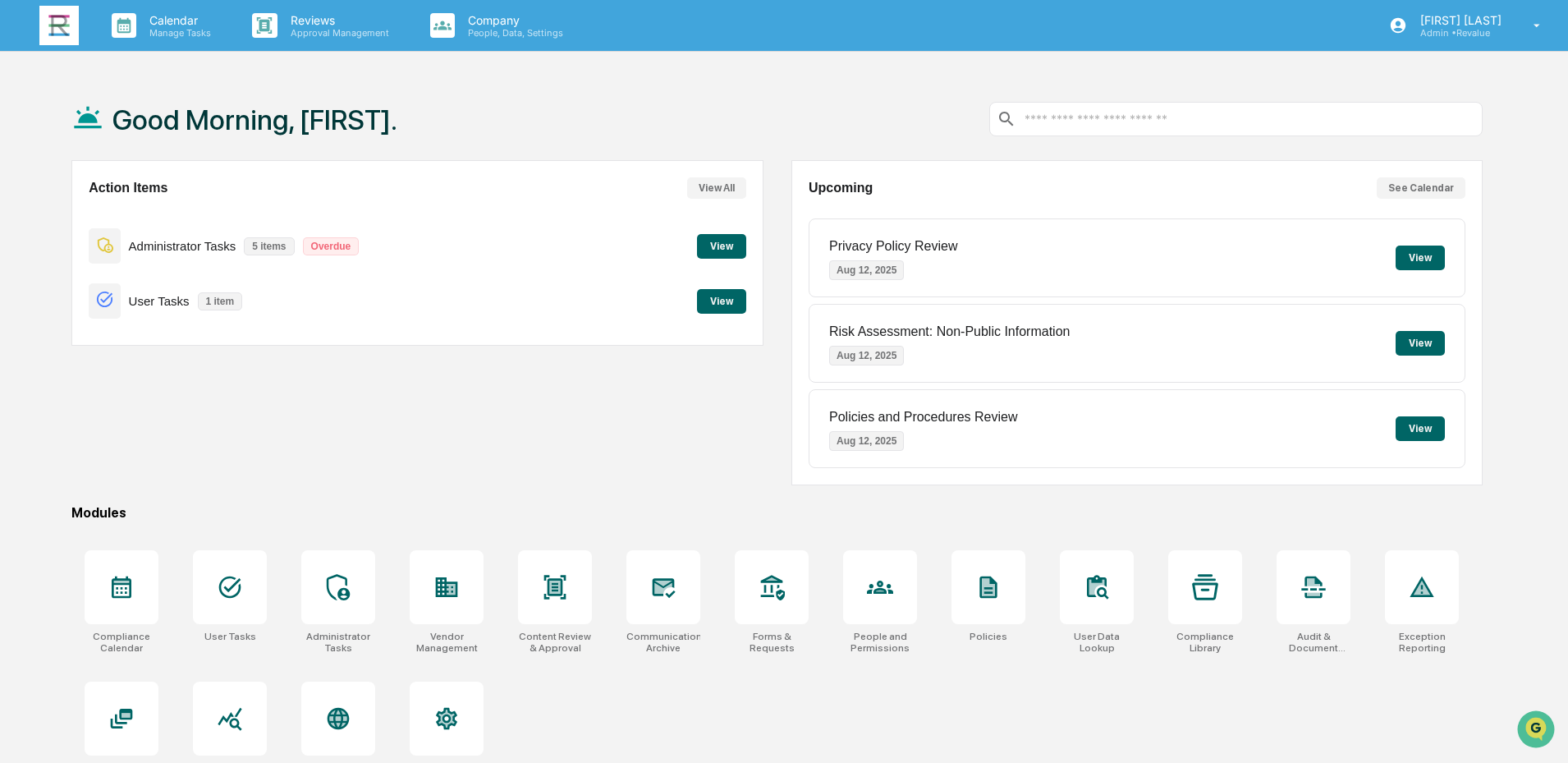 click on "View" at bounding box center [722, 246] 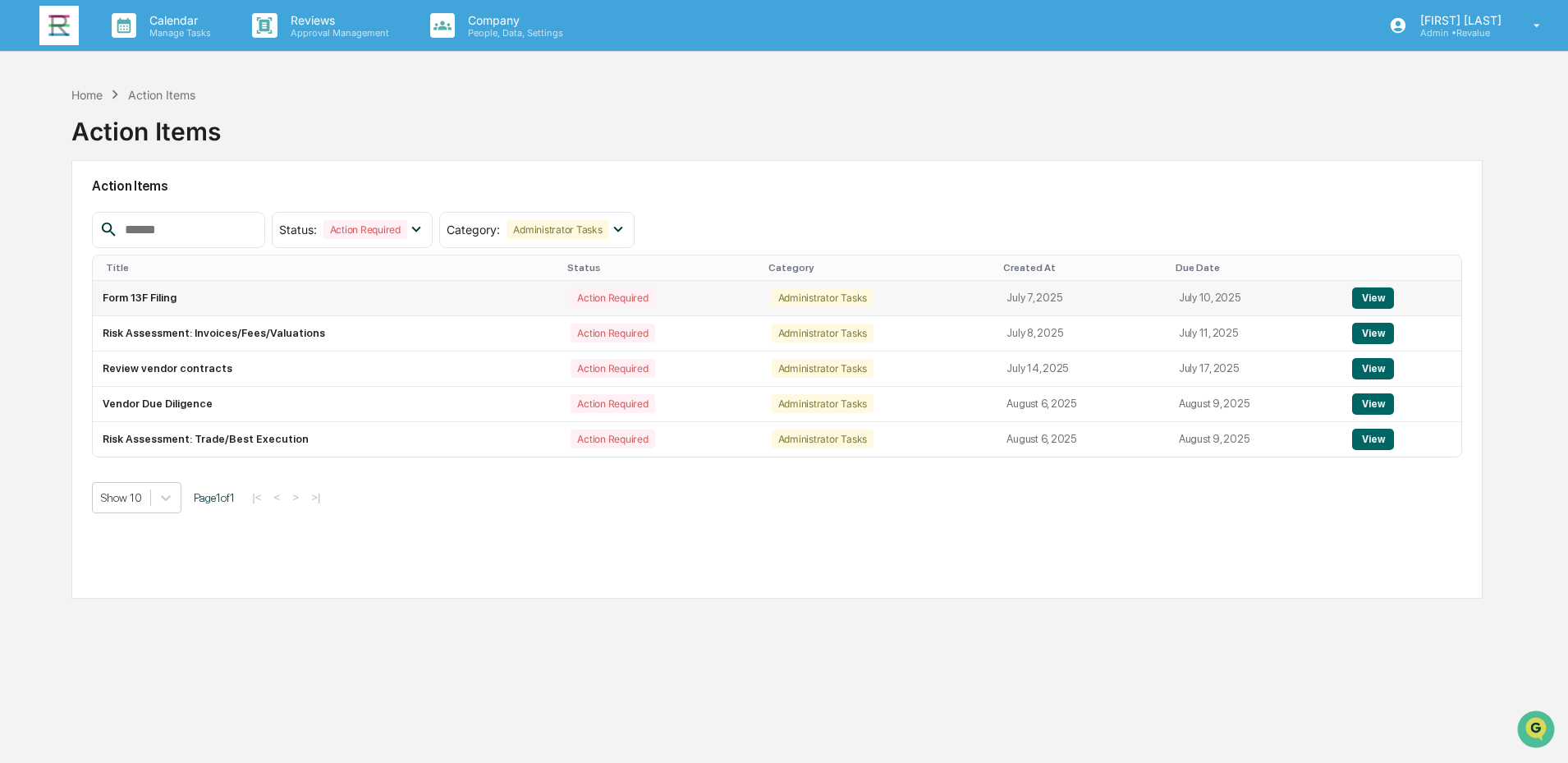 click on "Form 13F Filing" at bounding box center [327, 298] 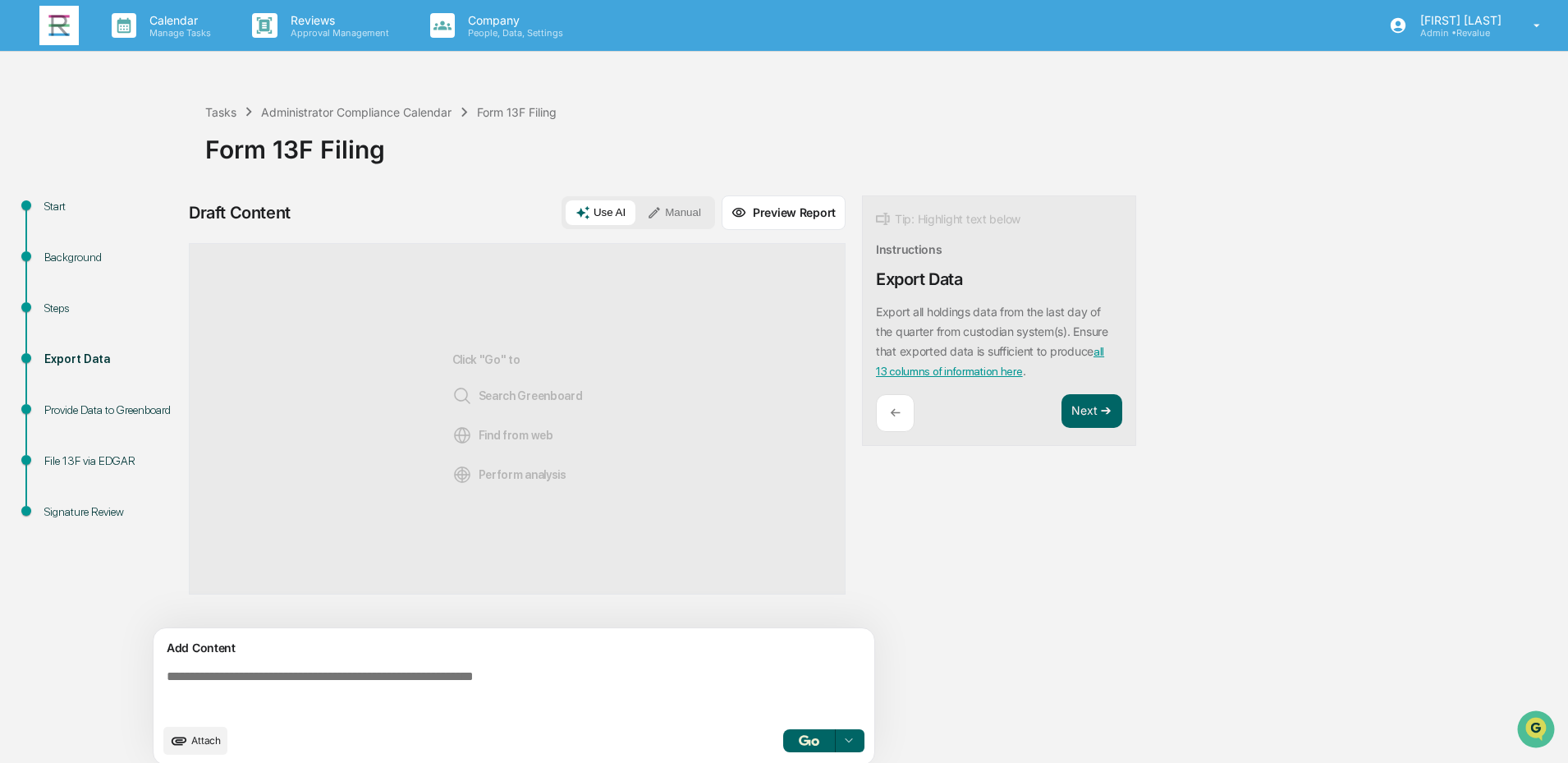 click on "all 13 columns of information here" at bounding box center (990, 361) 